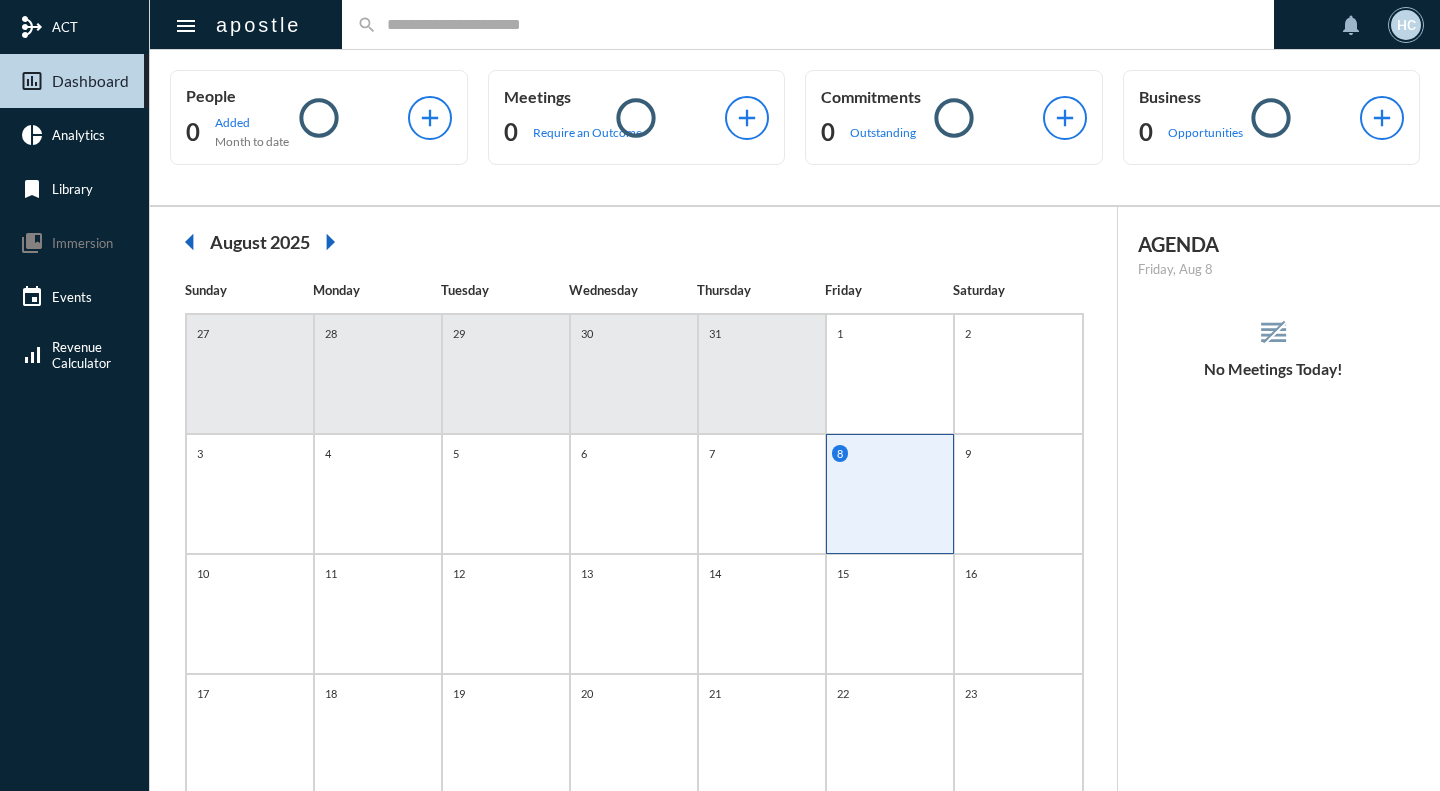 scroll, scrollTop: 0, scrollLeft: 0, axis: both 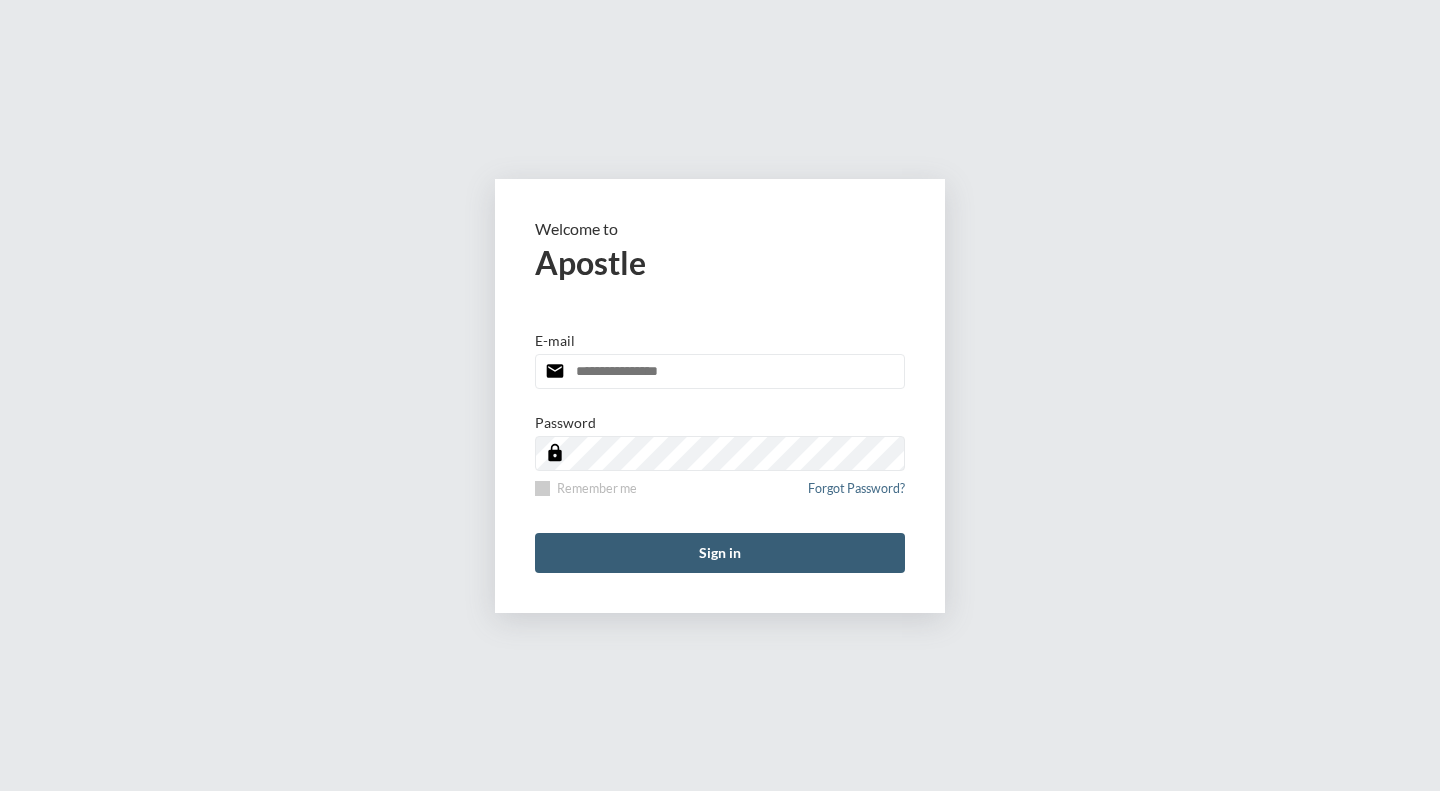 type on "**********" 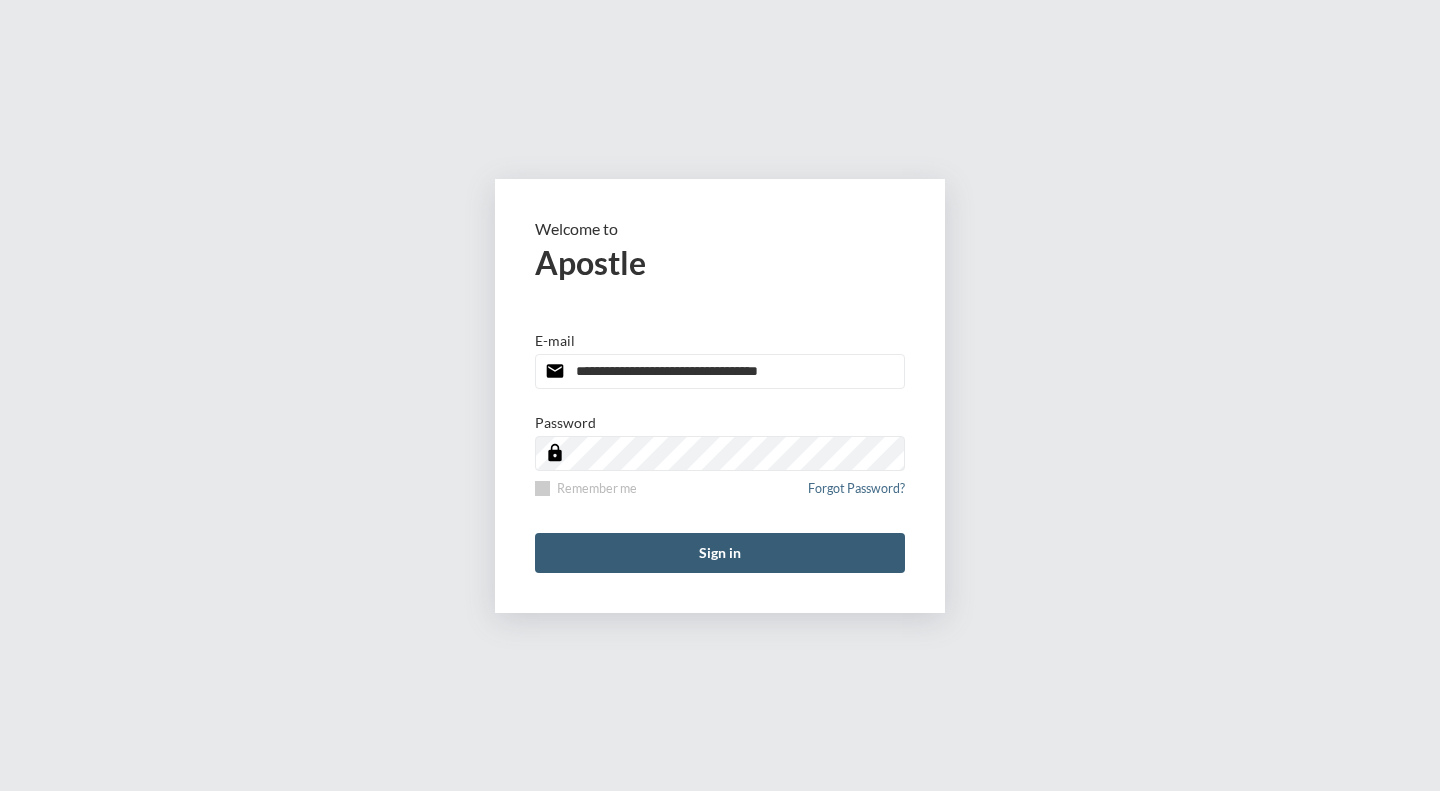 click at bounding box center (542, 488) 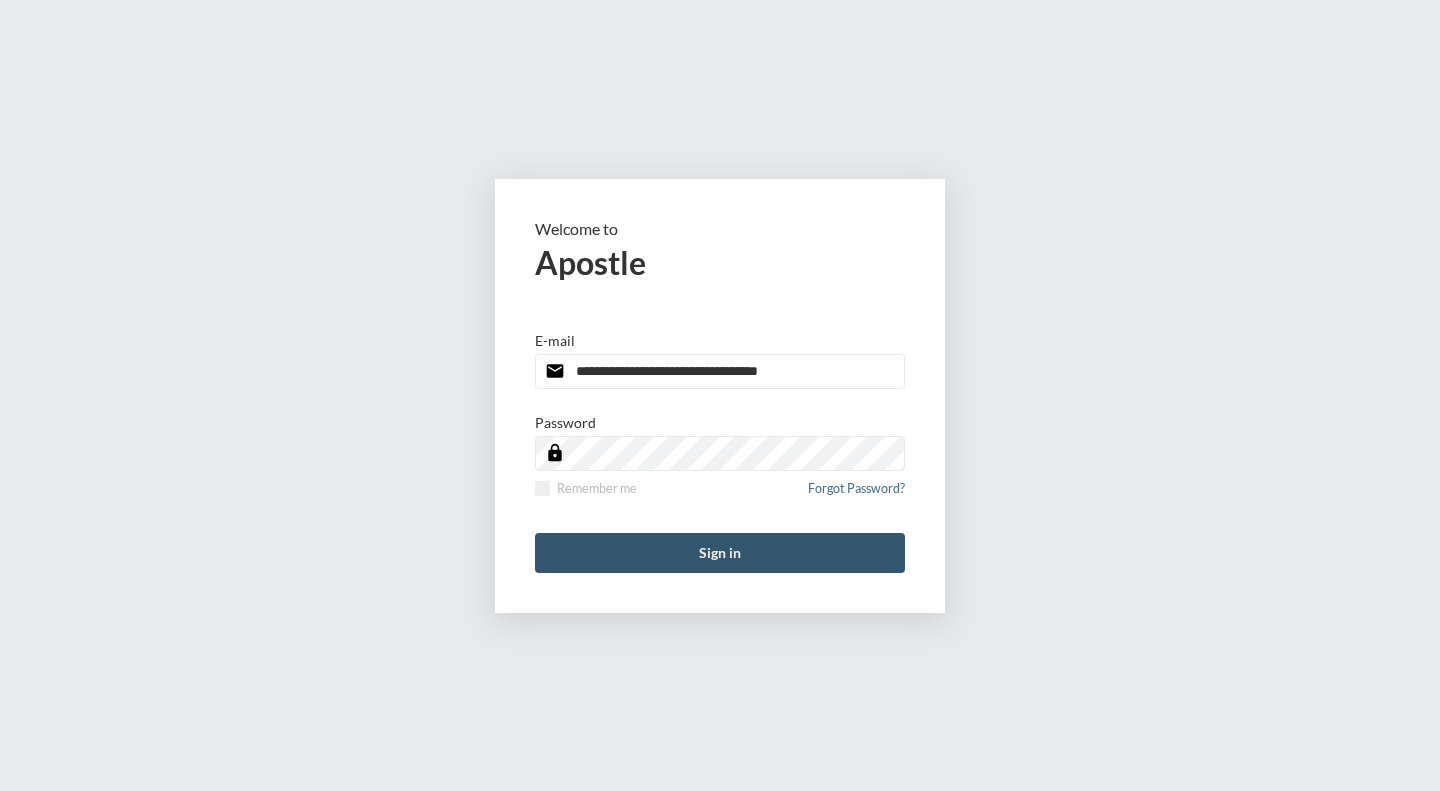 click on "Sign in" at bounding box center (720, 553) 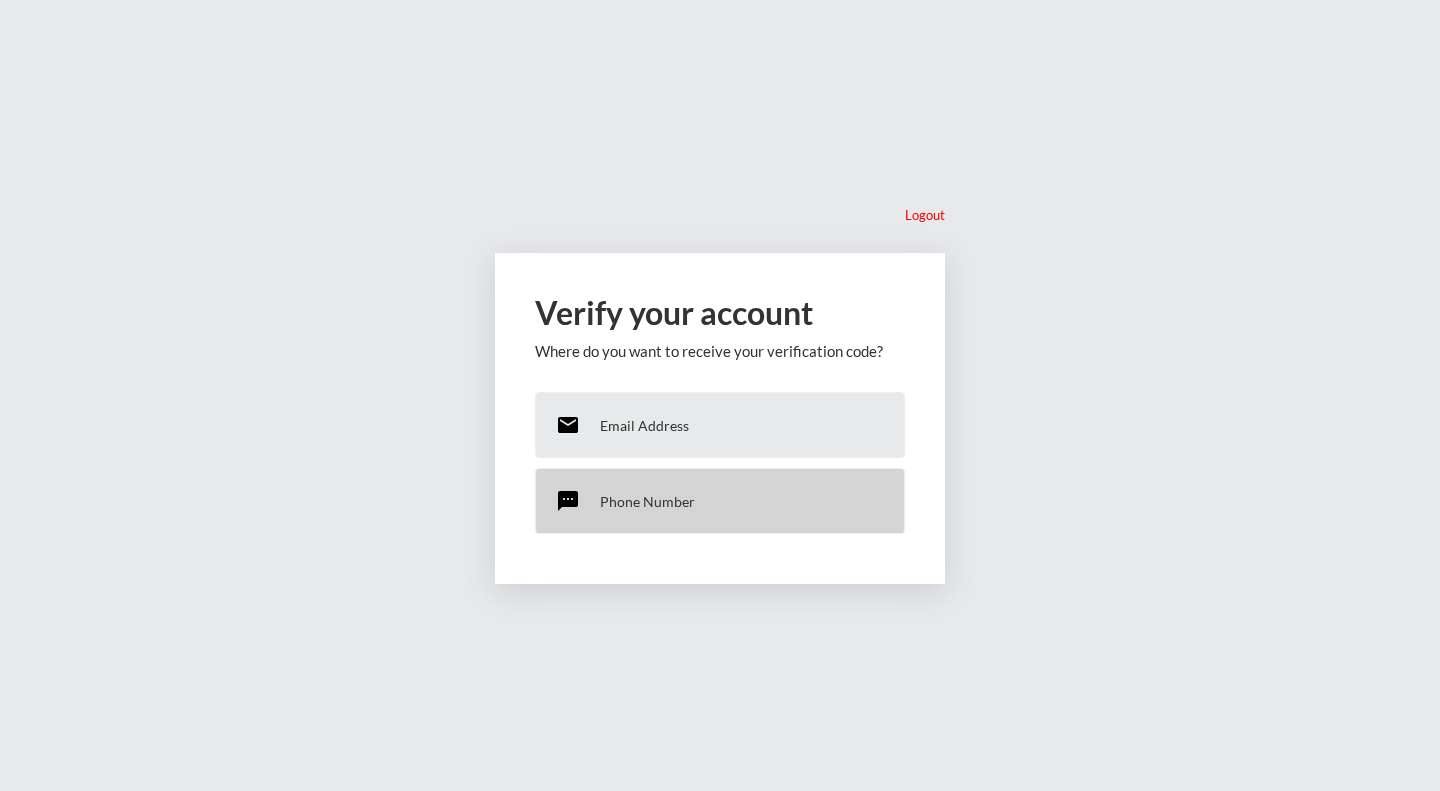 click on "sms Phone Number" at bounding box center [720, 501] 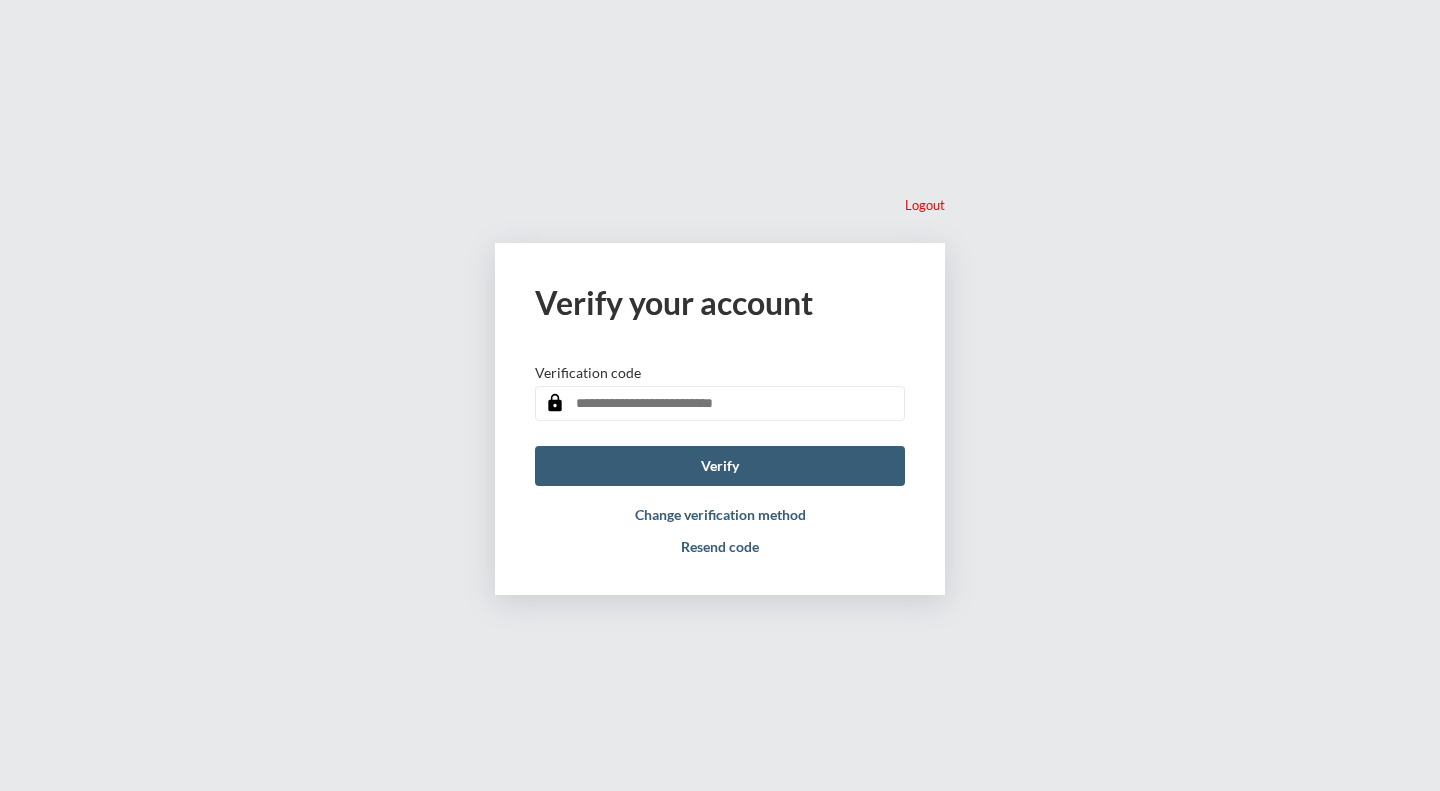 click at bounding box center [720, 403] 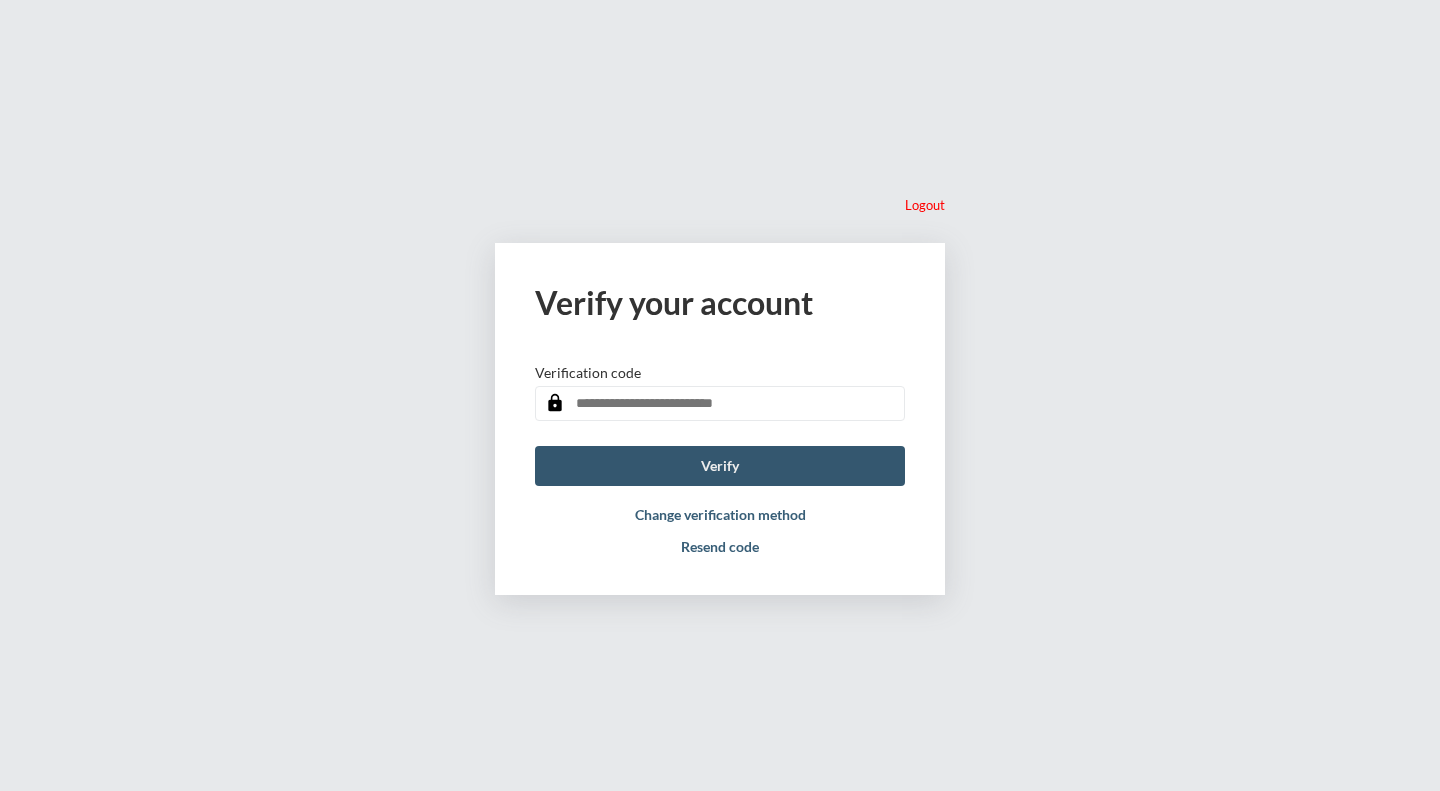 click on "Verify" at bounding box center [720, 466] 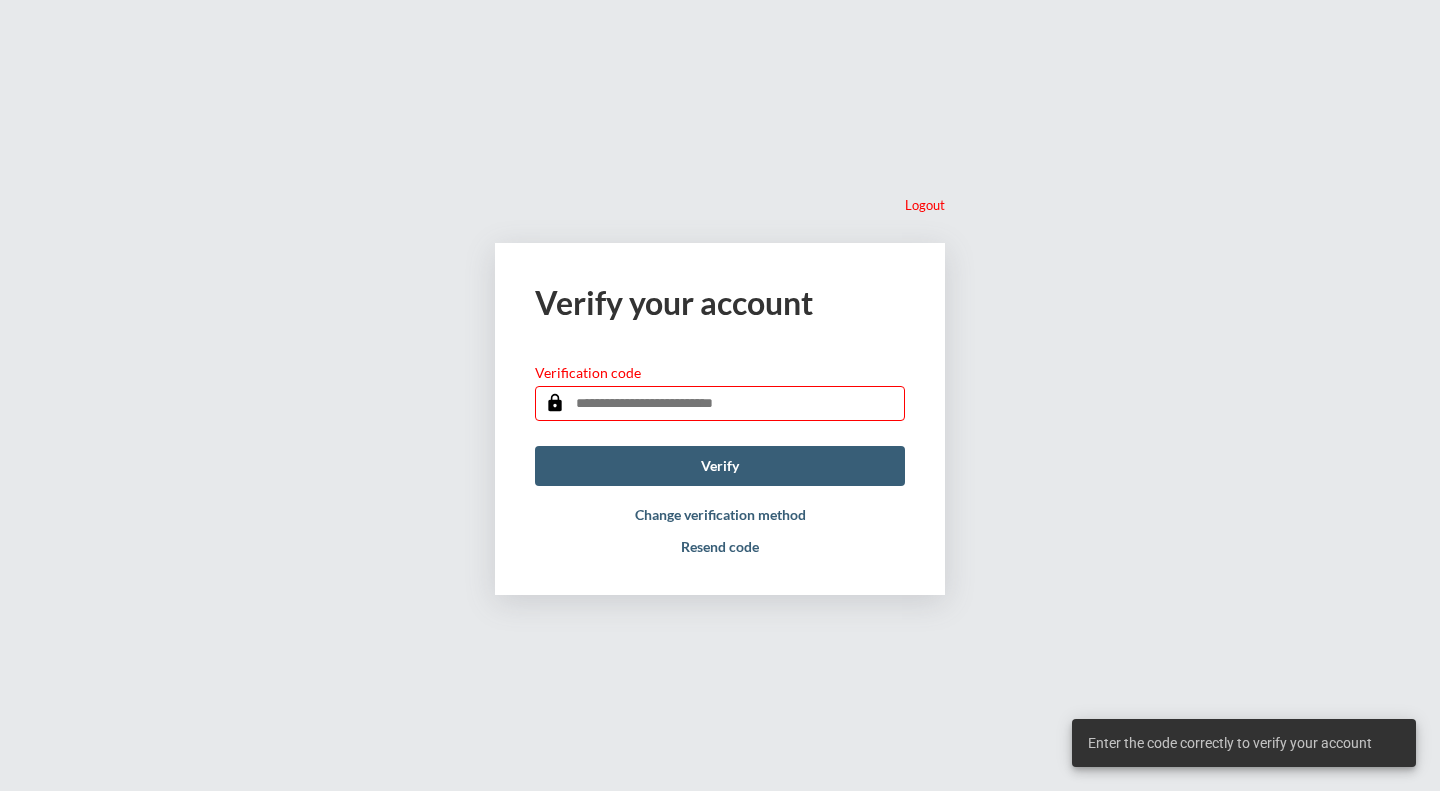 click on "Logout Verify your account Verification code lock Verify Change verification method Resend code" at bounding box center [720, 395] 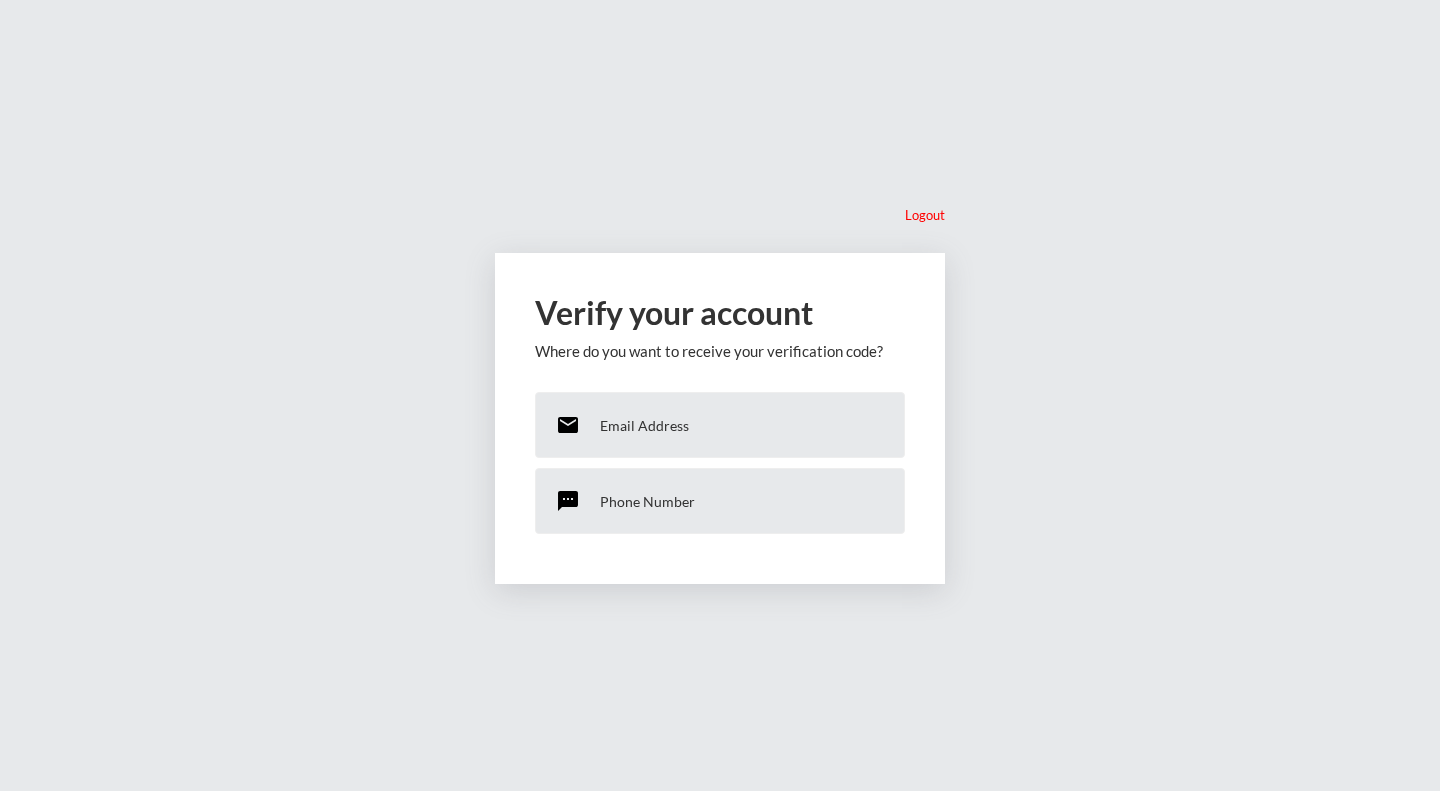 scroll, scrollTop: 0, scrollLeft: 0, axis: both 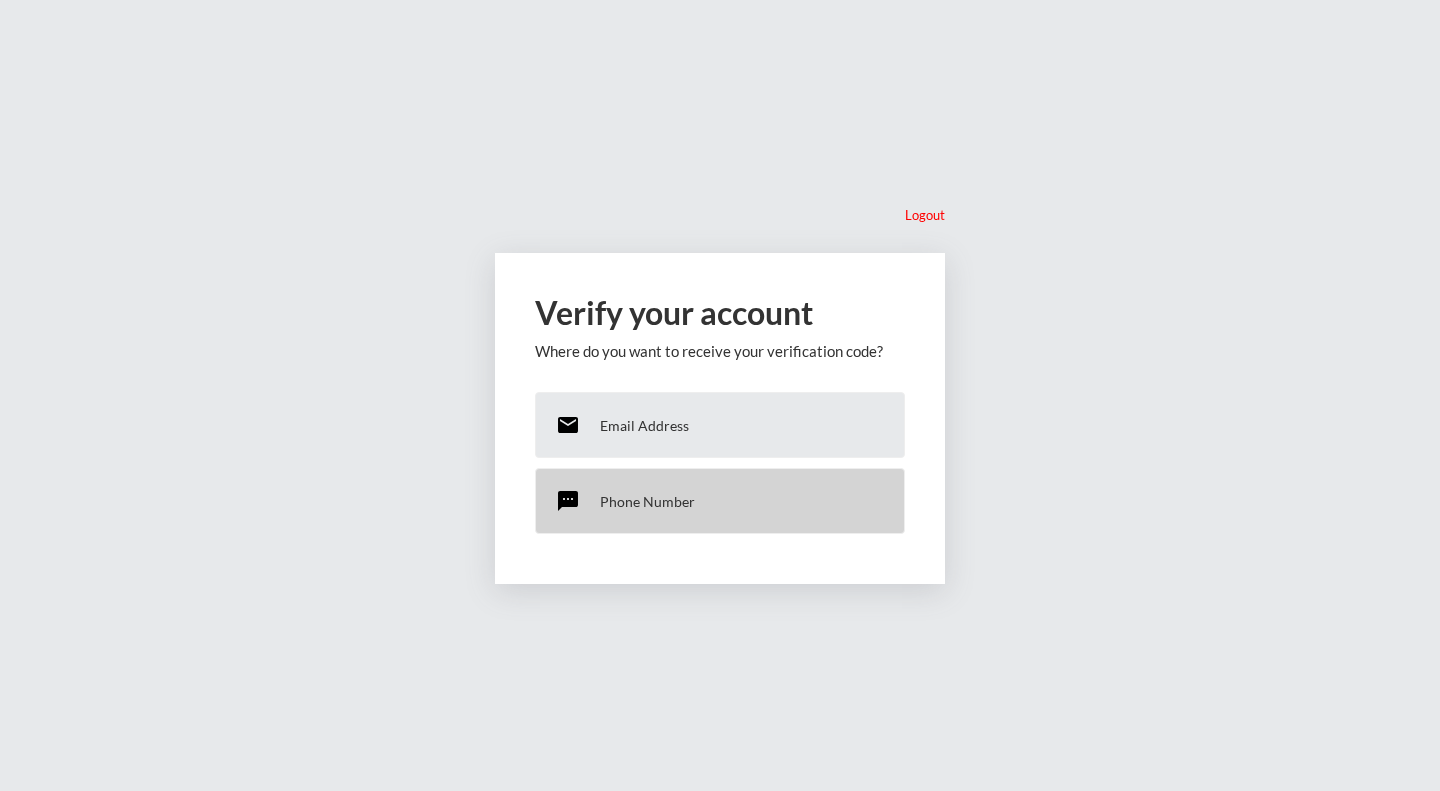 click on "Phone Number" at bounding box center [647, 501] 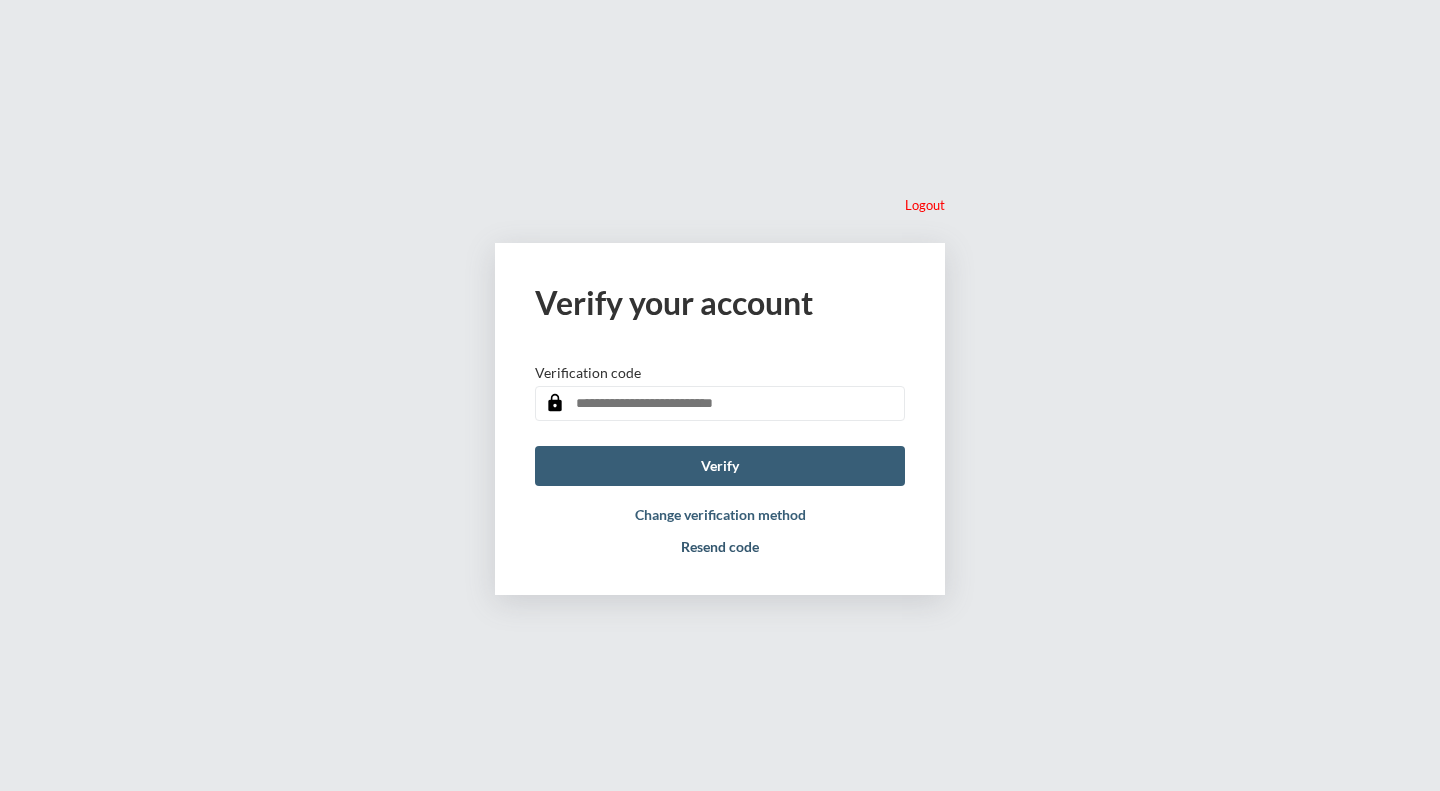 click on "Resend code" at bounding box center (720, 546) 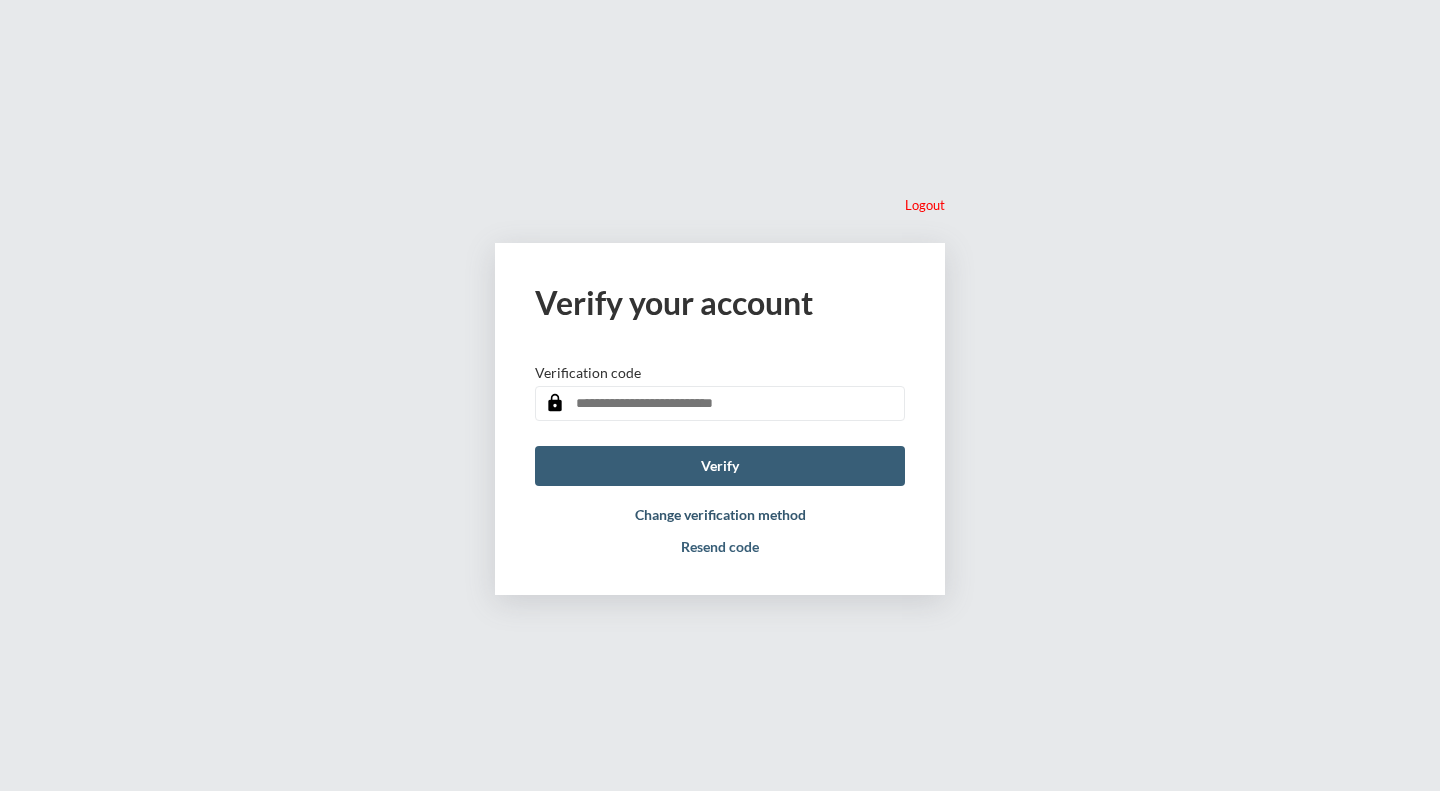 click on "Change verification method" at bounding box center [720, 514] 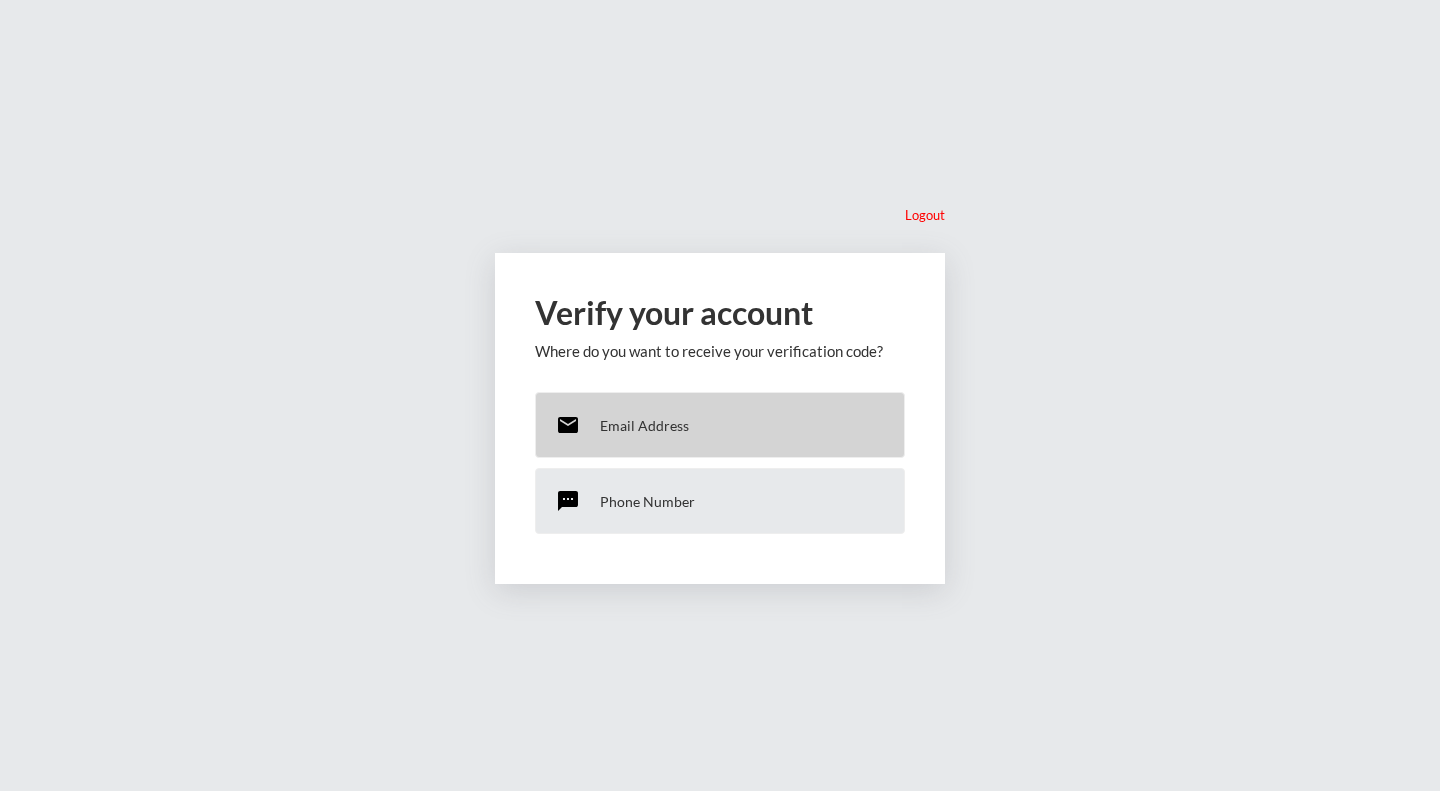 click on "Email Address" at bounding box center (644, 425) 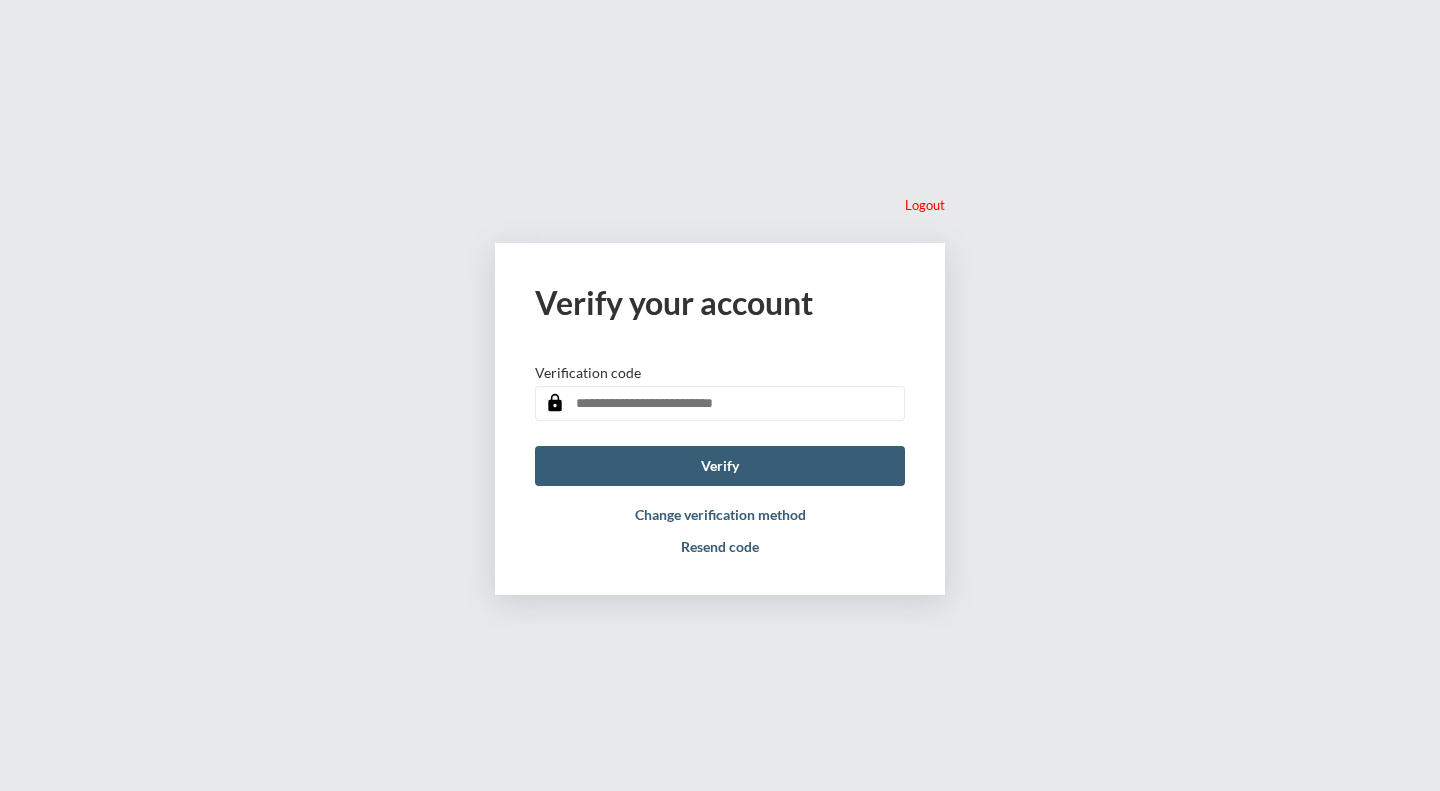 click at bounding box center (720, 403) 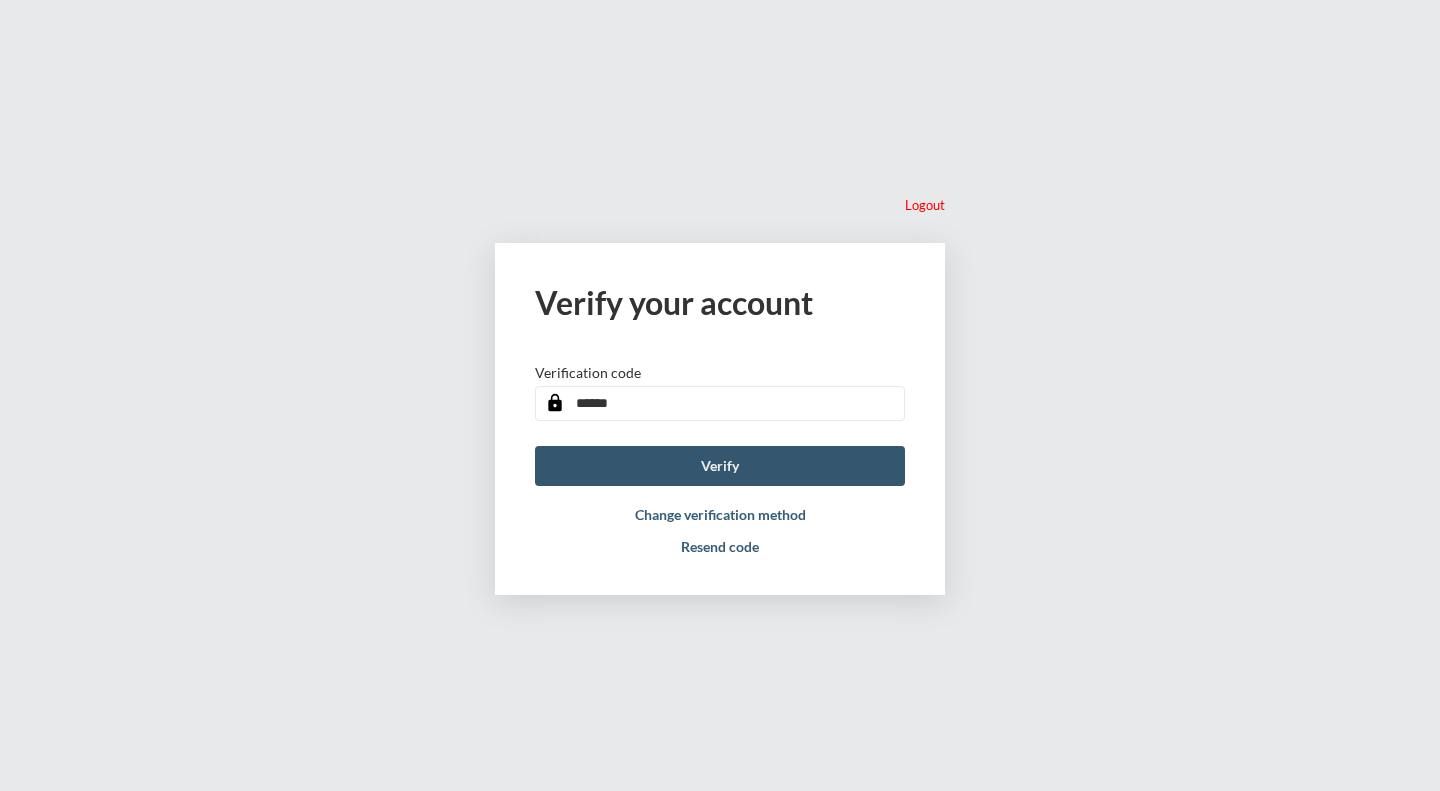 type on "******" 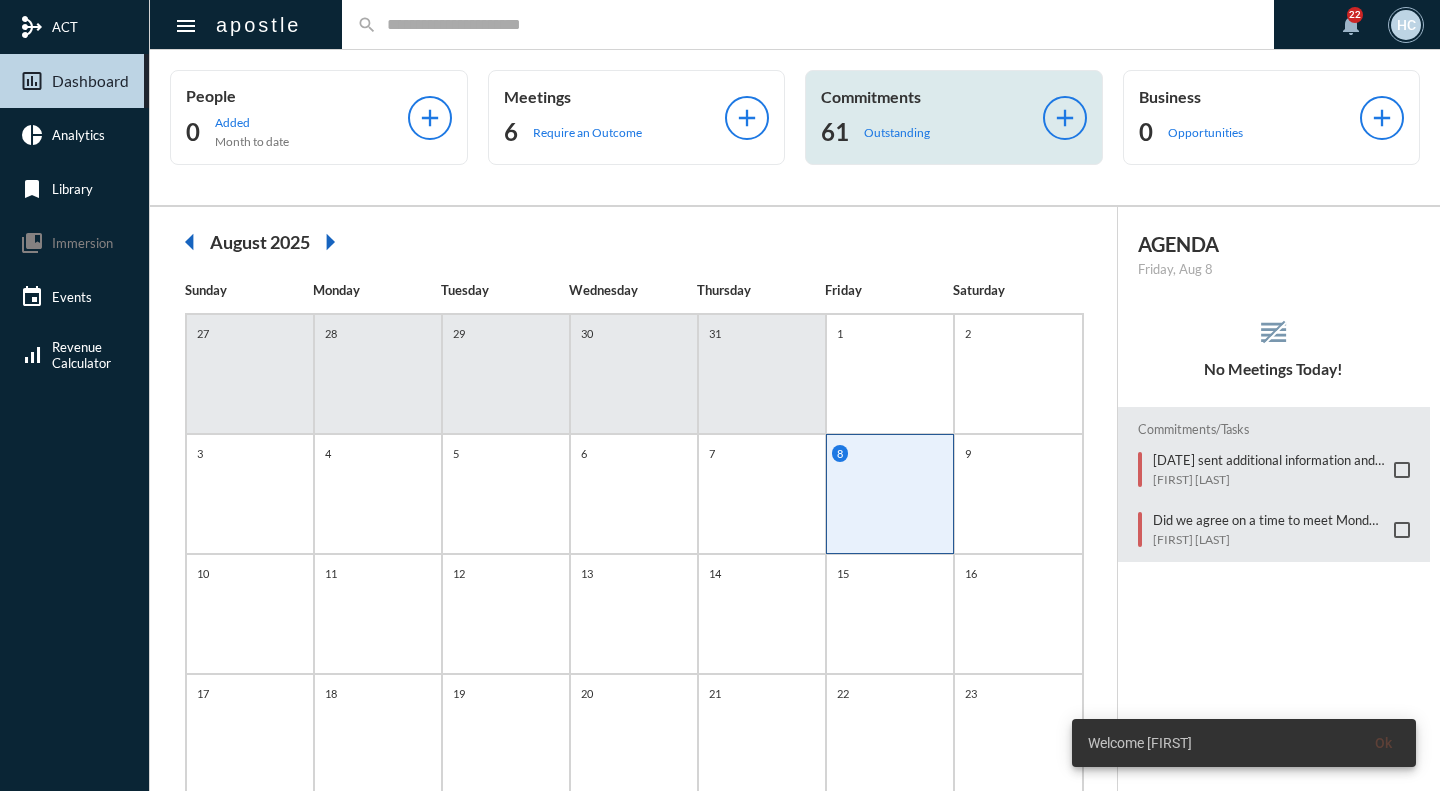 click on "Commitments 61 Outstanding" 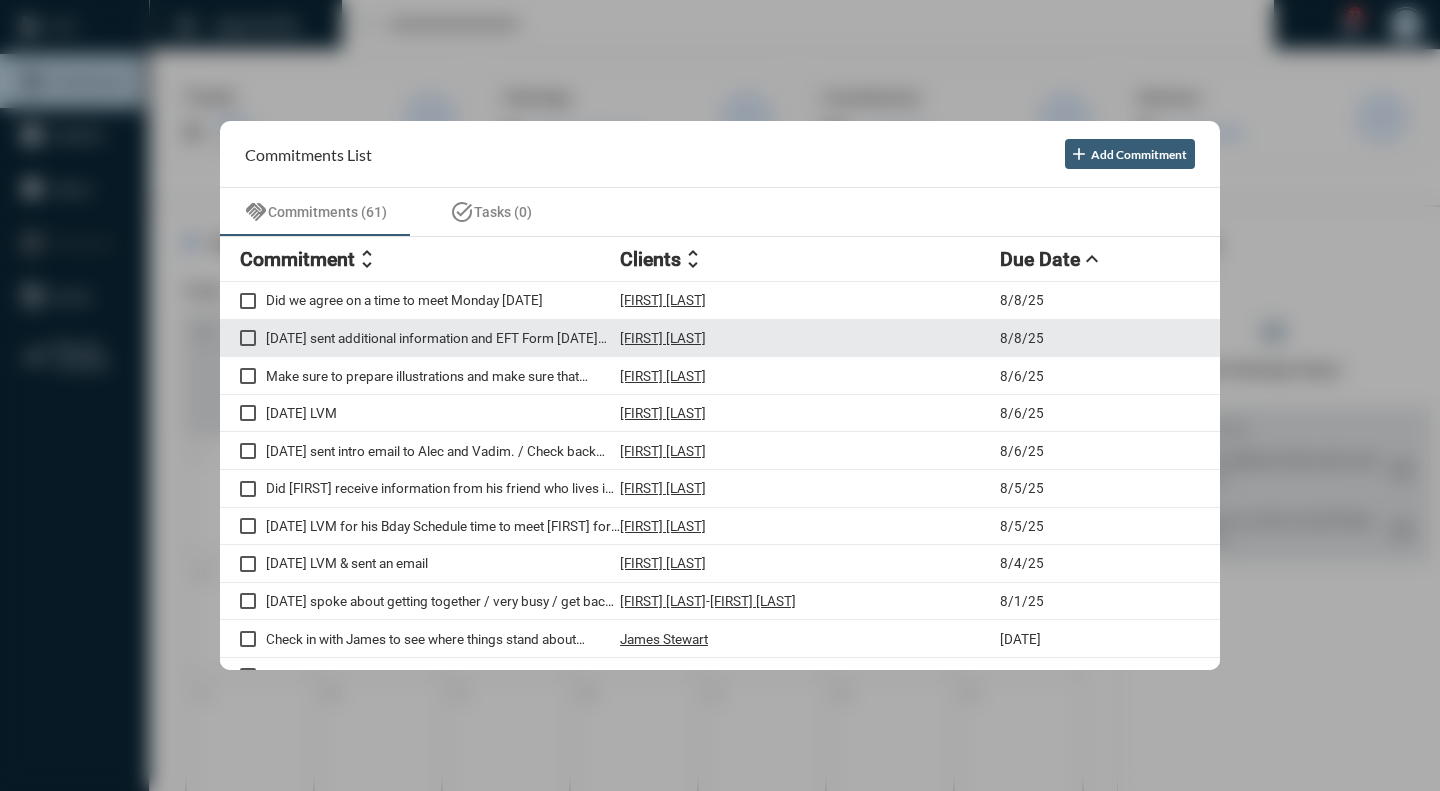 click on "[DATE] sent additional information  and EFT Form [DATE] sent email about DI premium late / called on [DATE].  Any reply?" at bounding box center [443, 338] 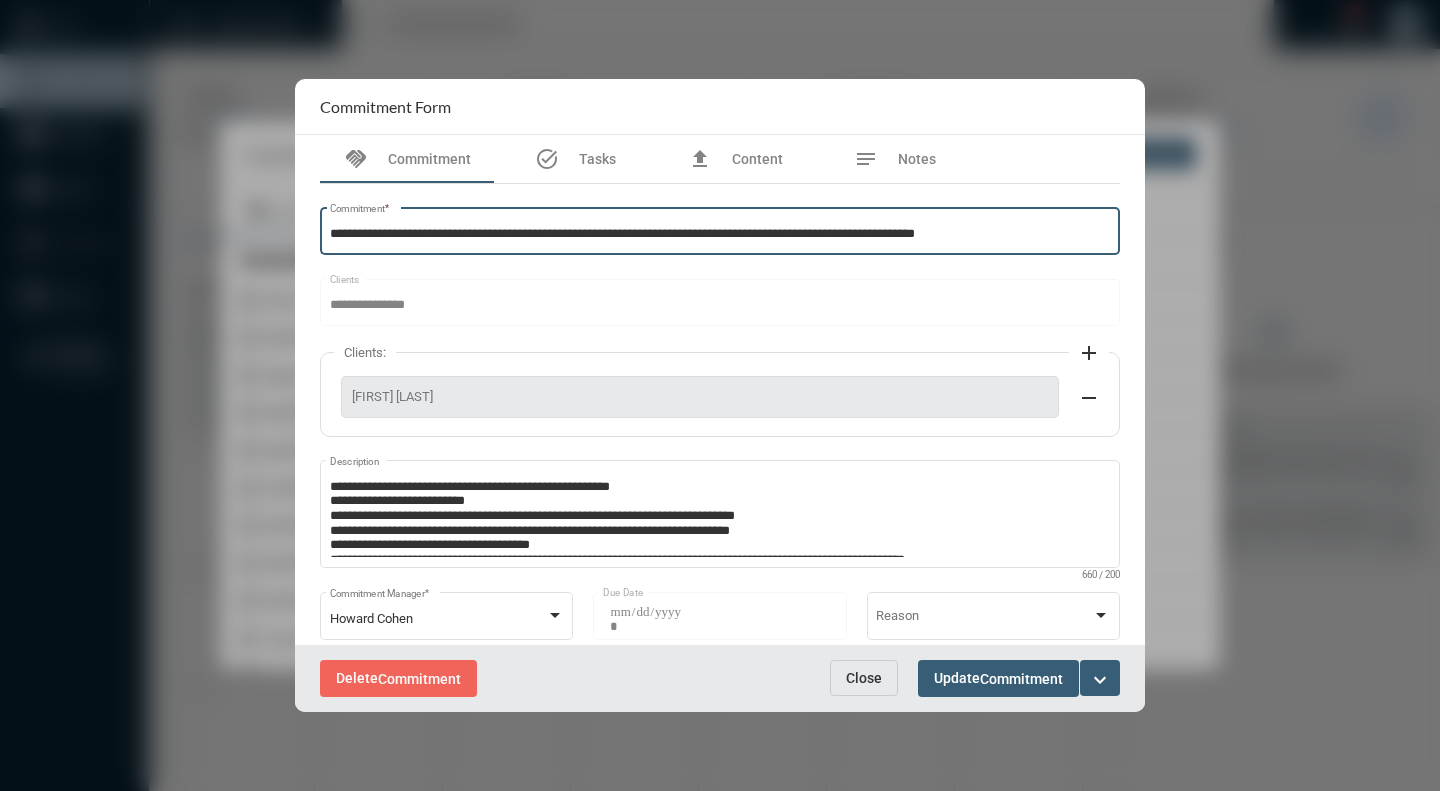 click on "**********" at bounding box center [720, 234] 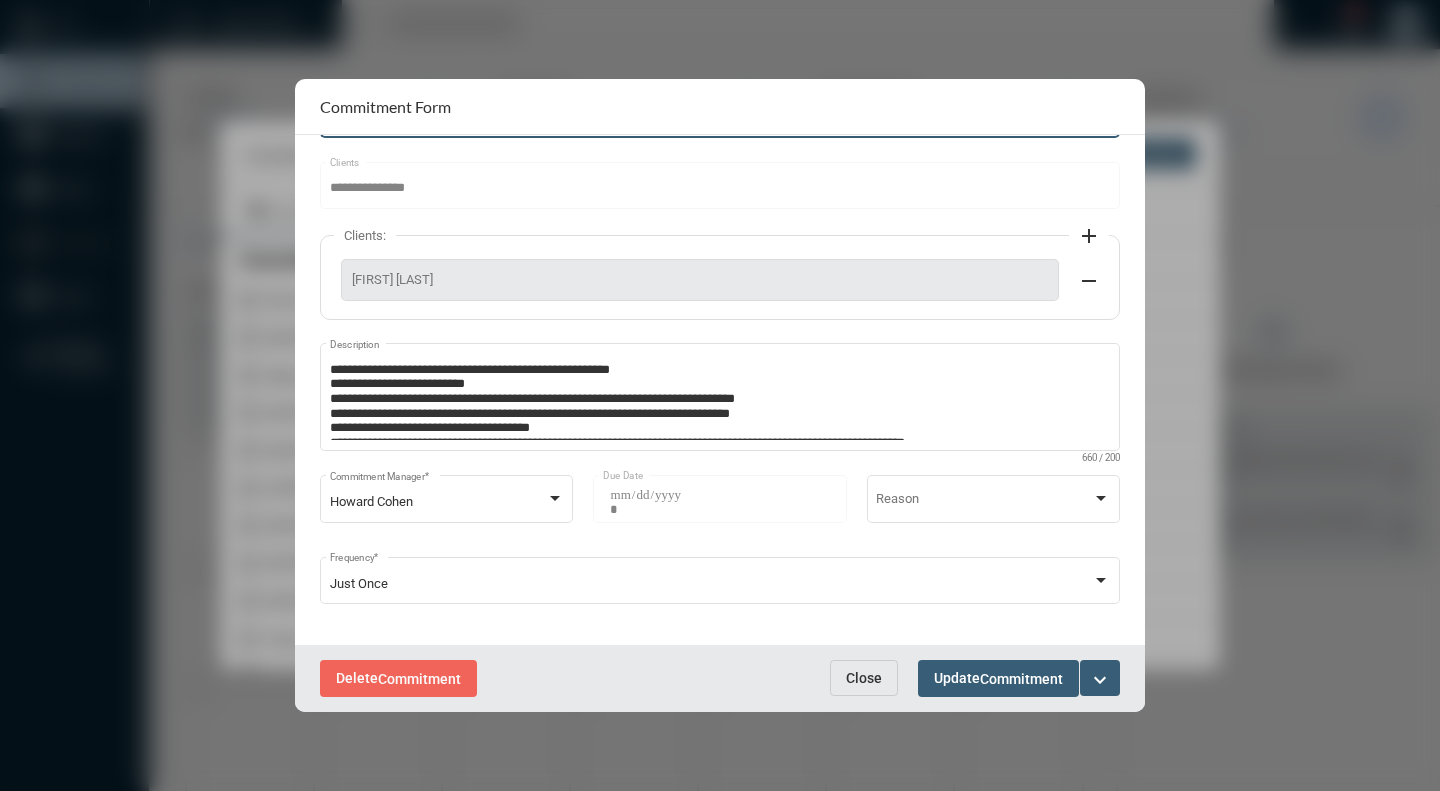 scroll, scrollTop: 132, scrollLeft: 0, axis: vertical 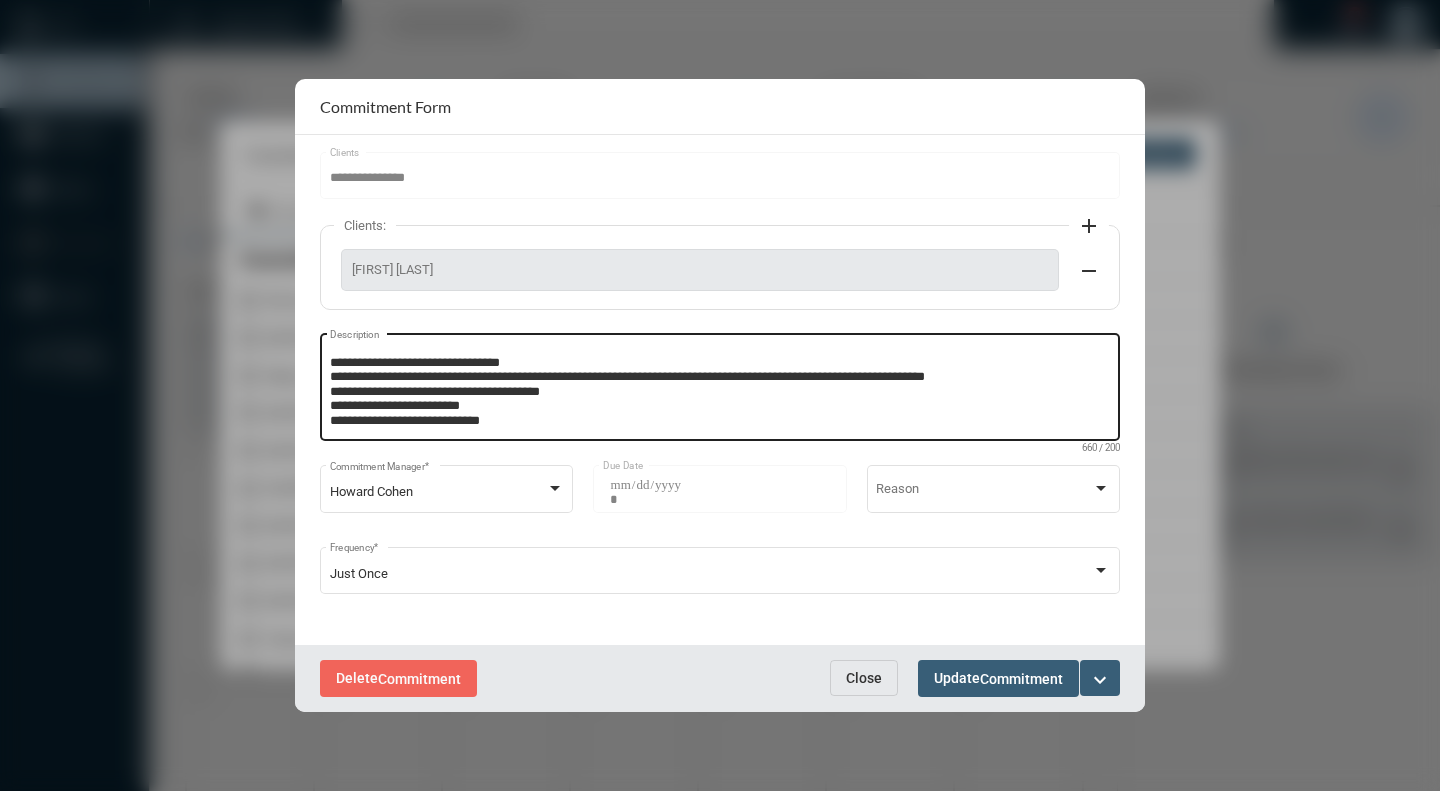type 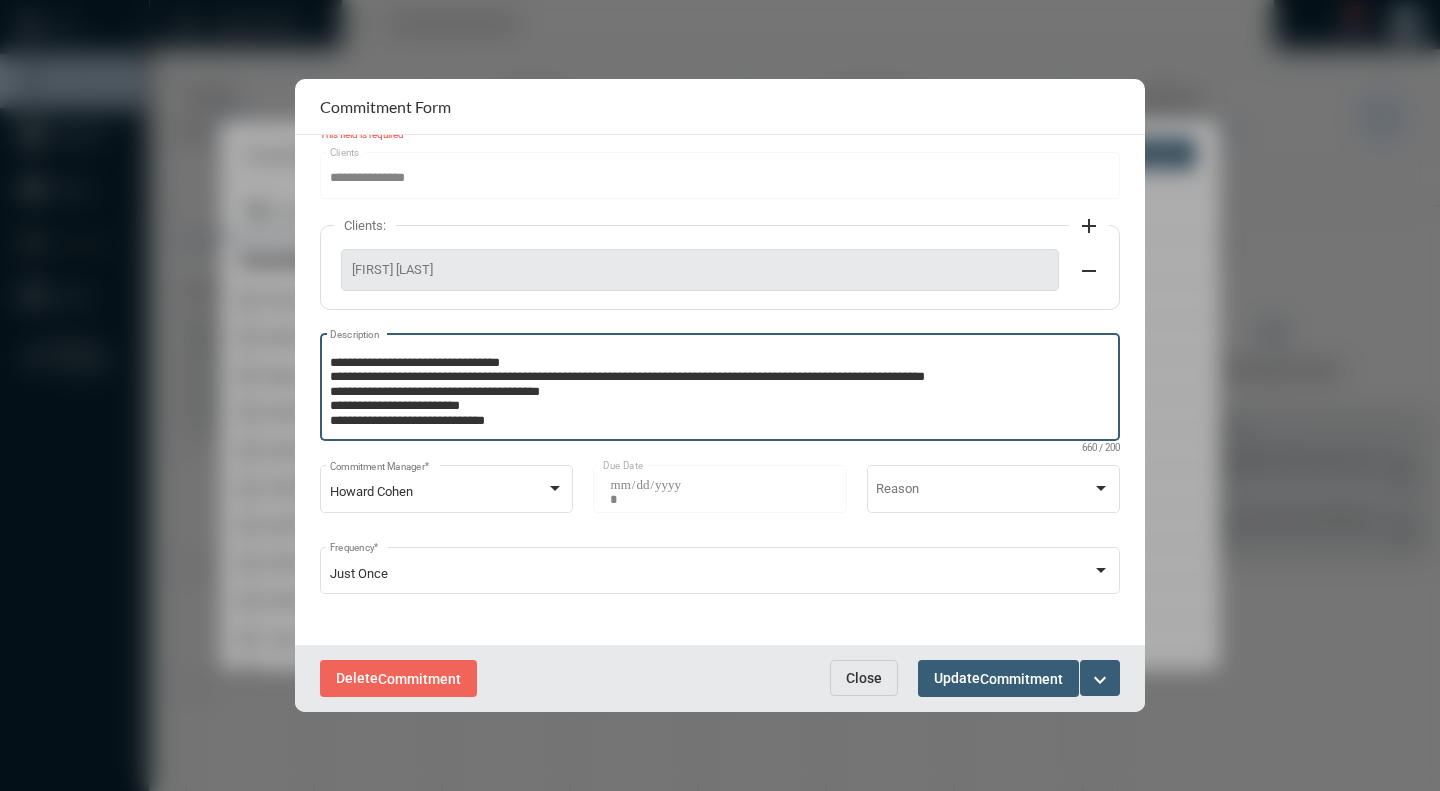 scroll, scrollTop: 99, scrollLeft: 0, axis: vertical 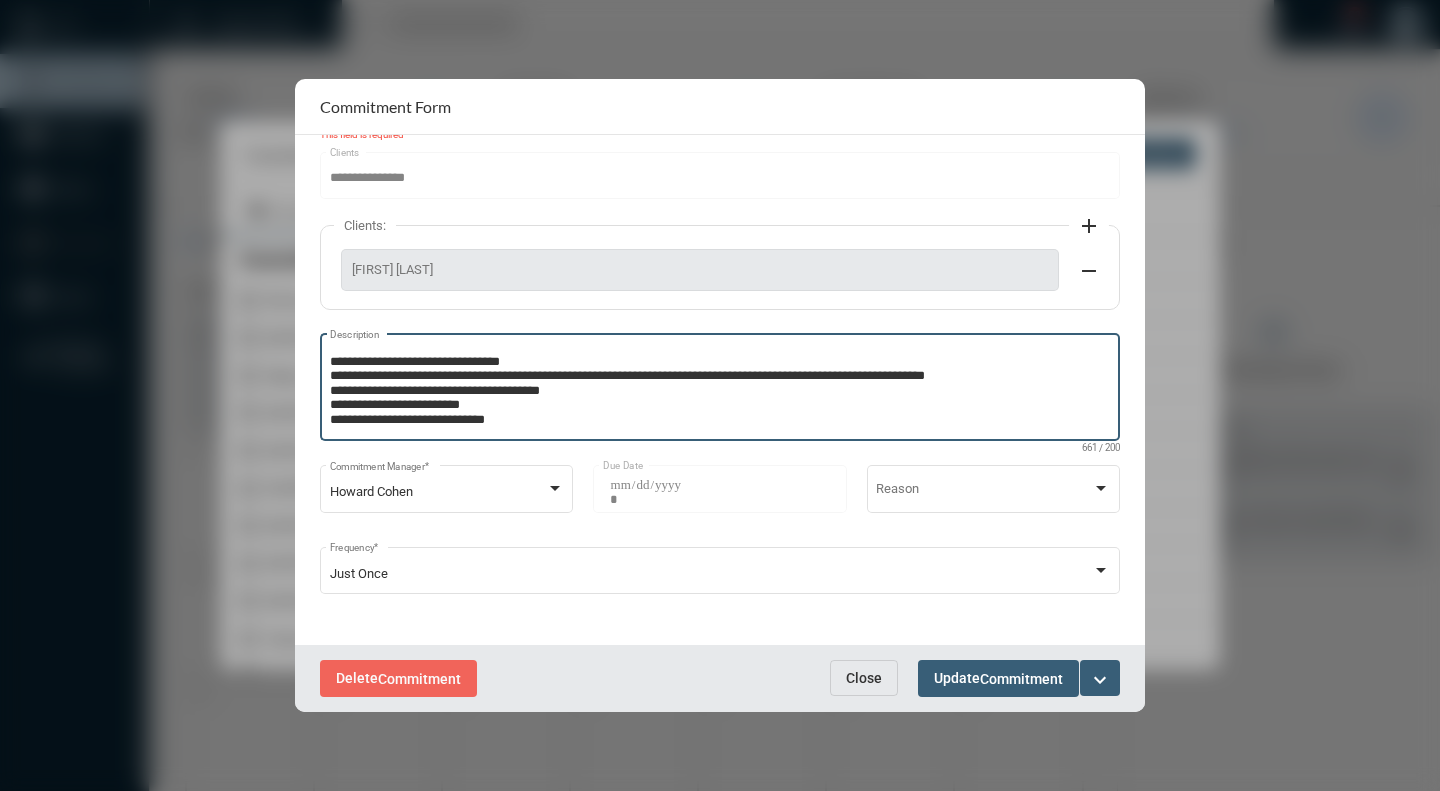 paste on "**********" 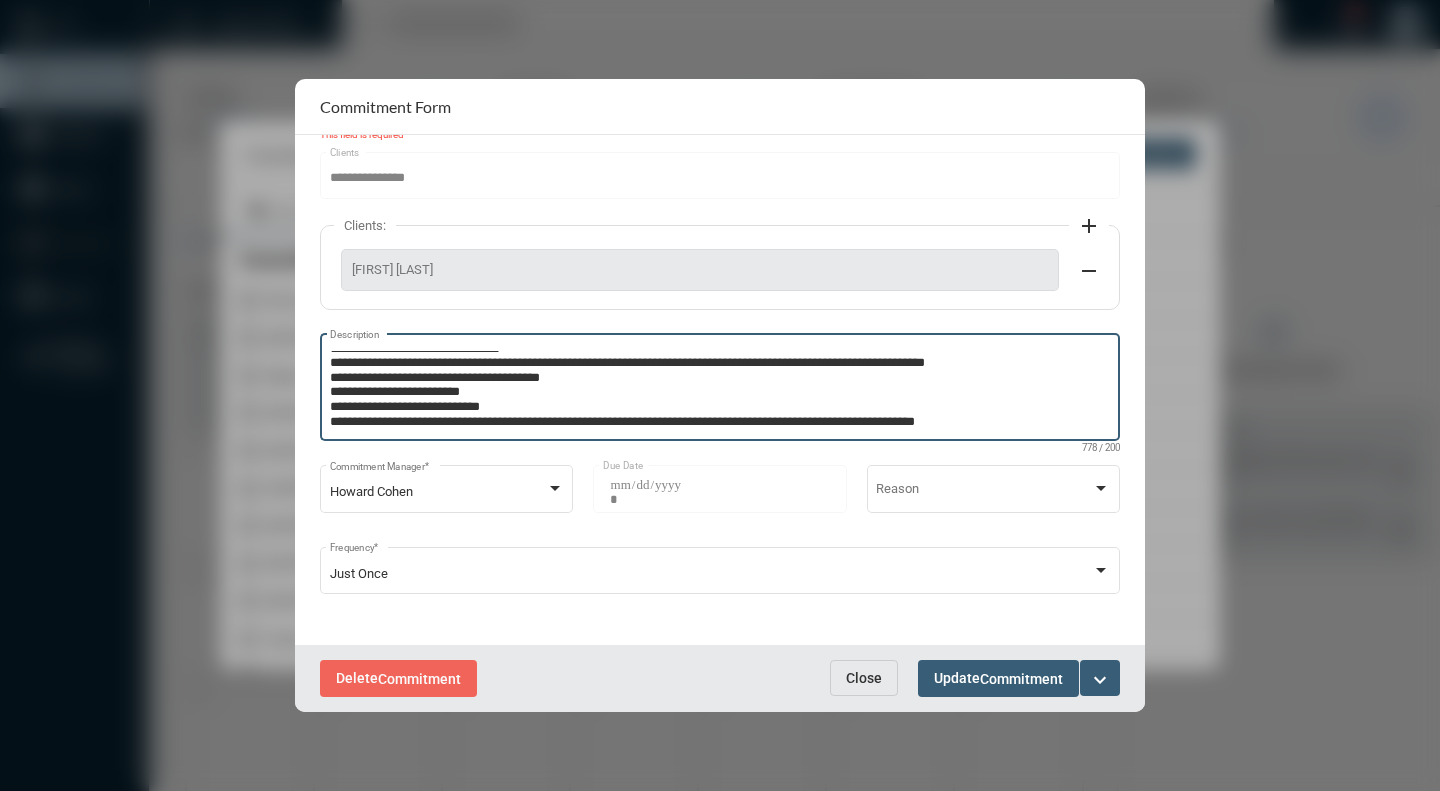 type on "**********" 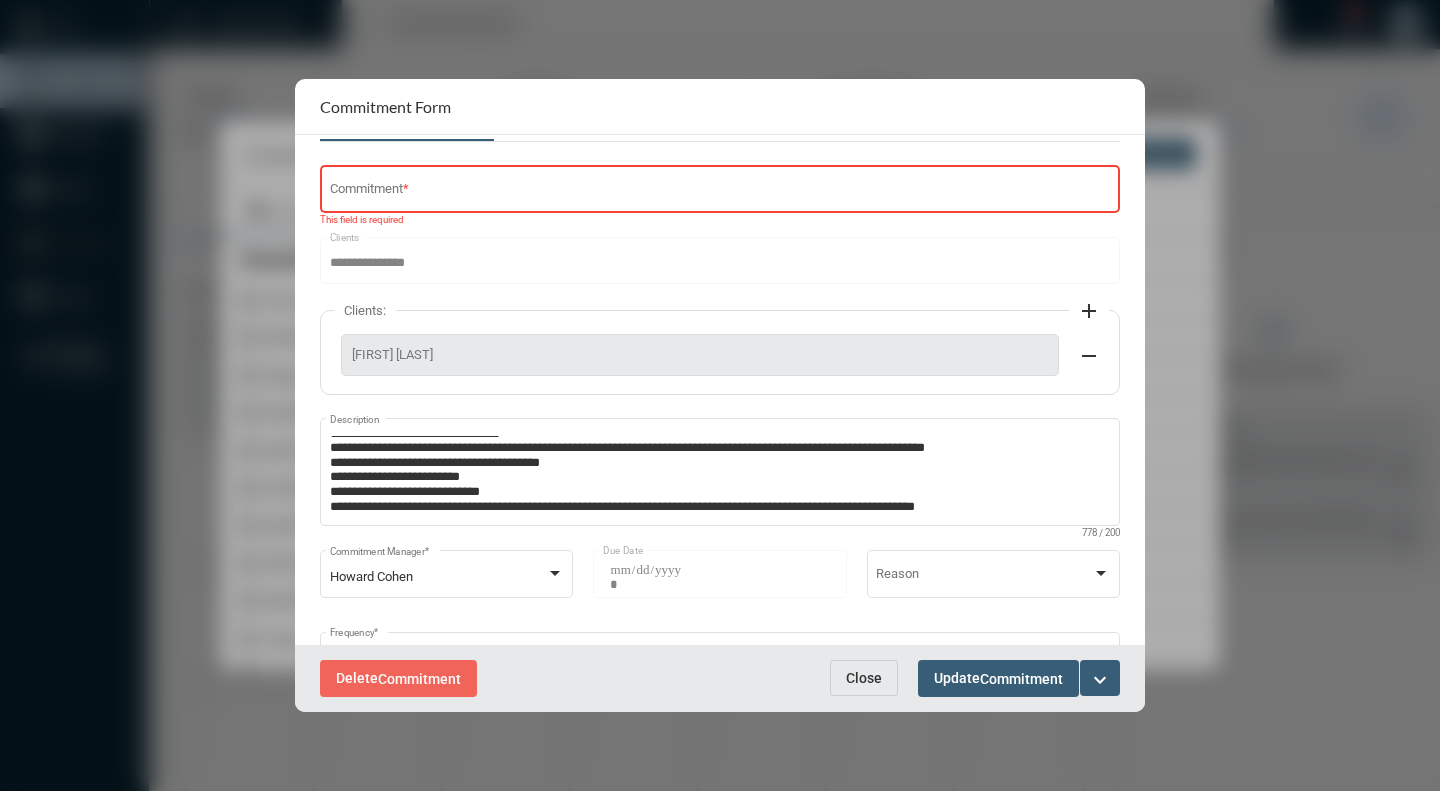 scroll, scrollTop: 0, scrollLeft: 0, axis: both 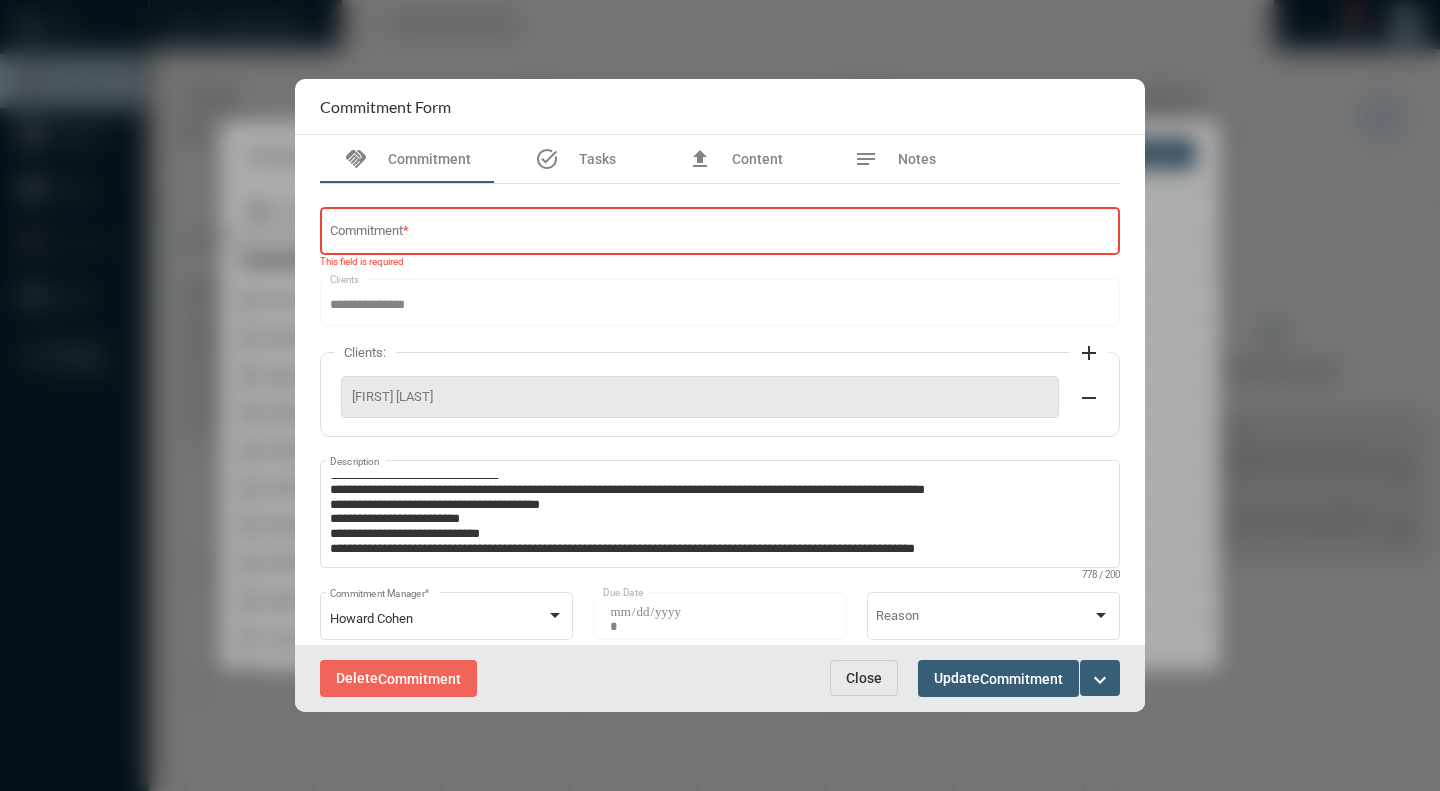 click on "Commitment  *" at bounding box center (720, 234) 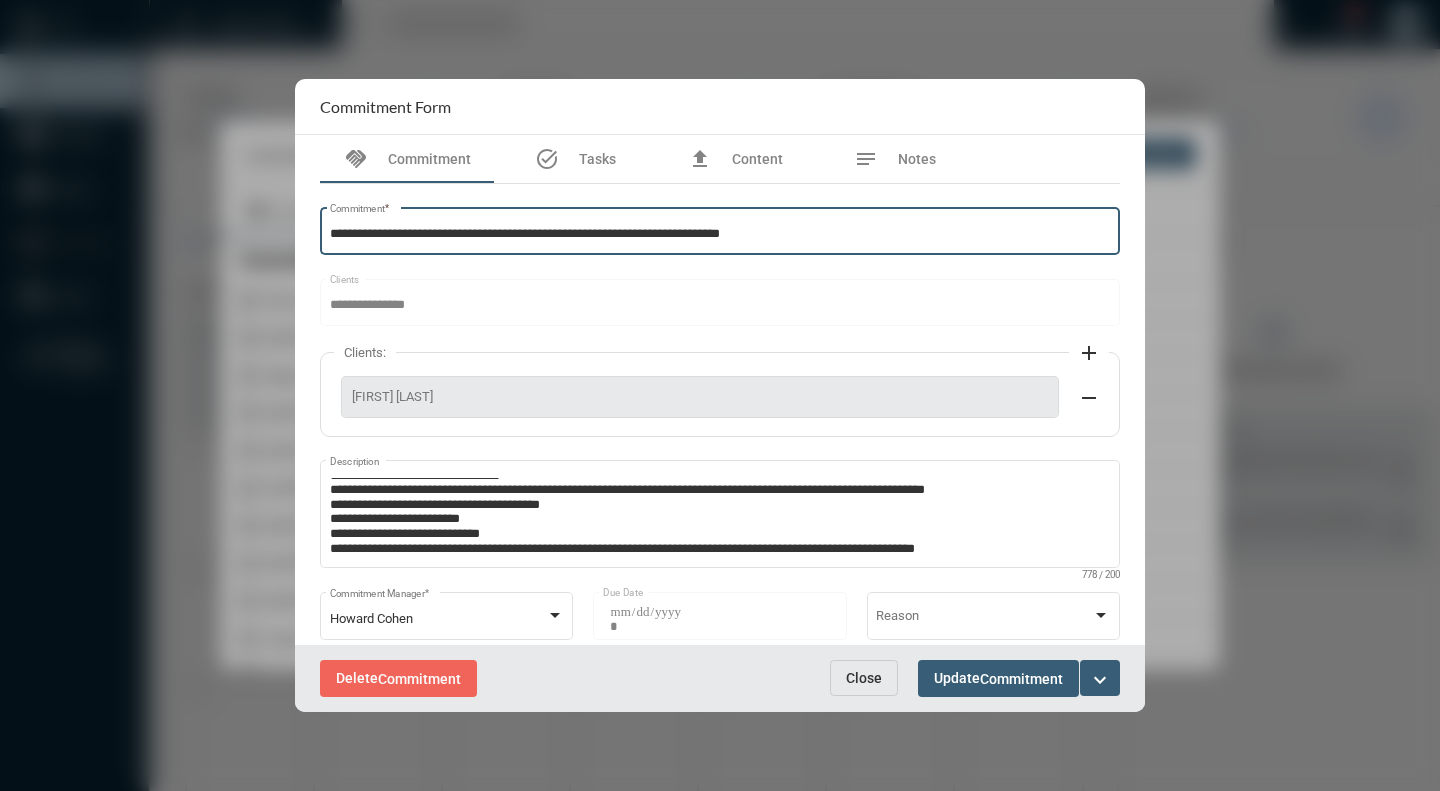 type on "**********" 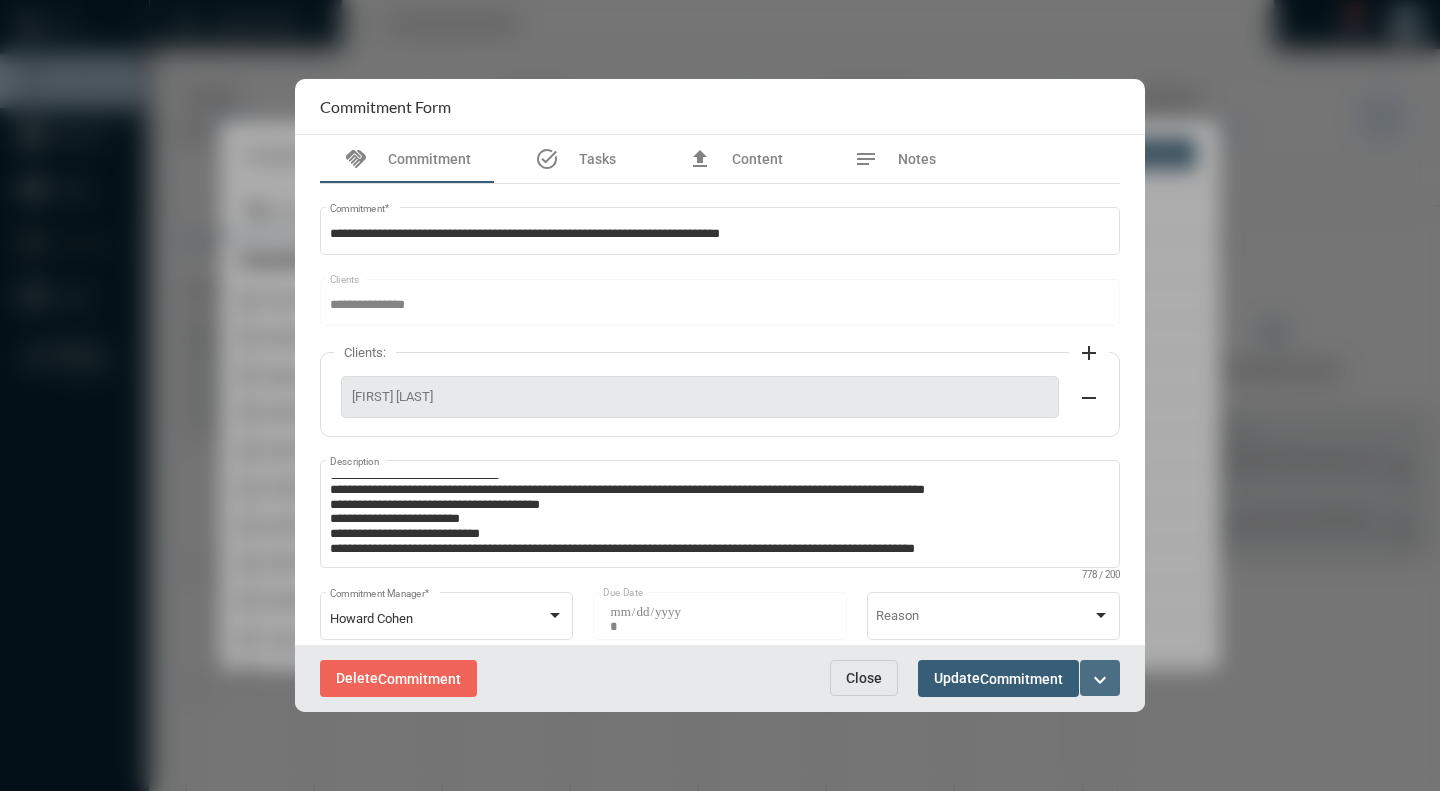 click on "expand_more" at bounding box center (1100, 680) 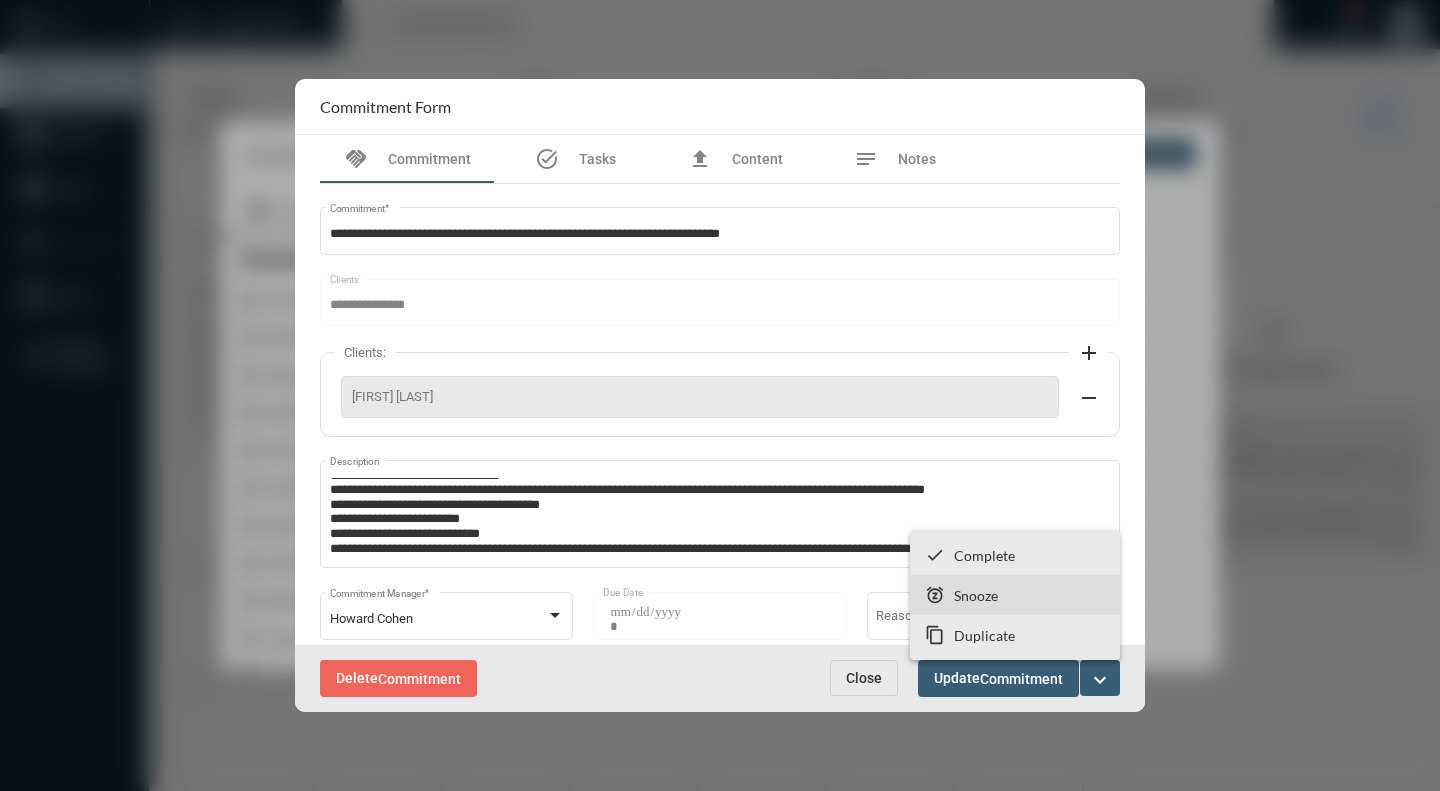 click on "Snooze" at bounding box center (976, 595) 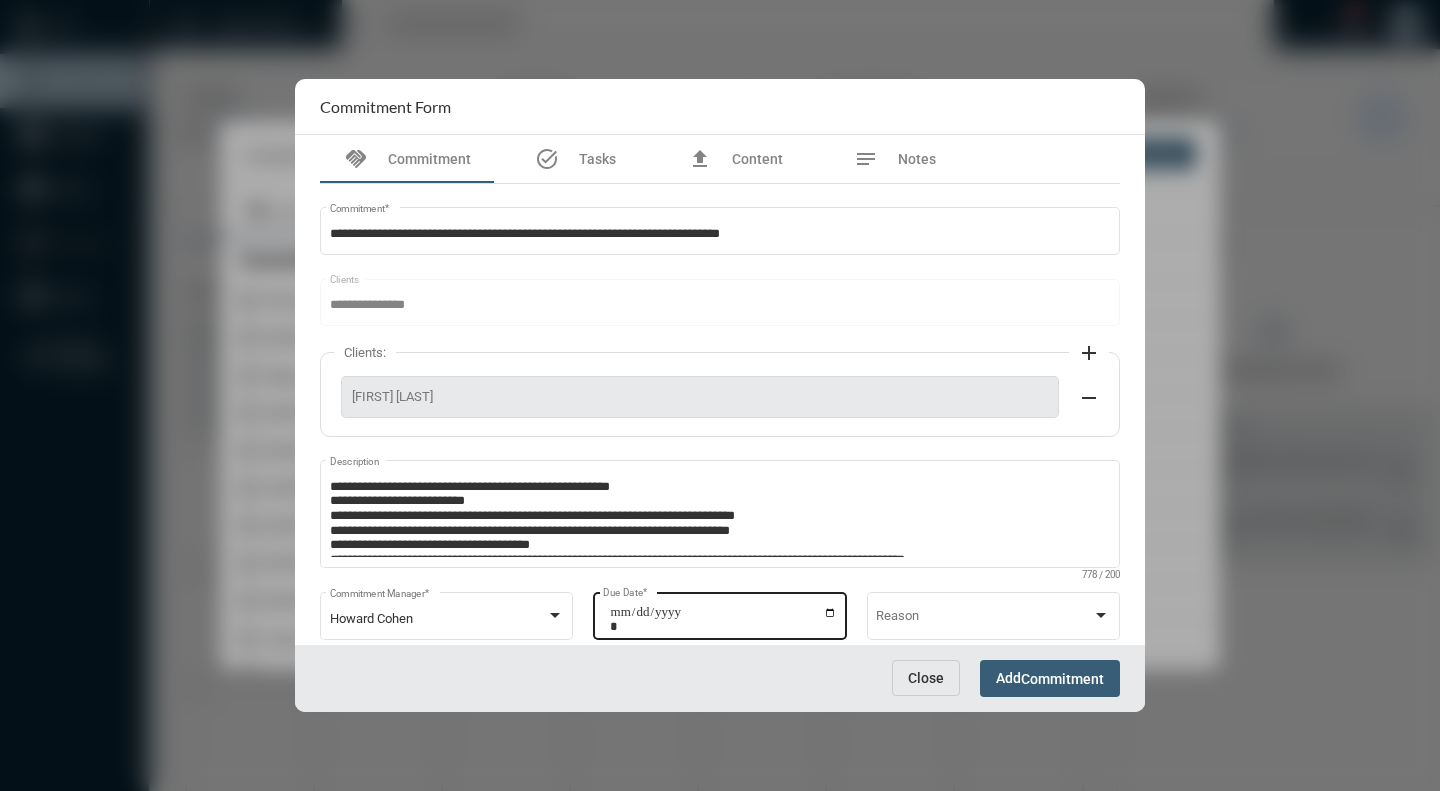 click on "**********" at bounding box center (723, 619) 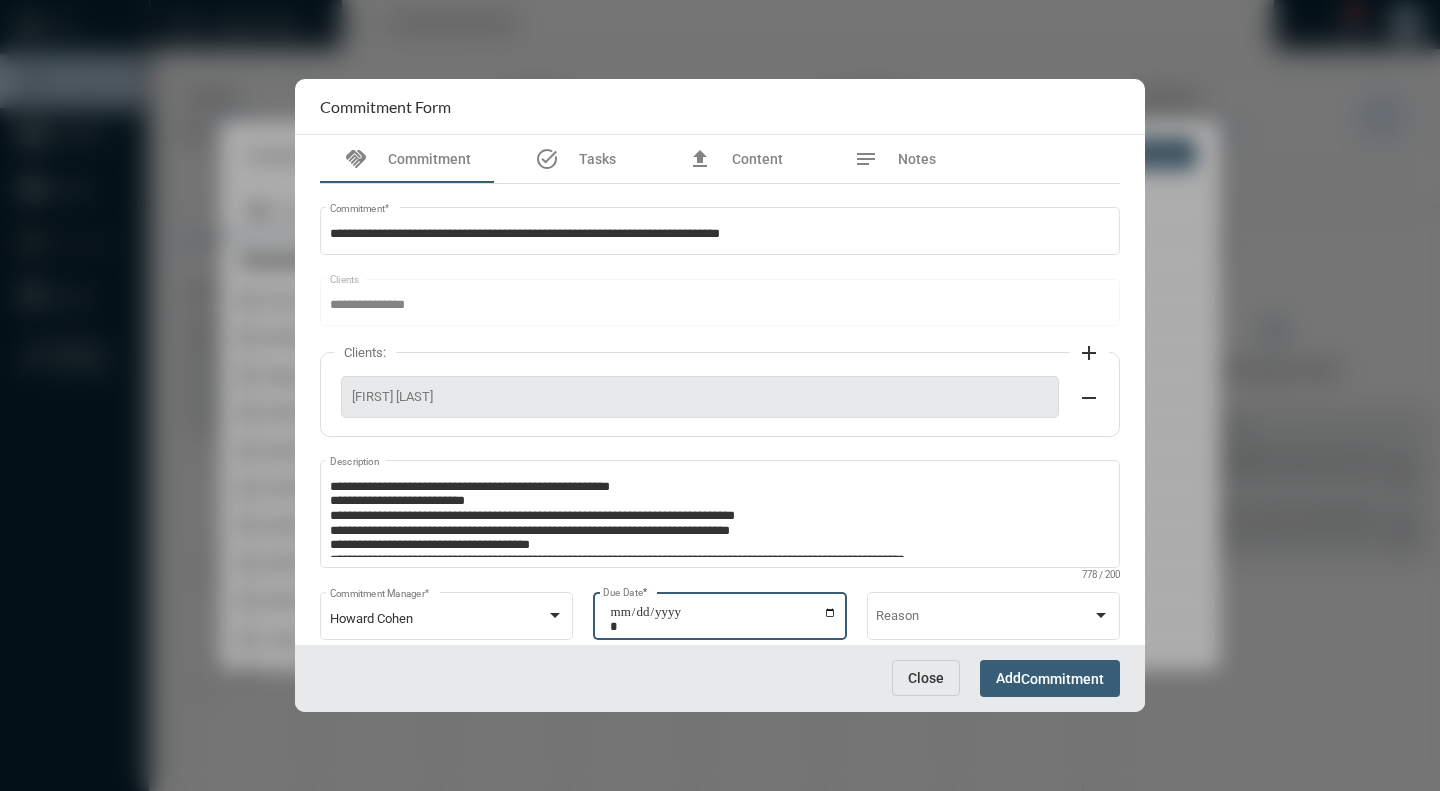 type on "**********" 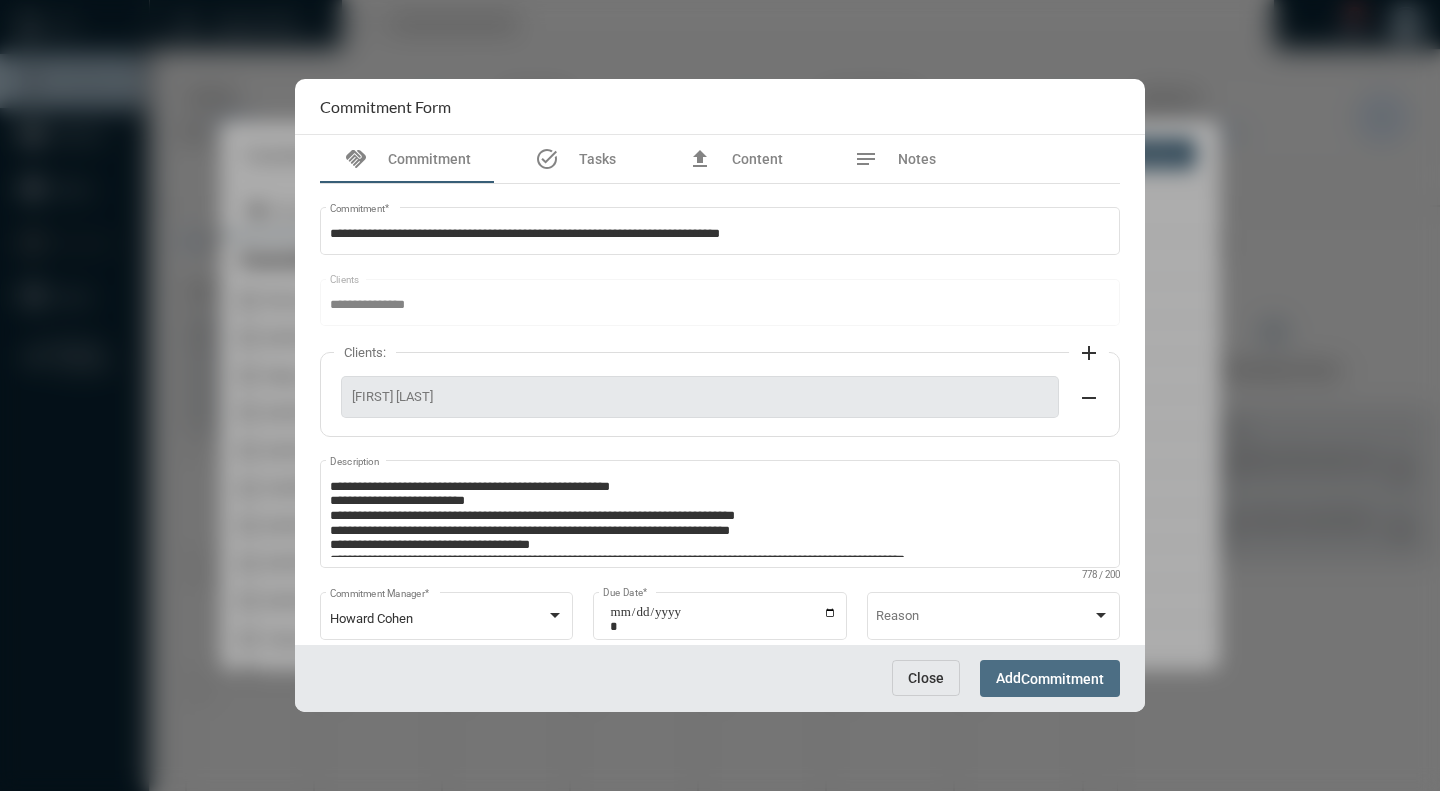 click on "Commitment" at bounding box center (1062, 679) 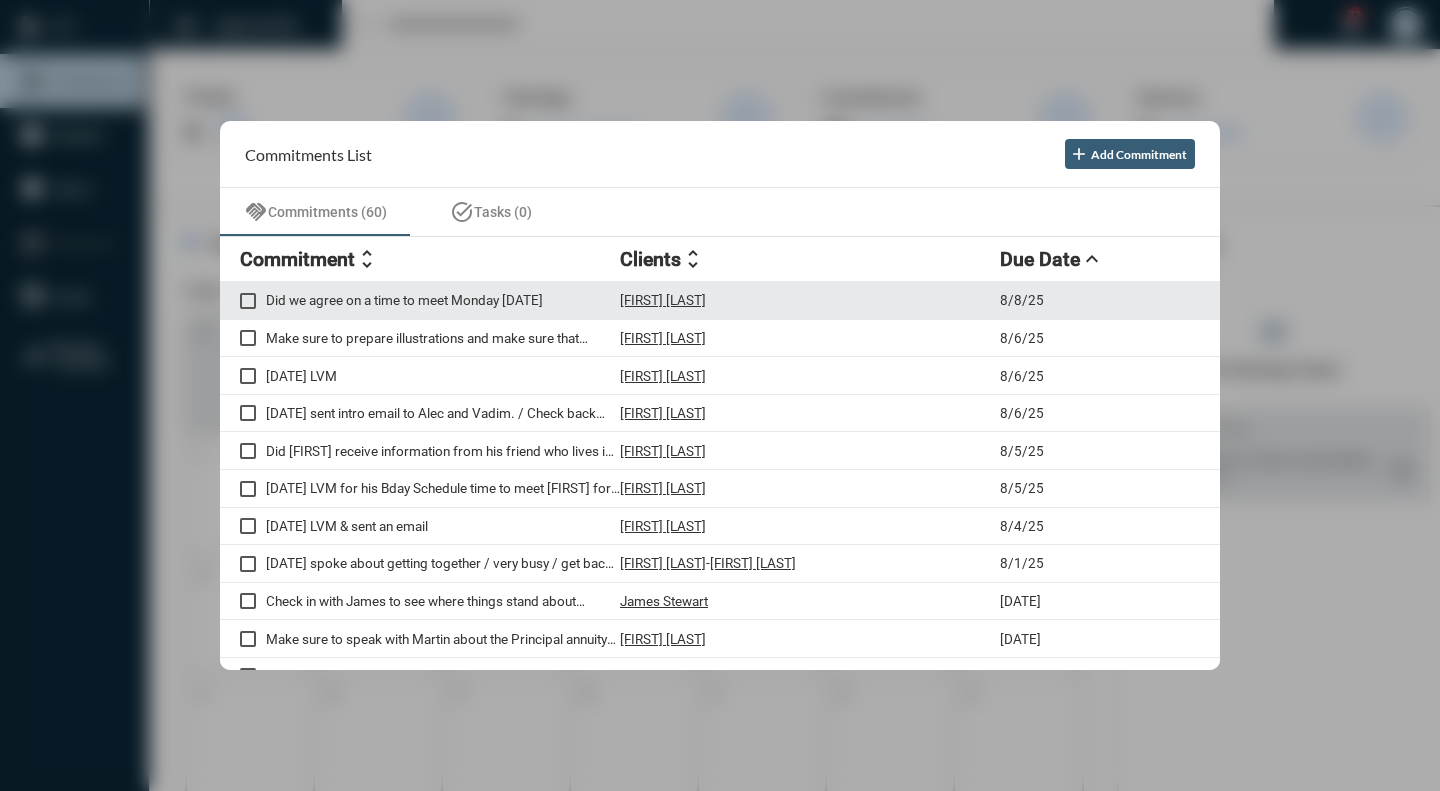 click on "Did we agree on a time to meet Monday [DATE]" at bounding box center [443, 300] 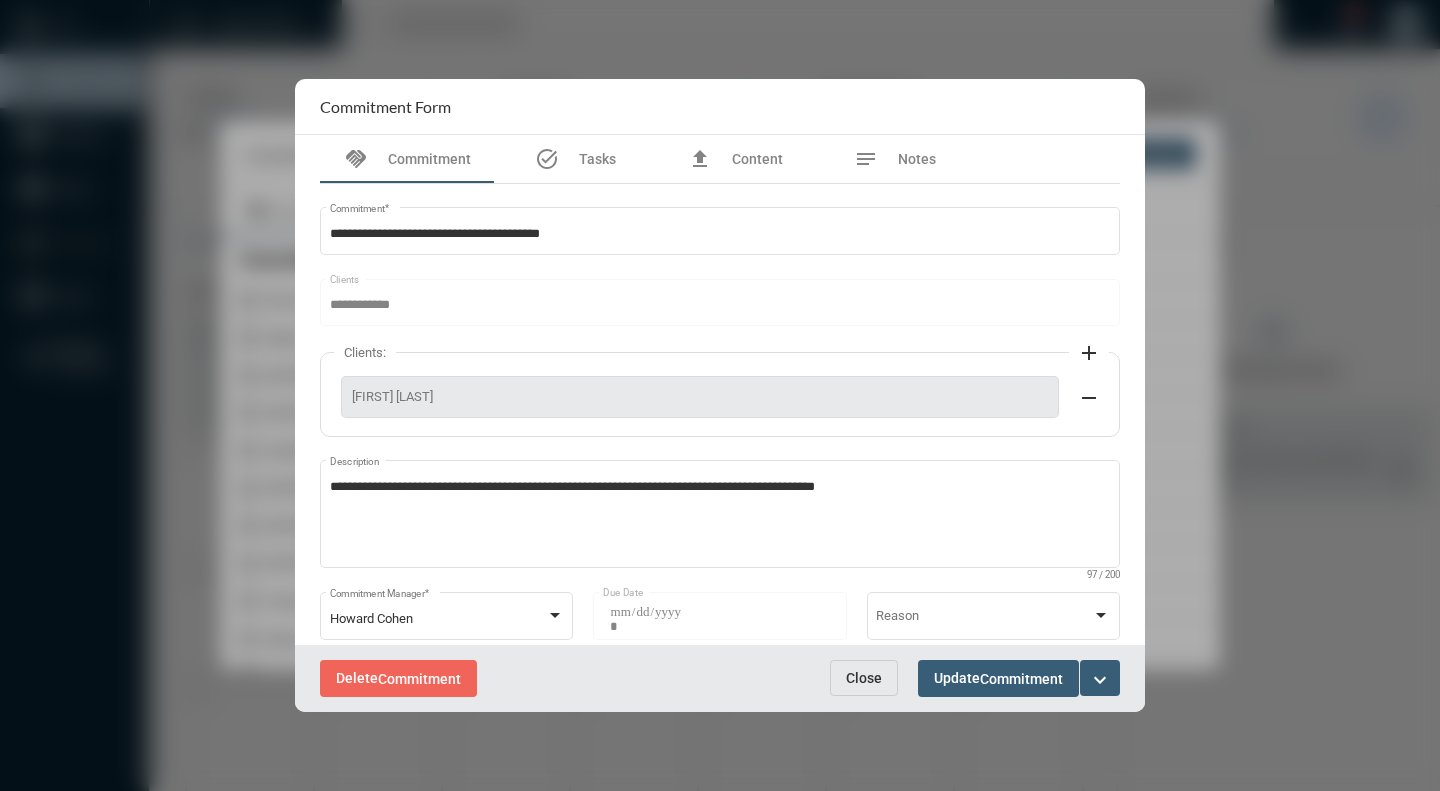 click on "Close" at bounding box center (864, 678) 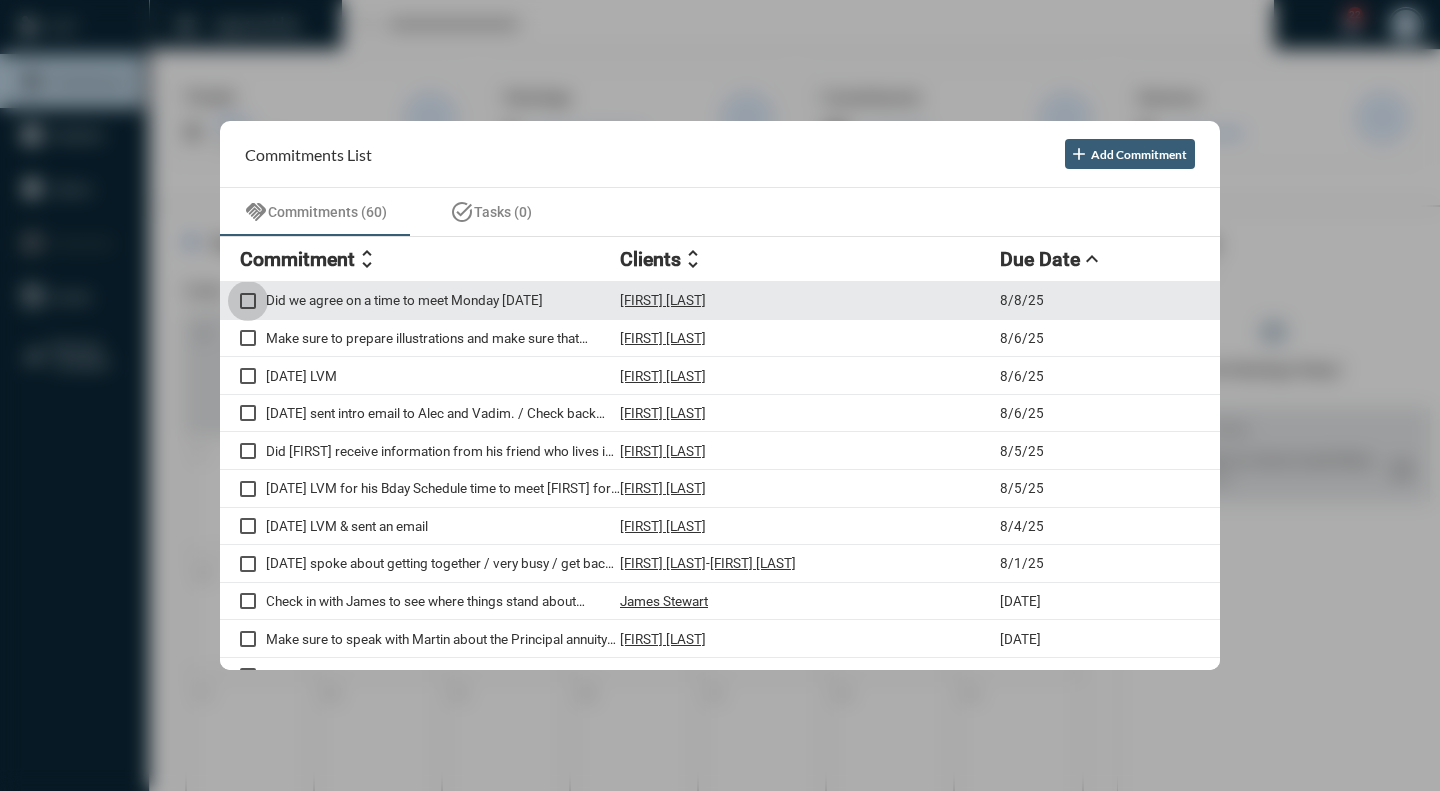 click at bounding box center (248, 301) 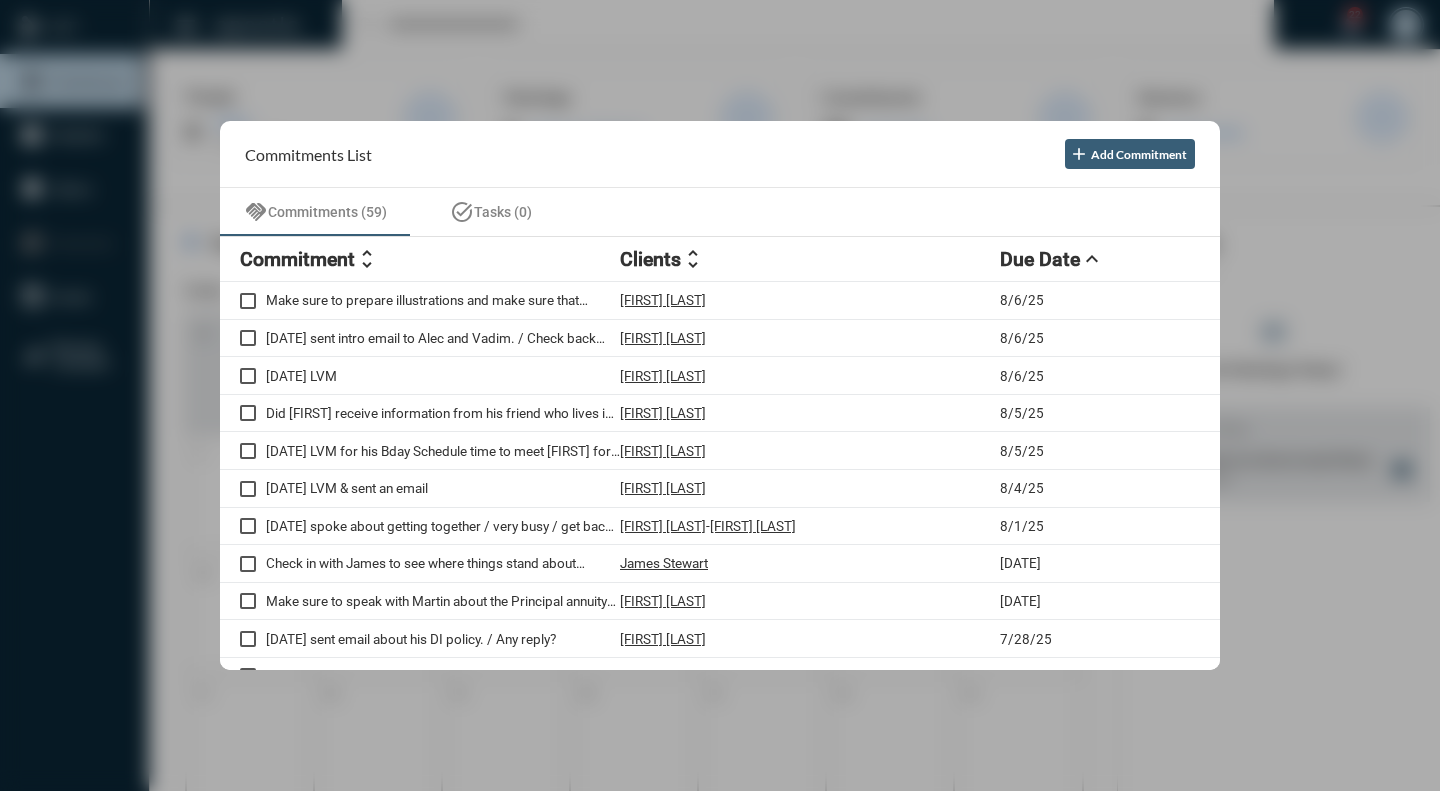 click at bounding box center (720, 395) 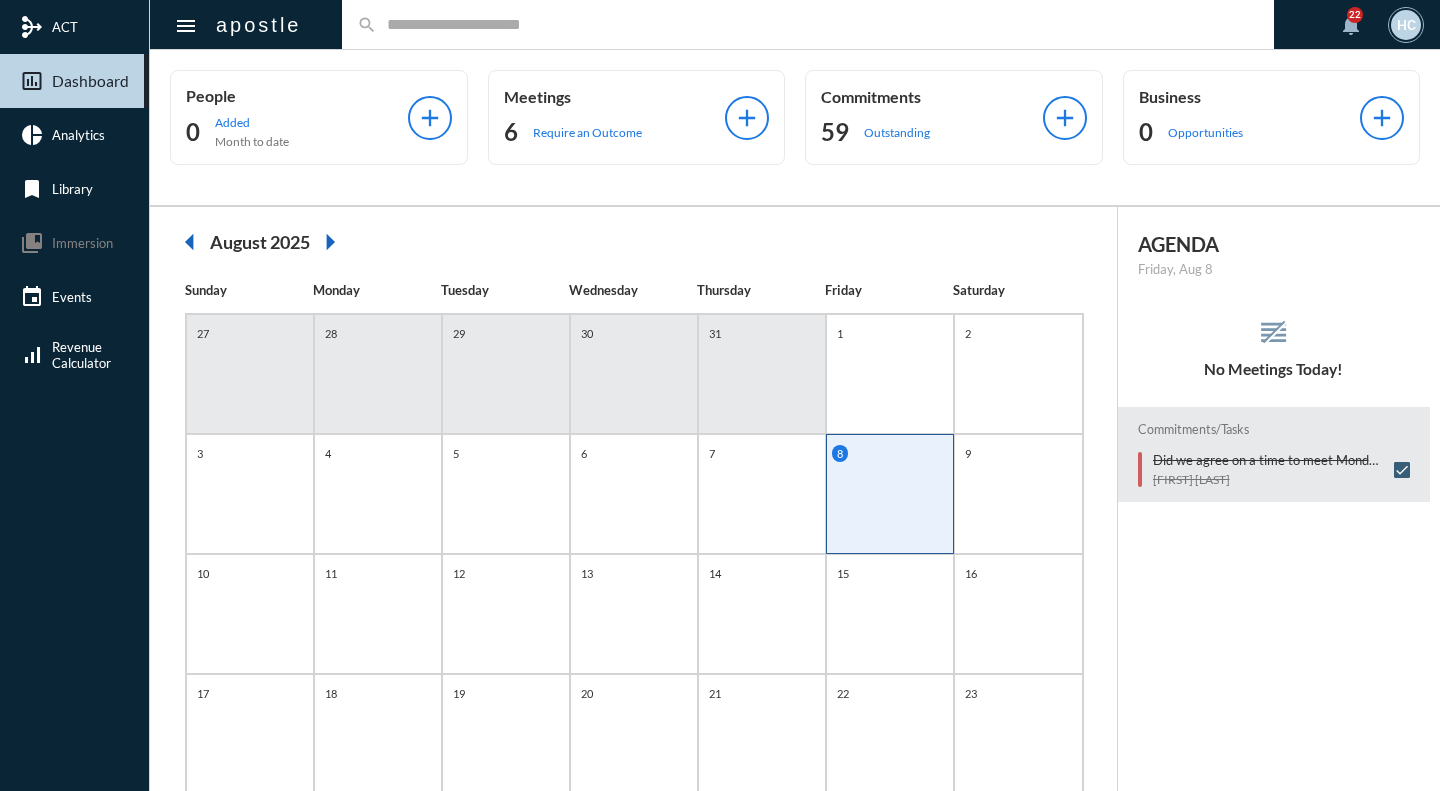 click 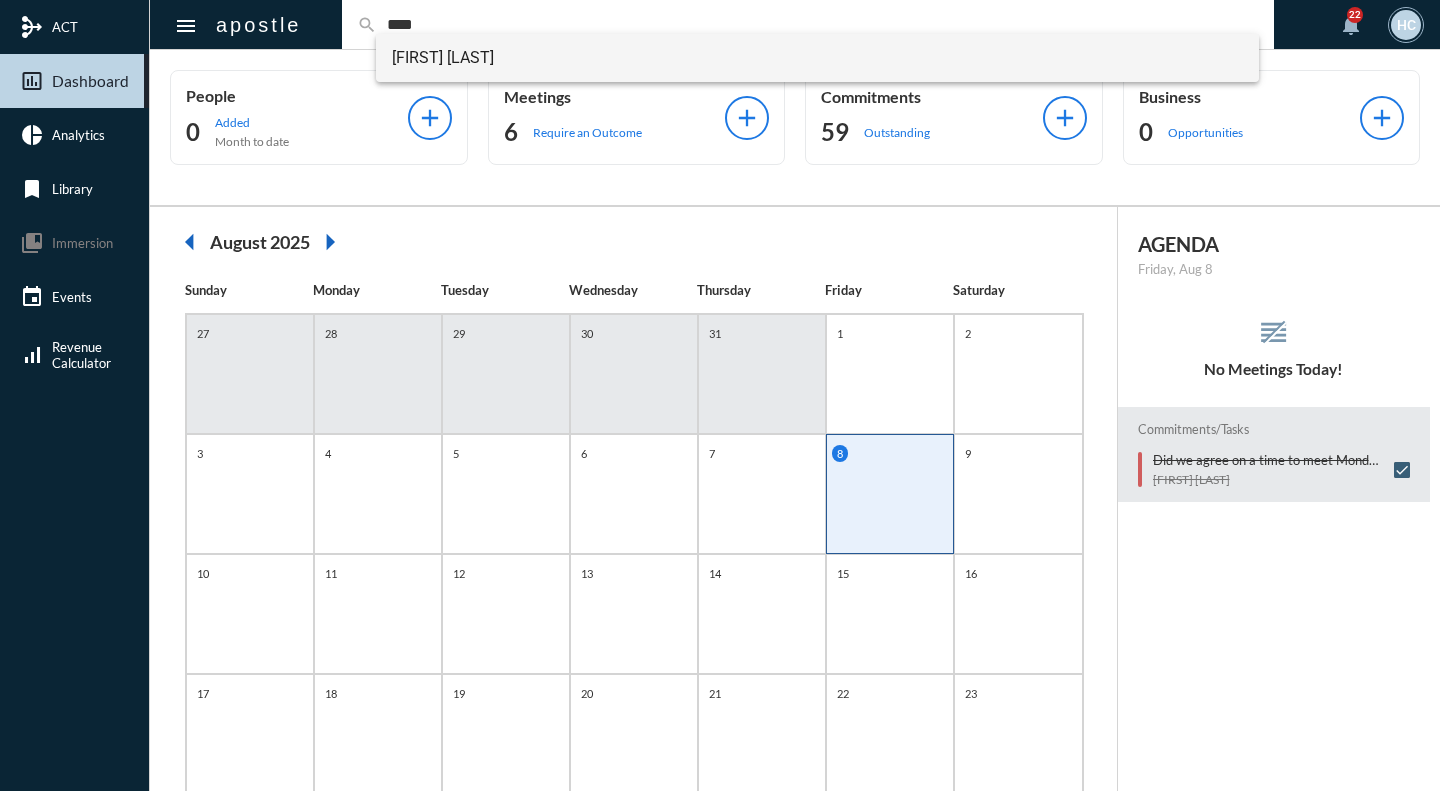 type on "****" 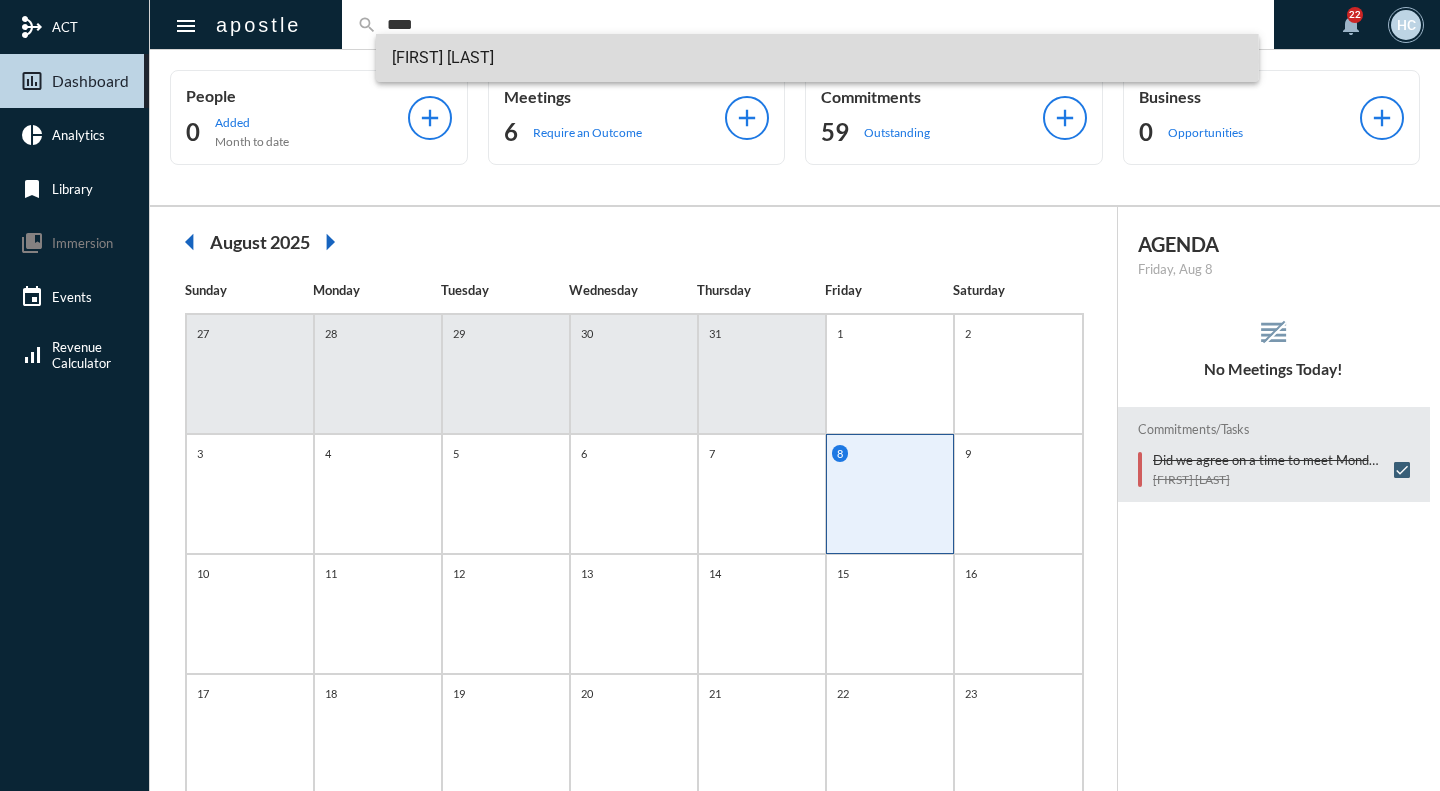click on "[FIRST] [LAST]" at bounding box center (817, 58) 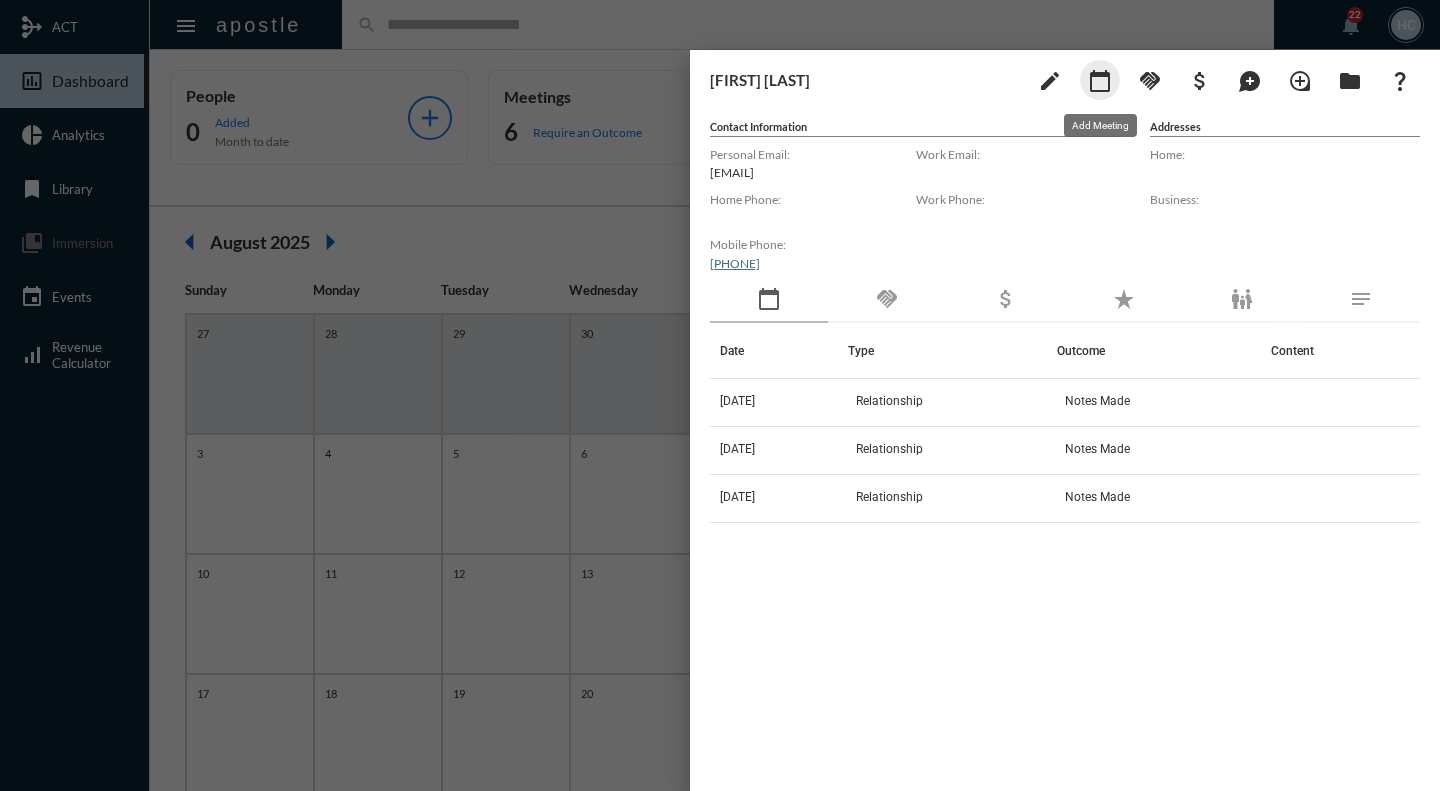 click on "calendar_today" 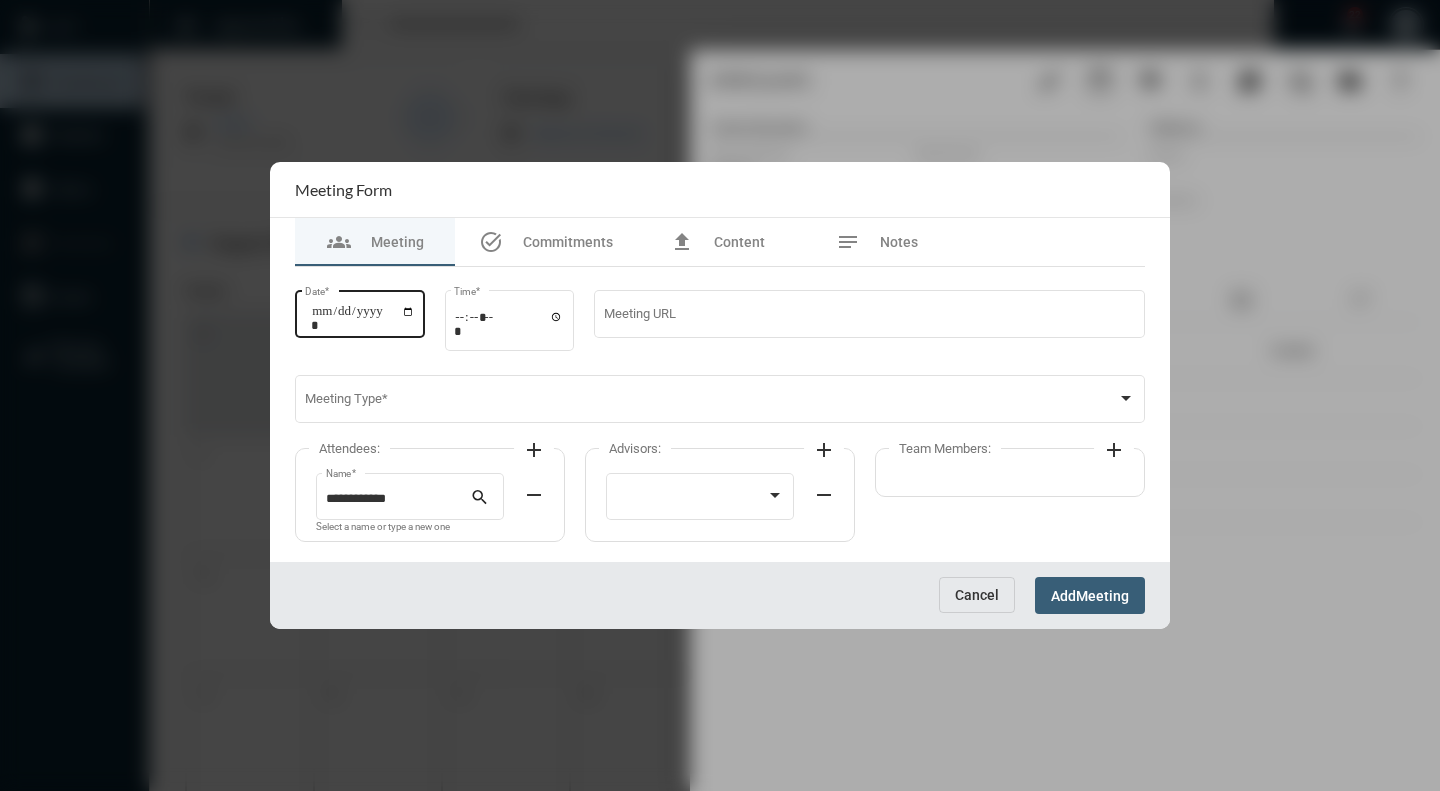click on "Date  *" at bounding box center [363, 318] 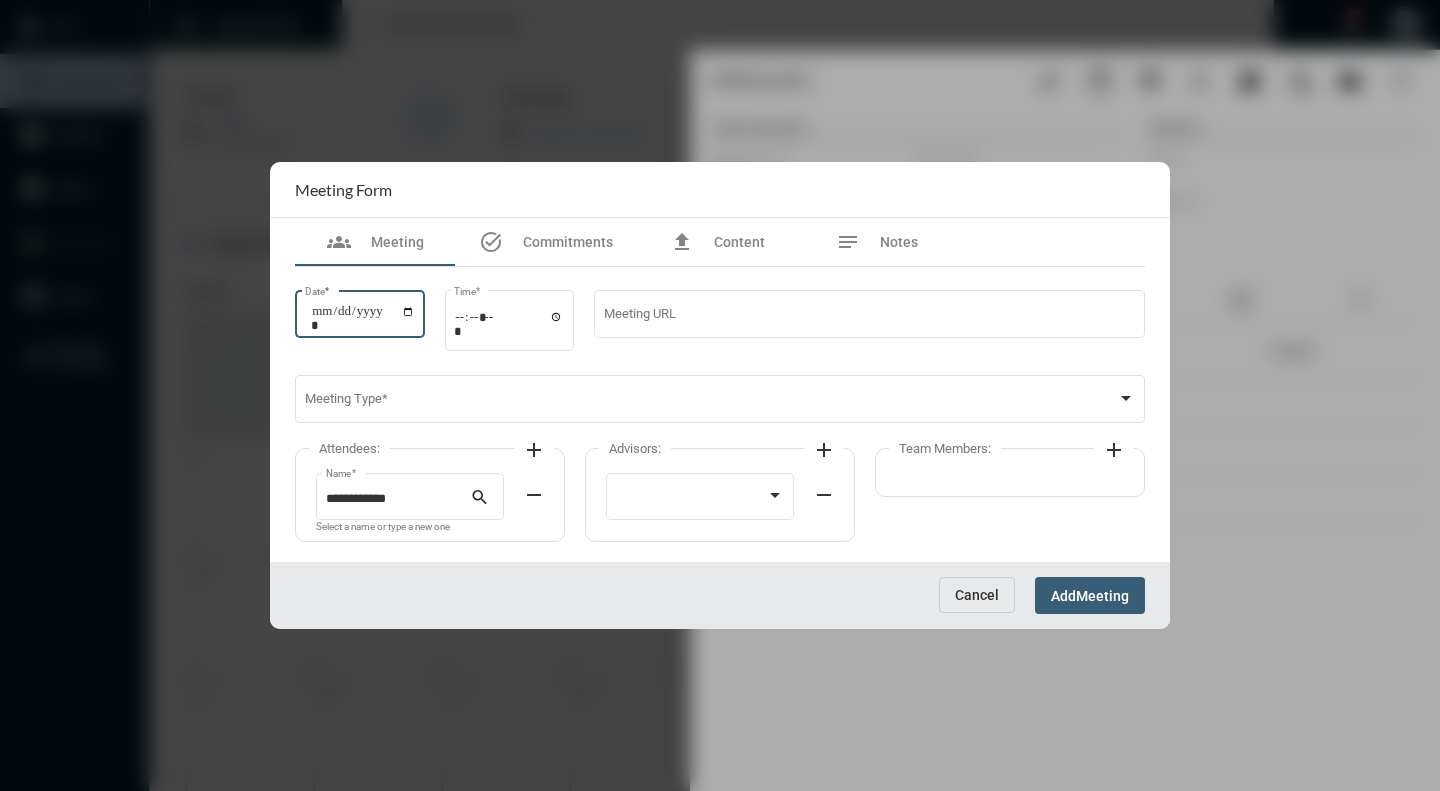 type on "**********" 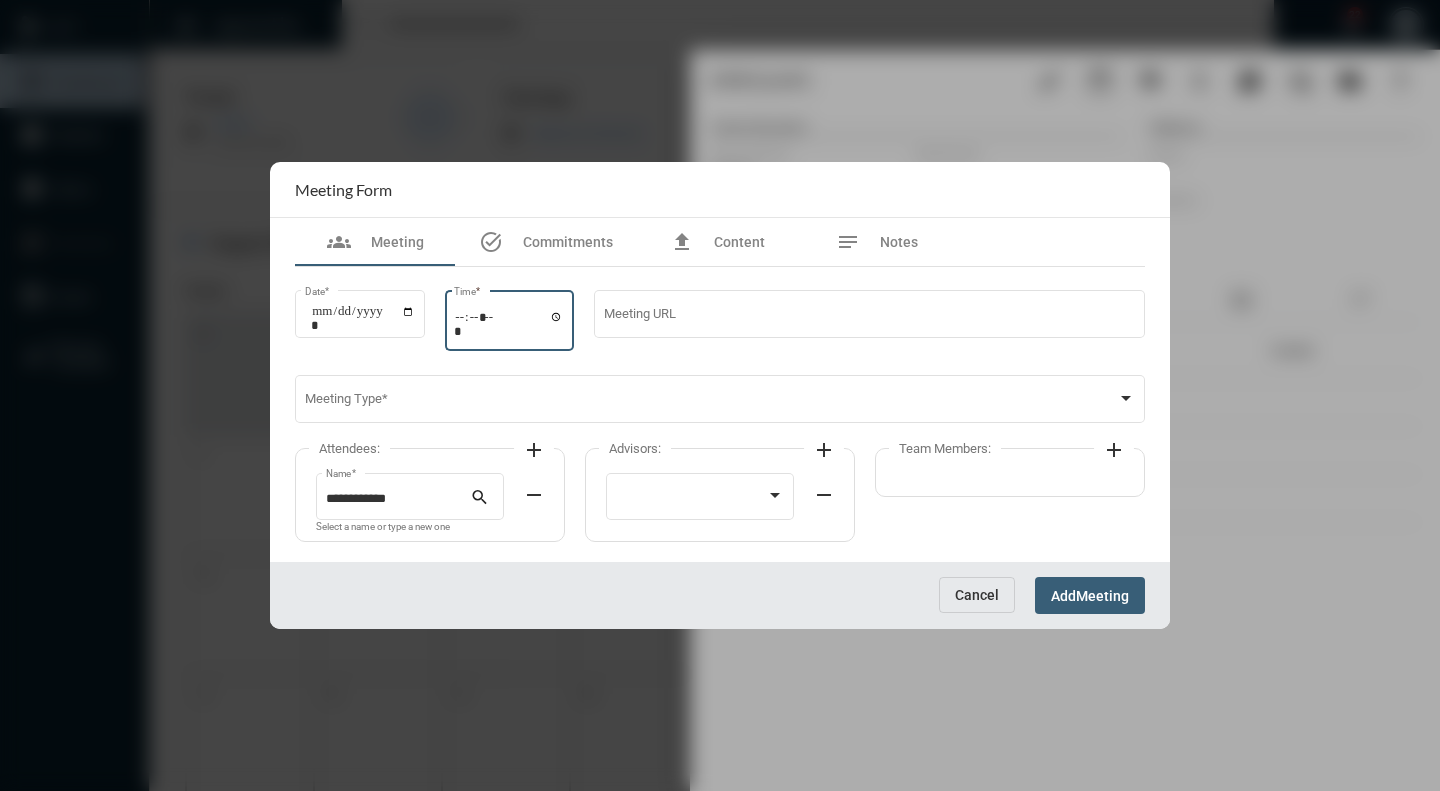 click on "Time  *" at bounding box center (509, 323) 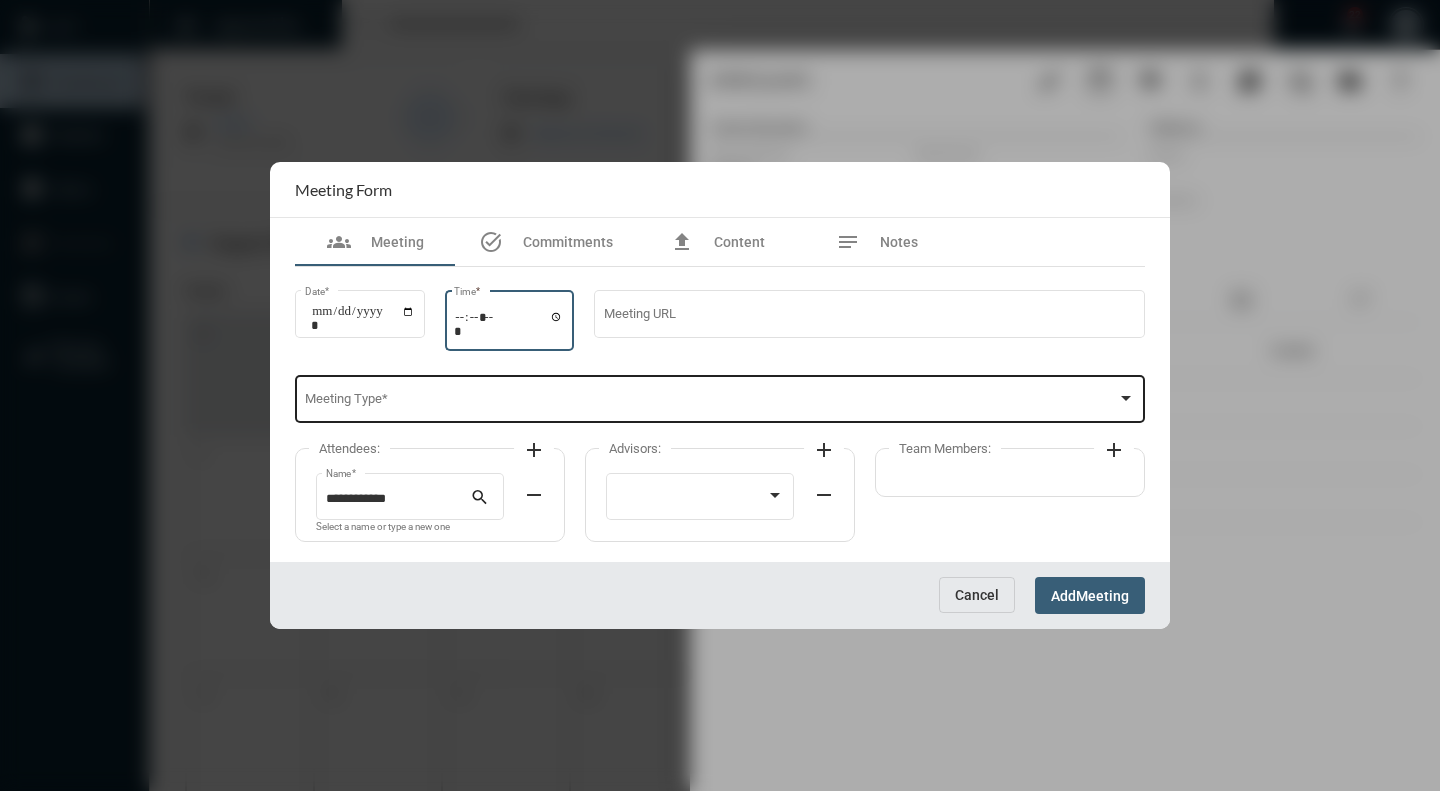 type on "*****" 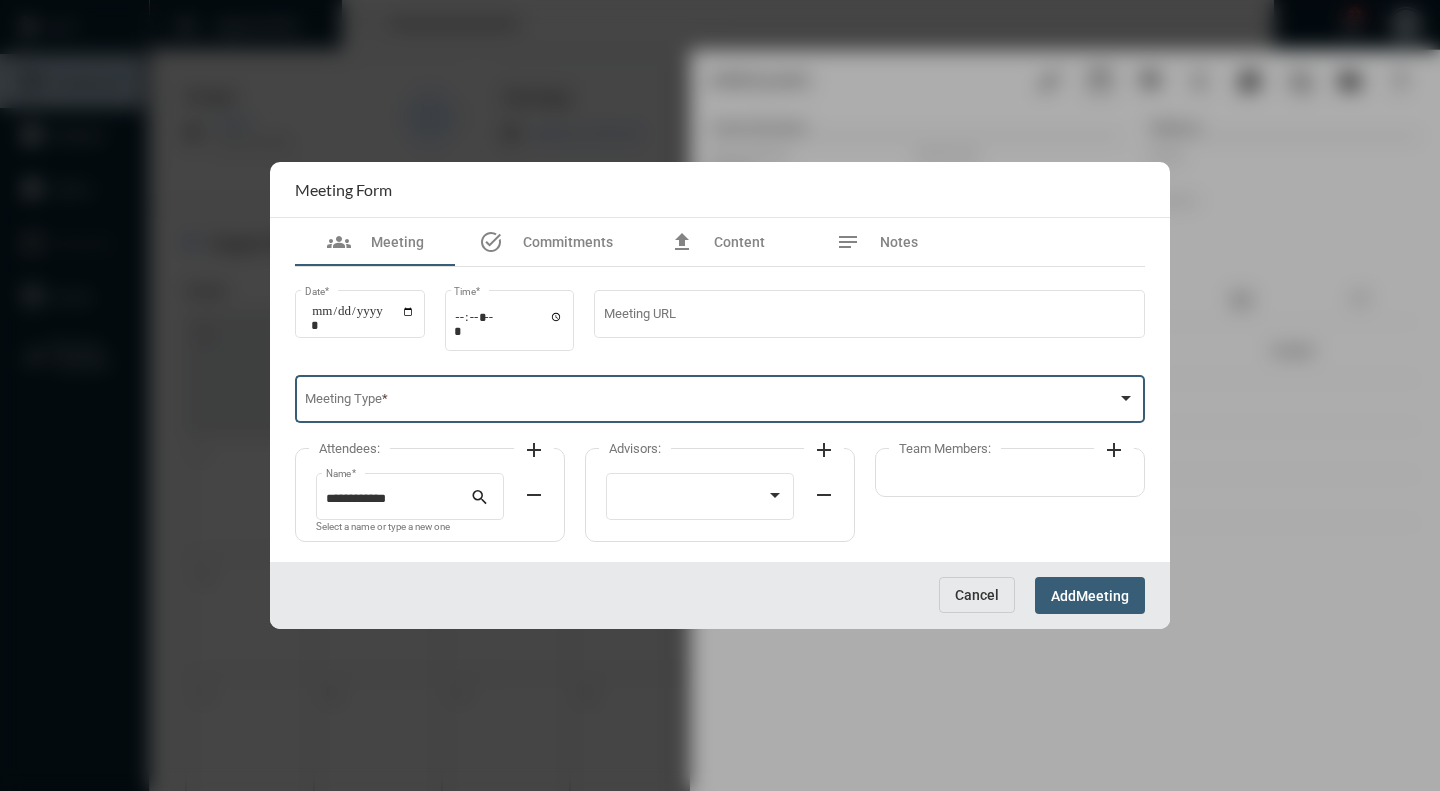 click at bounding box center [711, 402] 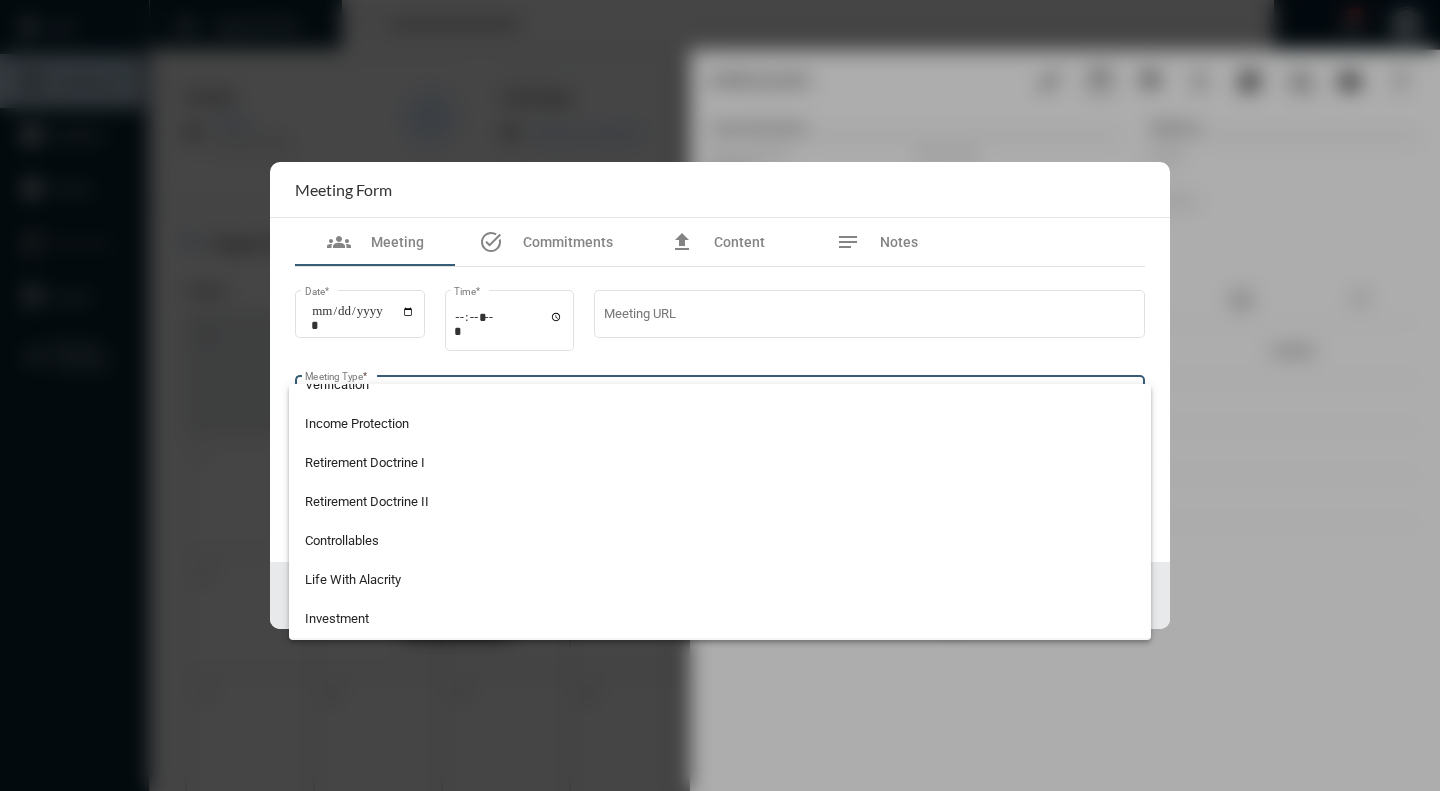 scroll, scrollTop: 400, scrollLeft: 0, axis: vertical 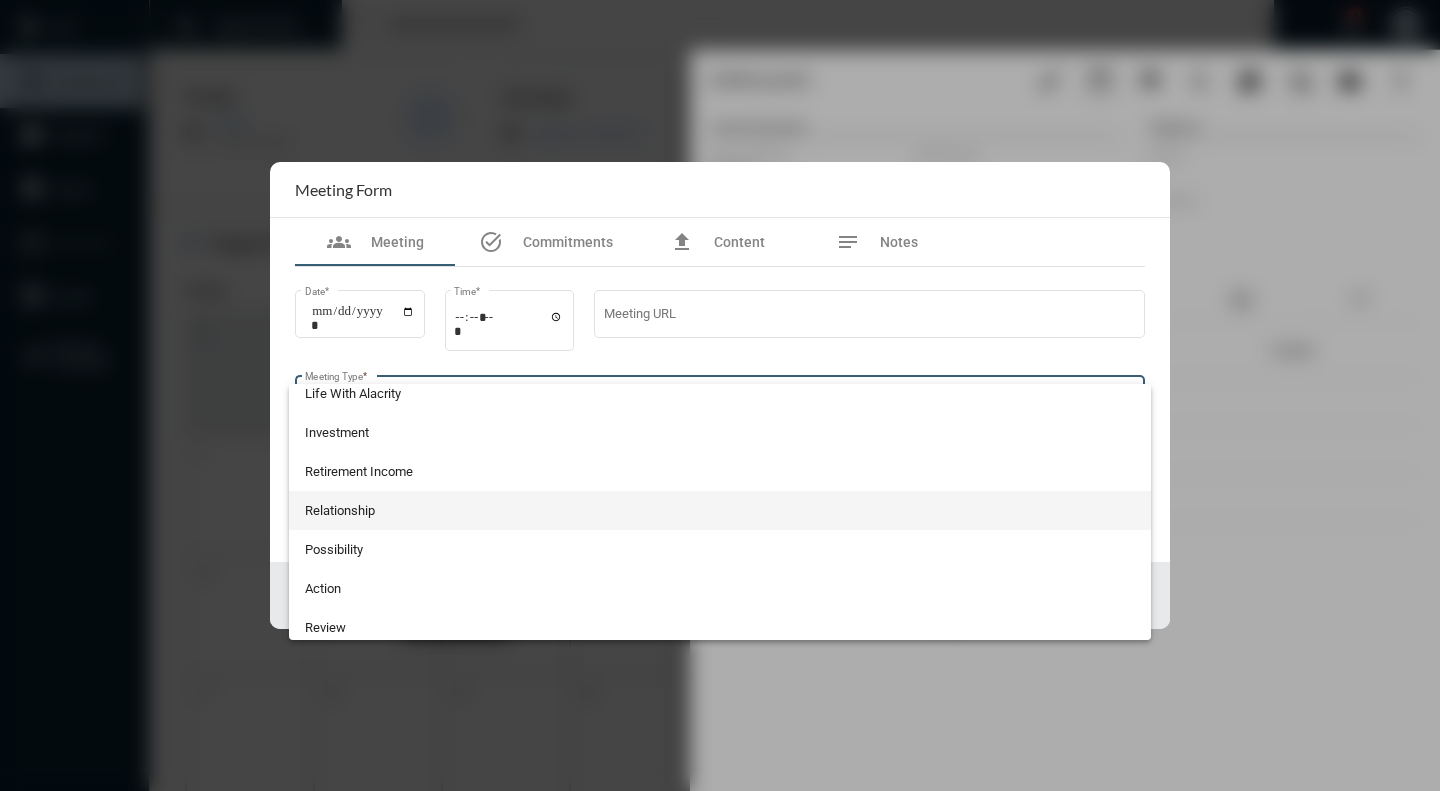 click on "Relationship" at bounding box center [720, 510] 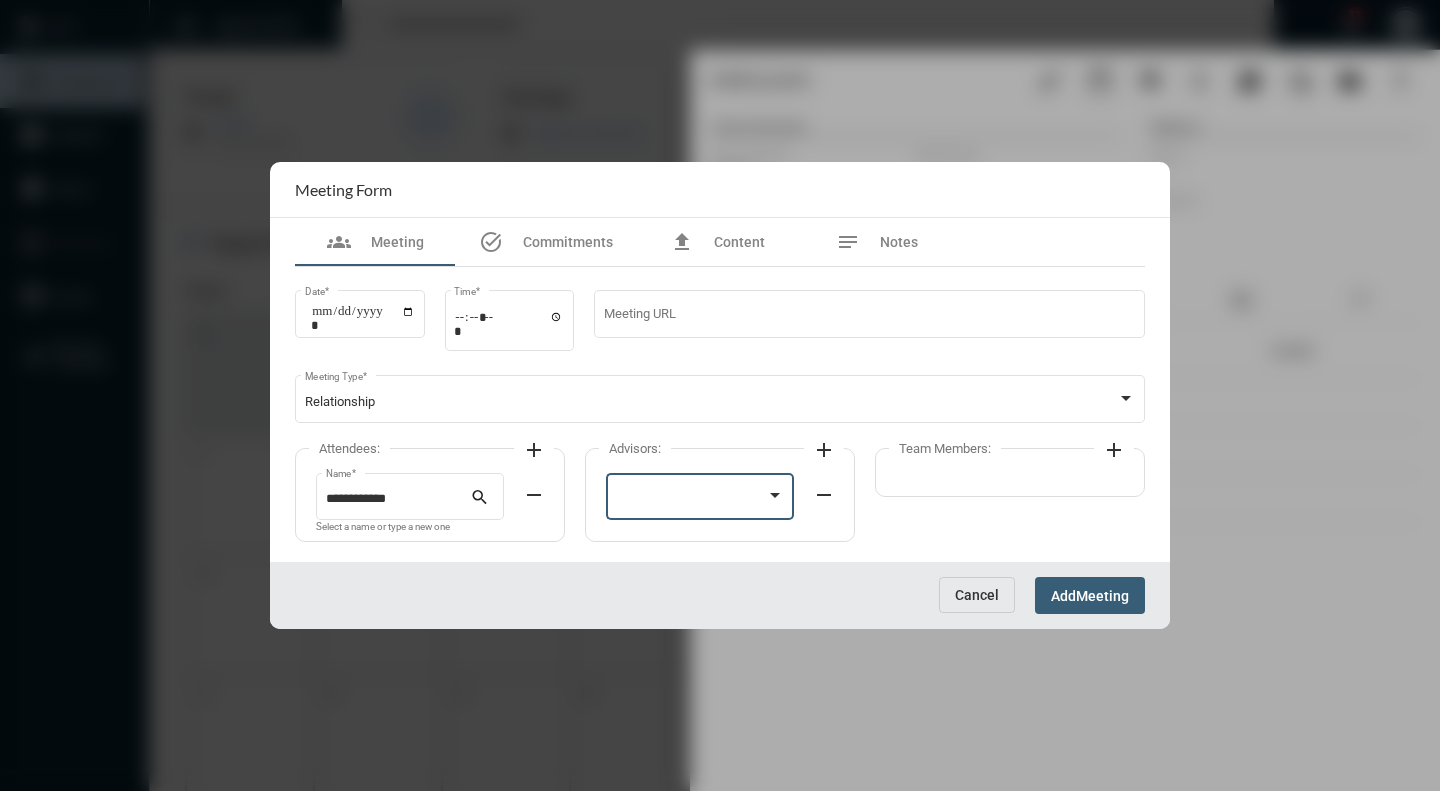 click at bounding box center (775, 496) 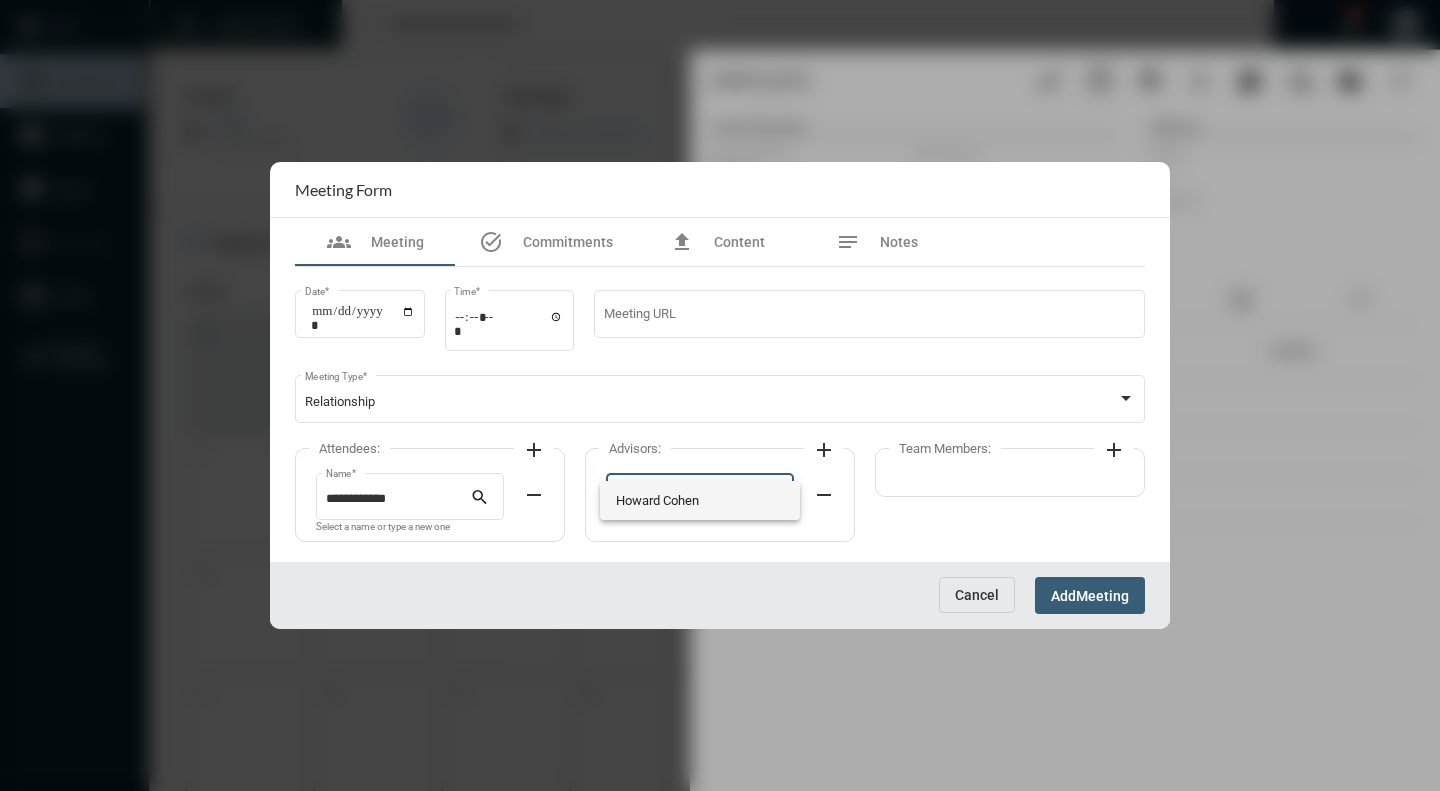 click on "Howard Cohen" at bounding box center (700, 500) 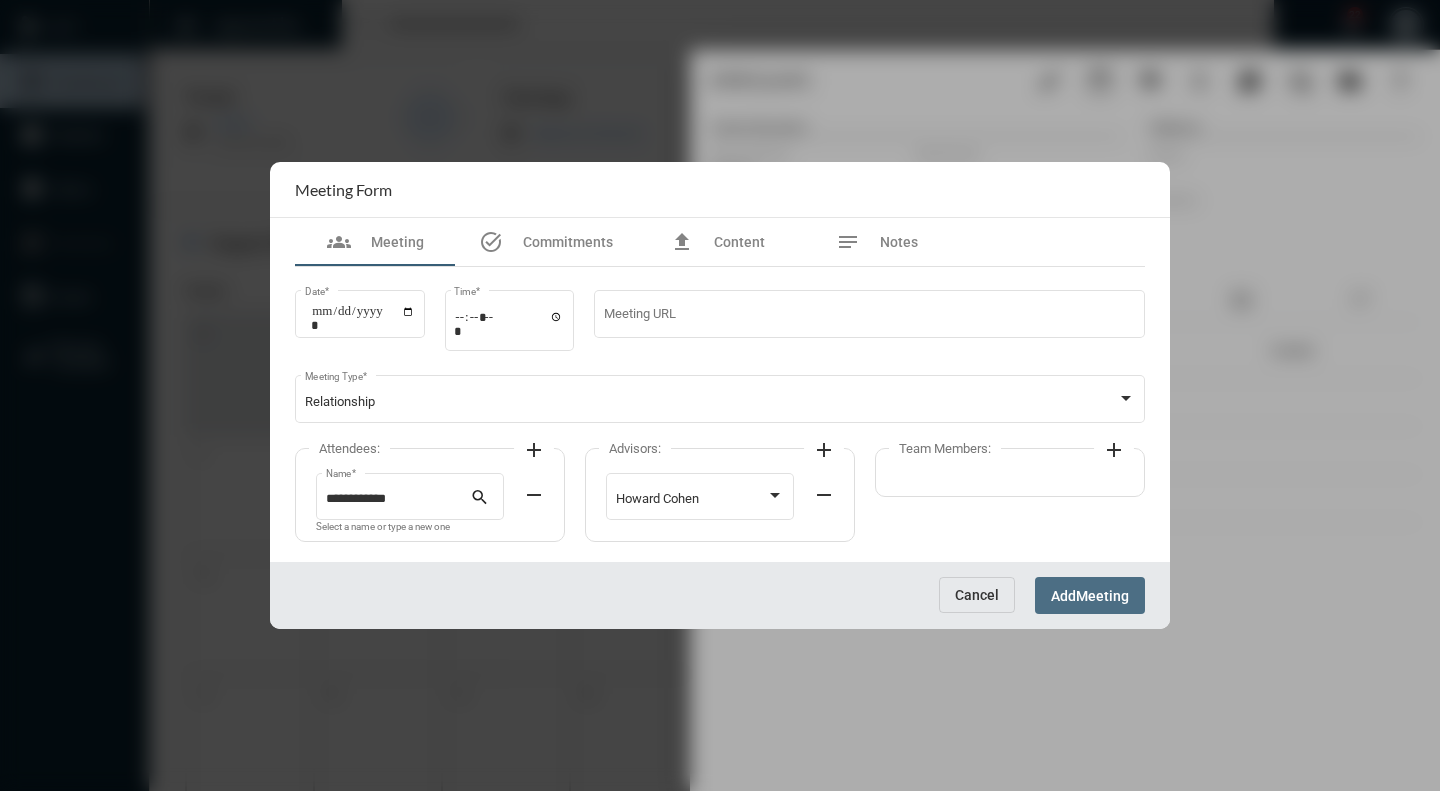 click on "Meeting" at bounding box center (1102, 596) 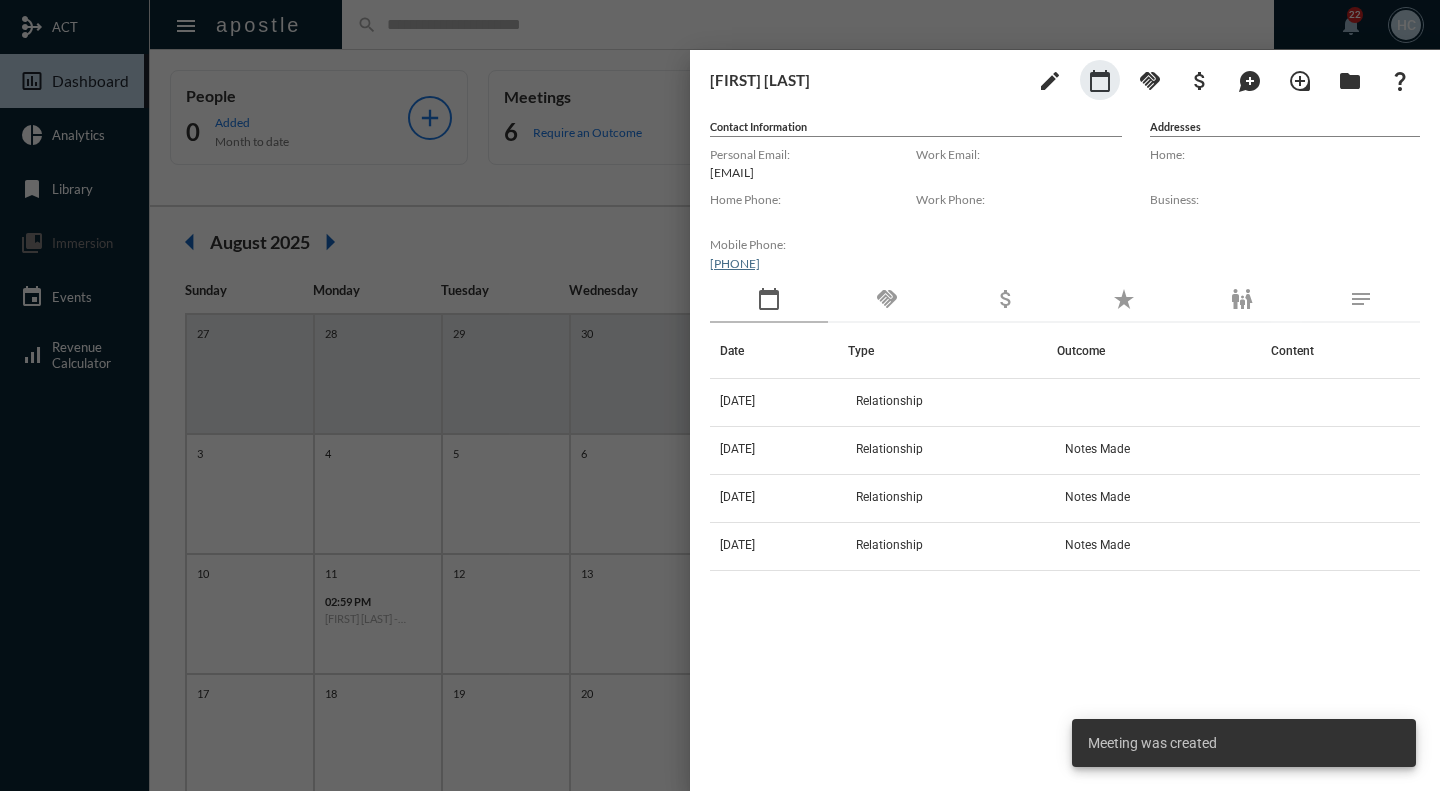 click at bounding box center (720, 395) 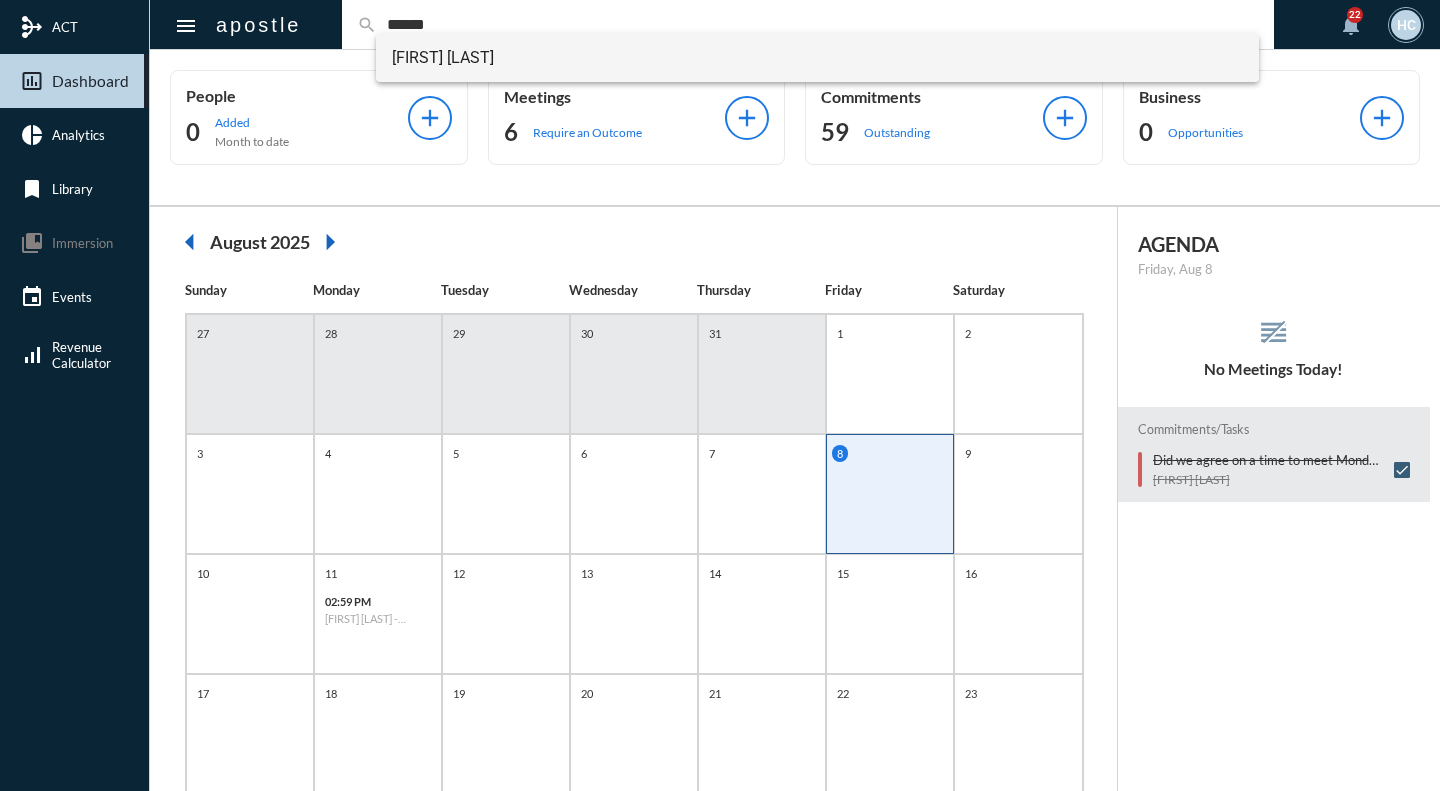 type on "******" 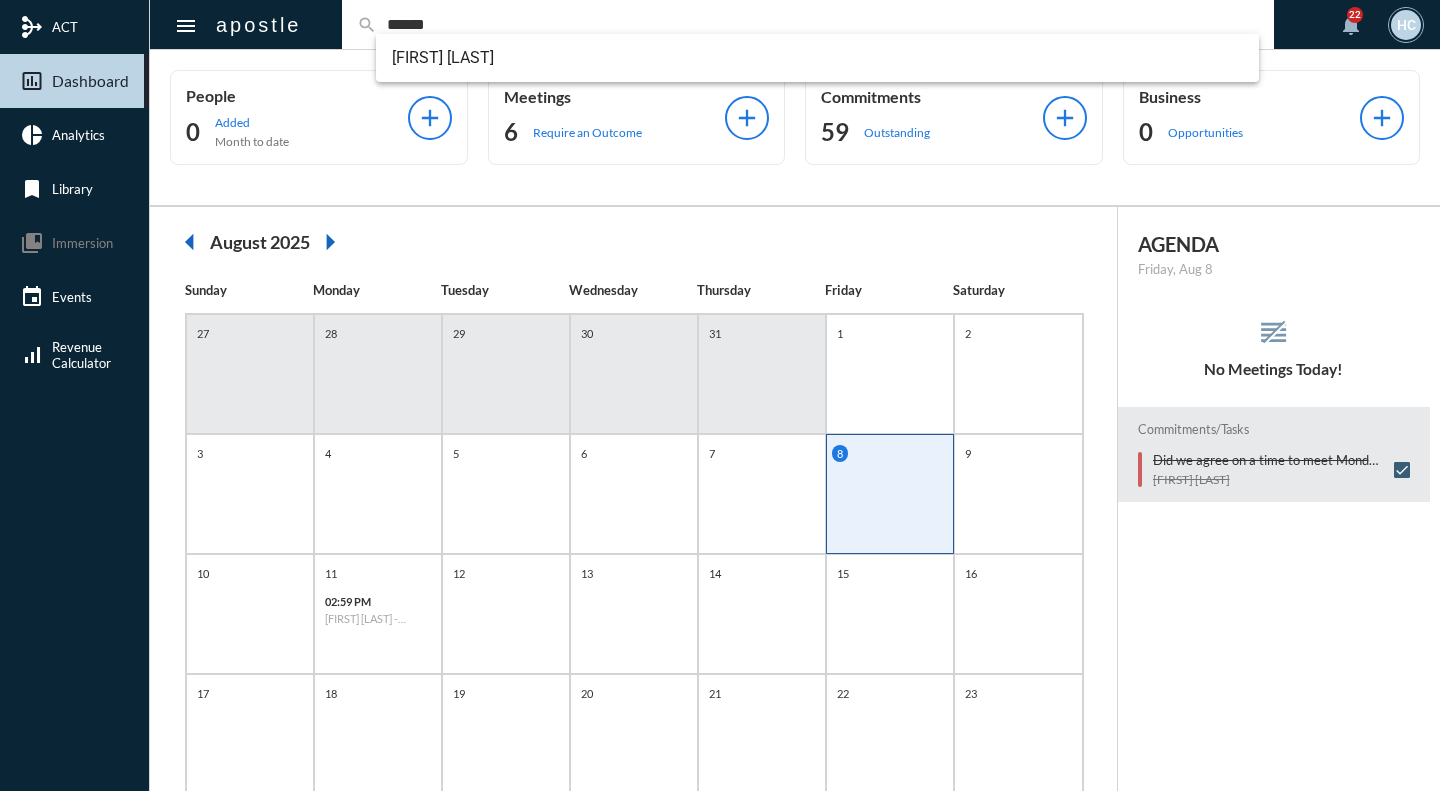type 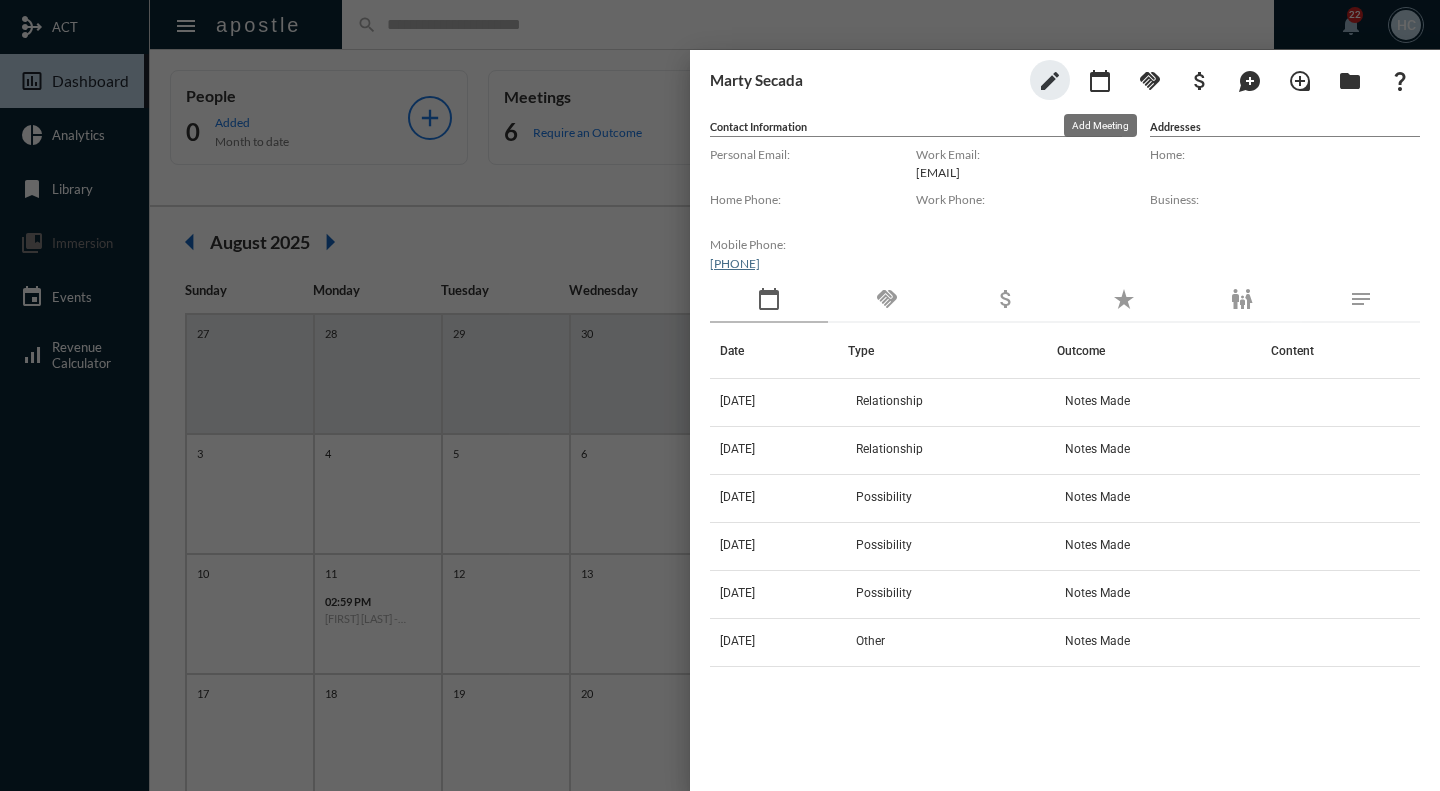 click on "calendar_today" 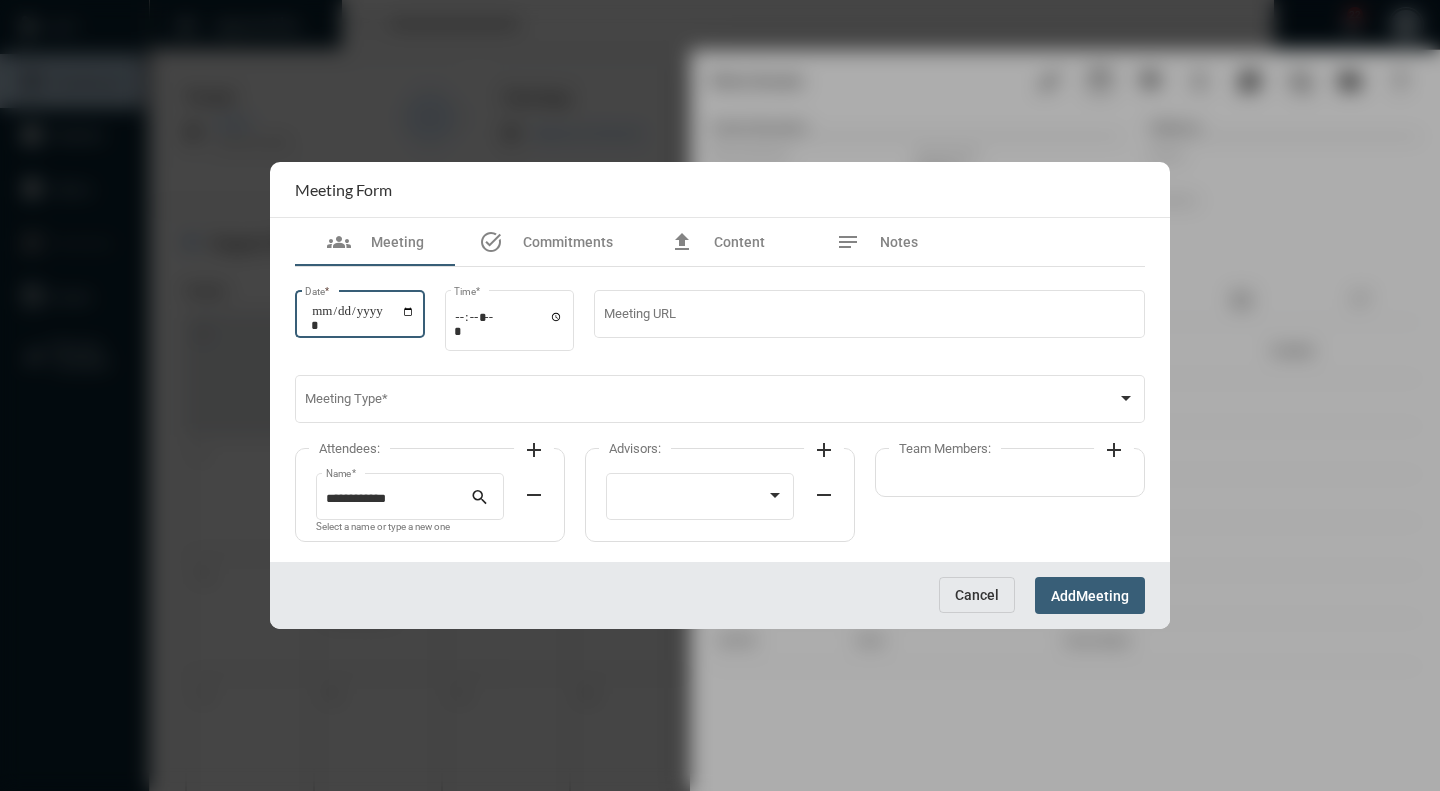 click on "Date  *" at bounding box center (363, 318) 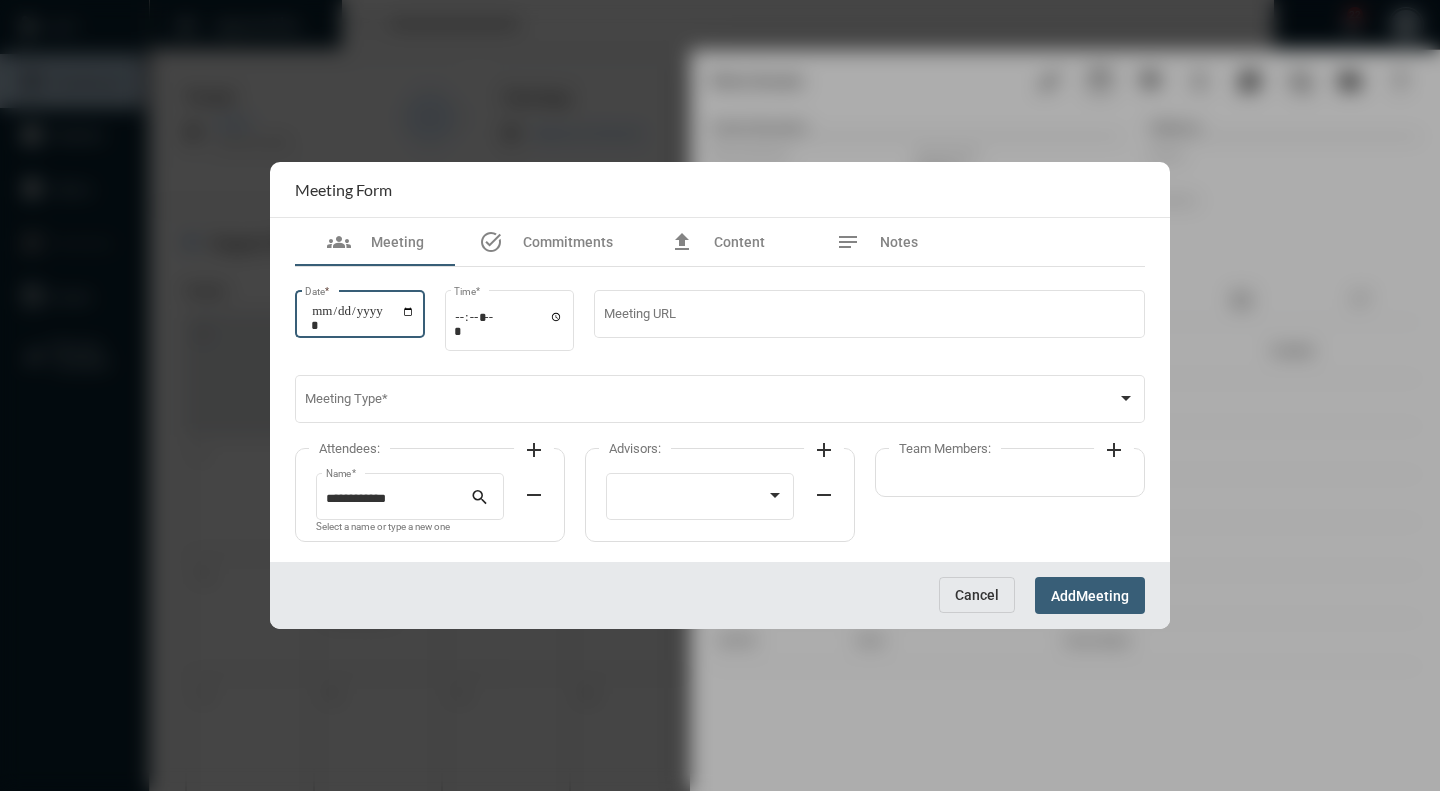 type on "**********" 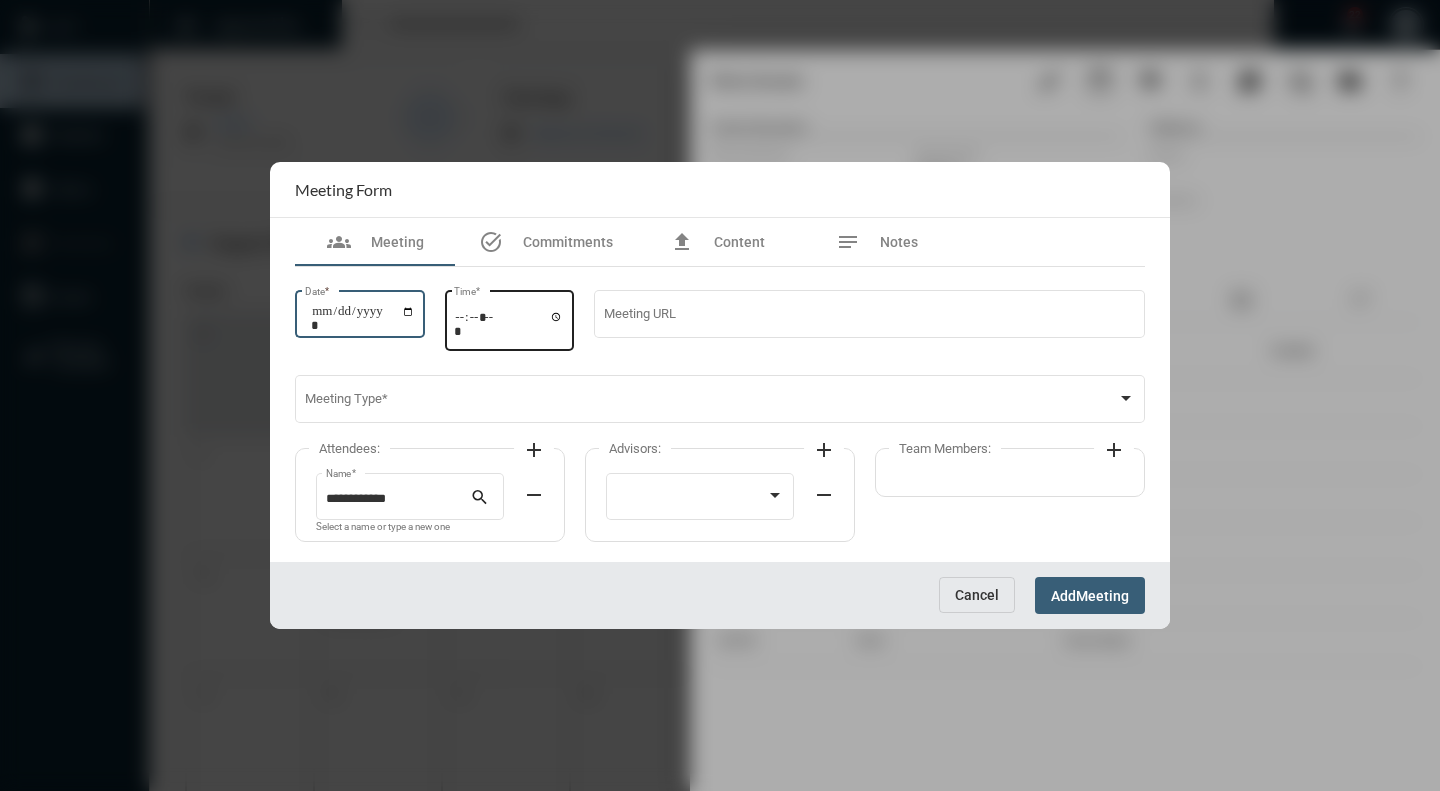 click on "Time  *" at bounding box center [509, 323] 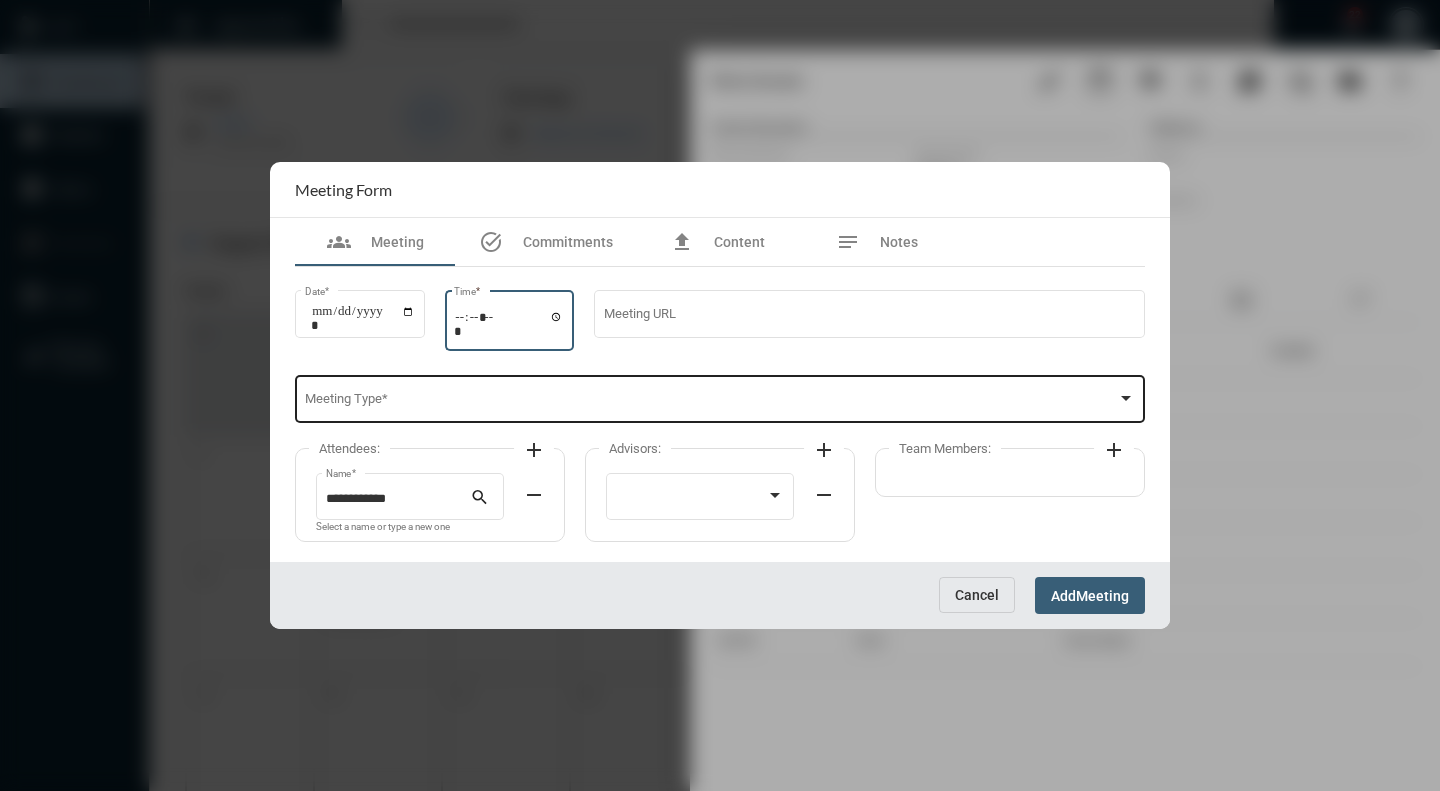 type on "*****" 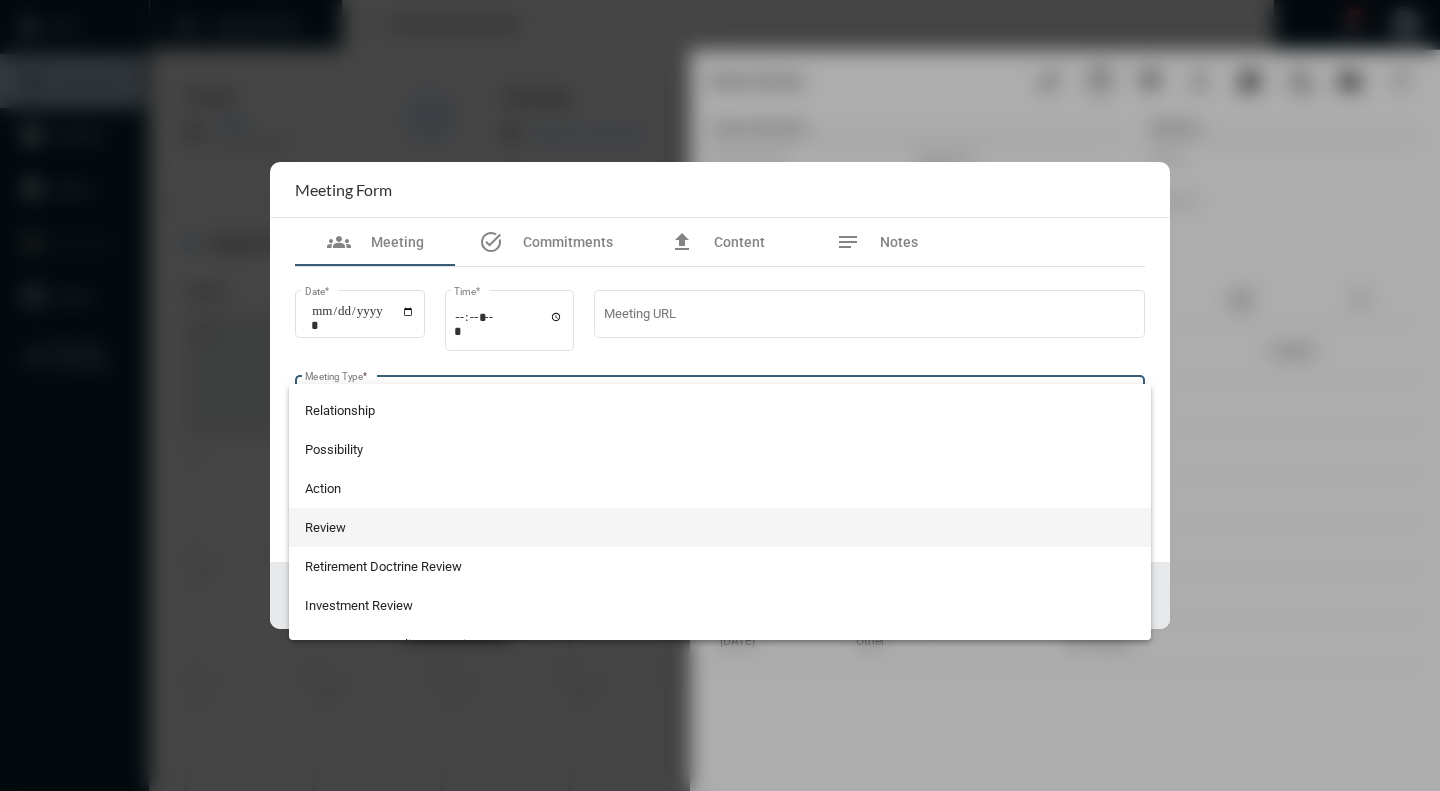 scroll, scrollTop: 524, scrollLeft: 0, axis: vertical 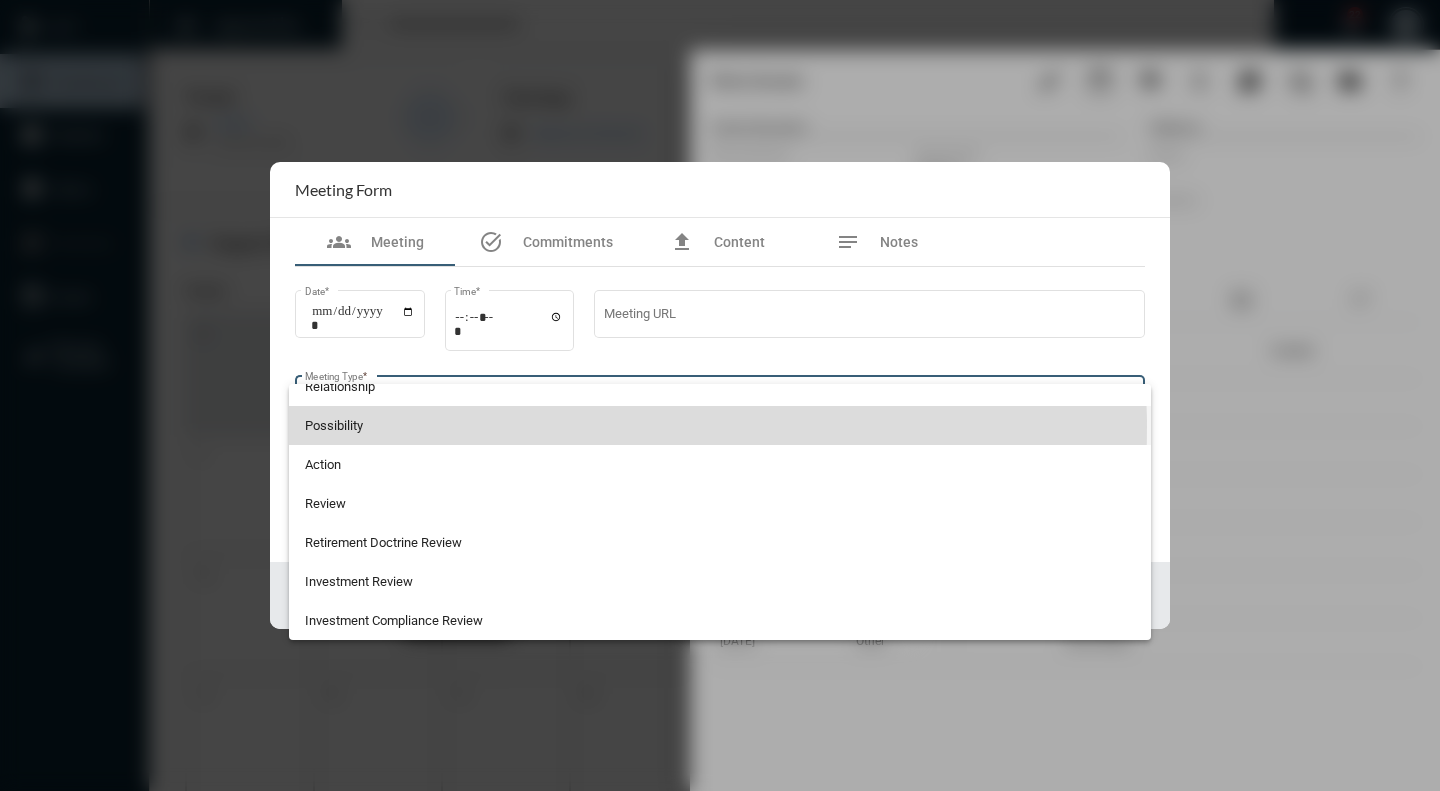click on "Possibility" at bounding box center (720, 425) 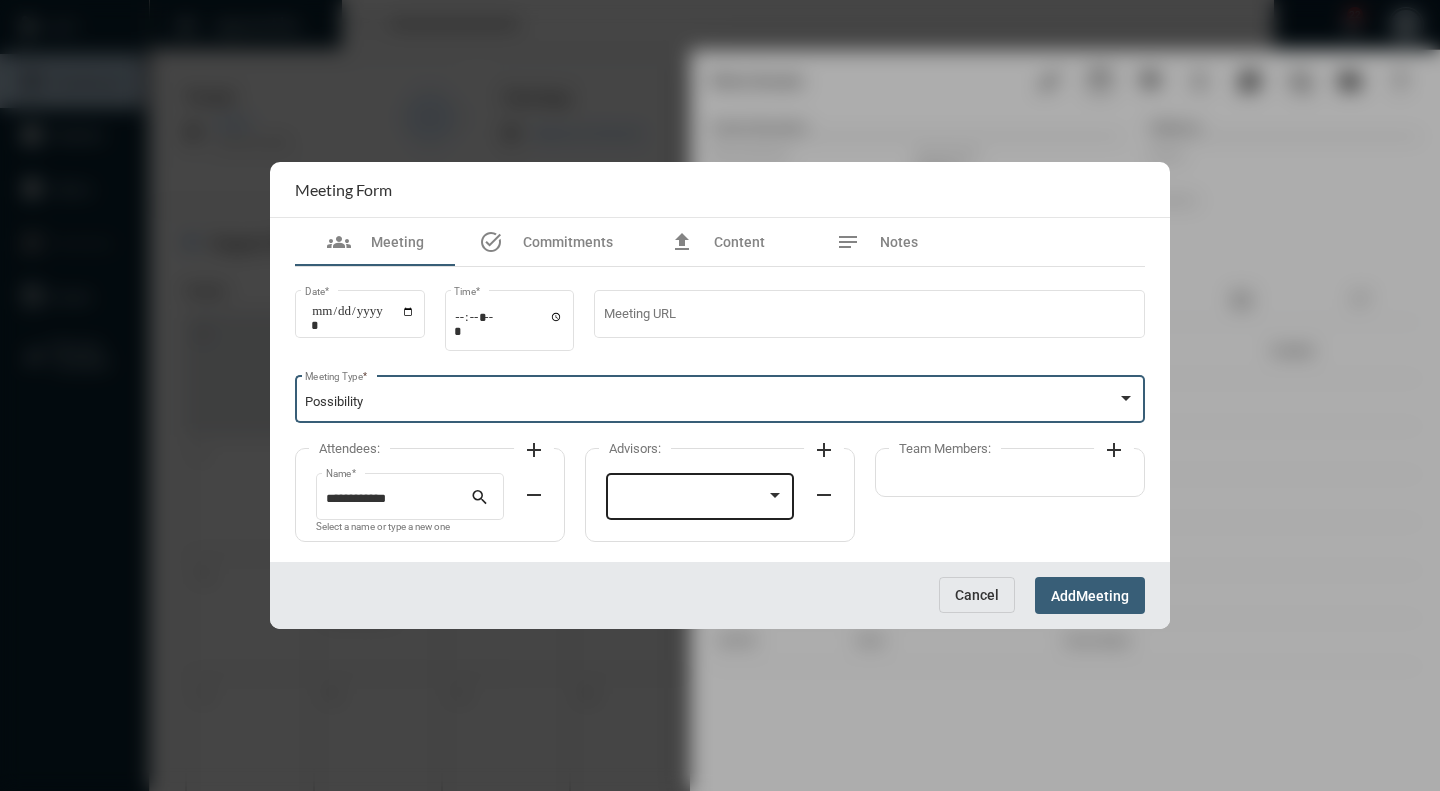 click at bounding box center [775, 496] 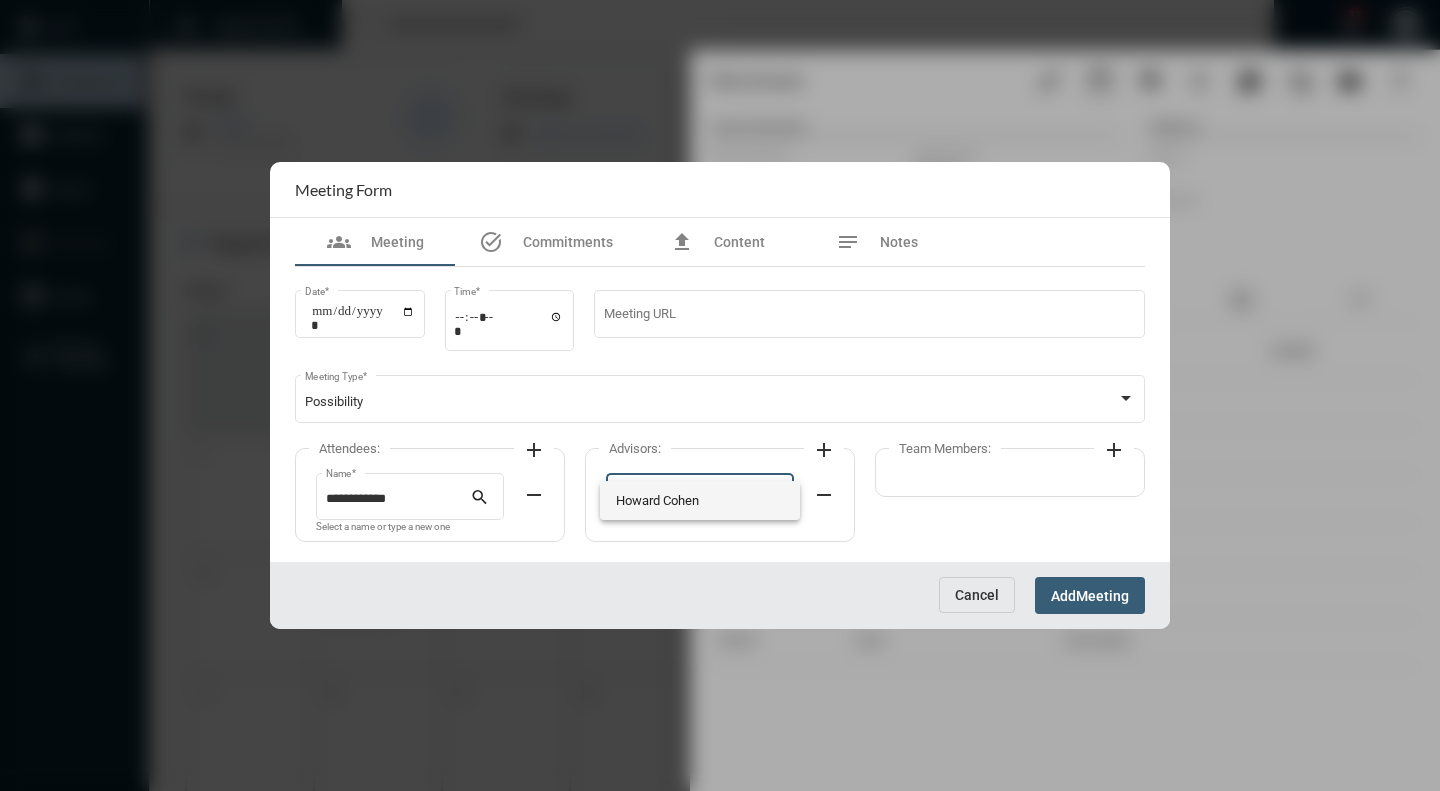 click on "Howard Cohen" at bounding box center [700, 500] 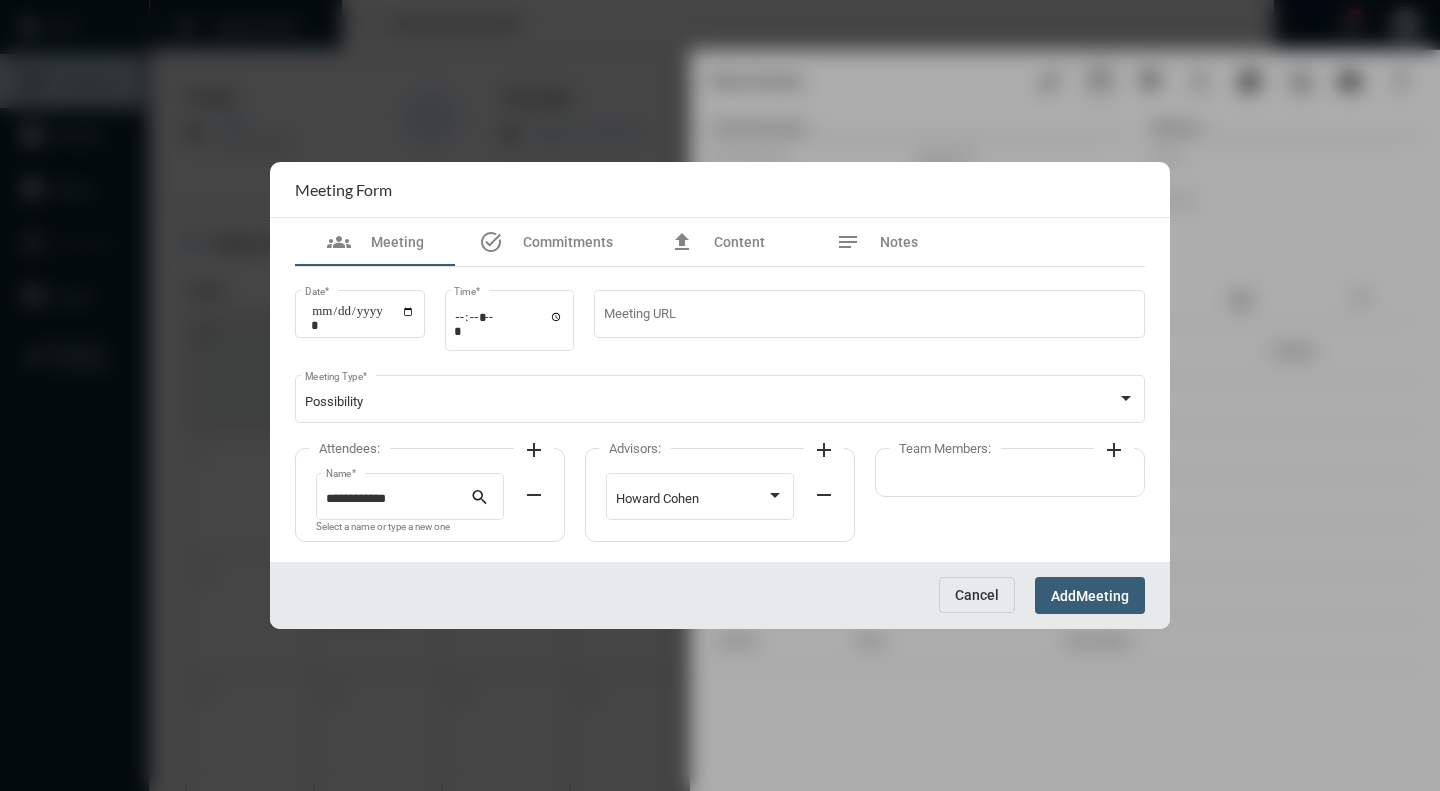 click on "Meeting" at bounding box center (1102, 596) 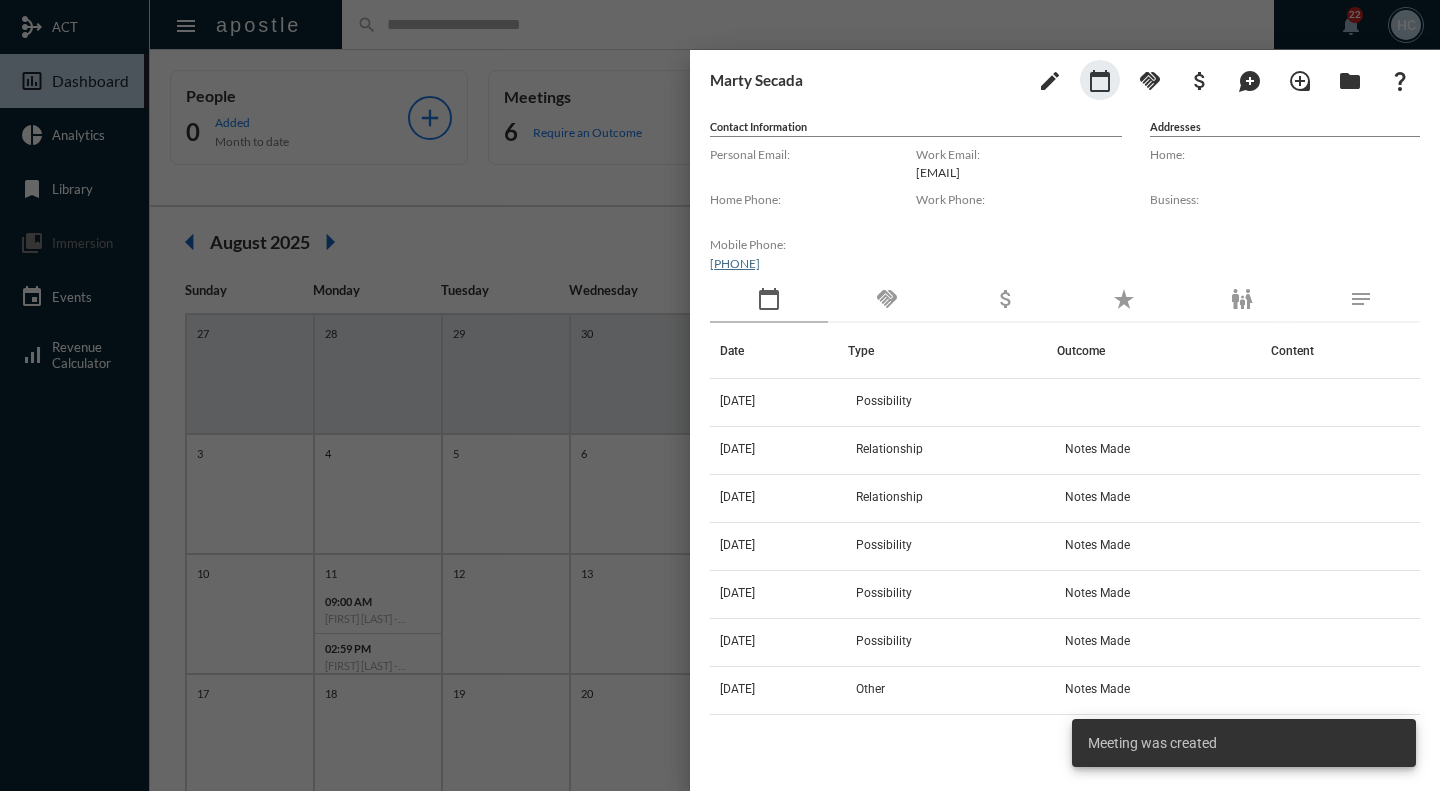 click at bounding box center [720, 395] 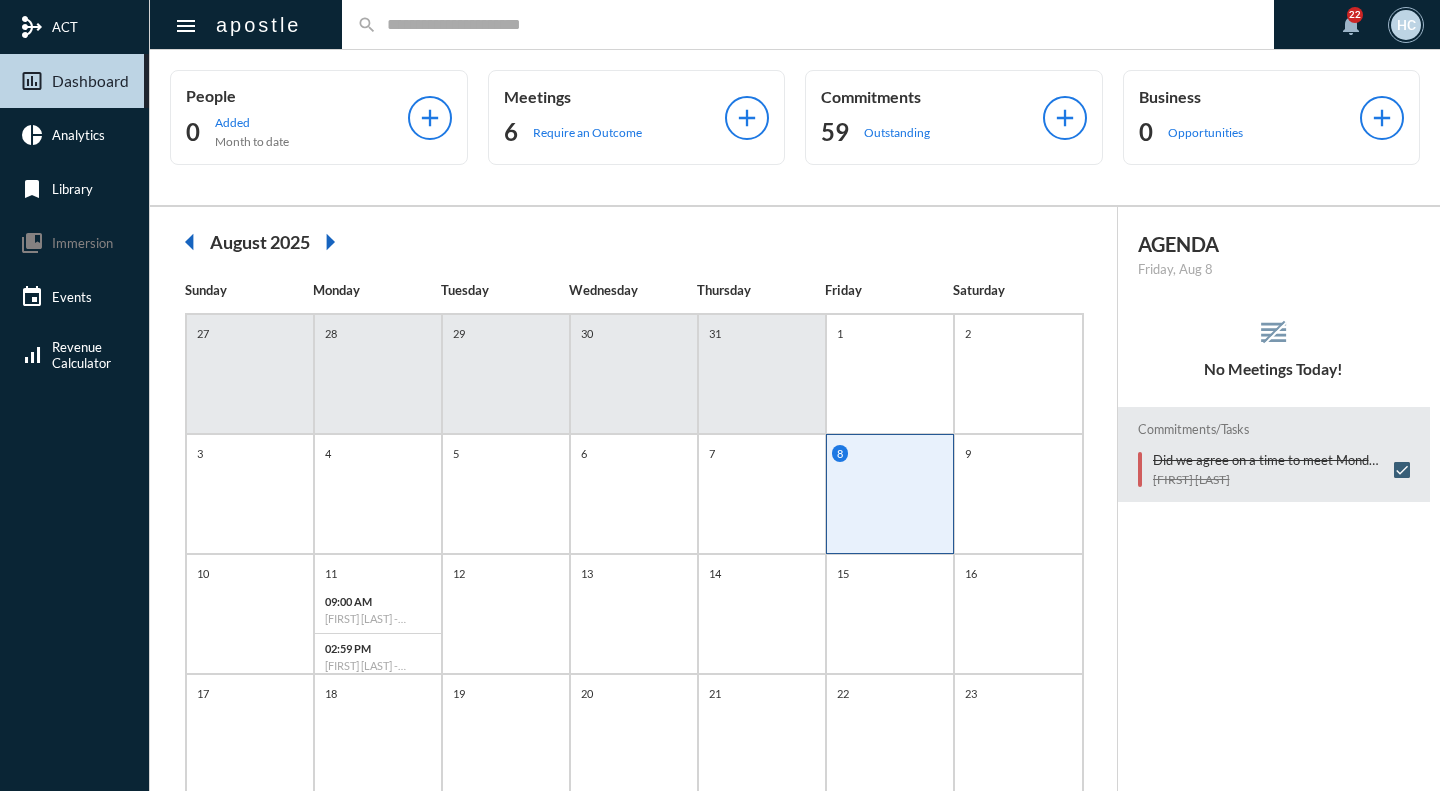 click 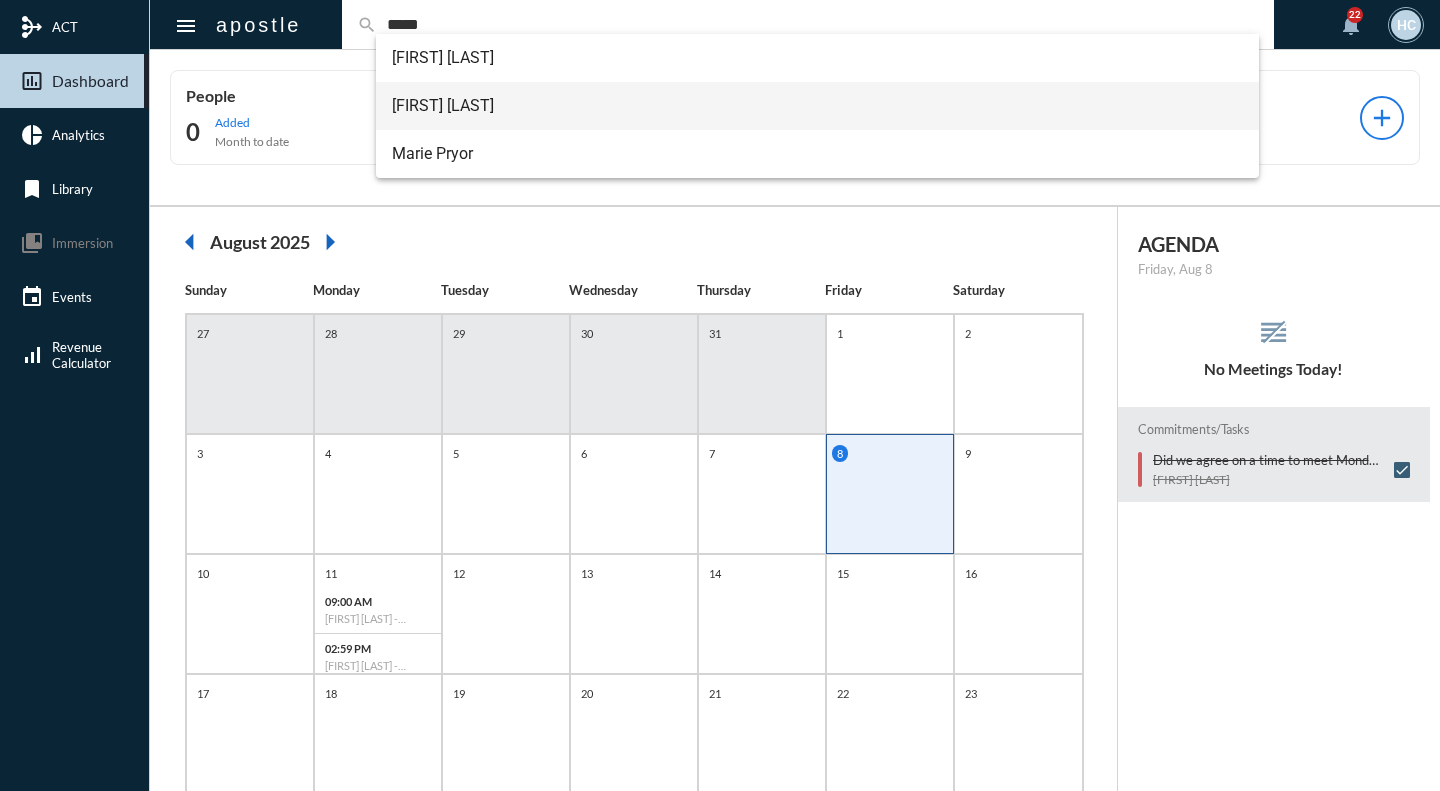 type on "*****" 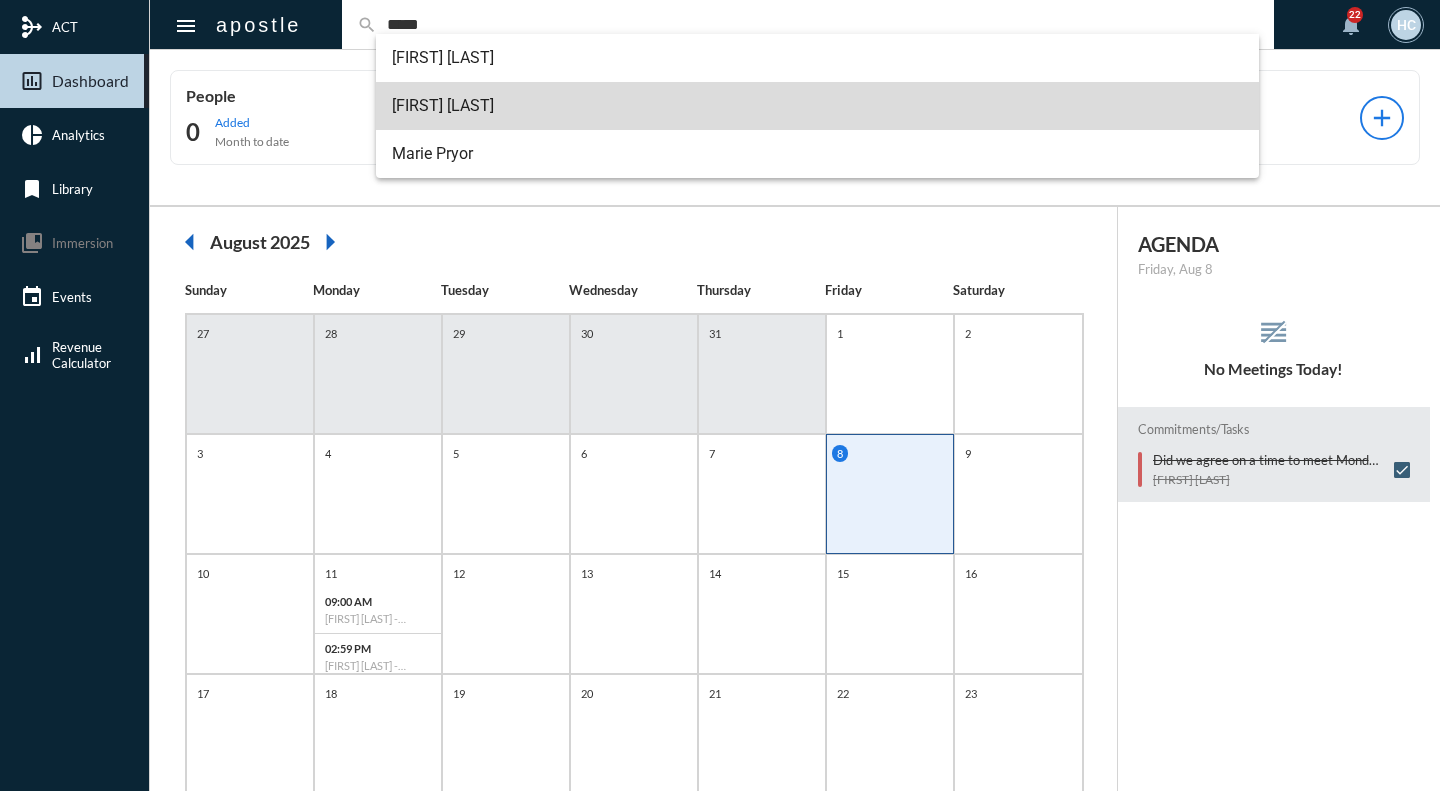 click on "[FIRST] [LAST]" at bounding box center (817, 106) 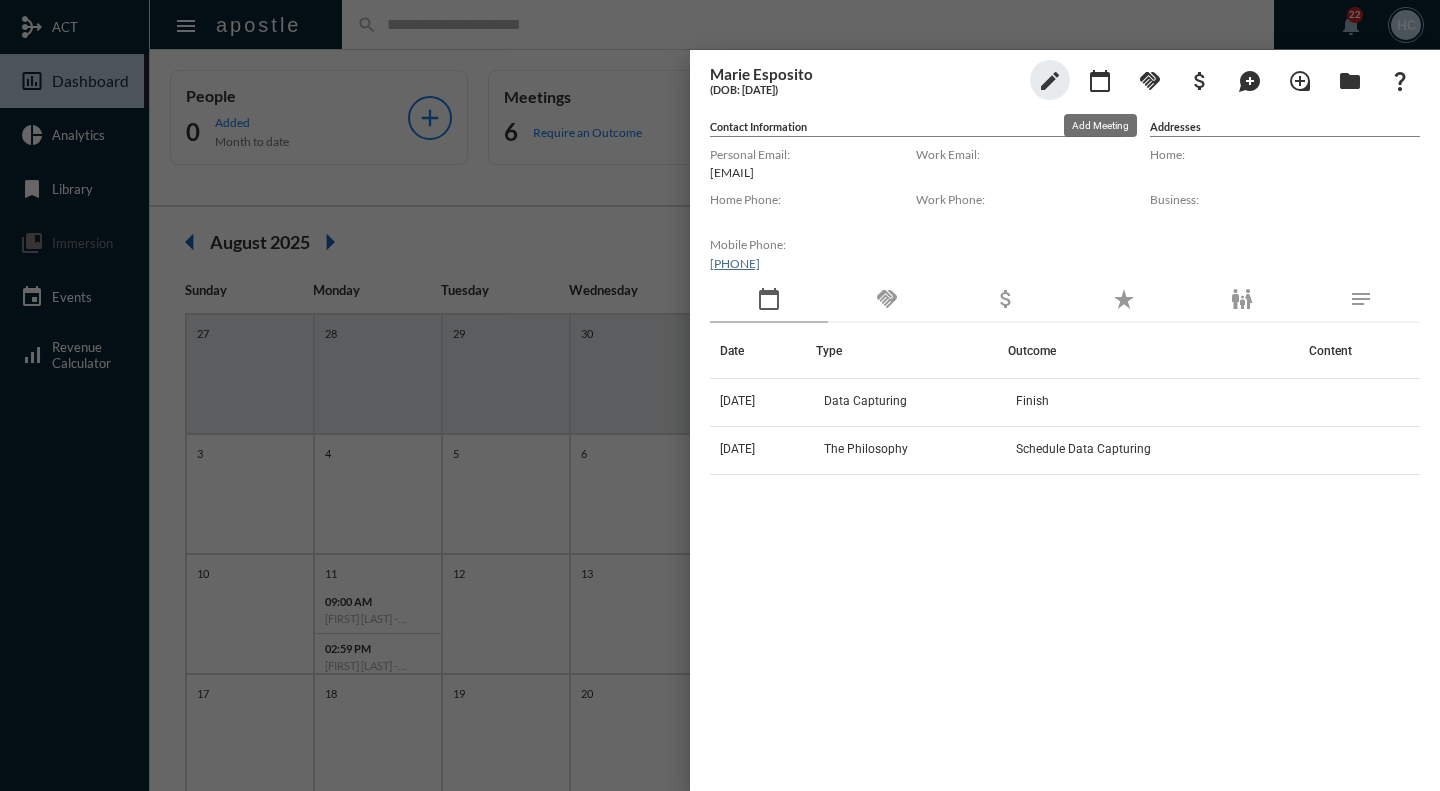 click on "calendar_today" 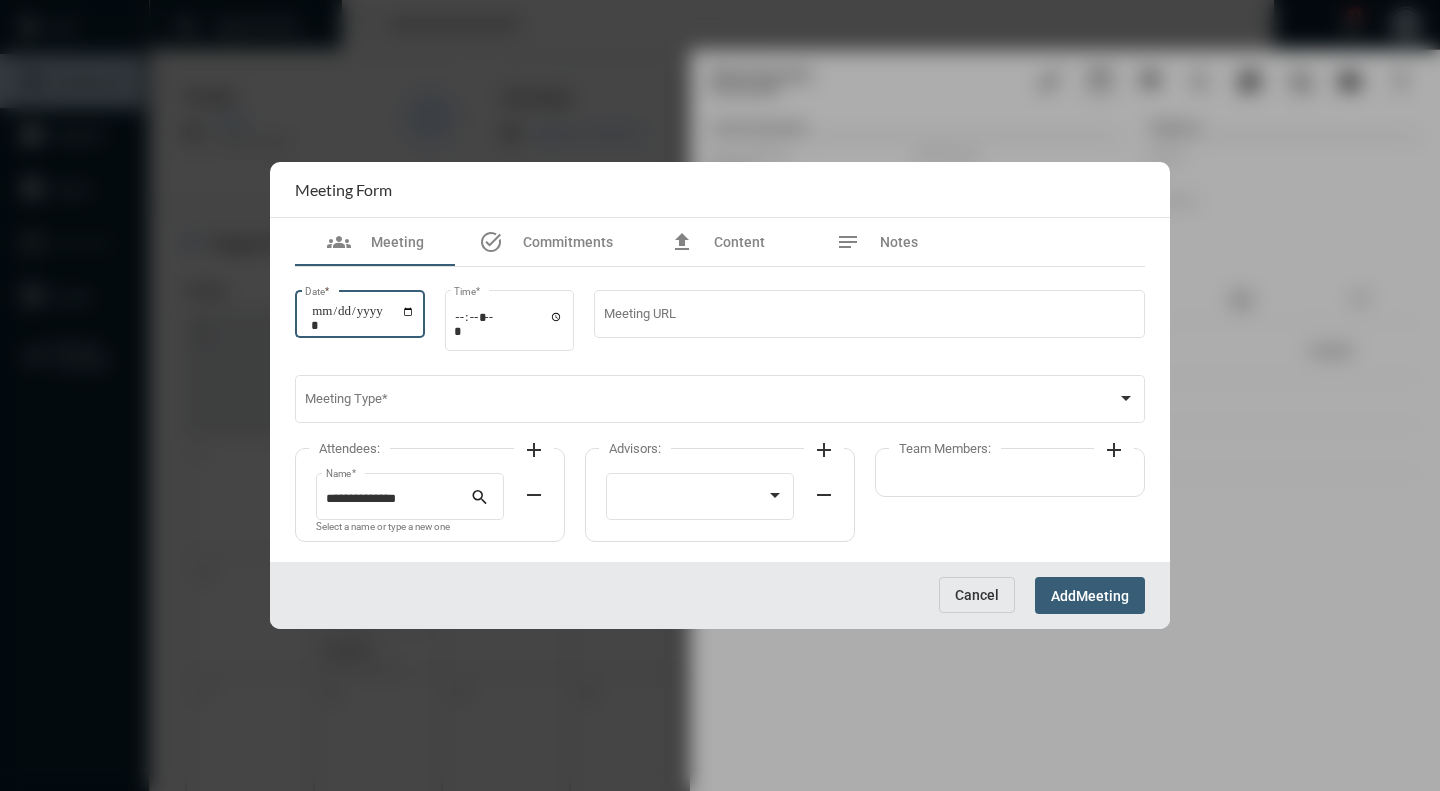 click on "Date  *" at bounding box center [363, 318] 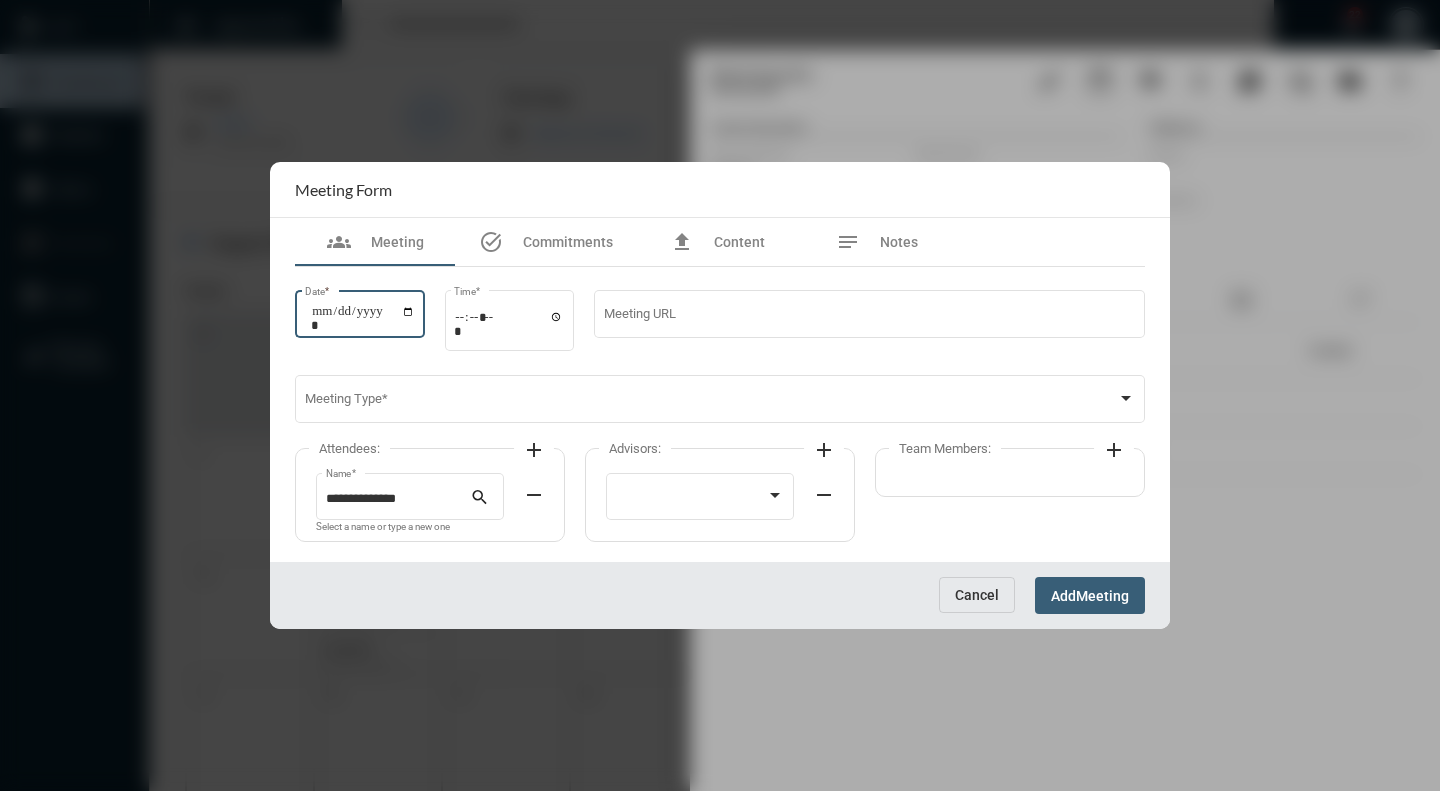 type on "**********" 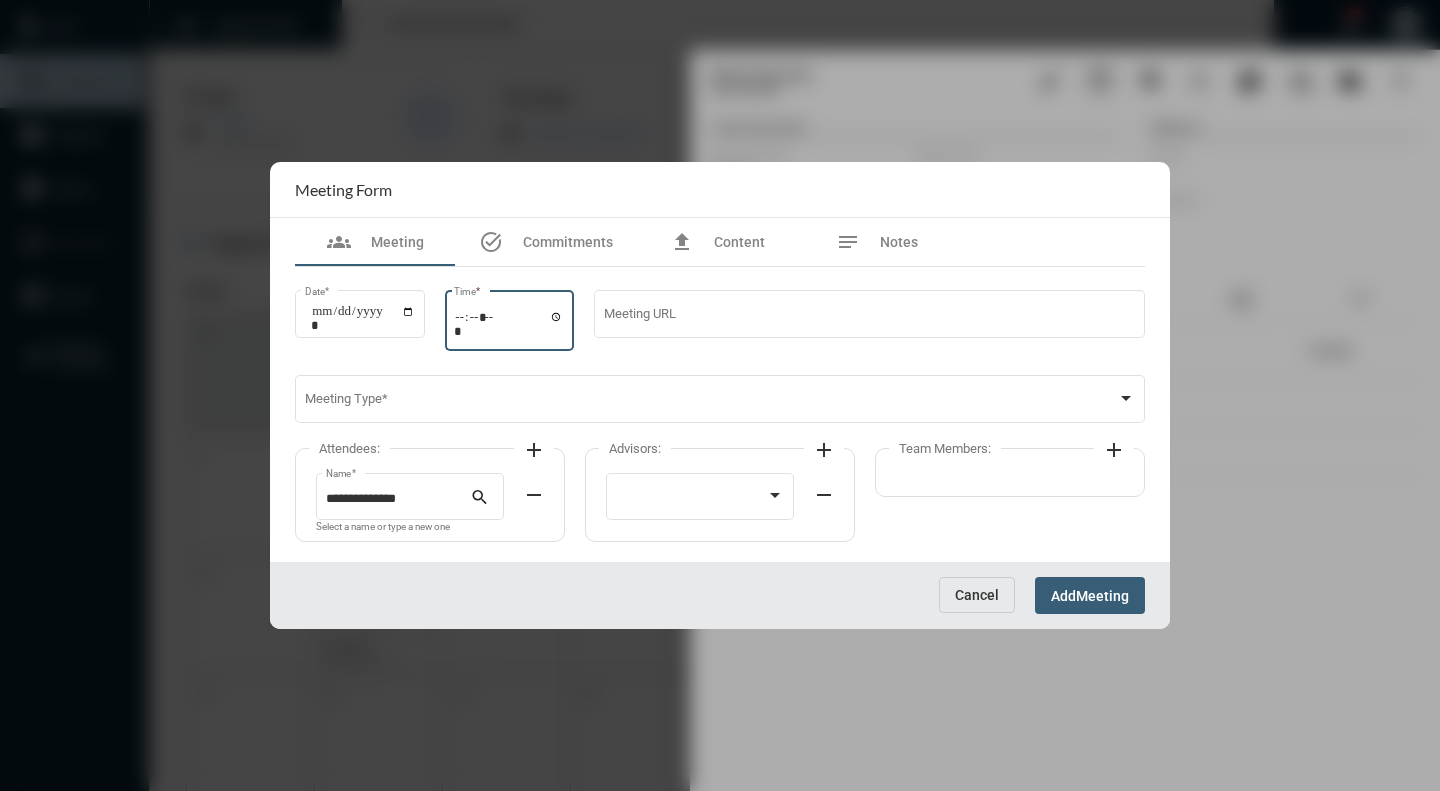 click on "Time  *" at bounding box center (509, 323) 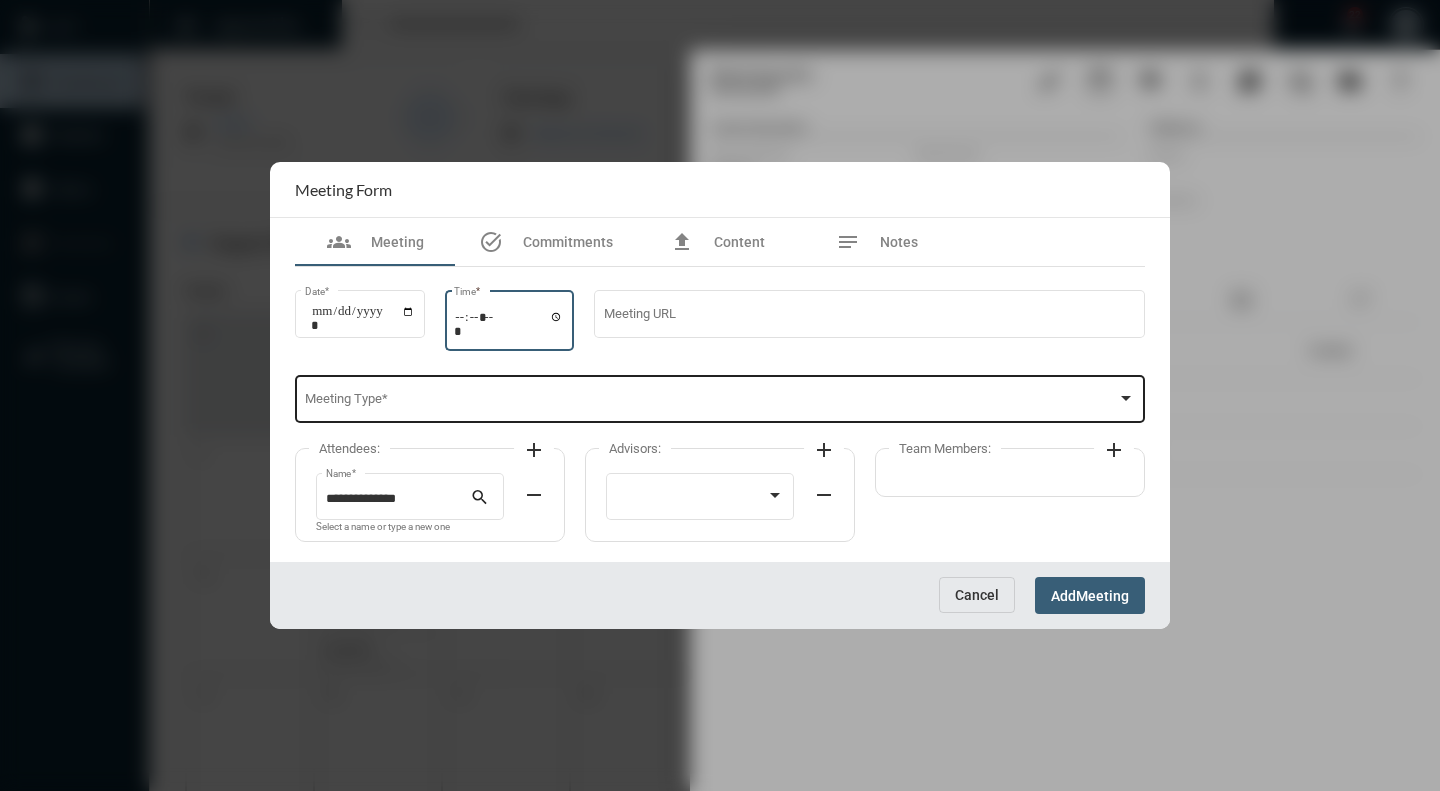 type on "*****" 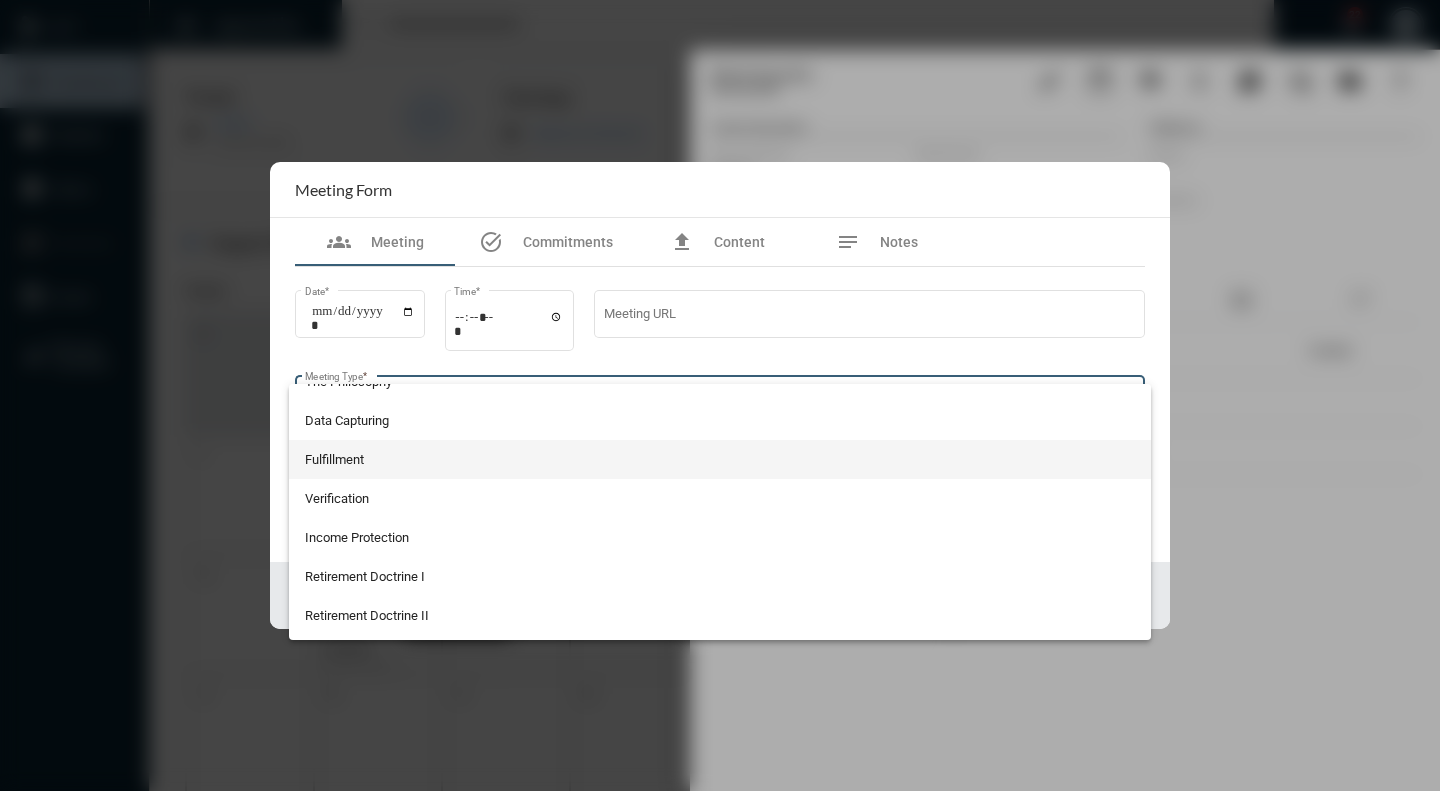 scroll, scrollTop: 200, scrollLeft: 0, axis: vertical 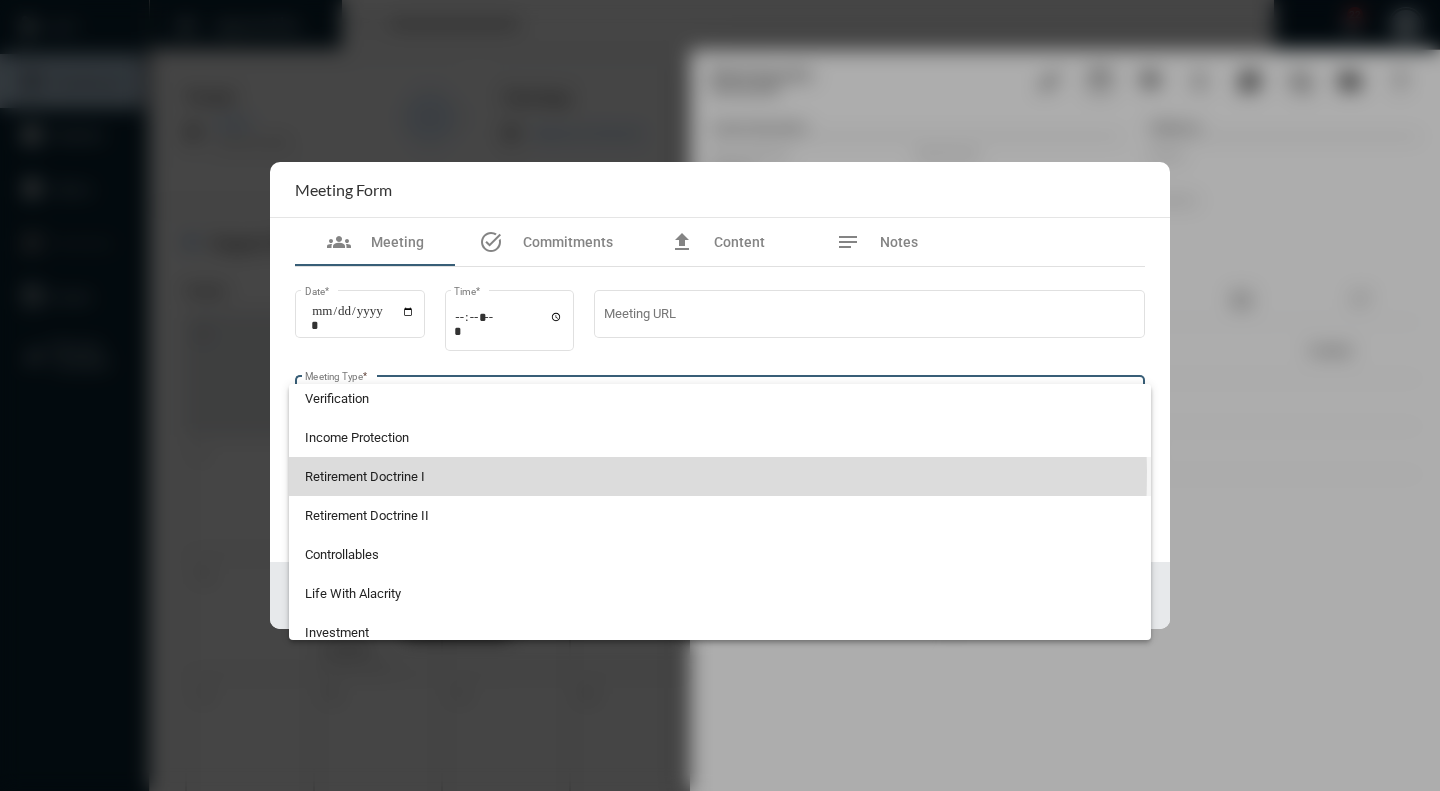 click on "Retirement Doctrine I" at bounding box center (720, 476) 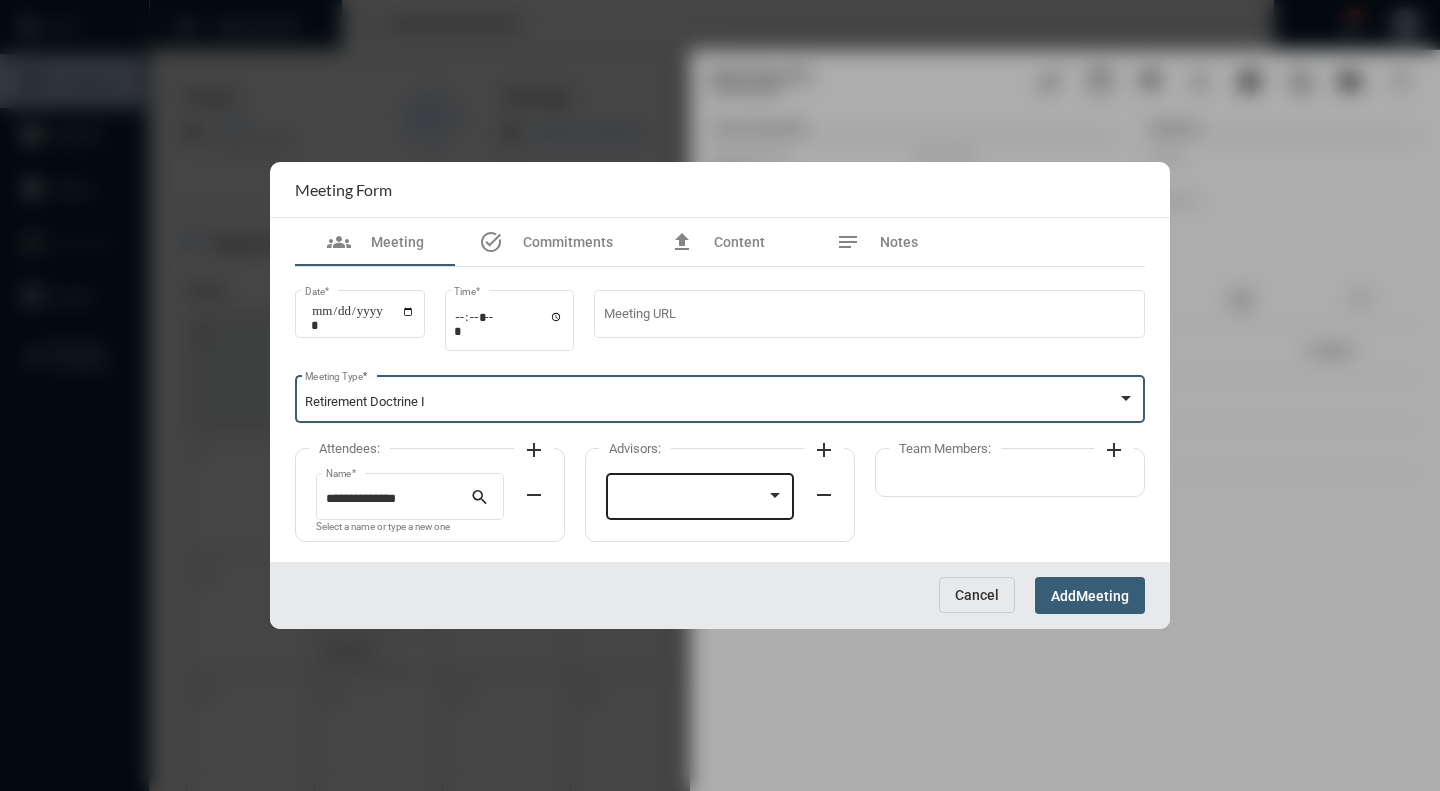 click at bounding box center [775, 496] 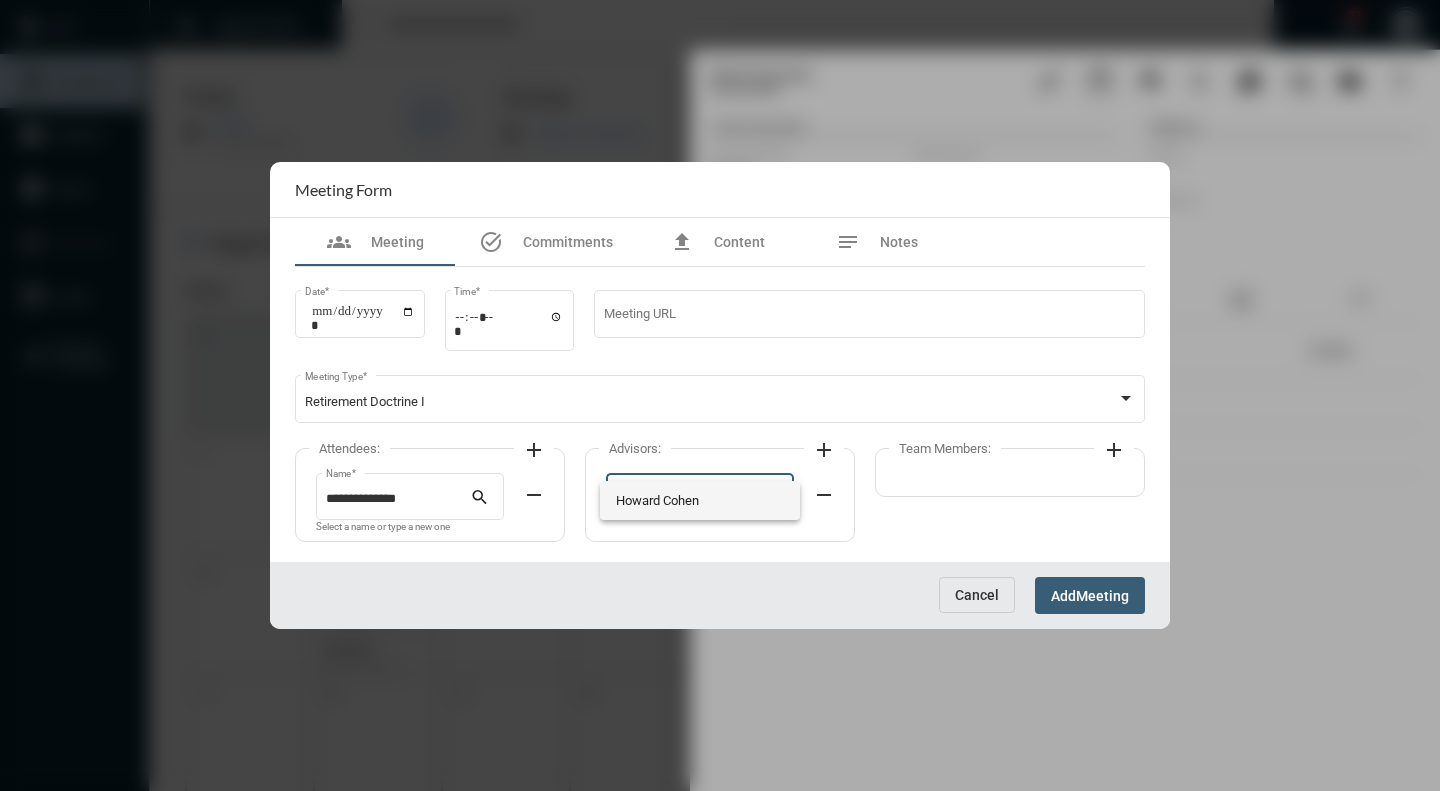 click on "Howard Cohen" at bounding box center (700, 500) 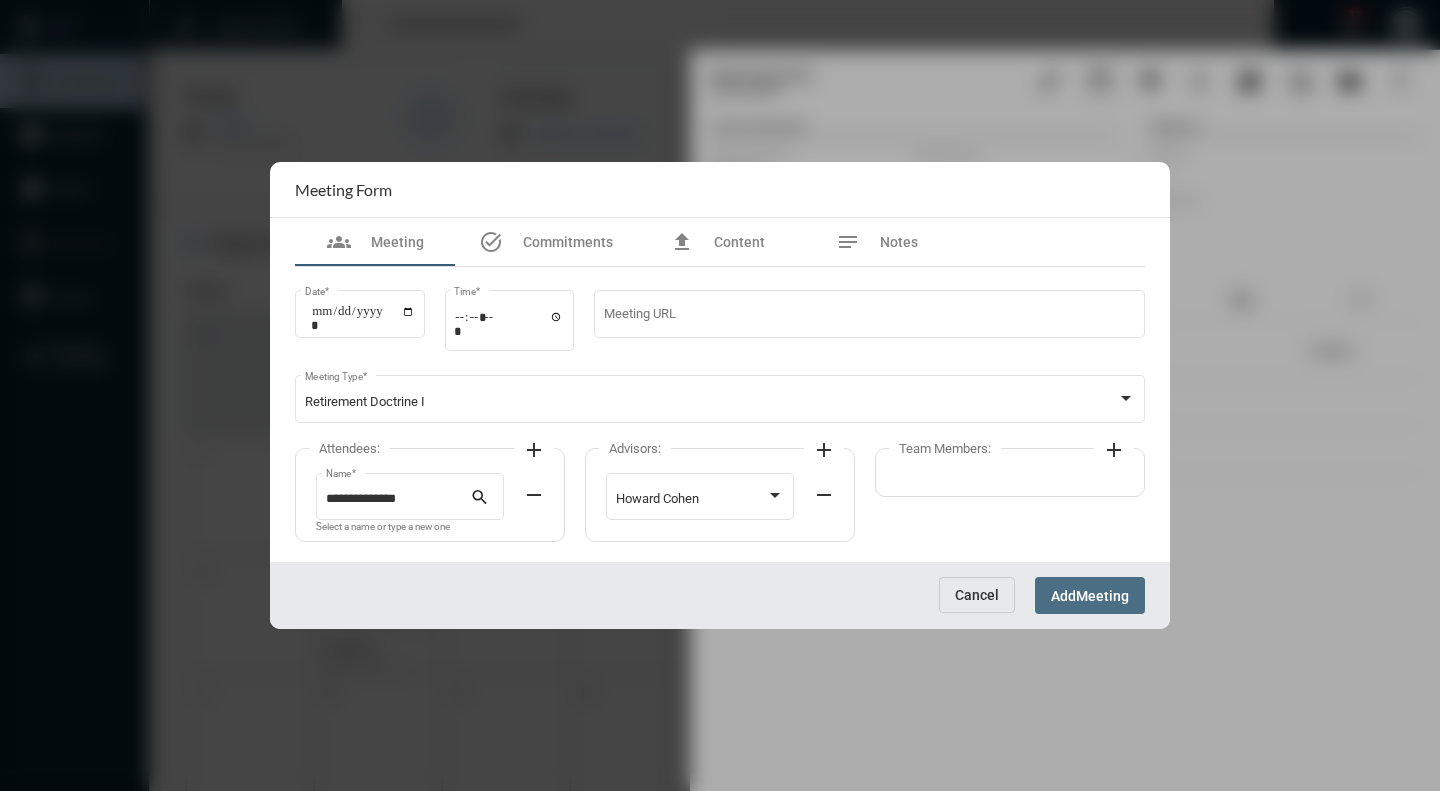 click on "Meeting" at bounding box center (1102, 596) 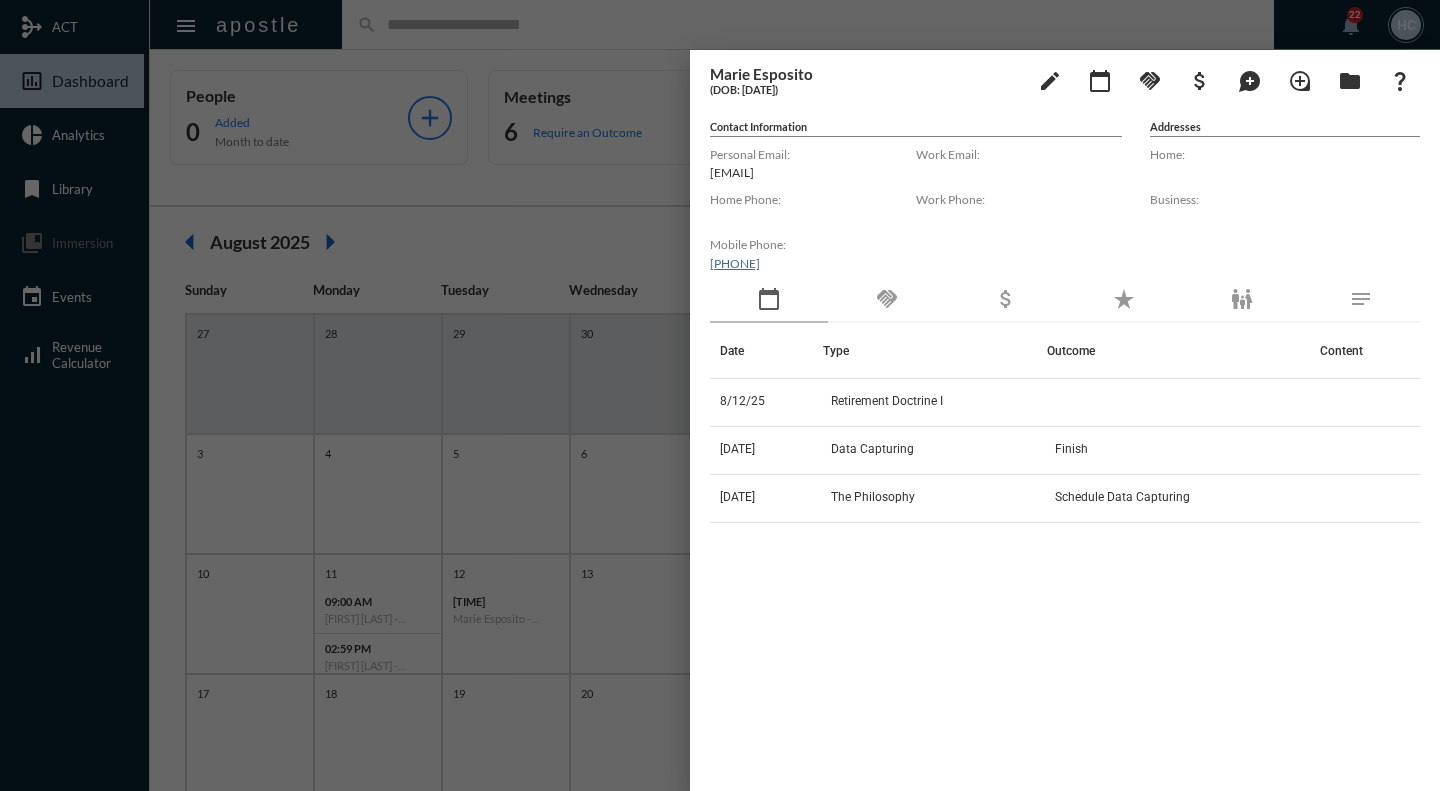 click at bounding box center [720, 395] 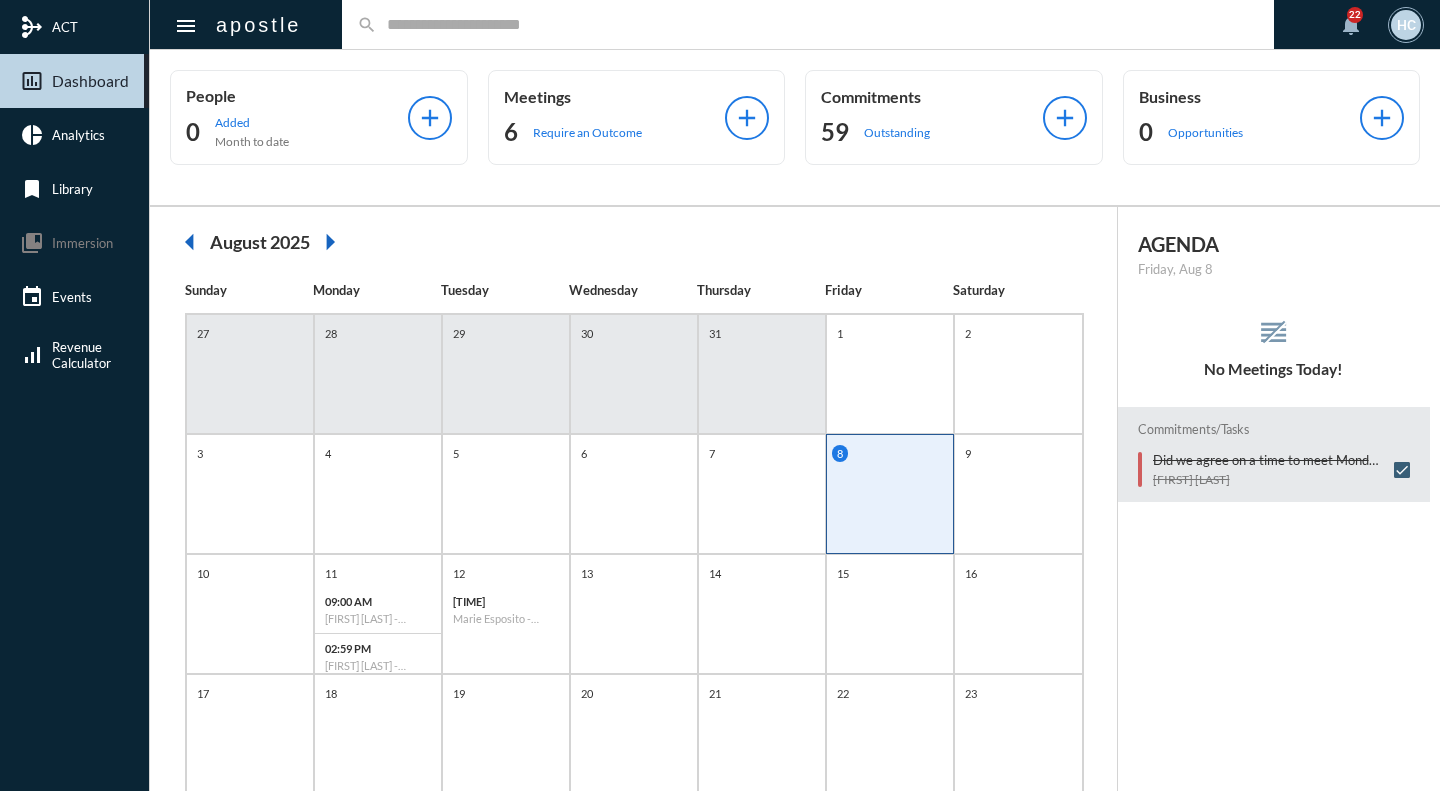 click on "search" 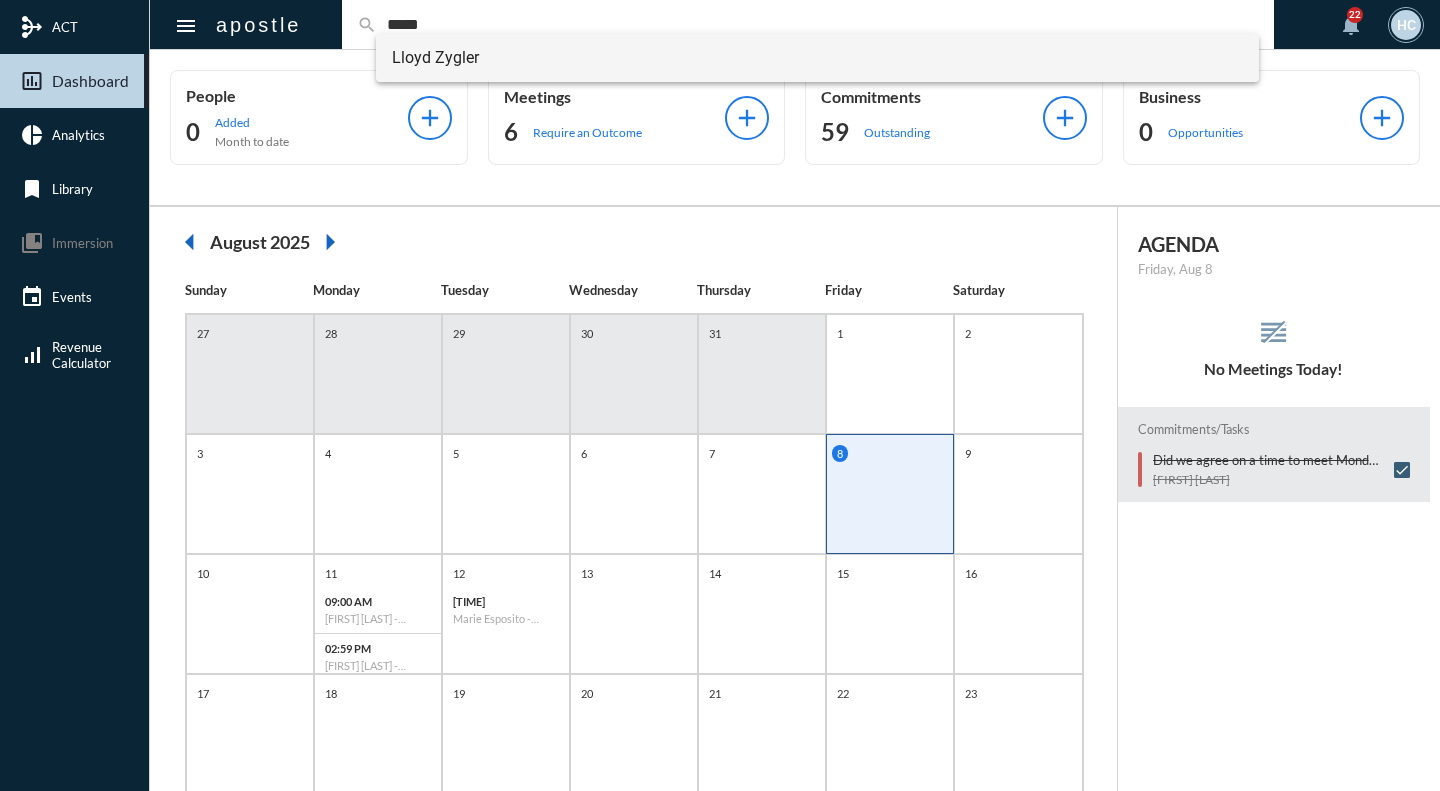 type on "*****" 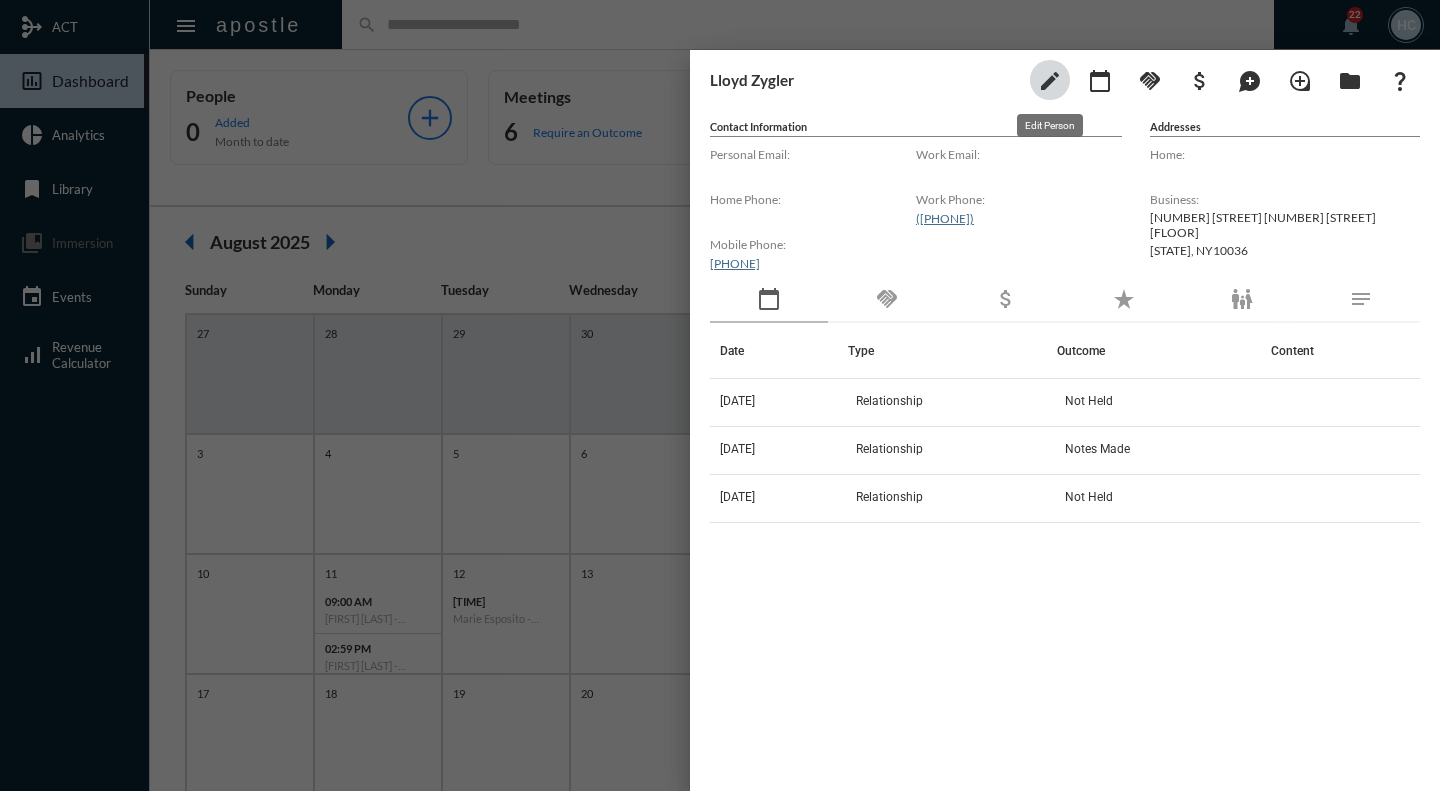 click on "edit" 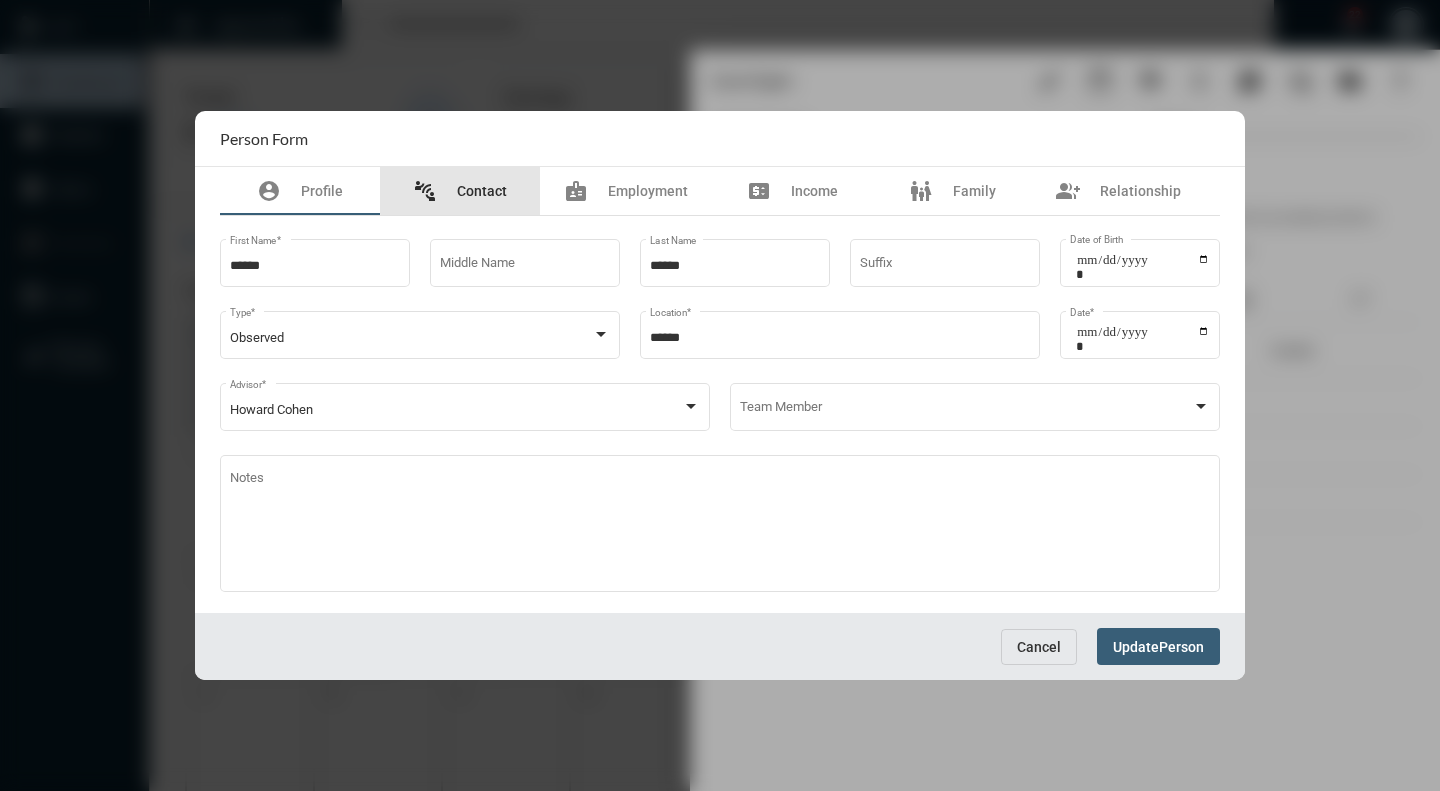 click on "Contact" at bounding box center [482, 191] 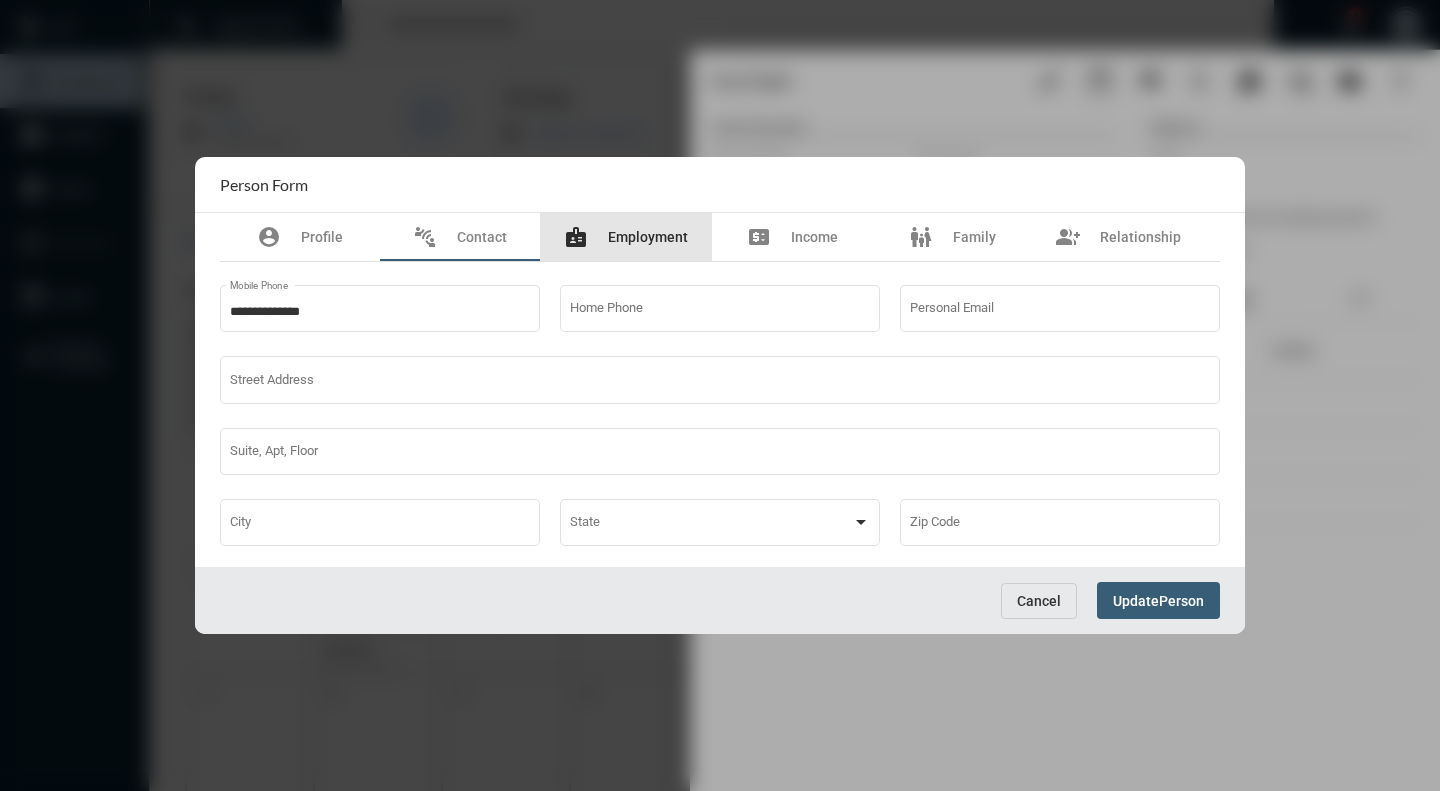 click on "Employment" at bounding box center [648, 237] 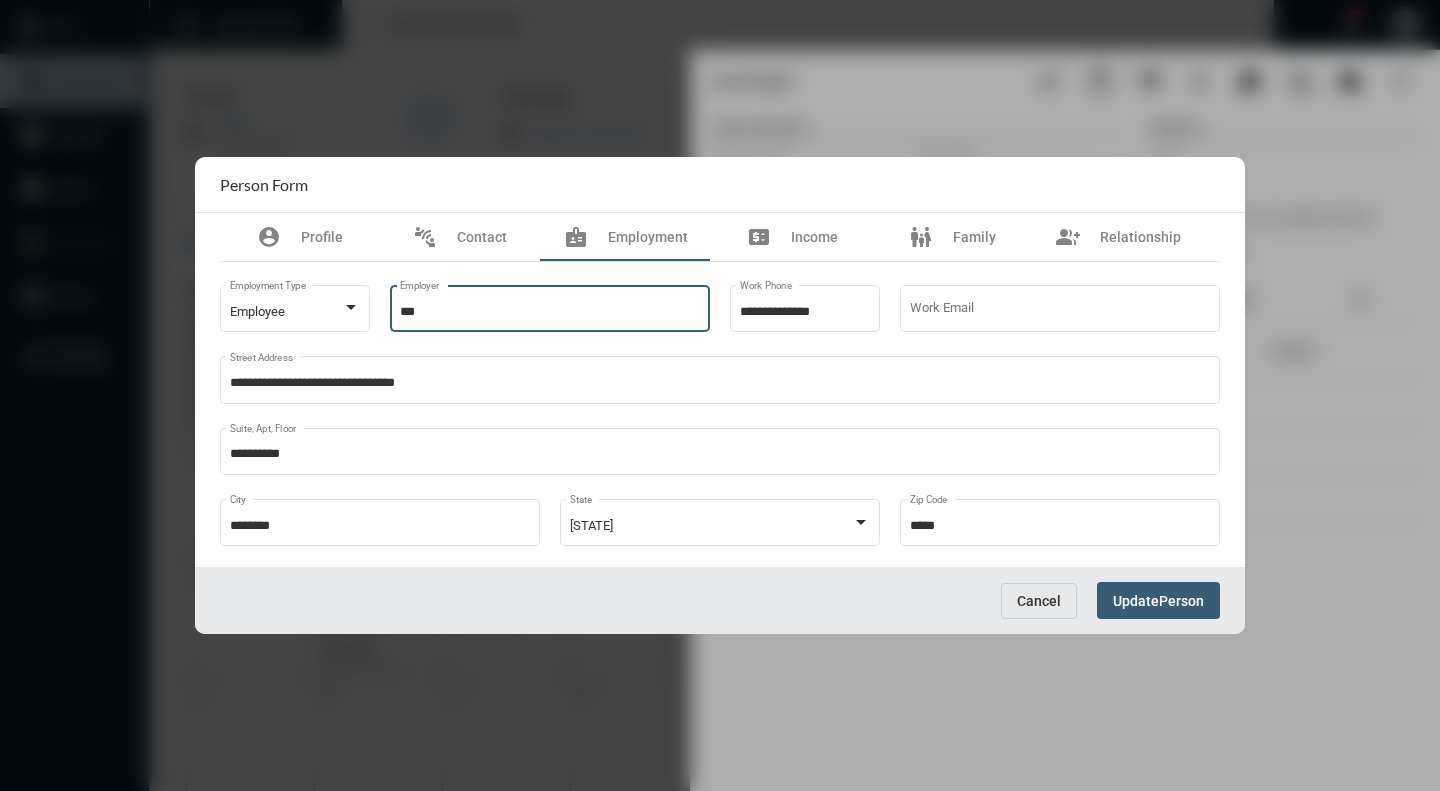 scroll, scrollTop: 0, scrollLeft: 0, axis: both 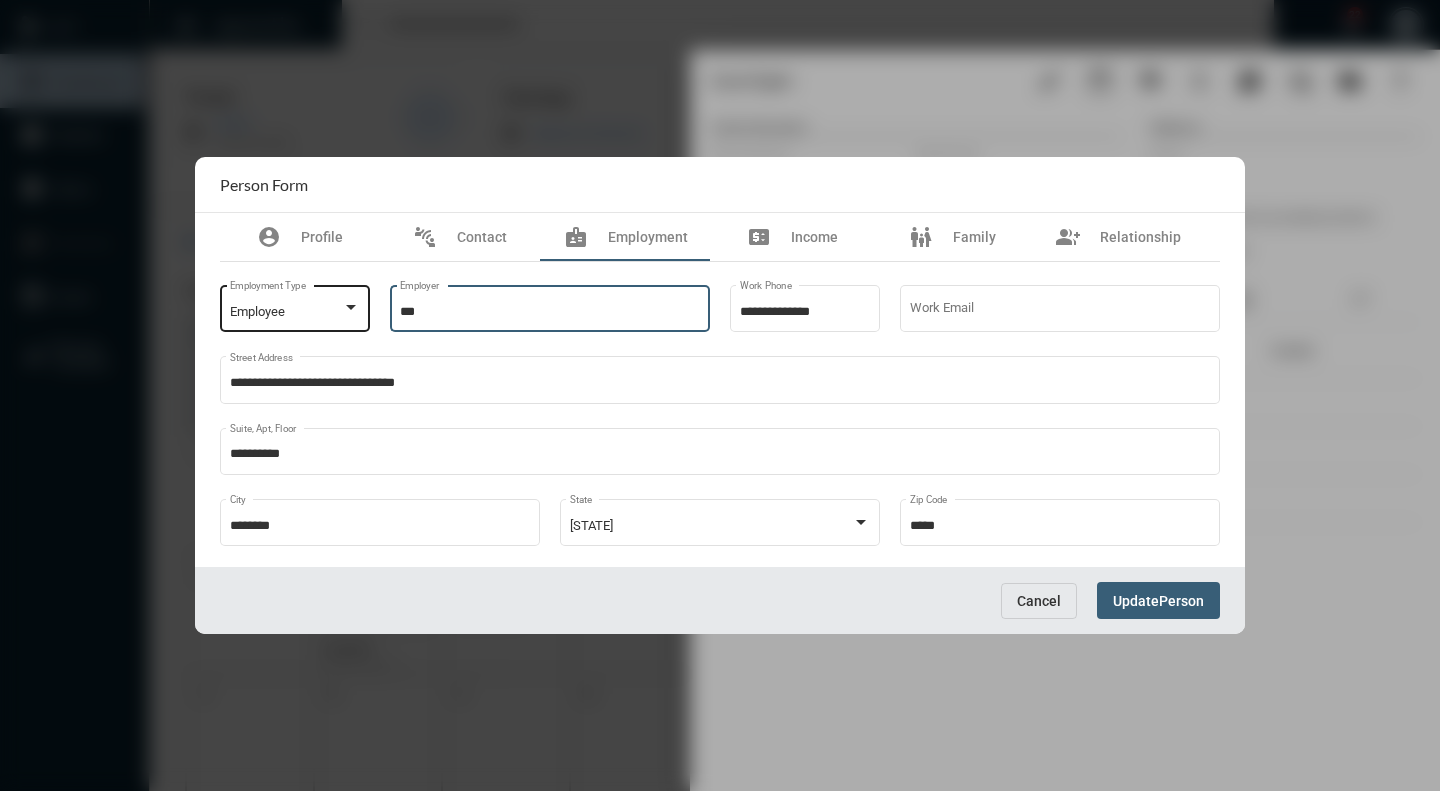 drag, startPoint x: 526, startPoint y: 315, endPoint x: 366, endPoint y: 311, distance: 160.04999 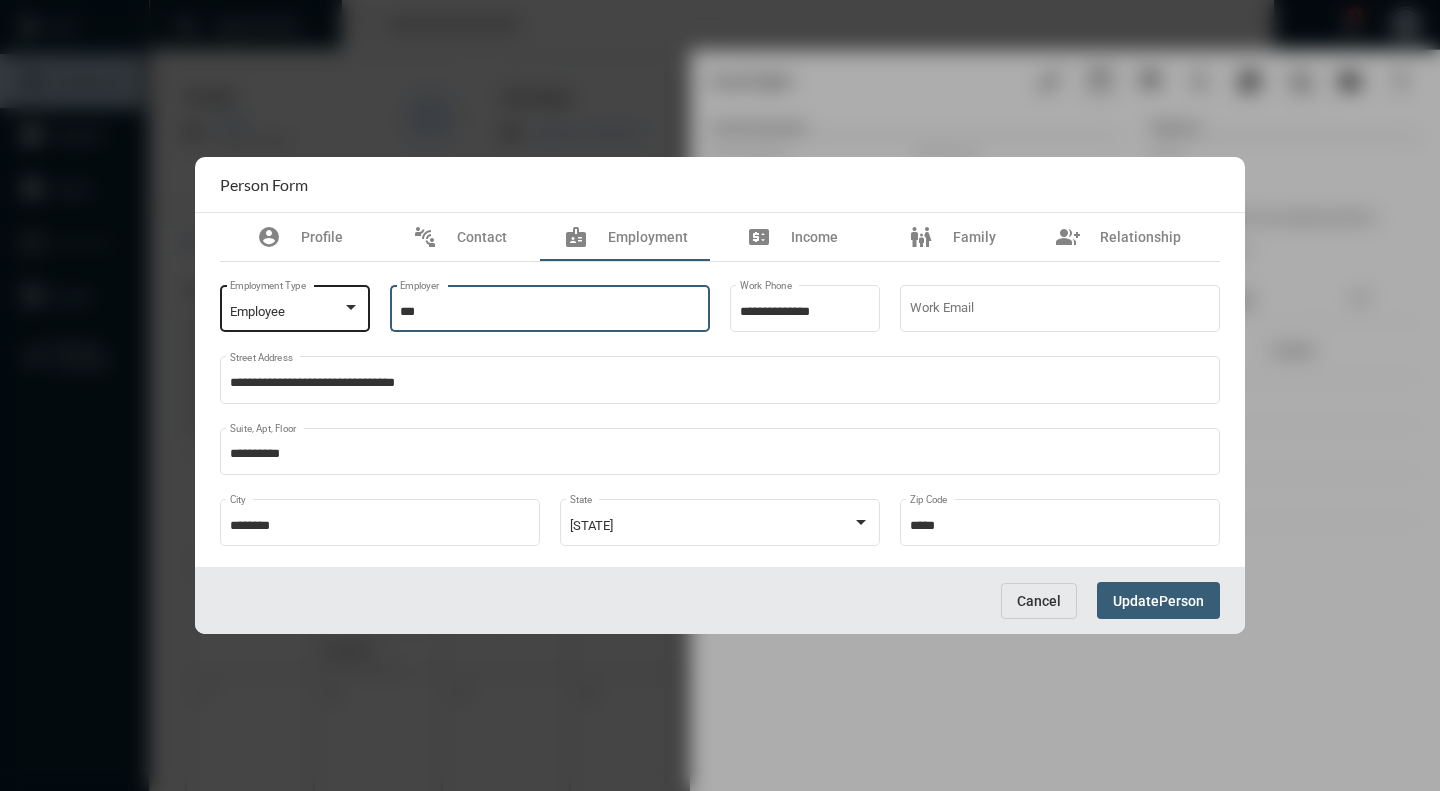 click on "**********" at bounding box center [720, 317] 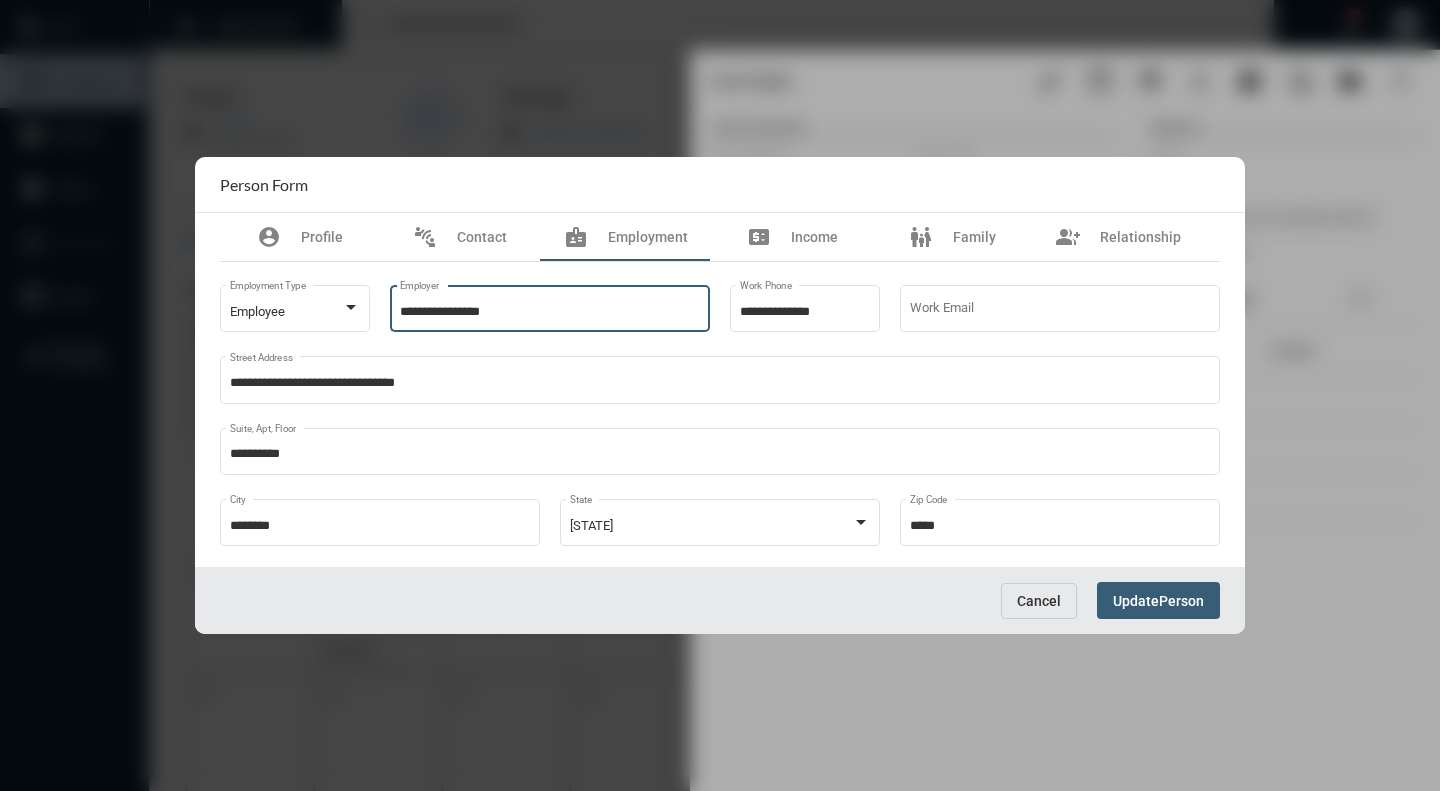 type on "**********" 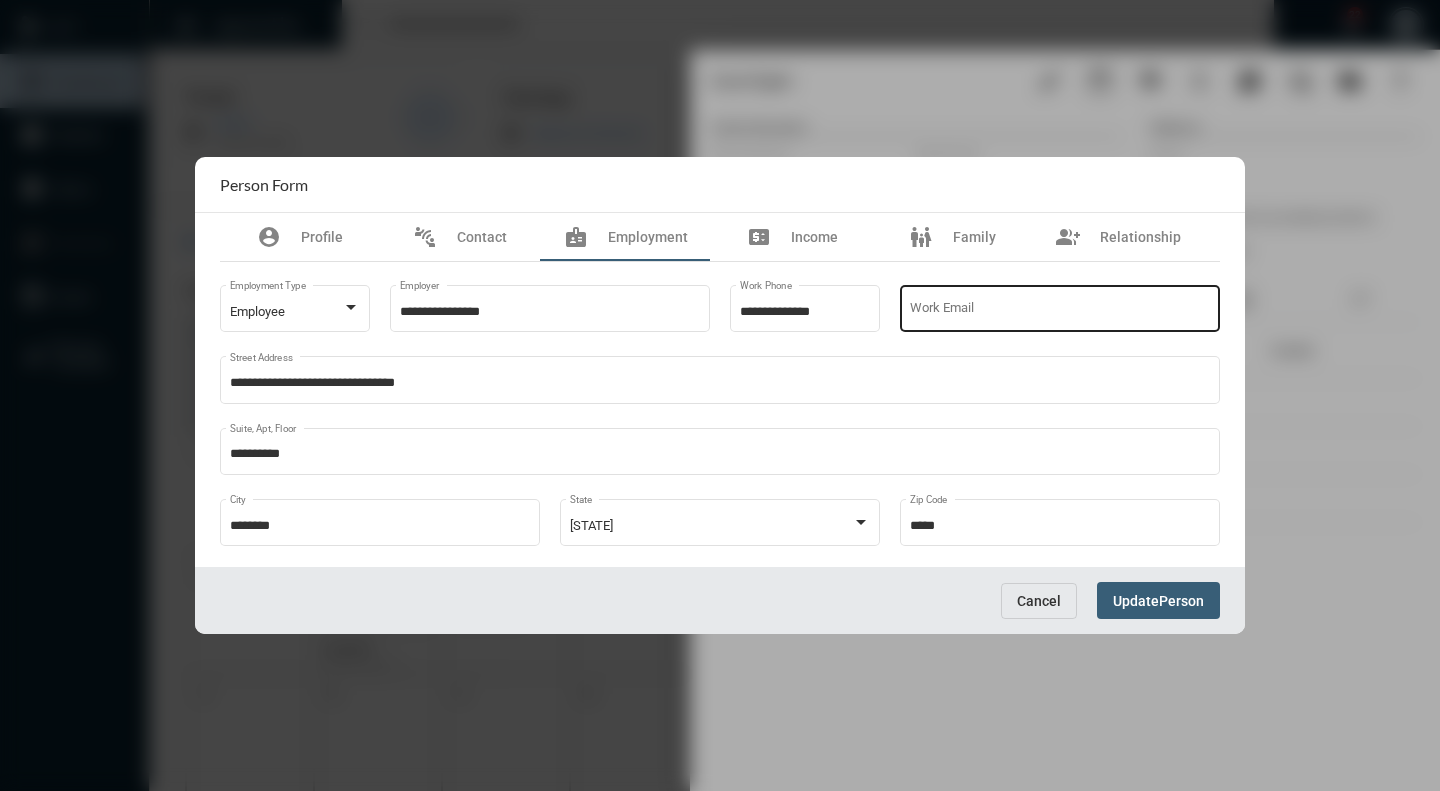 click on "Work Email" at bounding box center [1060, 312] 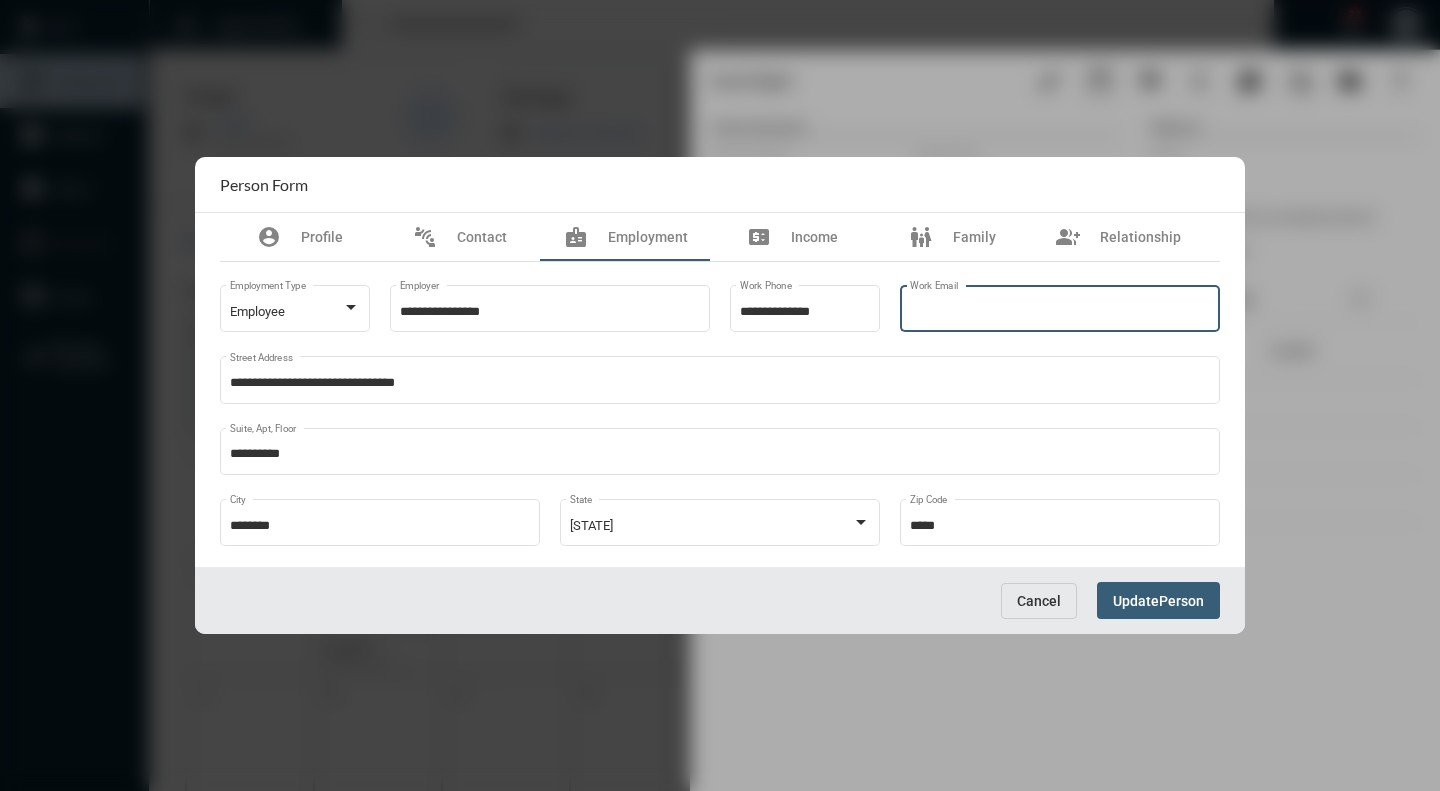 paste on "**********" 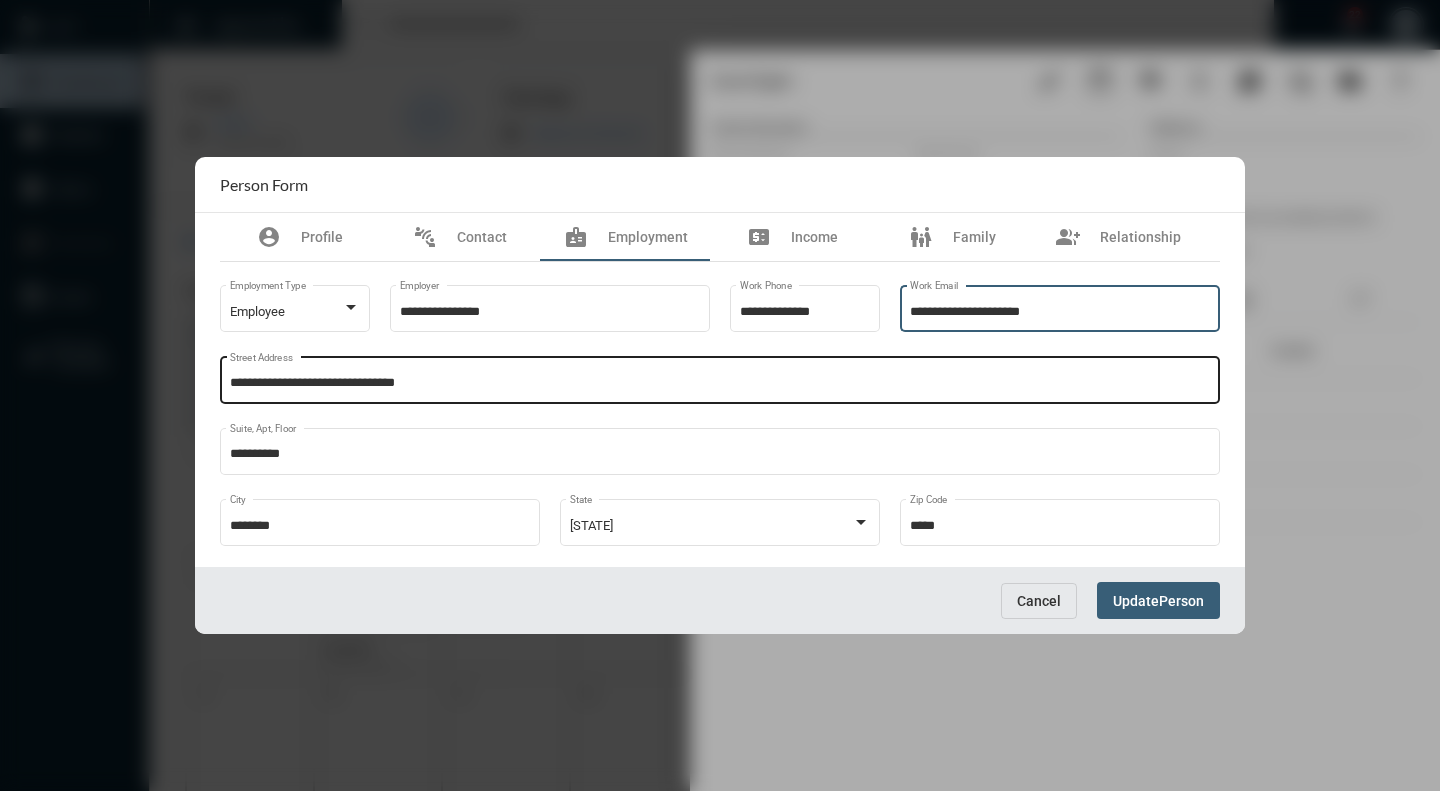 type on "**********" 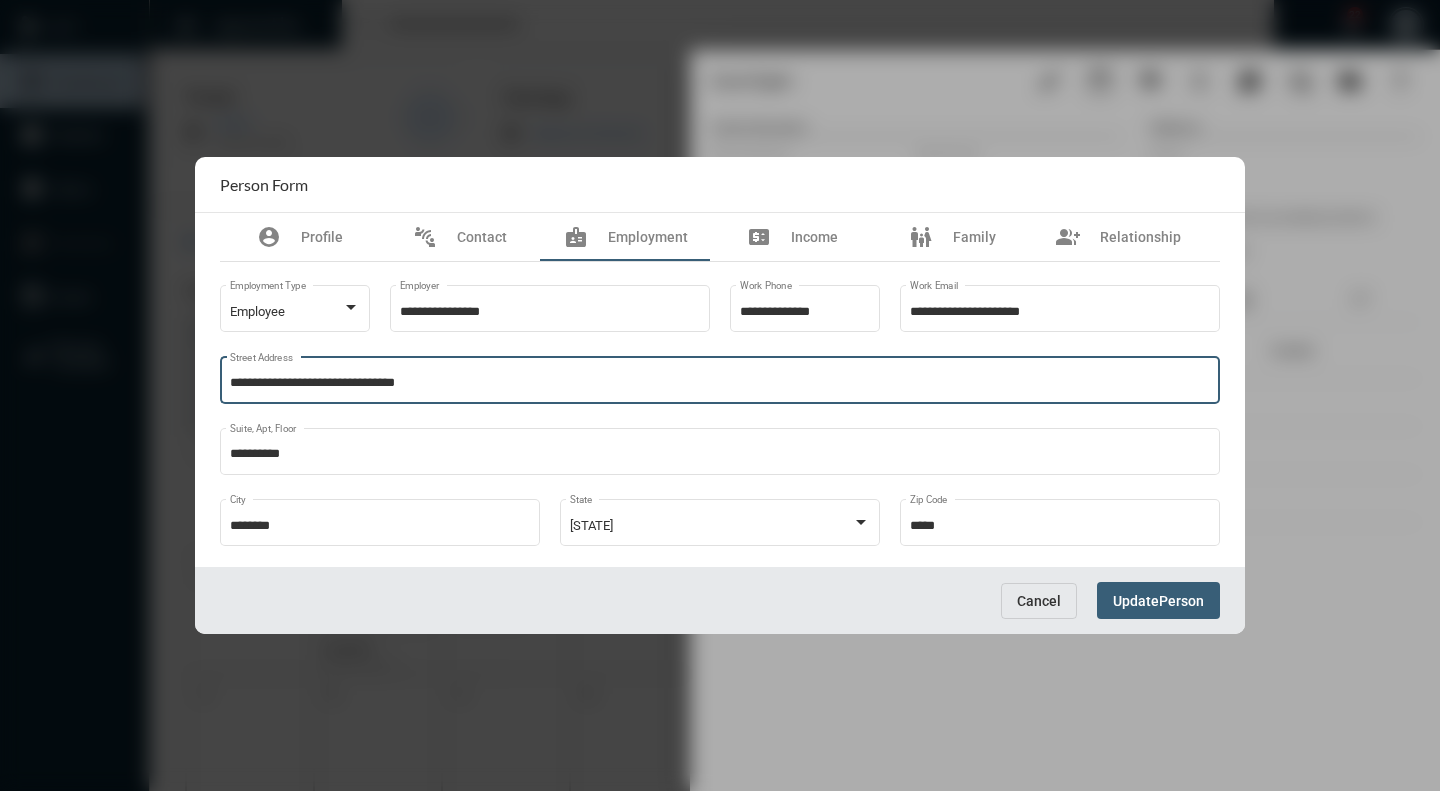 scroll, scrollTop: 0, scrollLeft: 0, axis: both 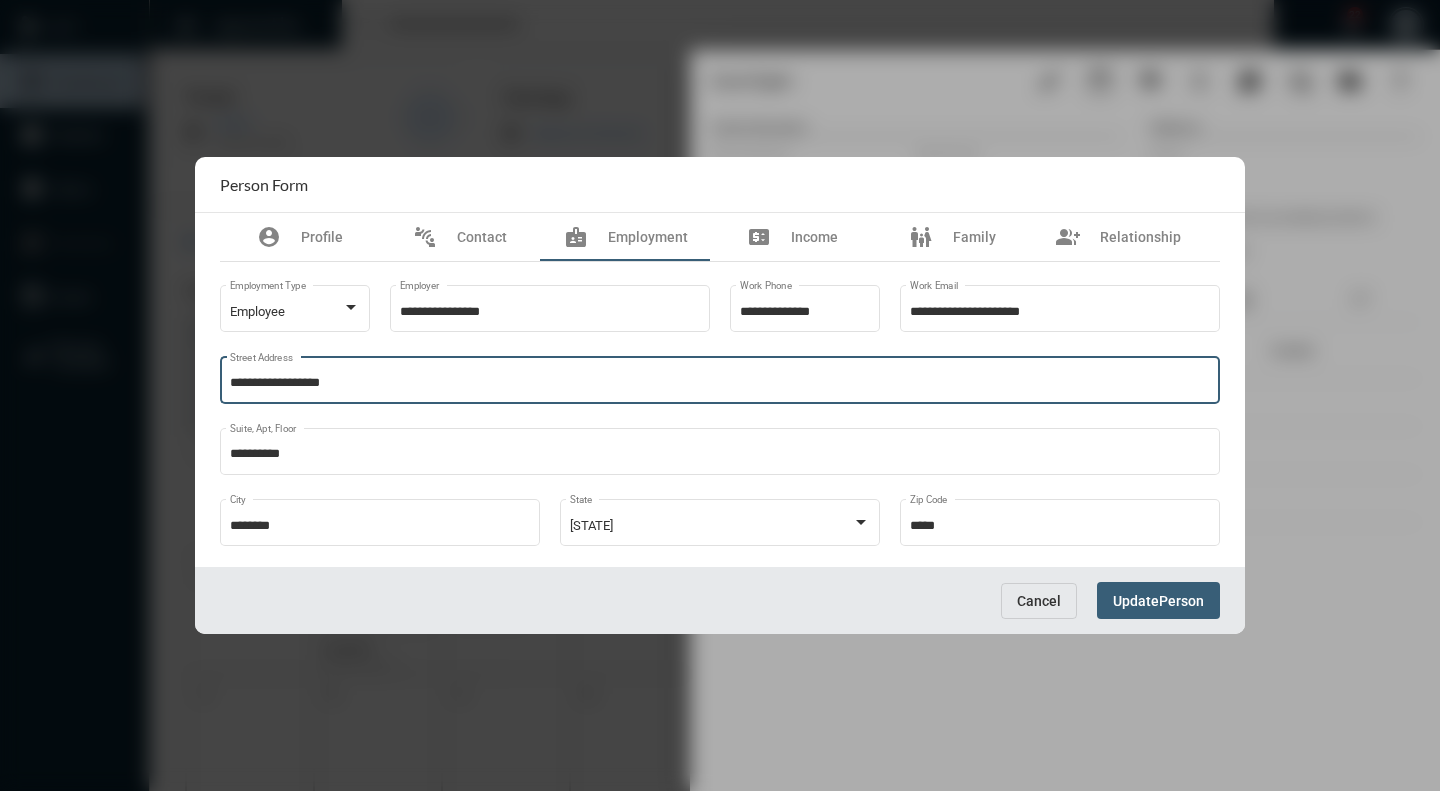 type on "**********" 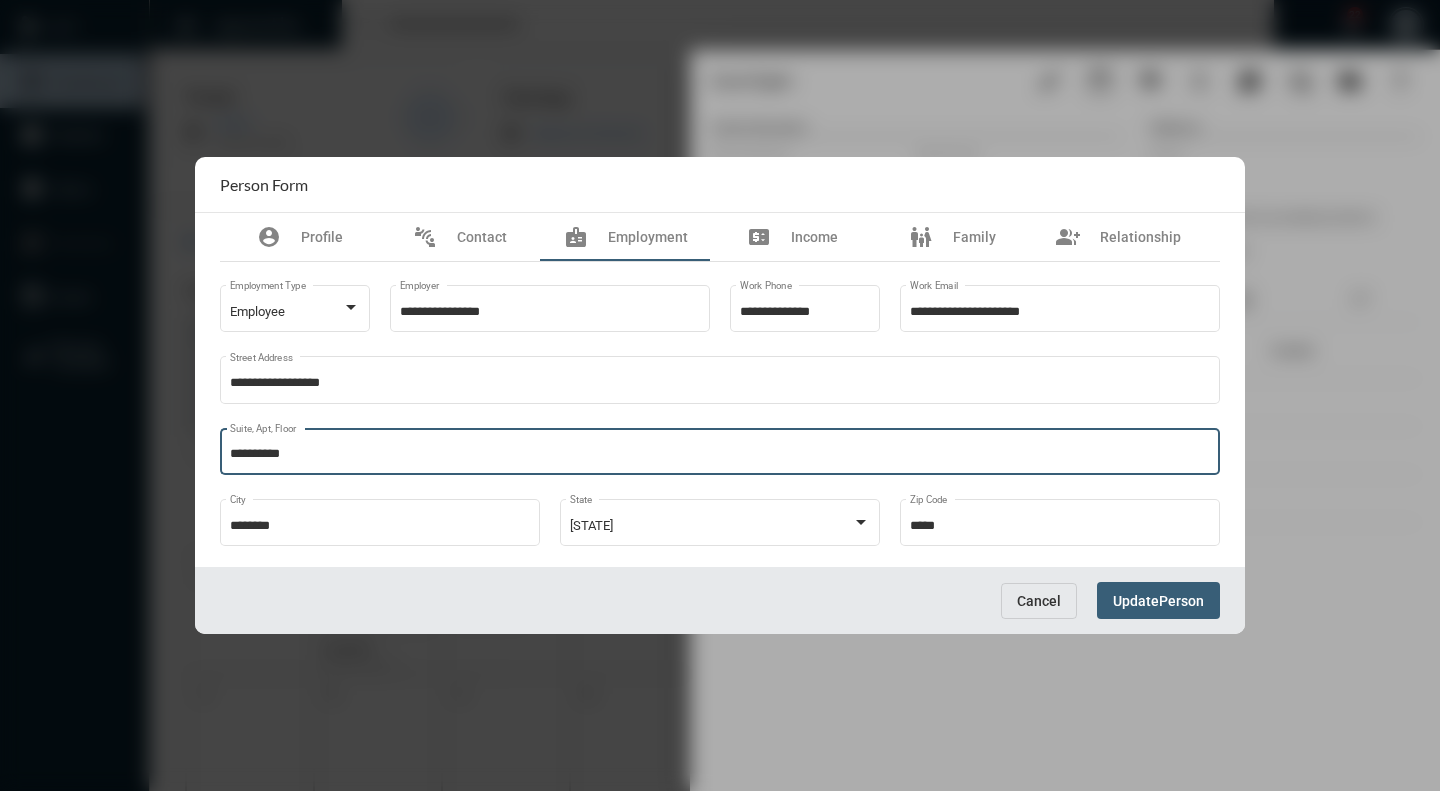type on "*" 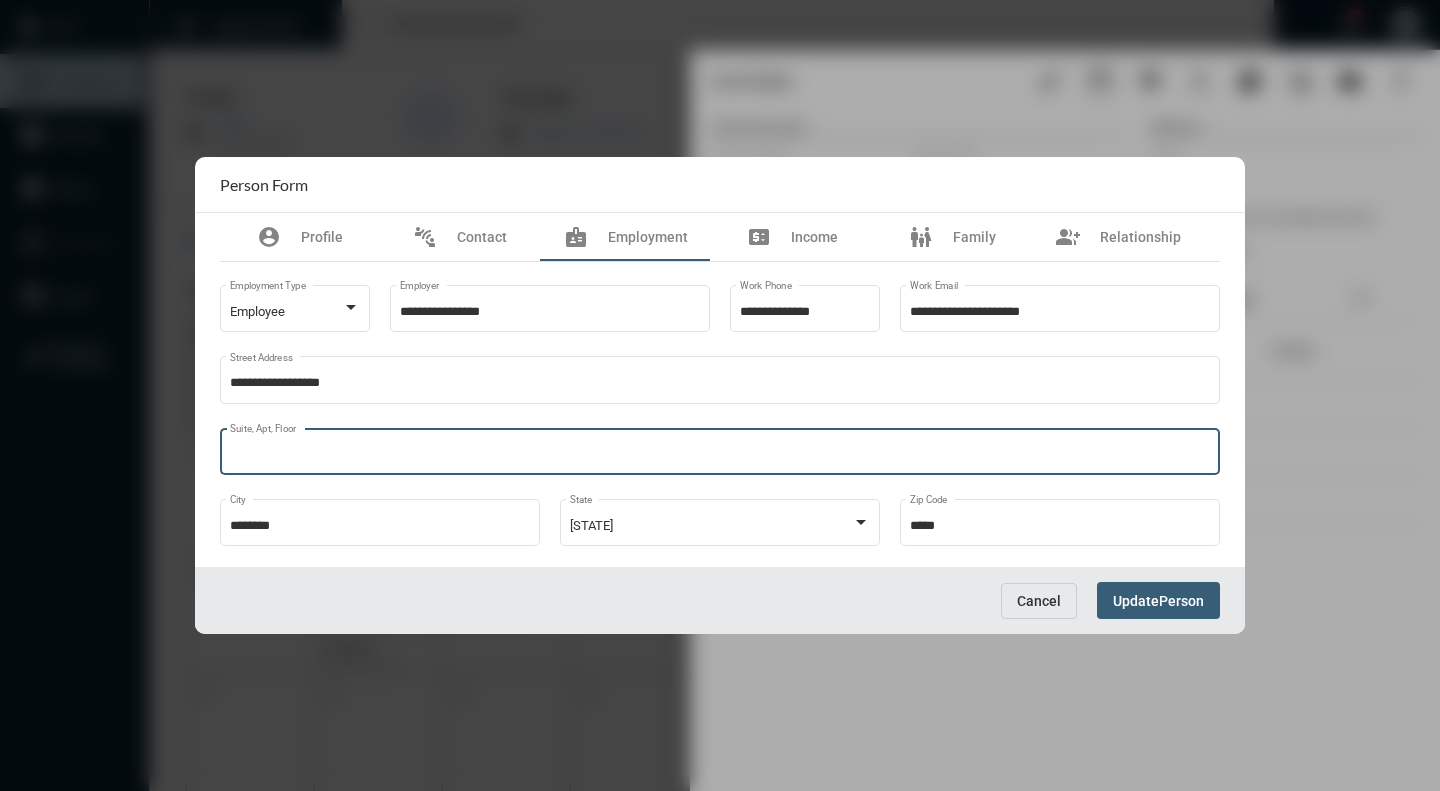 type 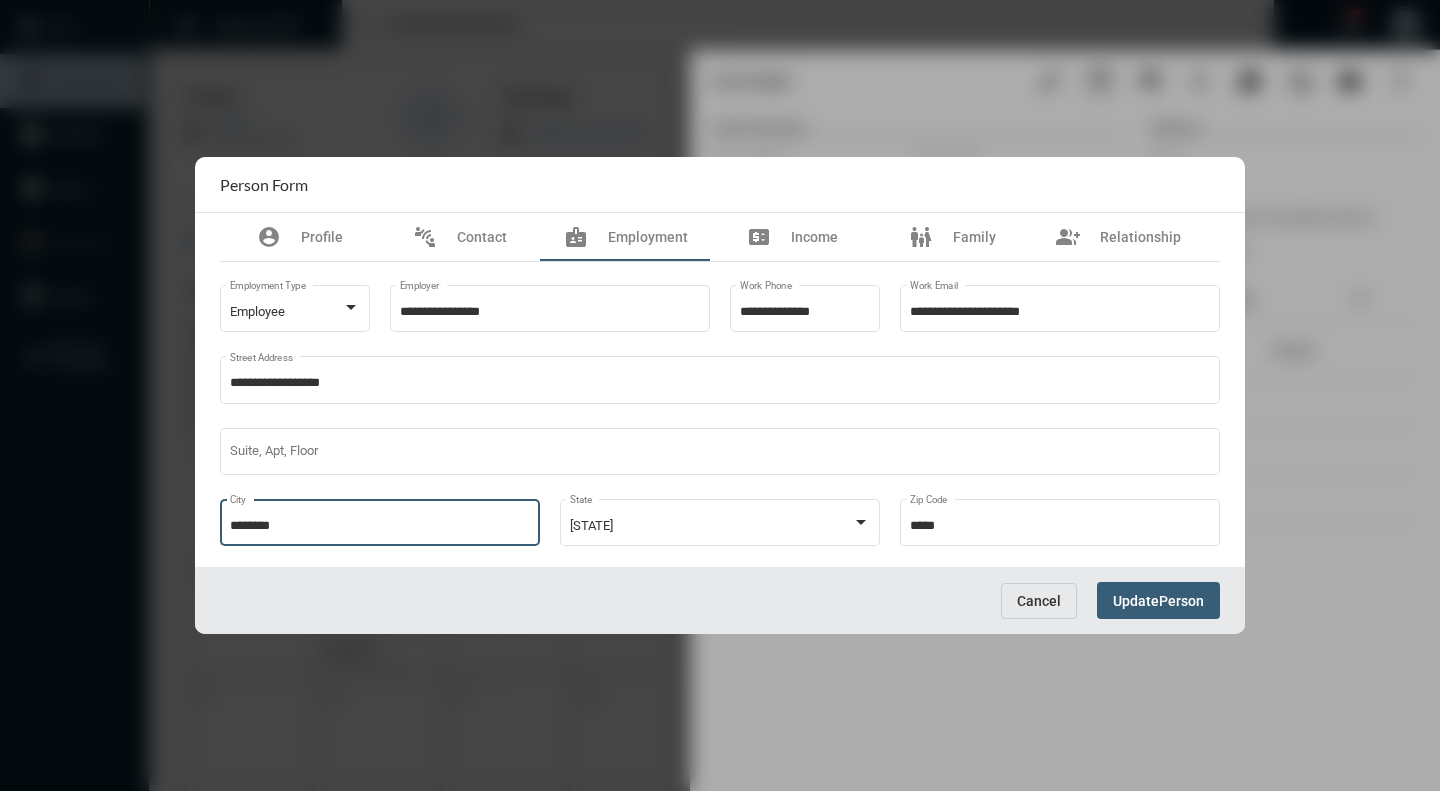 type on "********" 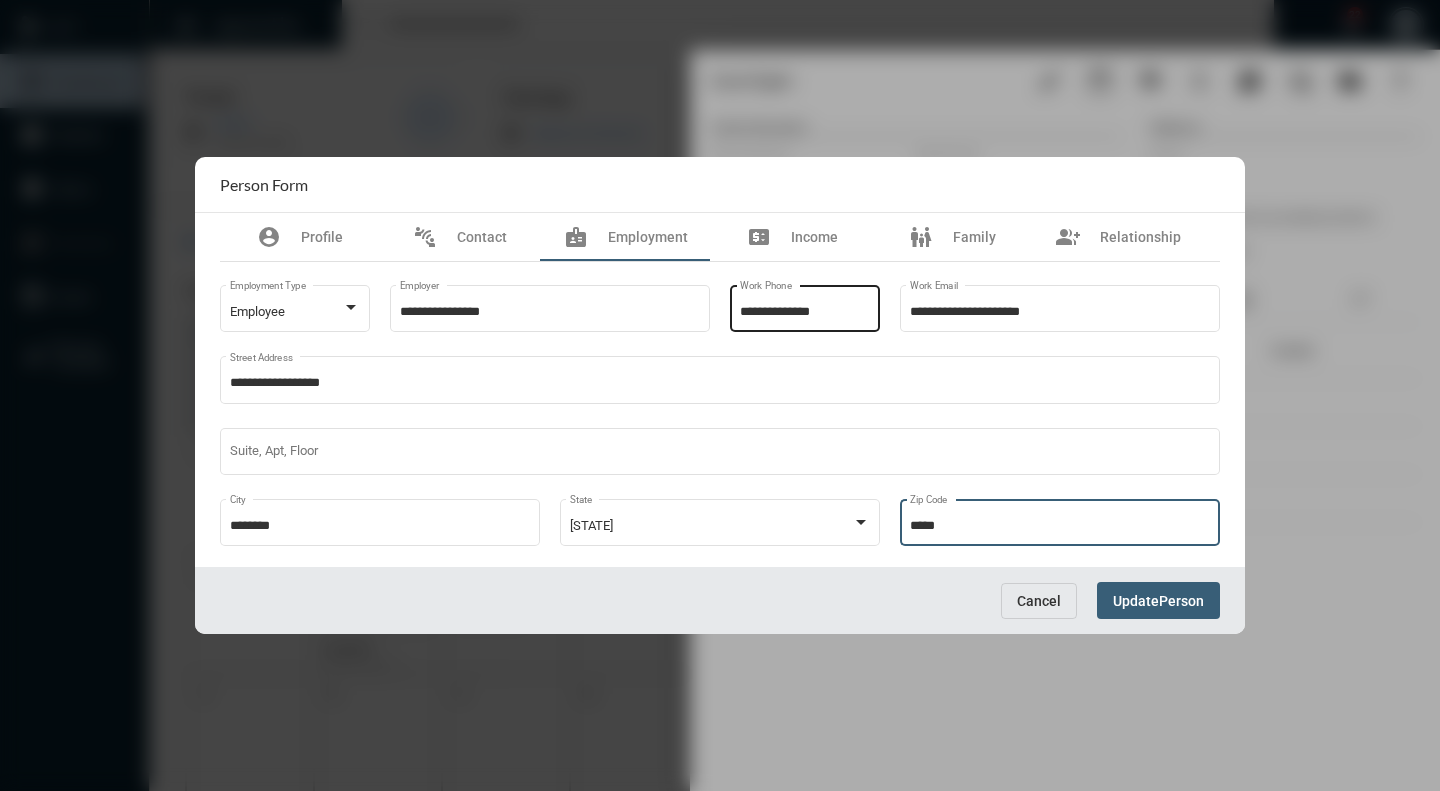 type on "*****" 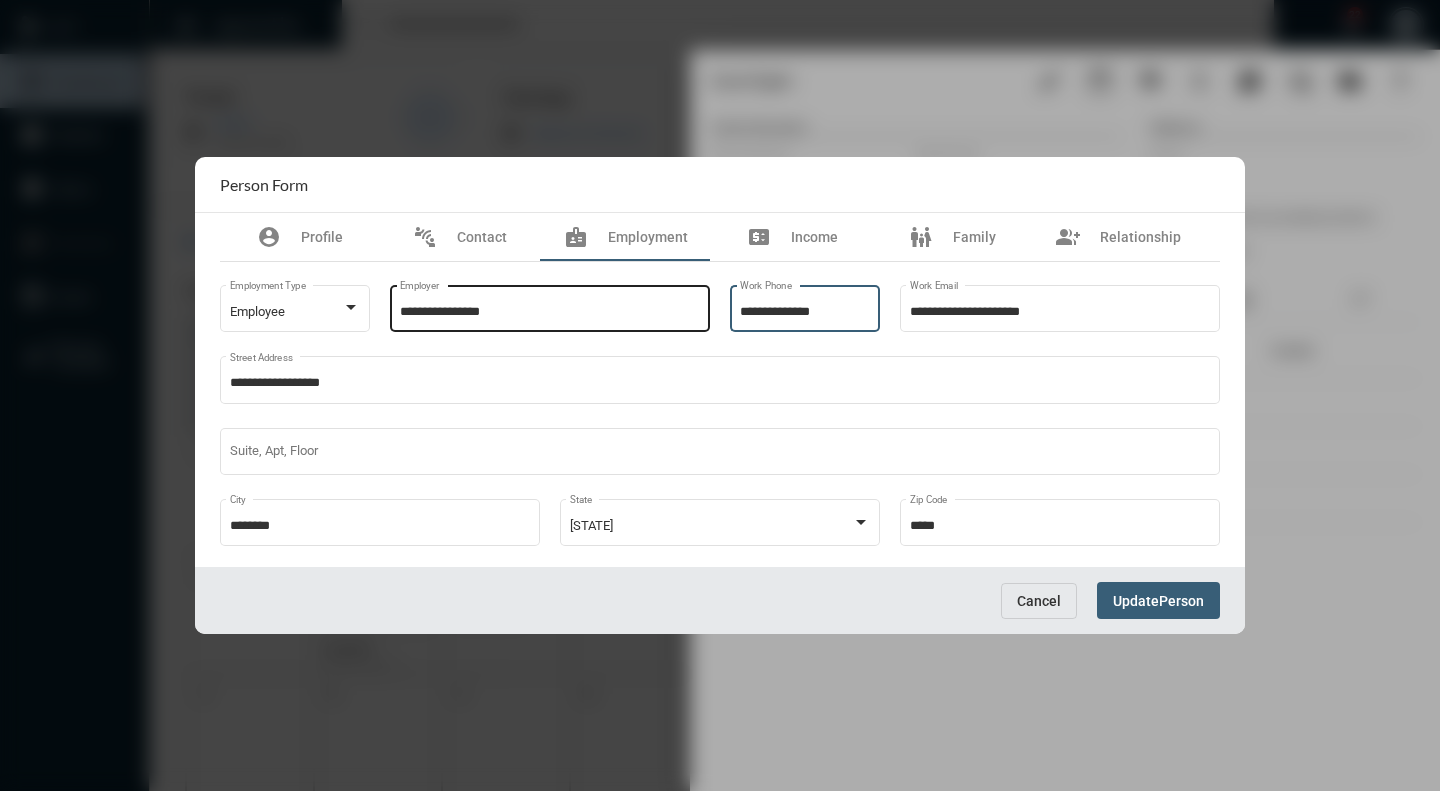 drag, startPoint x: 840, startPoint y: 314, endPoint x: 662, endPoint y: 297, distance: 178.80995 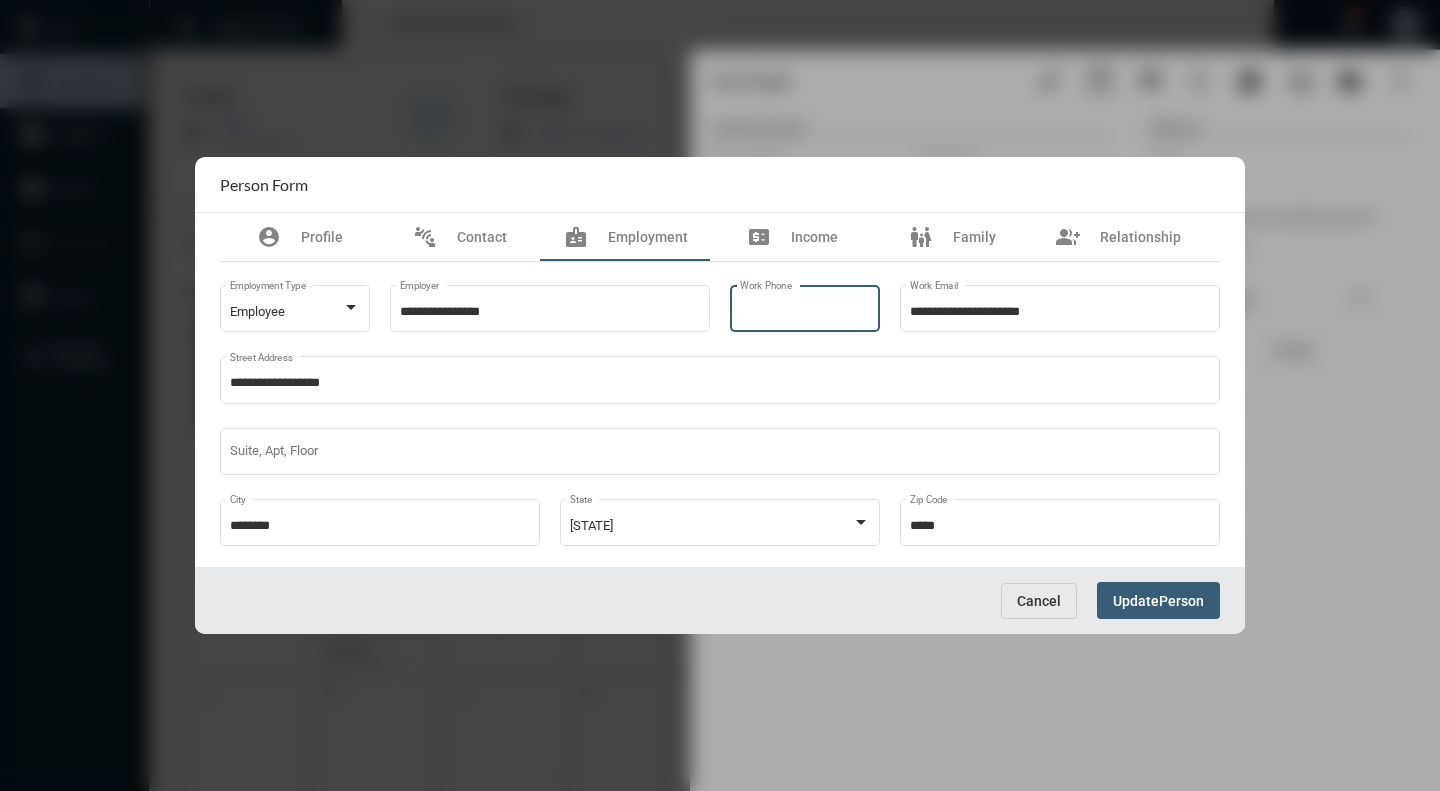 click on "Work Phone" at bounding box center (805, 312) 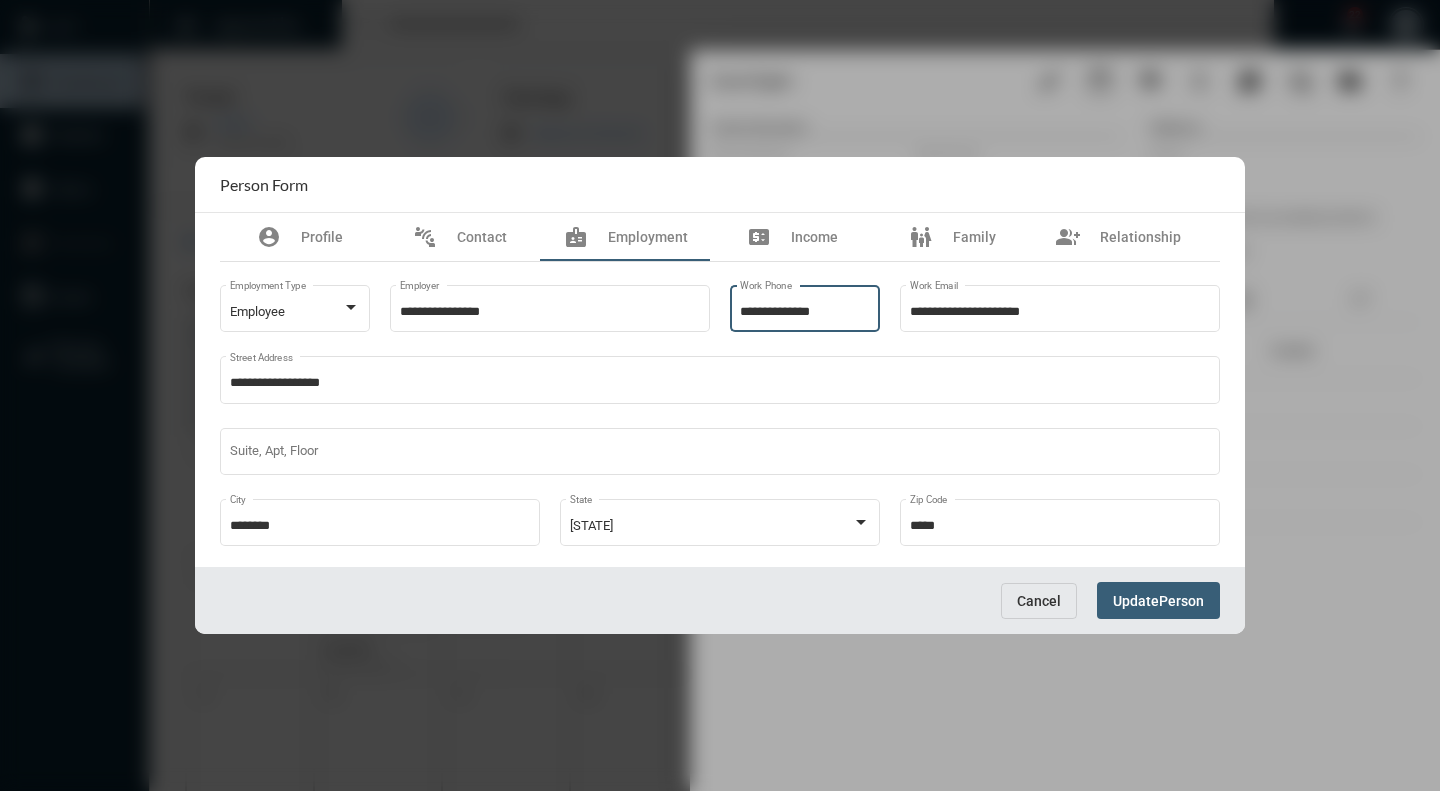 click on "**********" at bounding box center (805, 312) 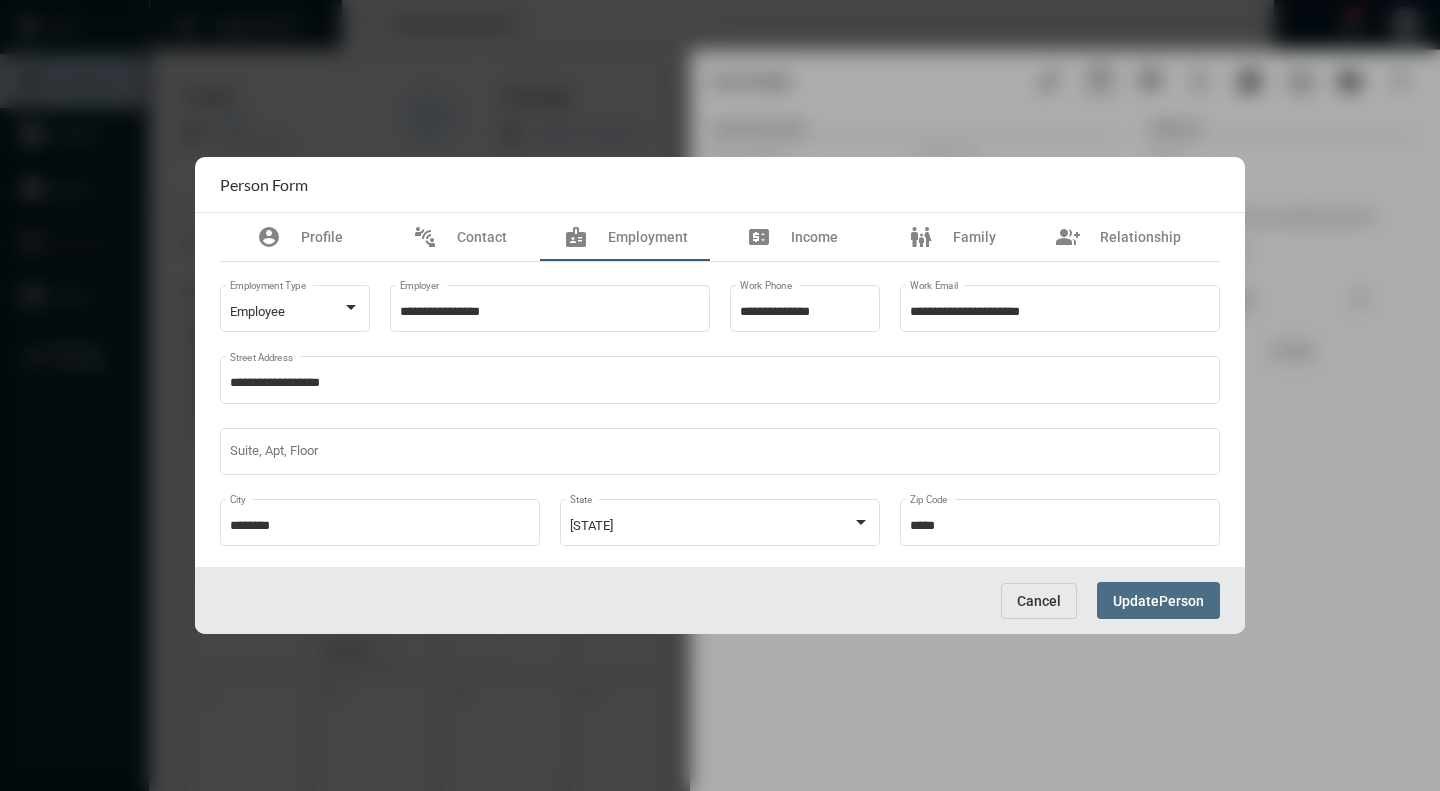 click on "Update" at bounding box center (1136, 601) 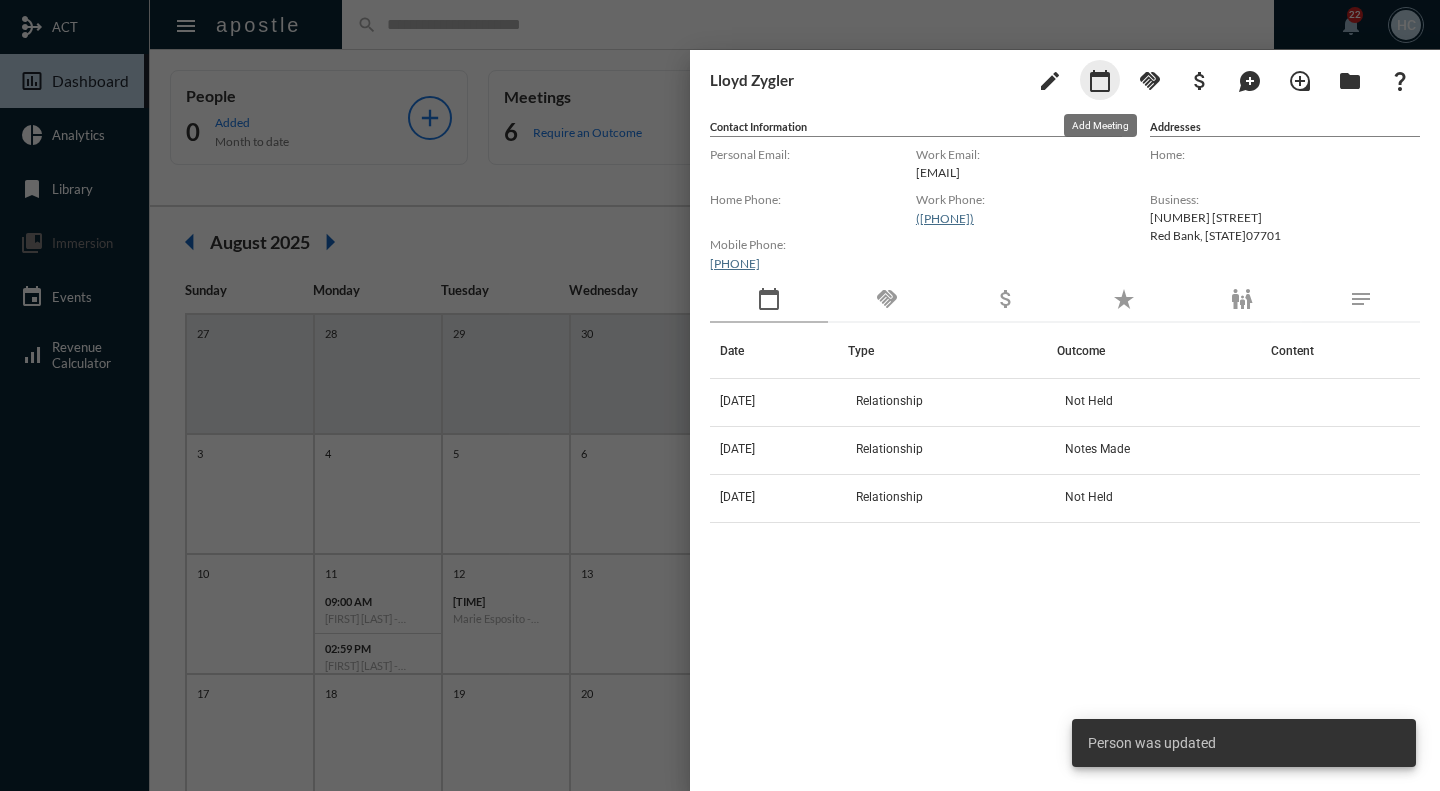 click on "calendar_today" 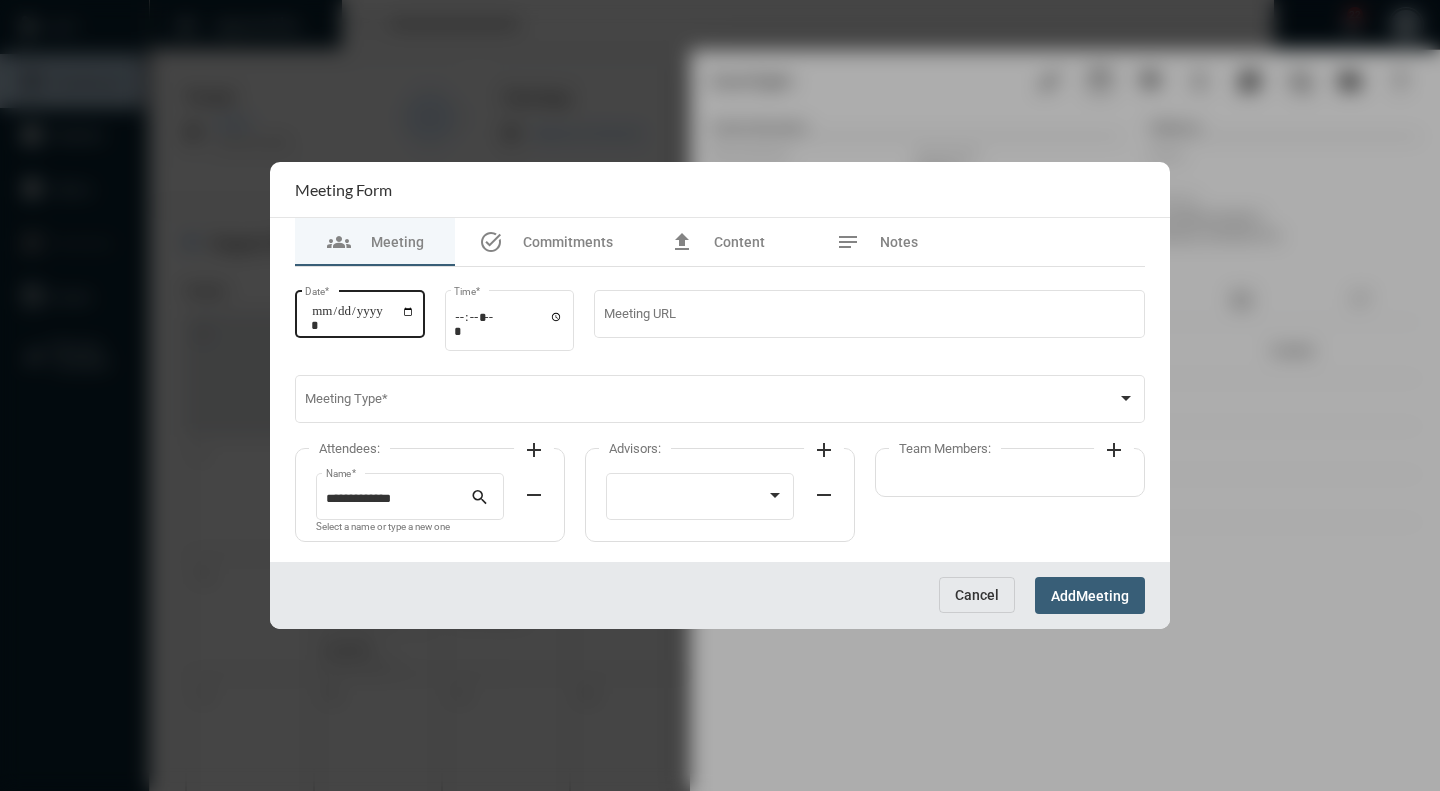 click on "Date  *" at bounding box center (363, 318) 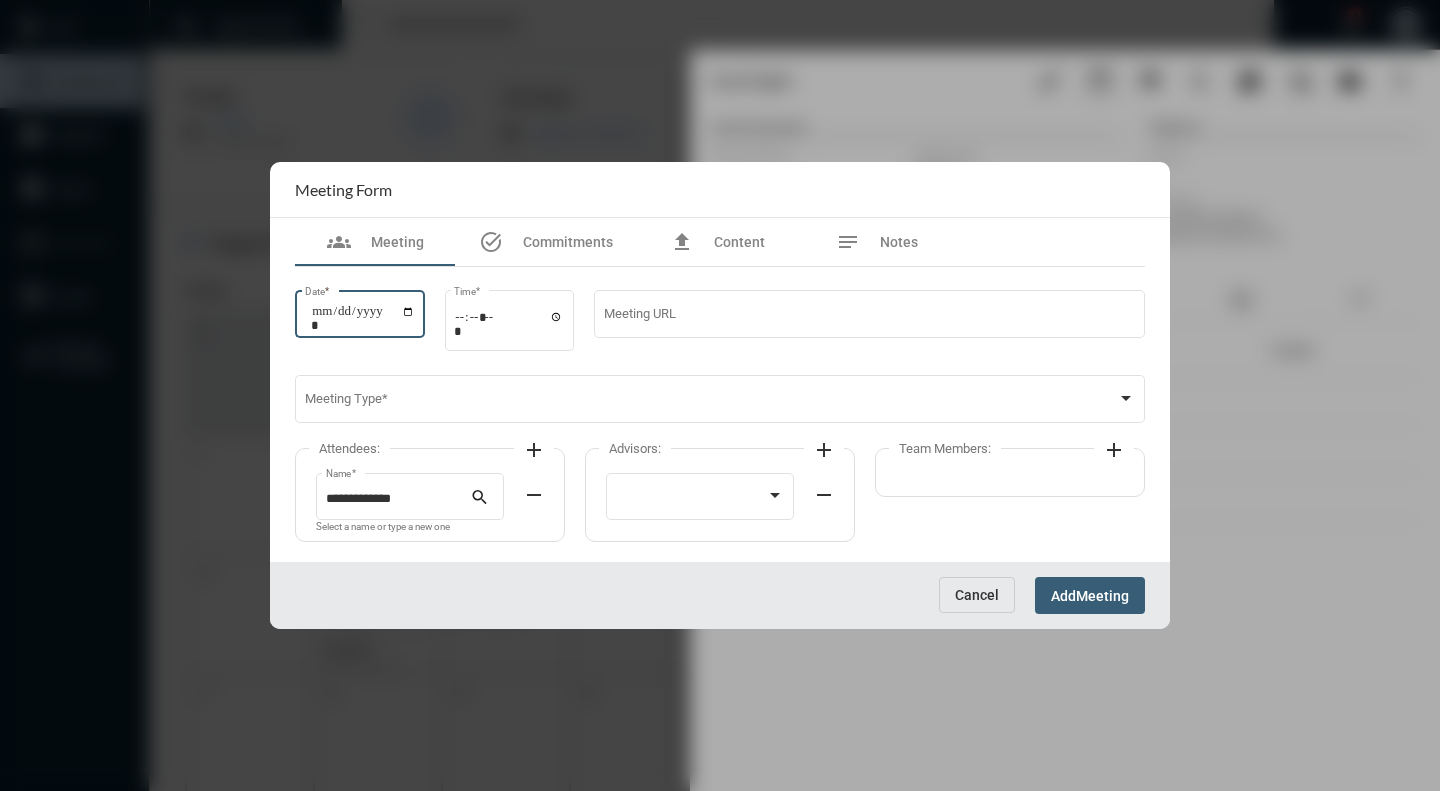 click on "Date  *" at bounding box center [363, 318] 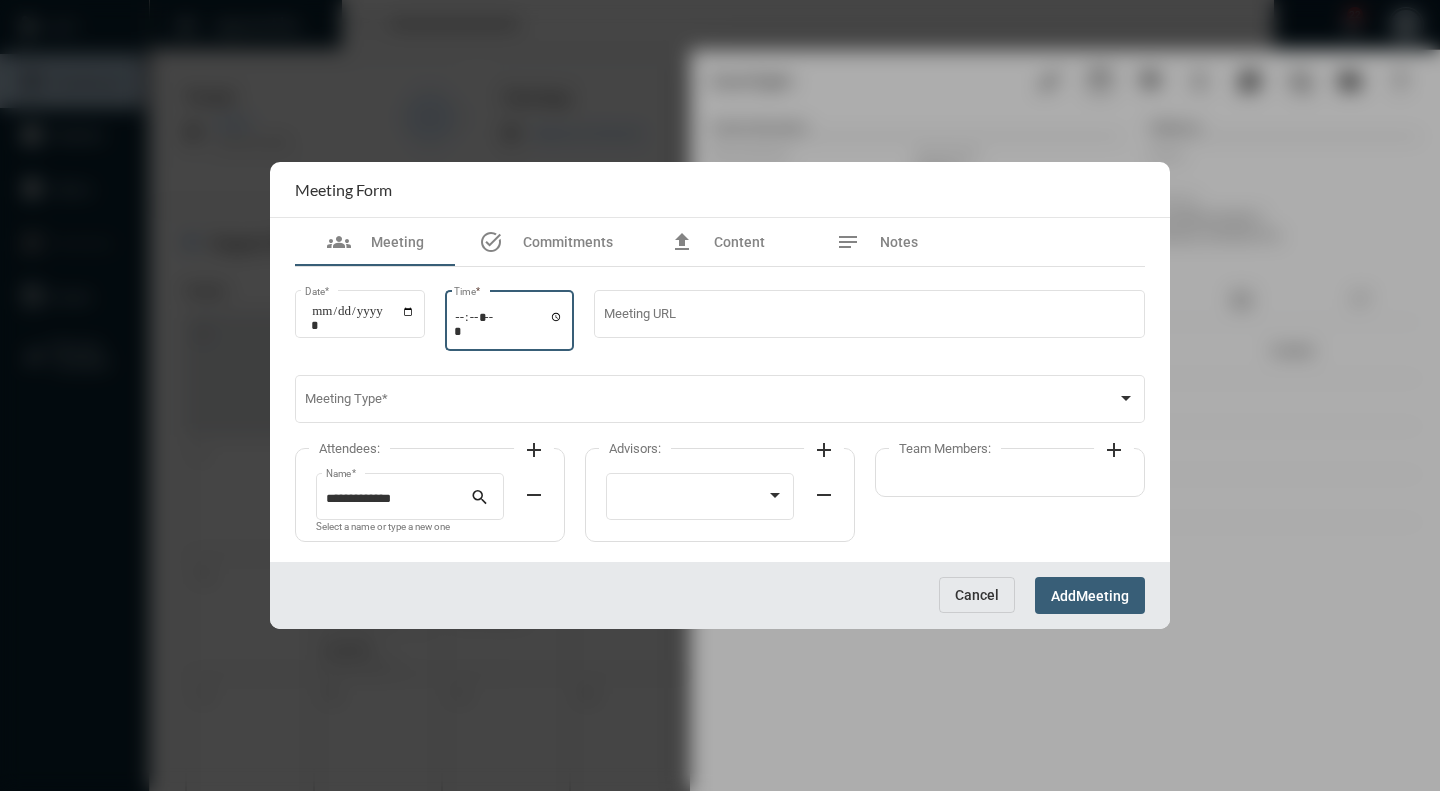 click on "Time  *" at bounding box center [509, 323] 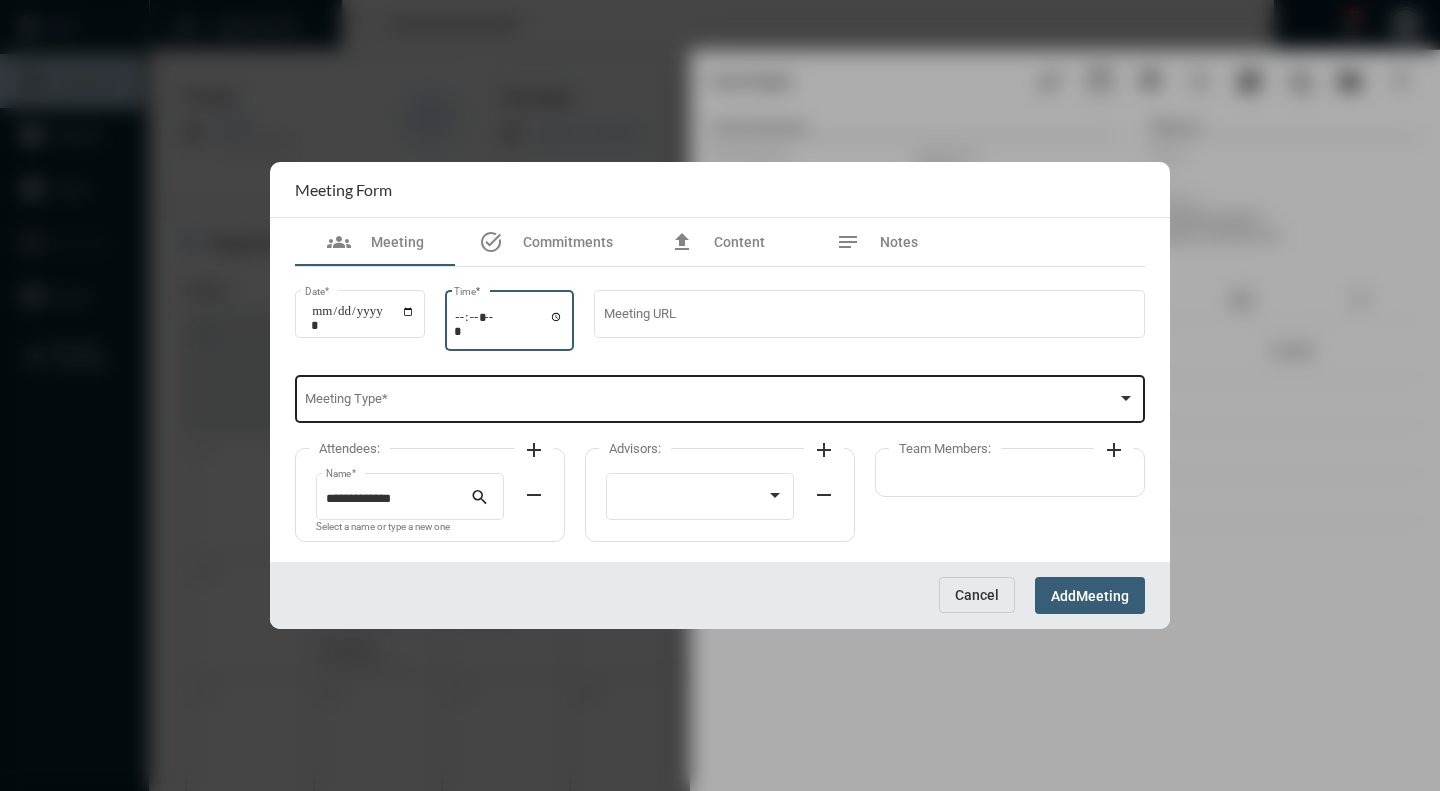 type on "*****" 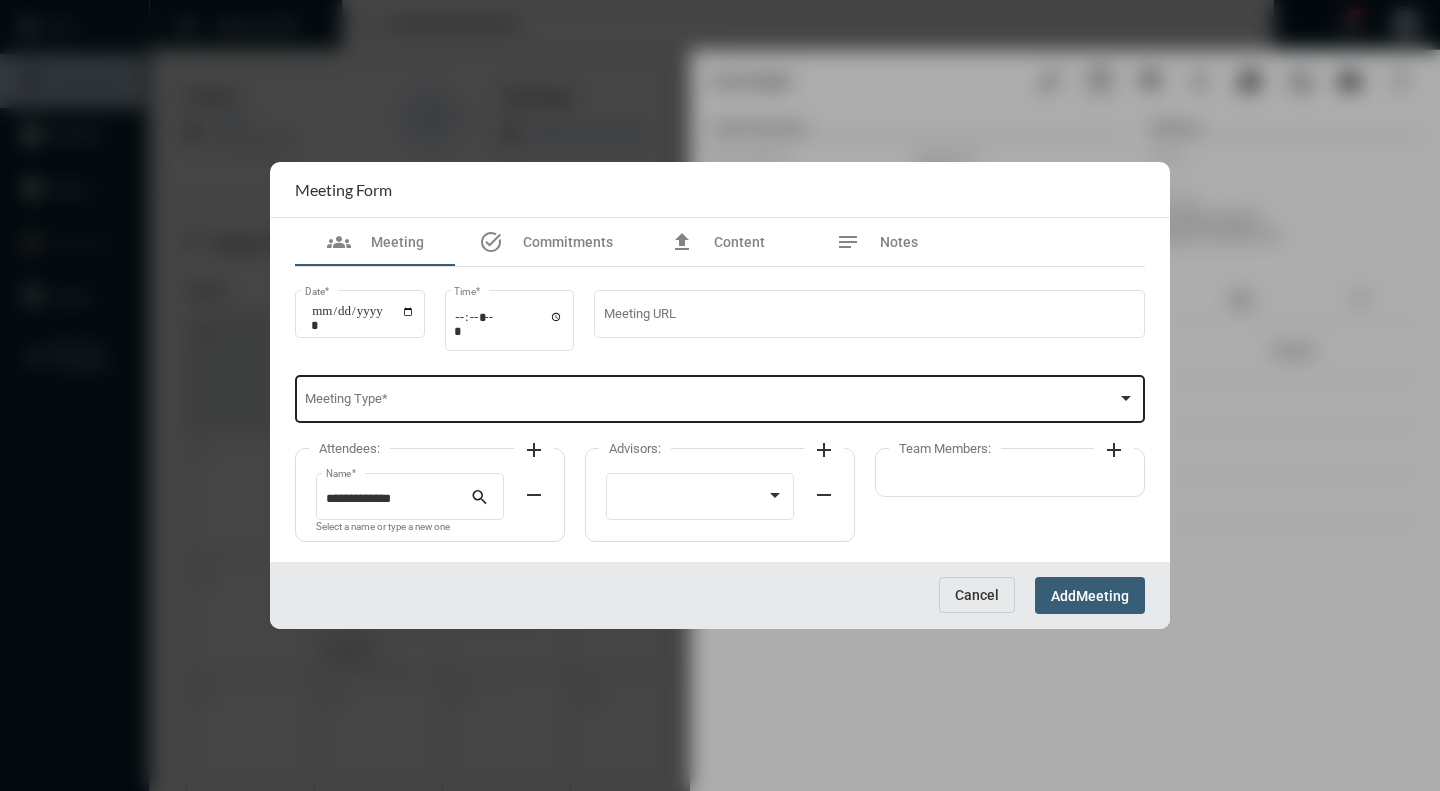 click on "Meeting Type  *" at bounding box center (720, 397) 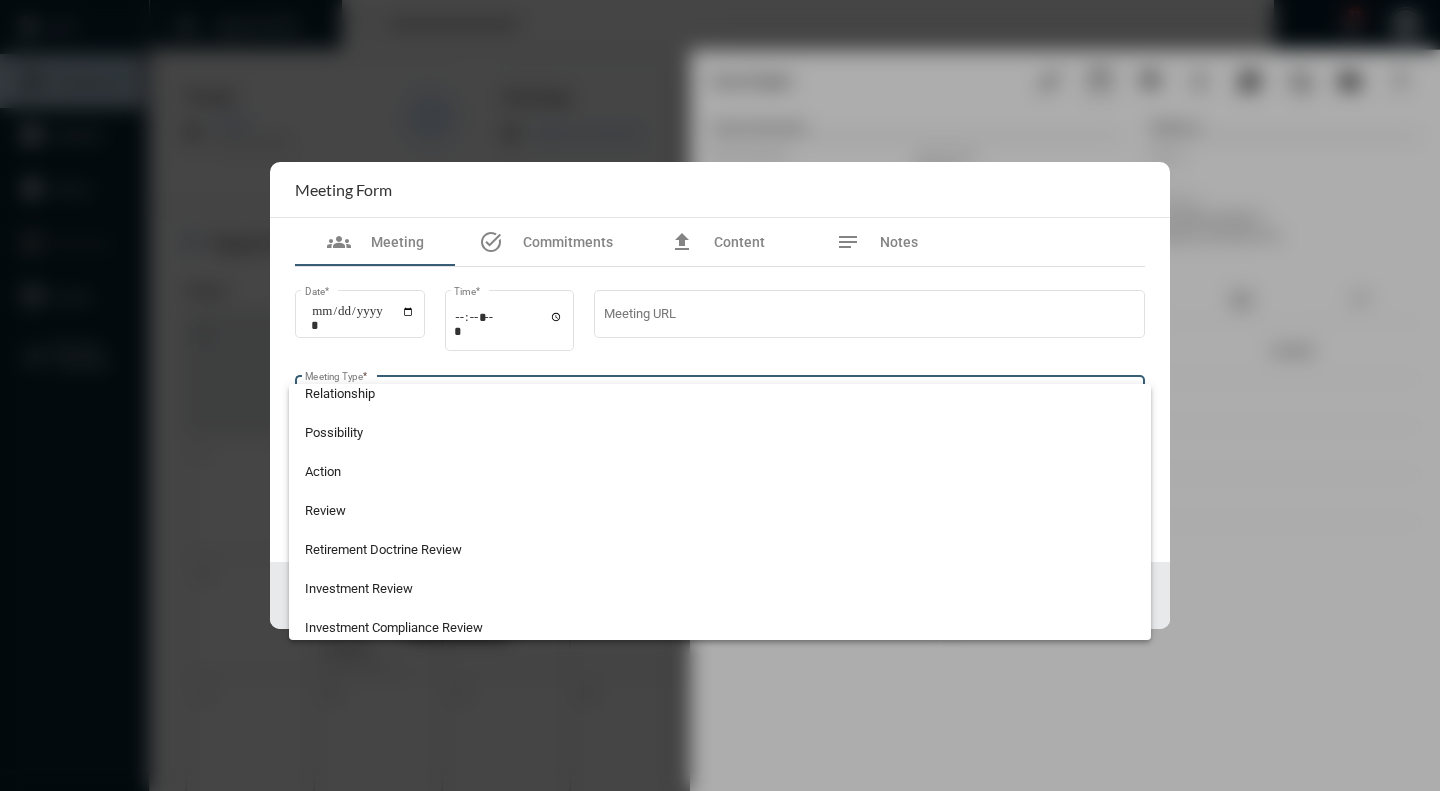 scroll, scrollTop: 524, scrollLeft: 0, axis: vertical 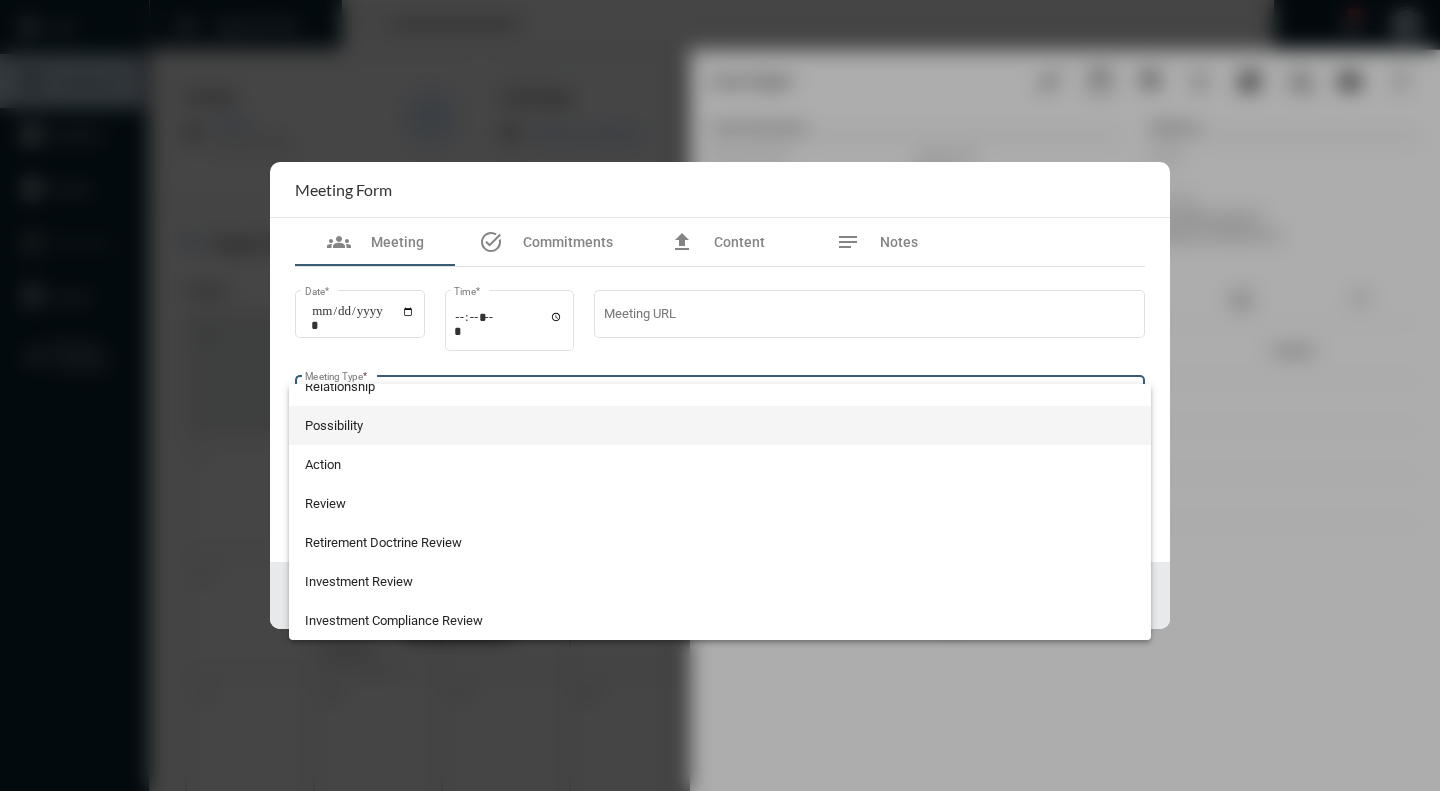click on "Possibility" at bounding box center (720, 425) 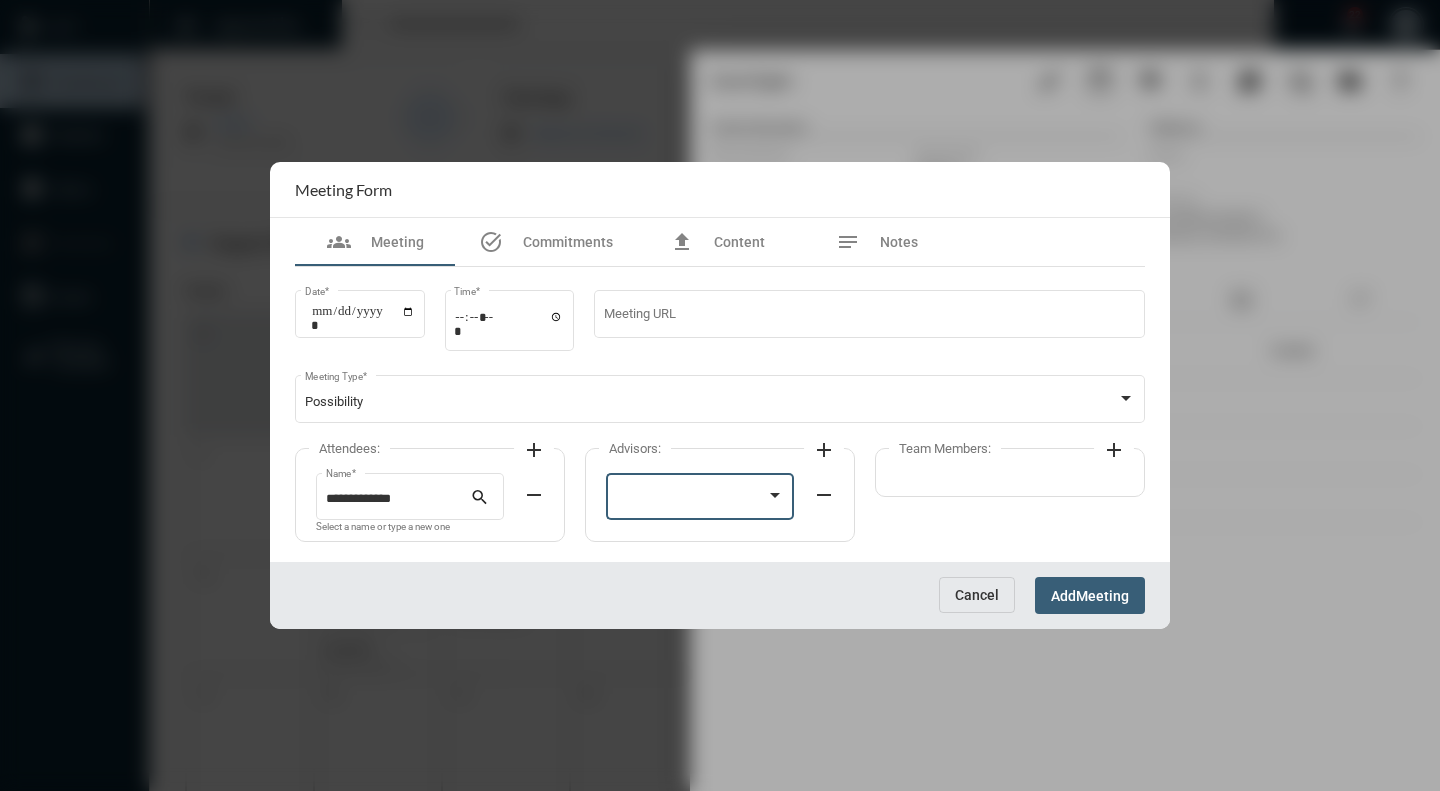 click at bounding box center [775, 496] 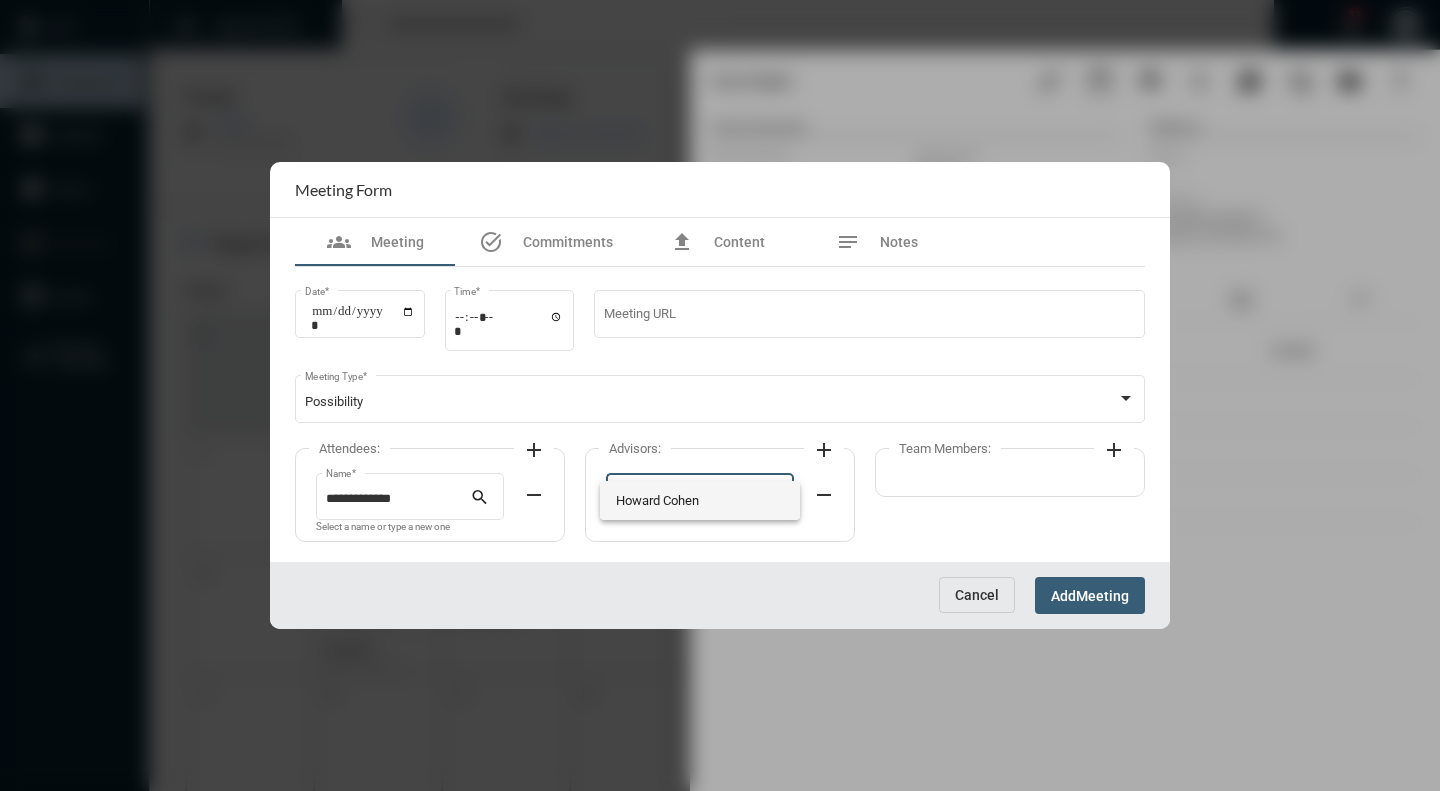 click on "Howard Cohen" at bounding box center [700, 500] 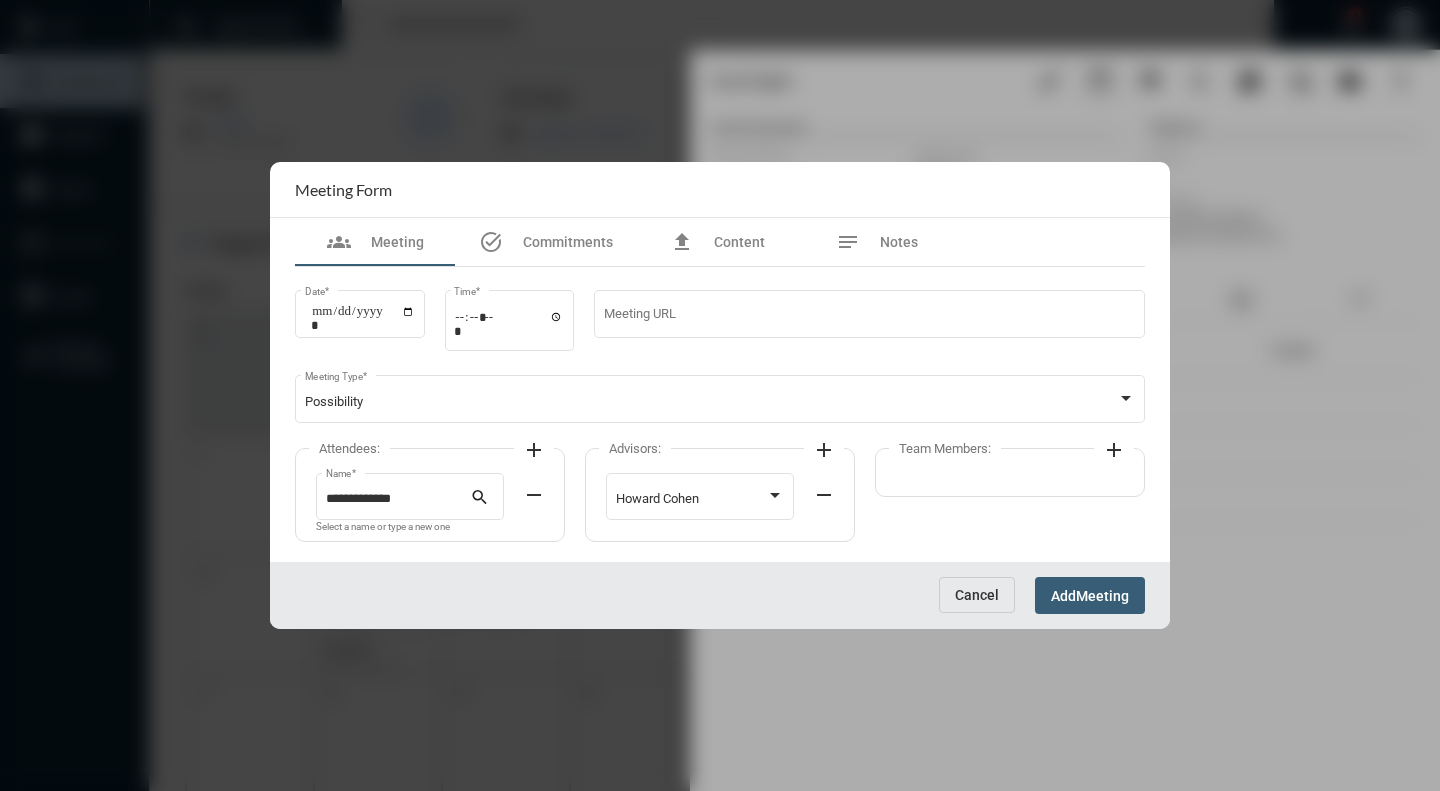 click on "Meeting" at bounding box center (1102, 596) 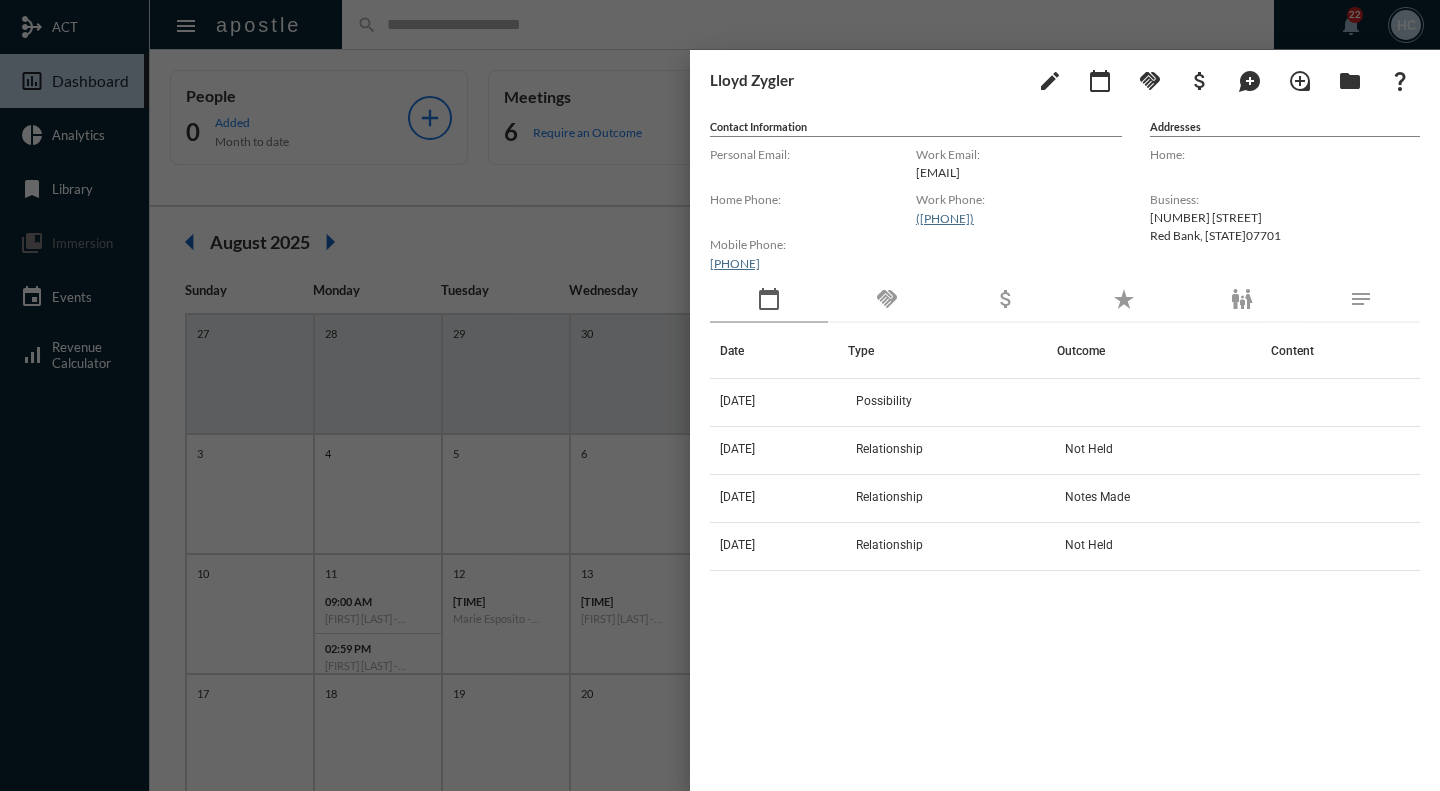 click on "[FIRST] [LAST]  edit calendar_today handshake attach_money maps_ugc loupe folder question_mark Contact Information Personal Email: [EMAIL] Home Phone: [PHONE] Mobile Phone: [PHONE] Work Email: [EMAIL] Work Phone: [PHONE] Addresses Home:   Business: [NUMBER] [STREET]  [CITY] , [STATE]  [POSTAL_CODE] calendar_today handshake attach_money star_rate family_restroom notes Date Type Outcome Content  [DATE]   Possibility         [DATE]   Relationship   Not Held      [DATE]   Relationship   Notes Made      [DATE]   Relationship   Not Held" 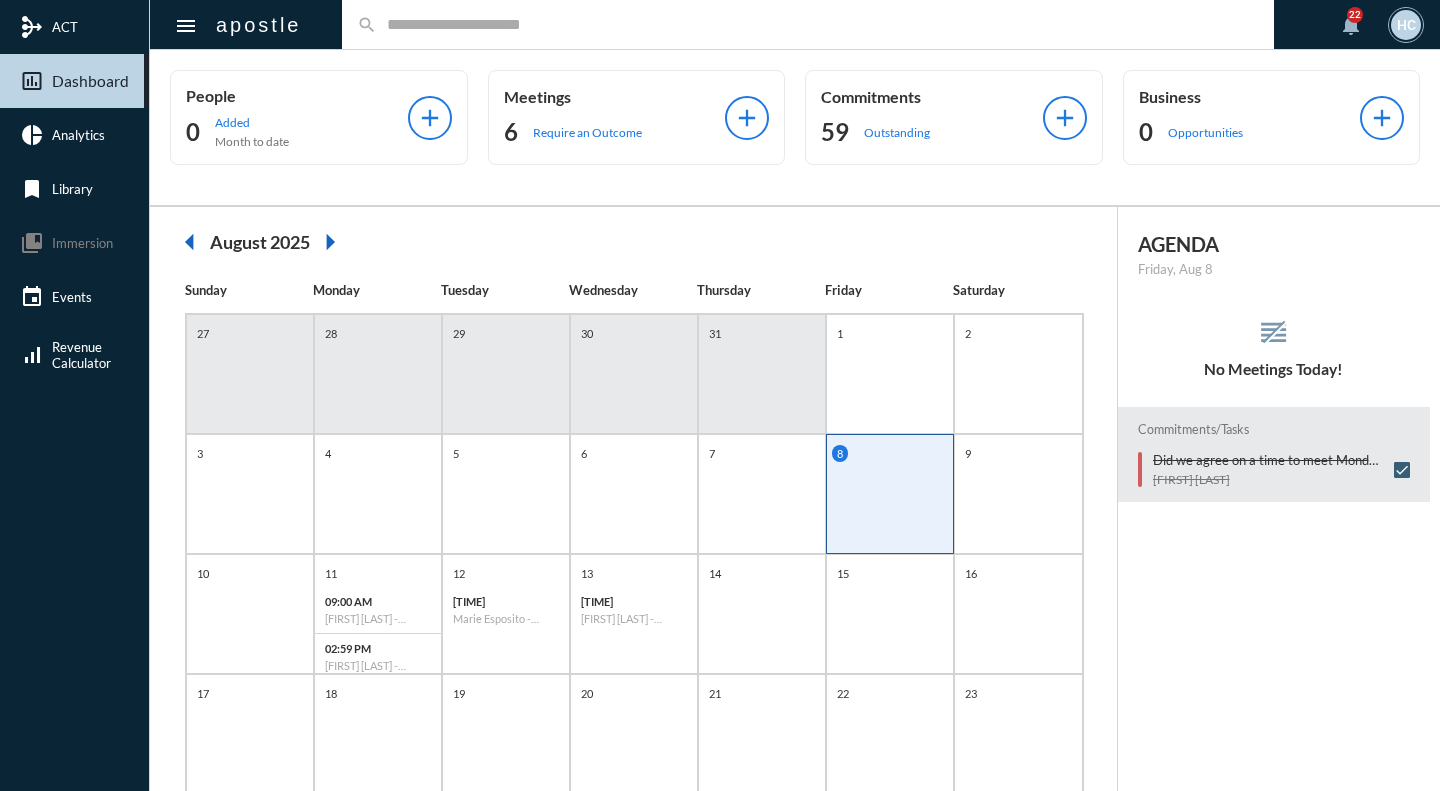 click 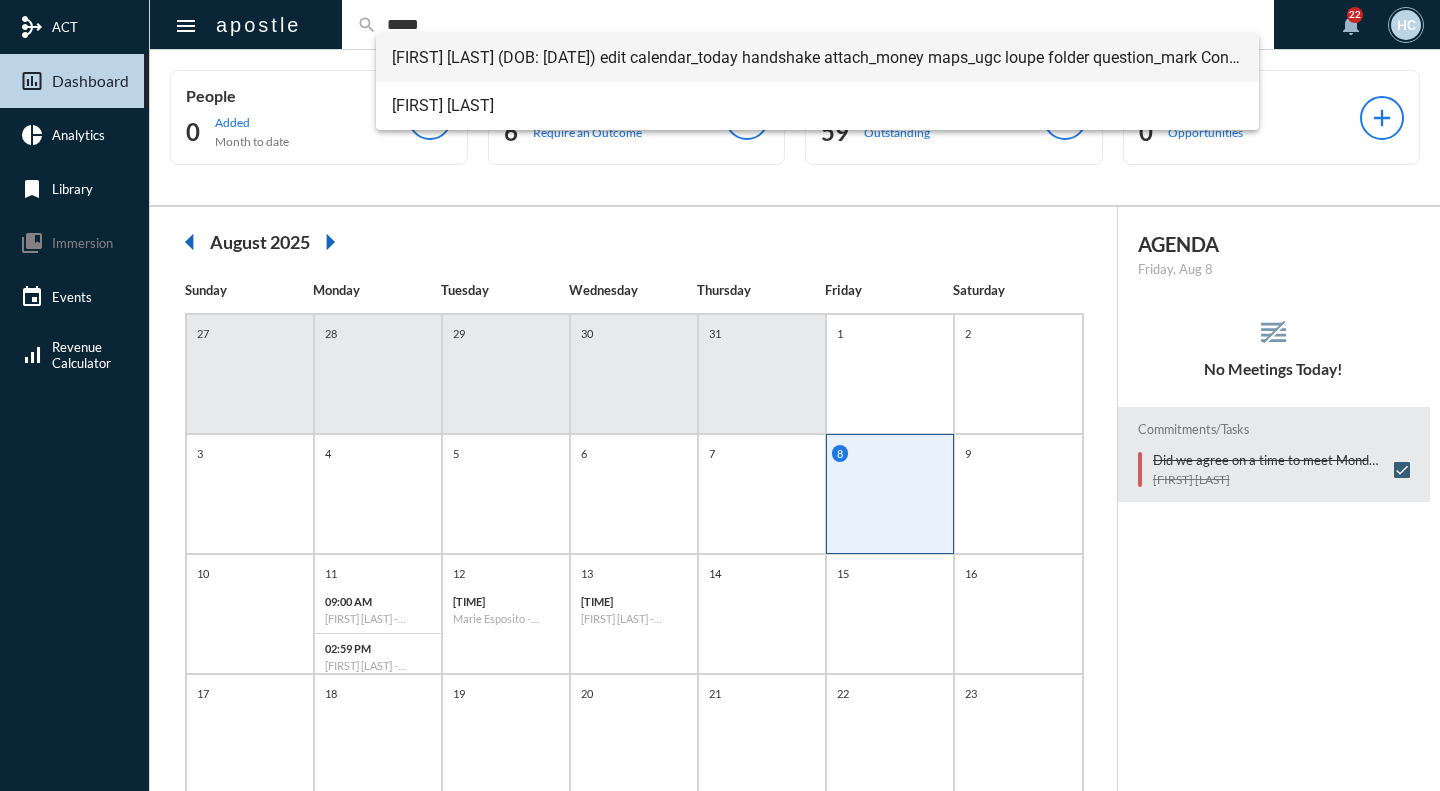 type on "*****" 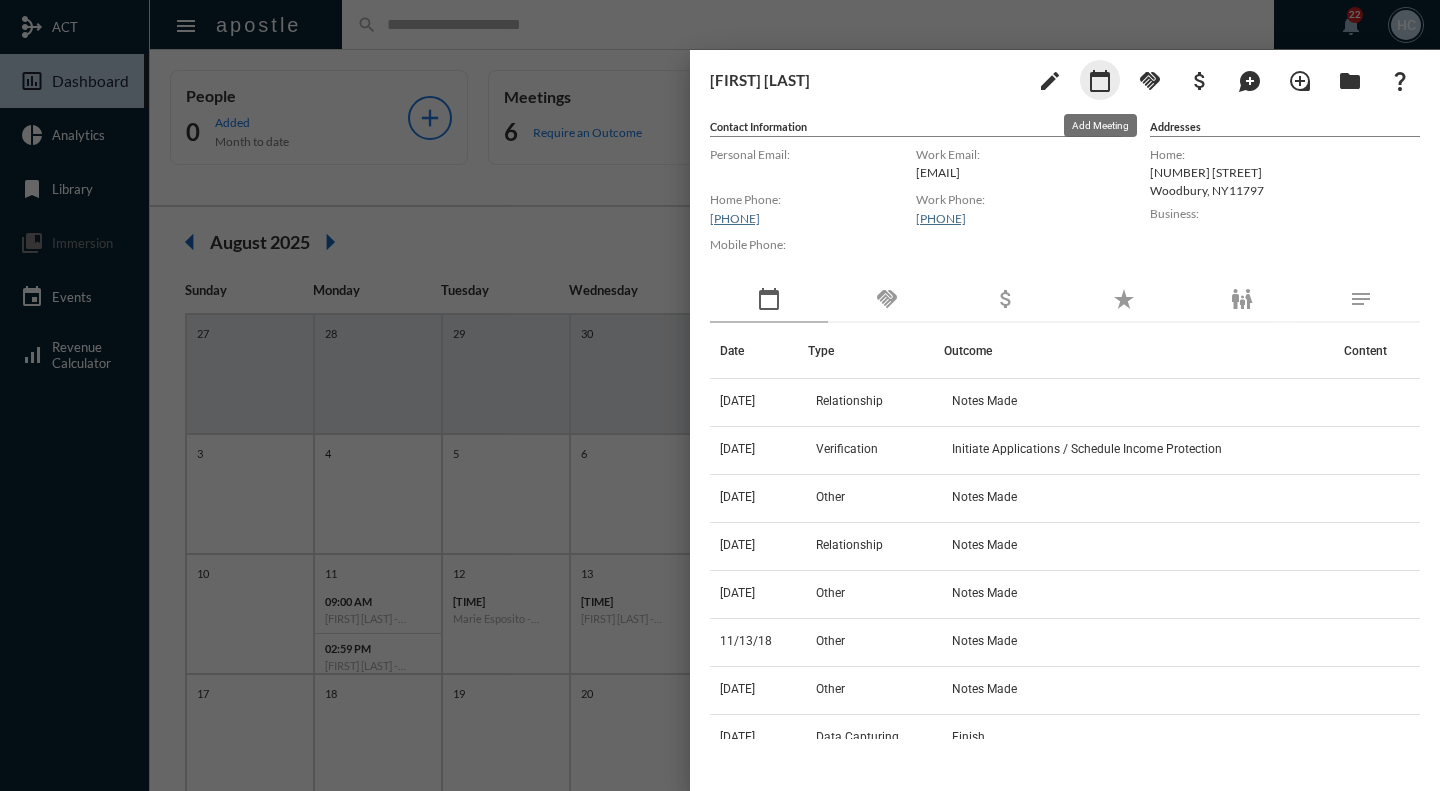click on "calendar_today" 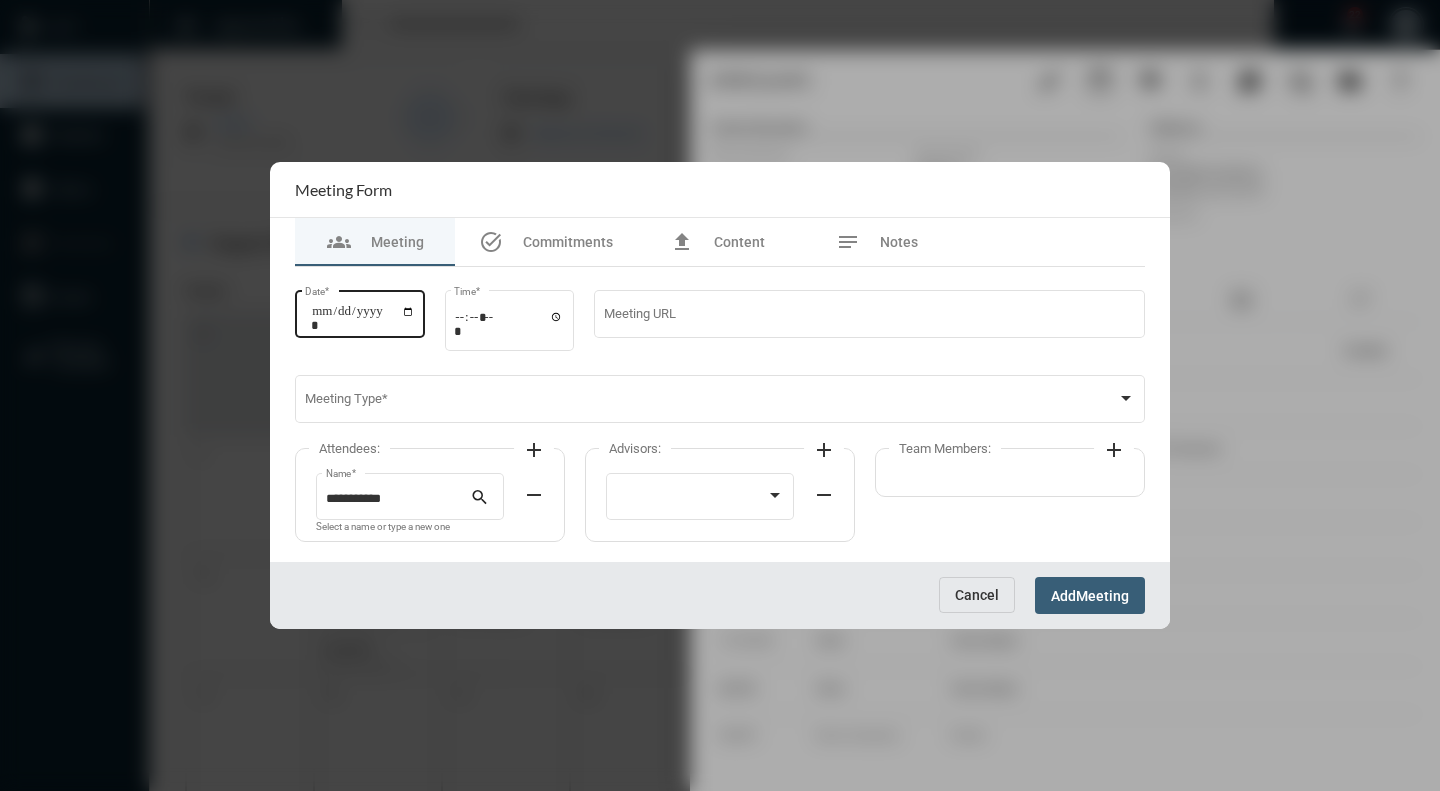 click on "Date  *" at bounding box center (363, 318) 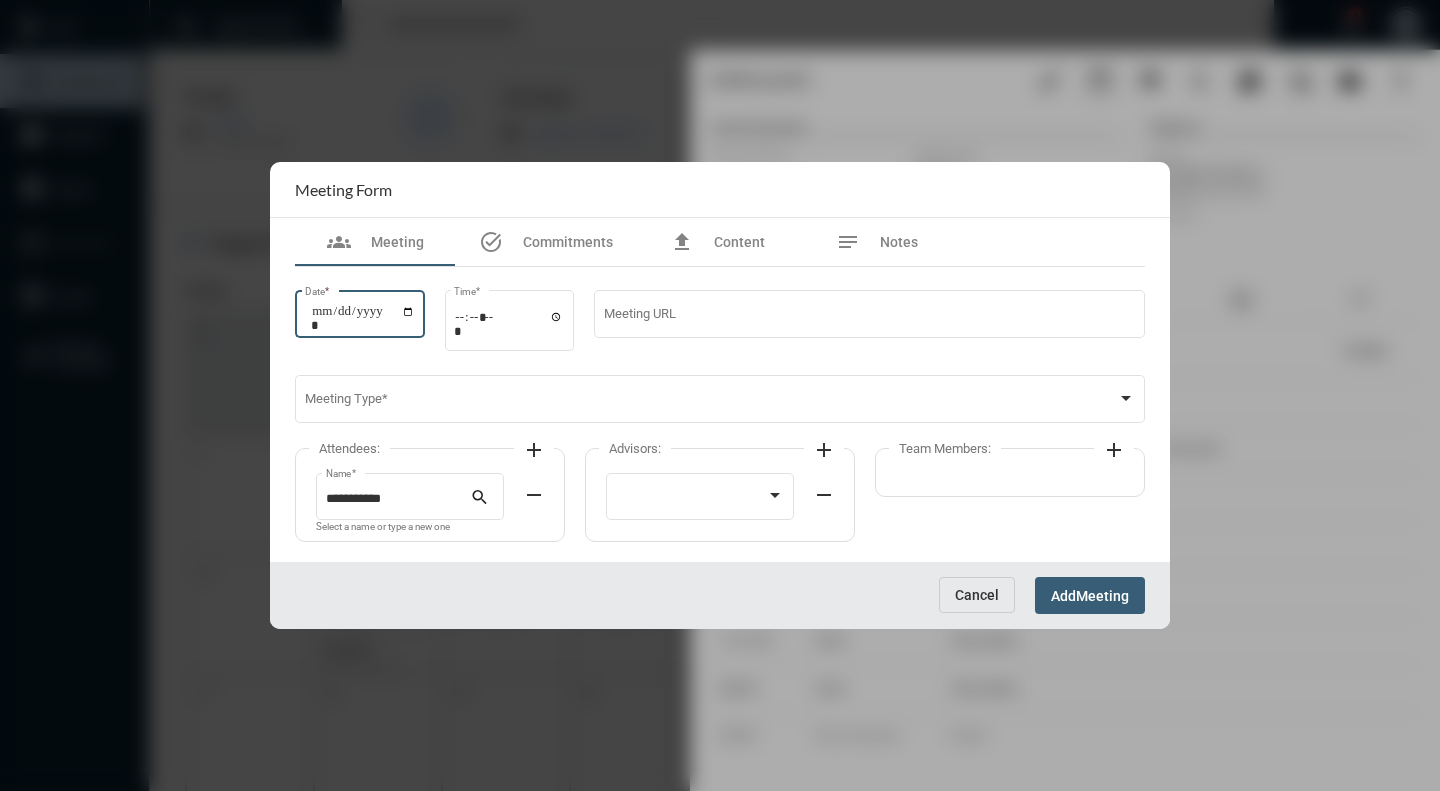type on "**********" 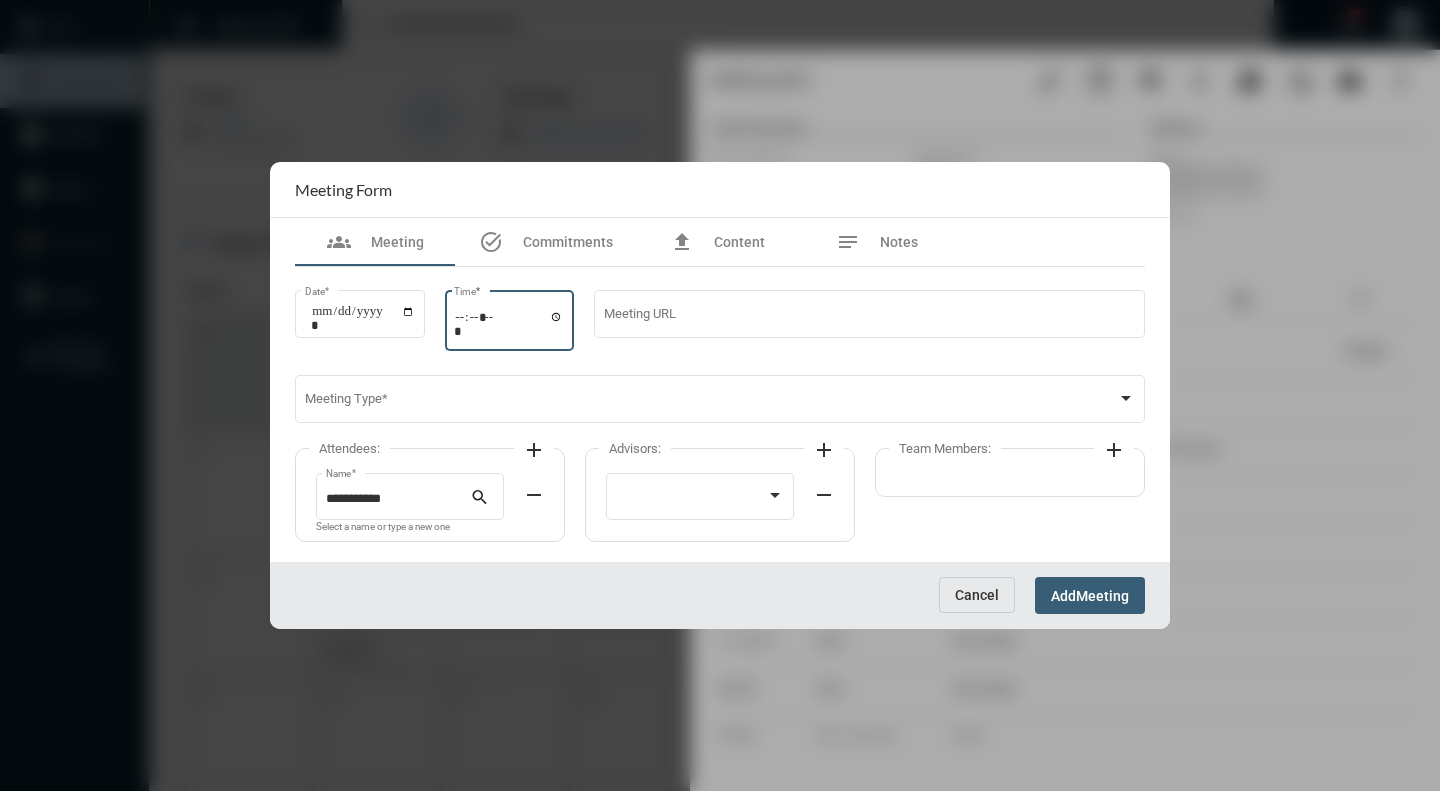 click on "Time  *" at bounding box center [509, 323] 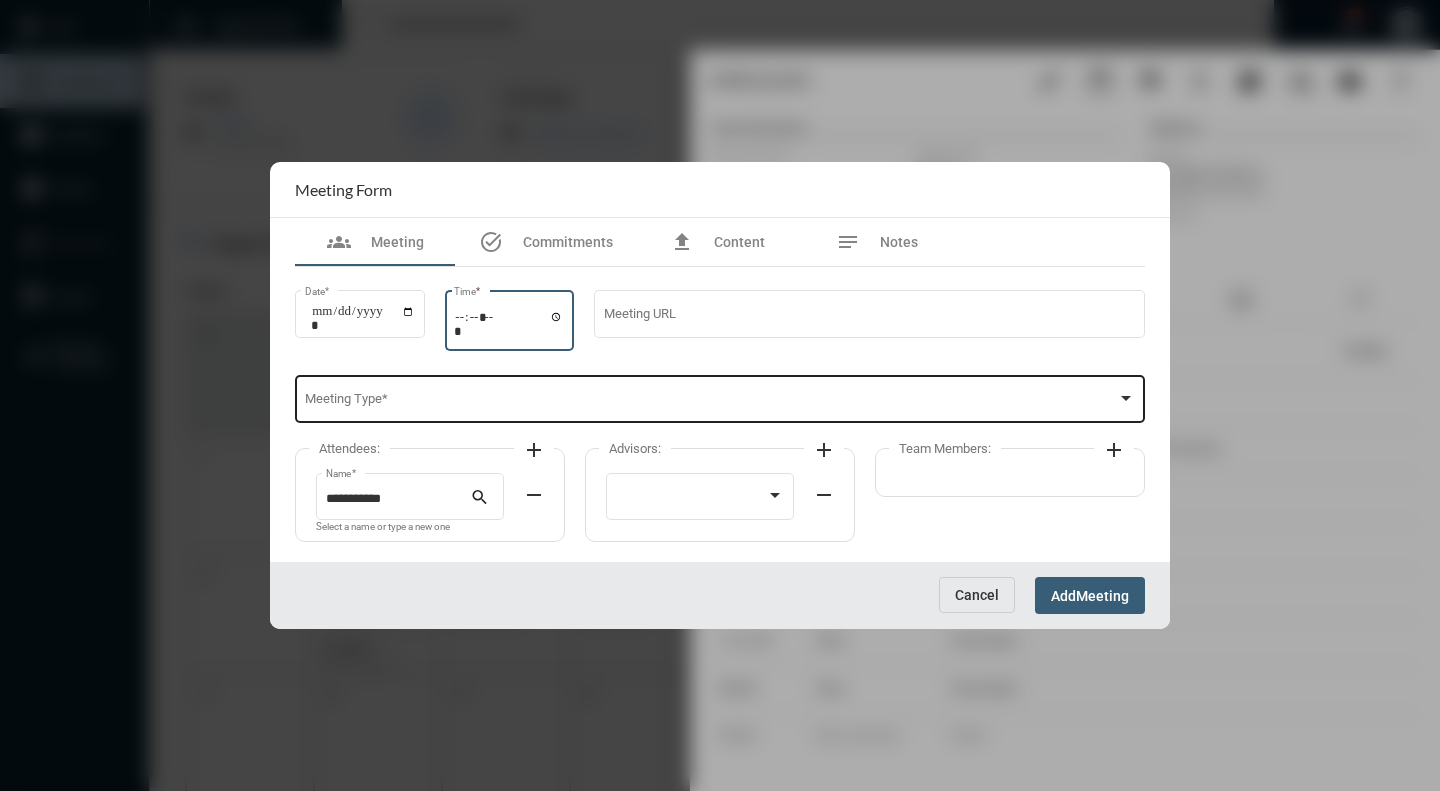 type on "*****" 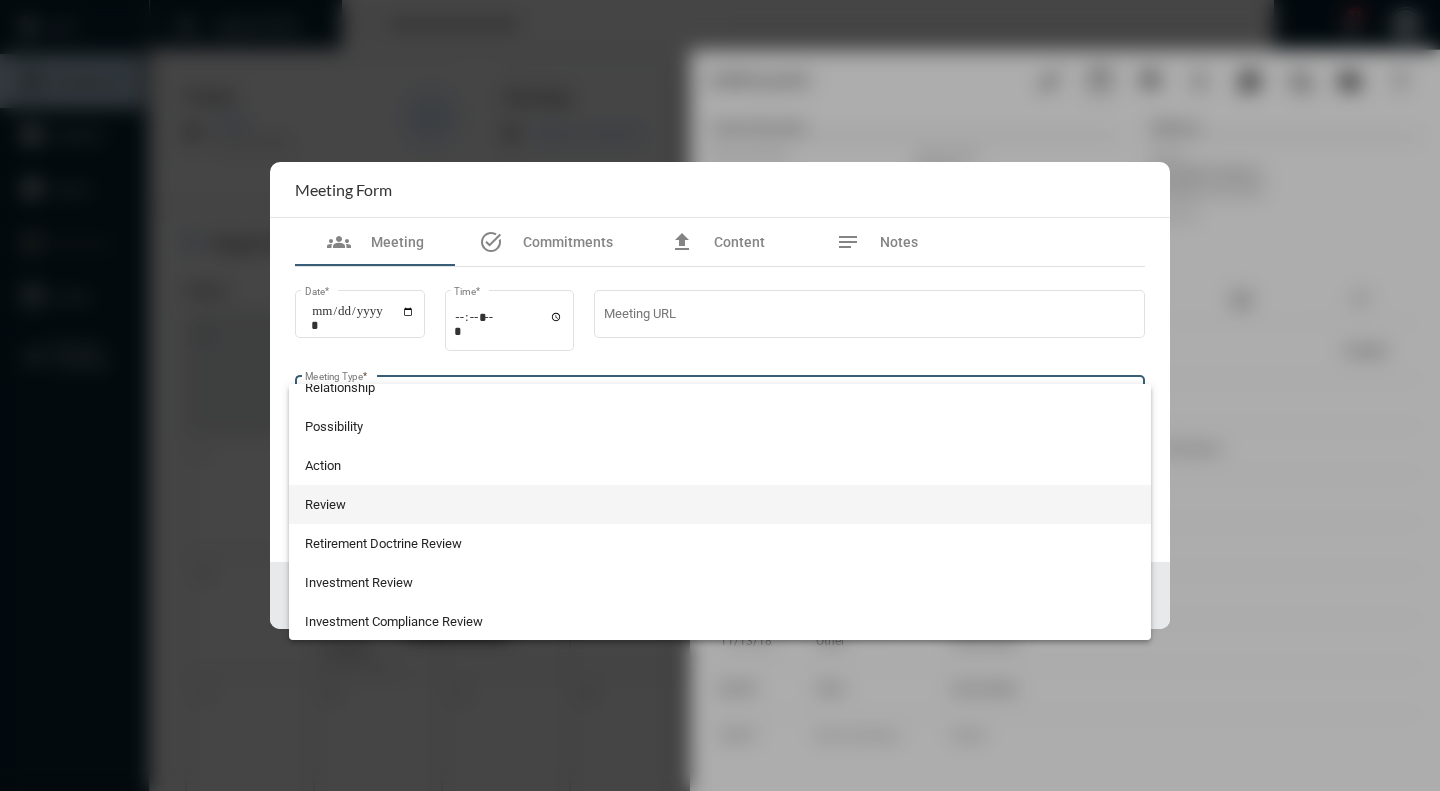 scroll, scrollTop: 524, scrollLeft: 0, axis: vertical 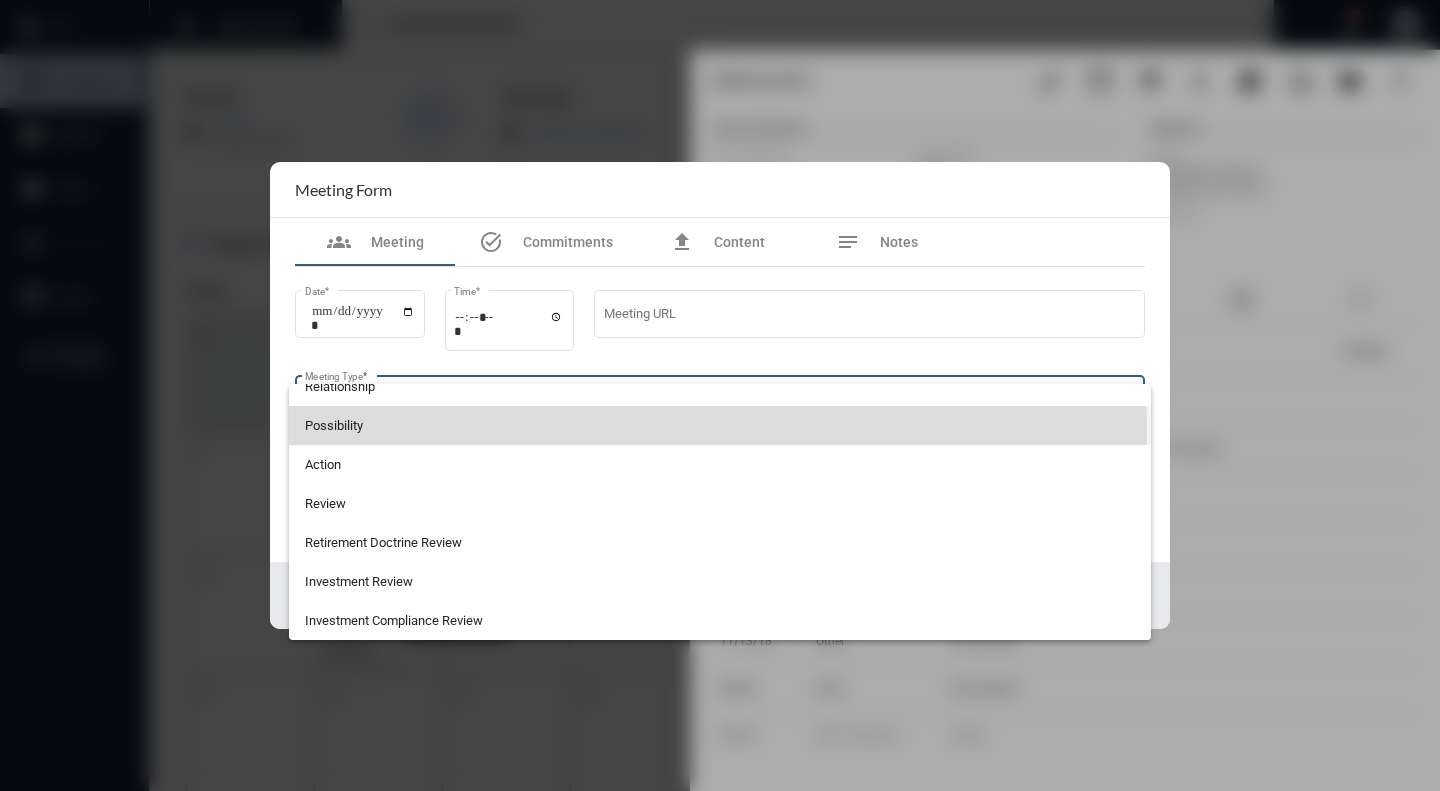 click on "Possibility" at bounding box center [720, 425] 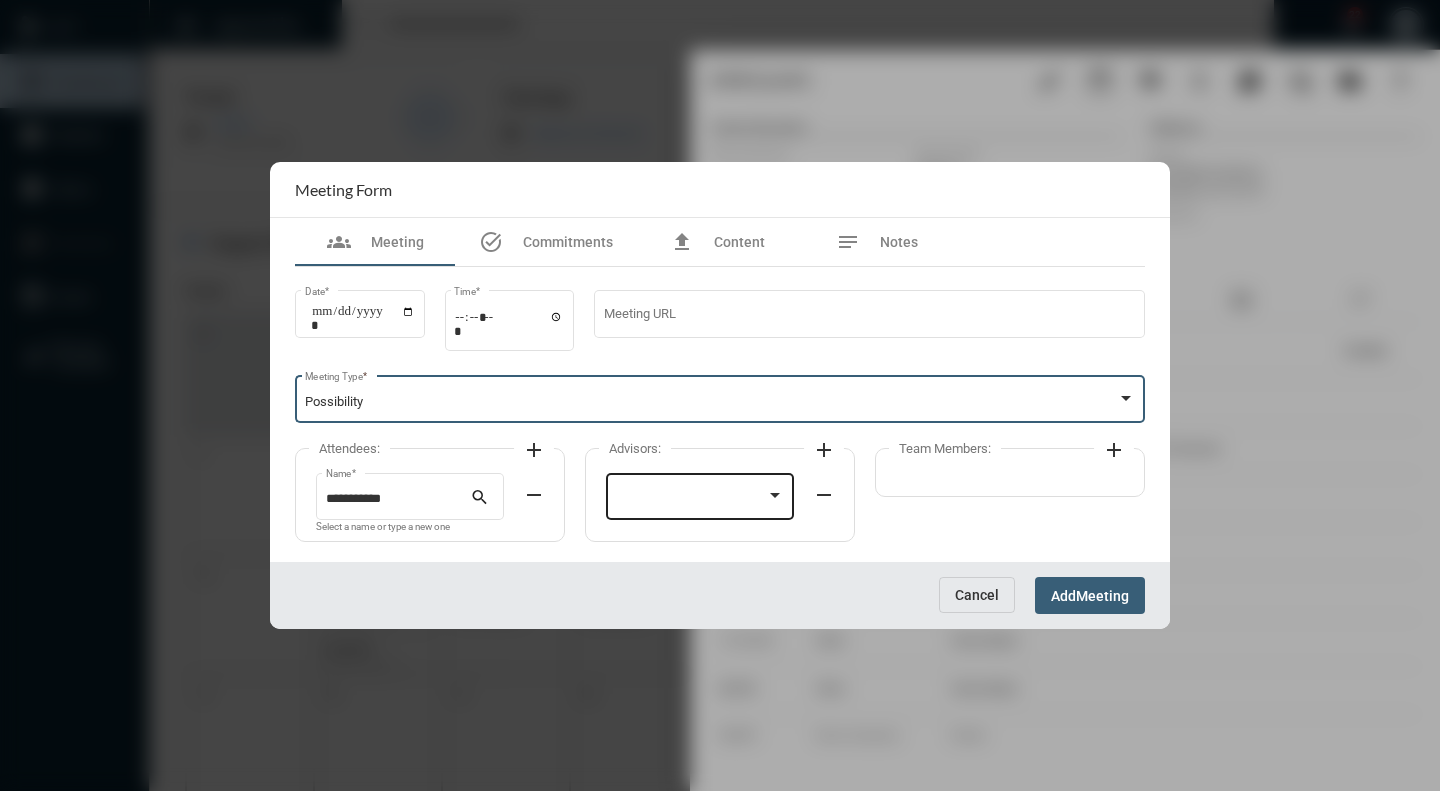 click at bounding box center (775, 496) 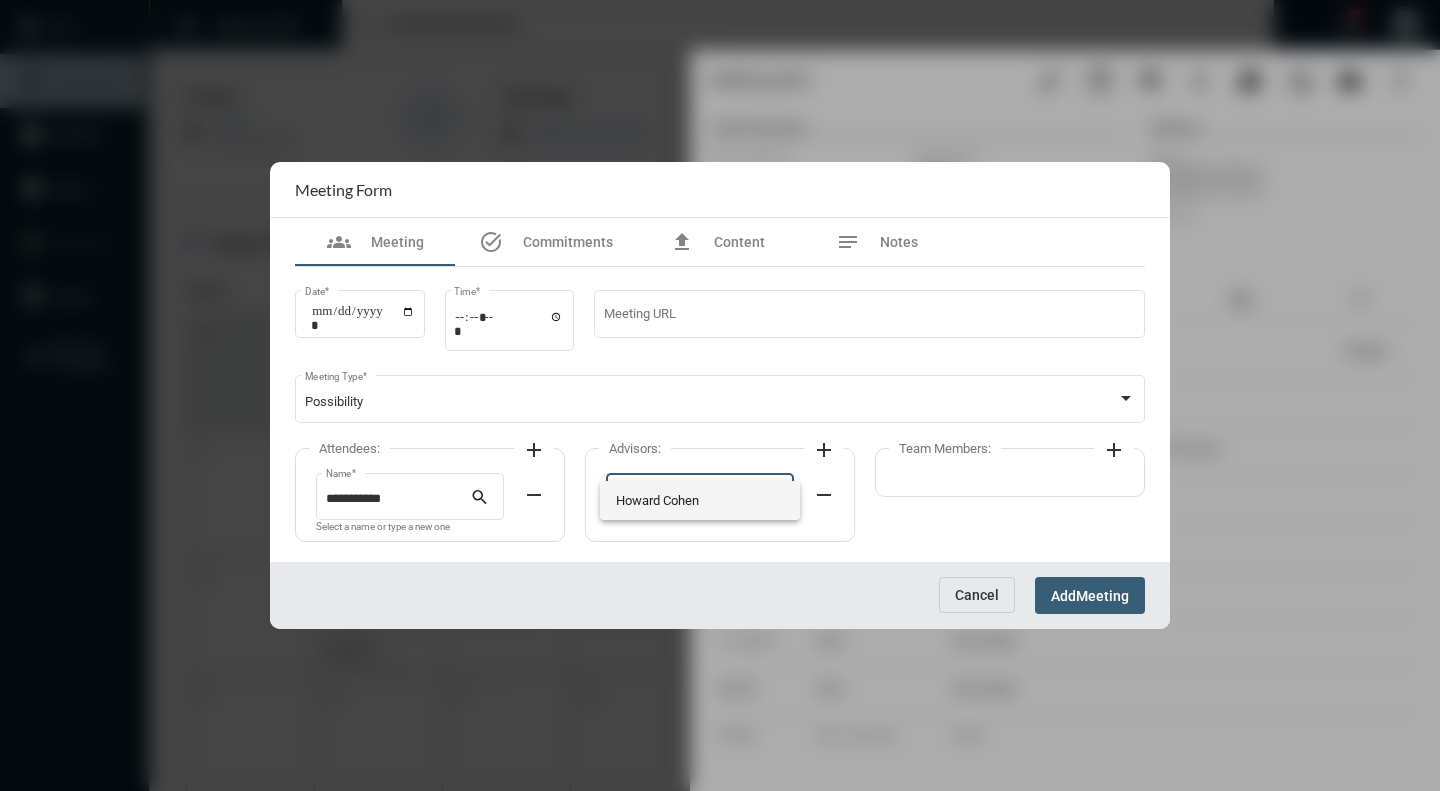 click on "Howard Cohen" at bounding box center (700, 500) 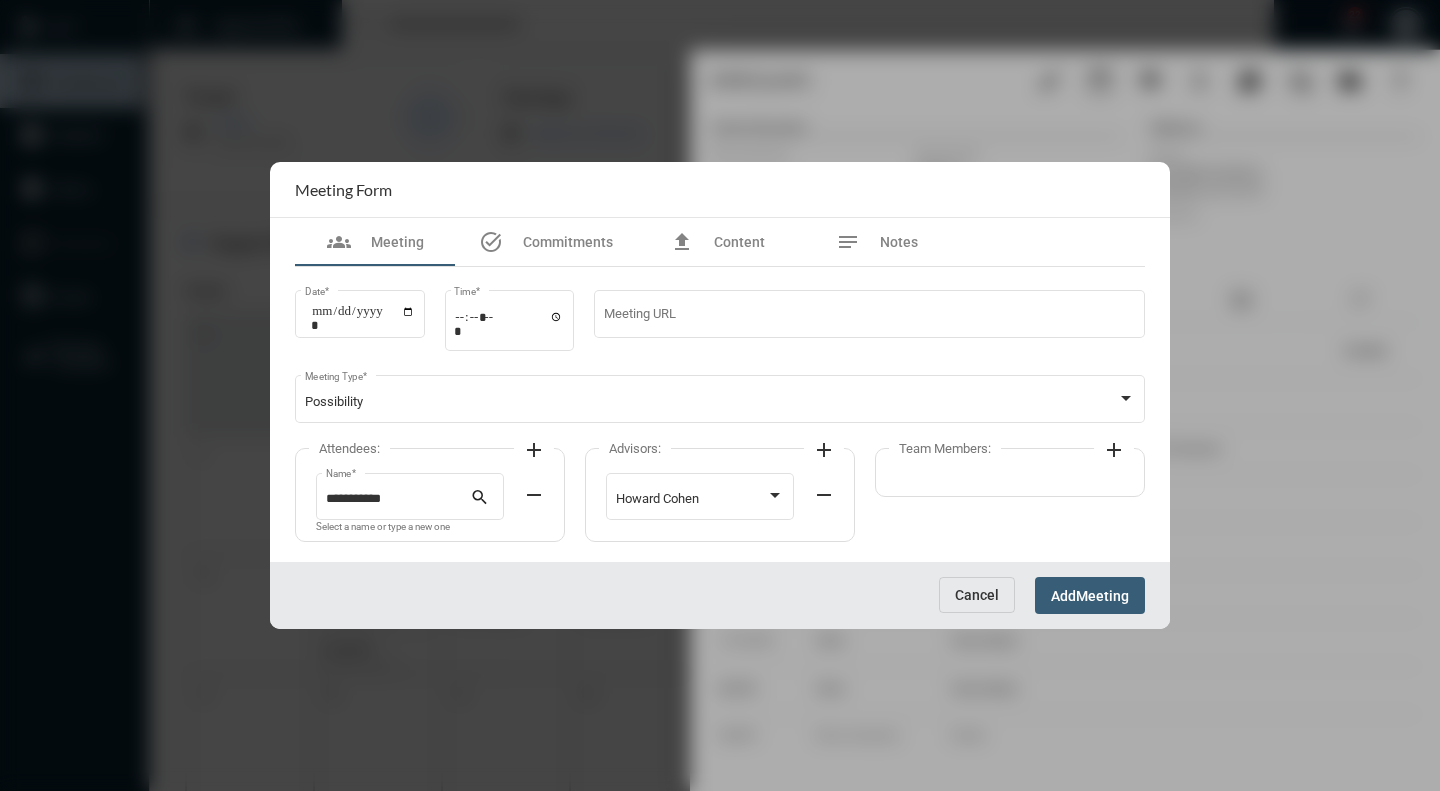 click on "Meeting" at bounding box center [1102, 596] 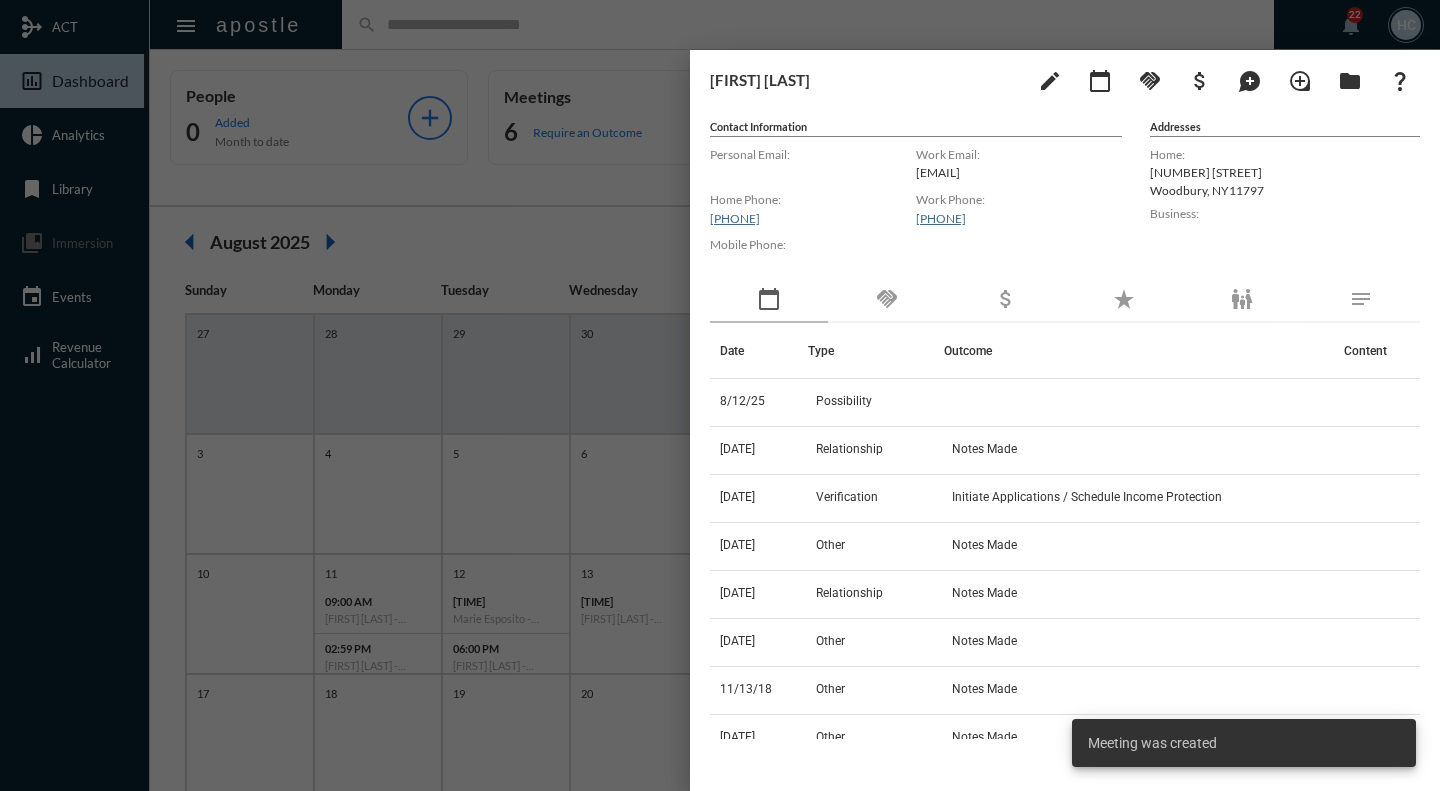 click at bounding box center (720, 395) 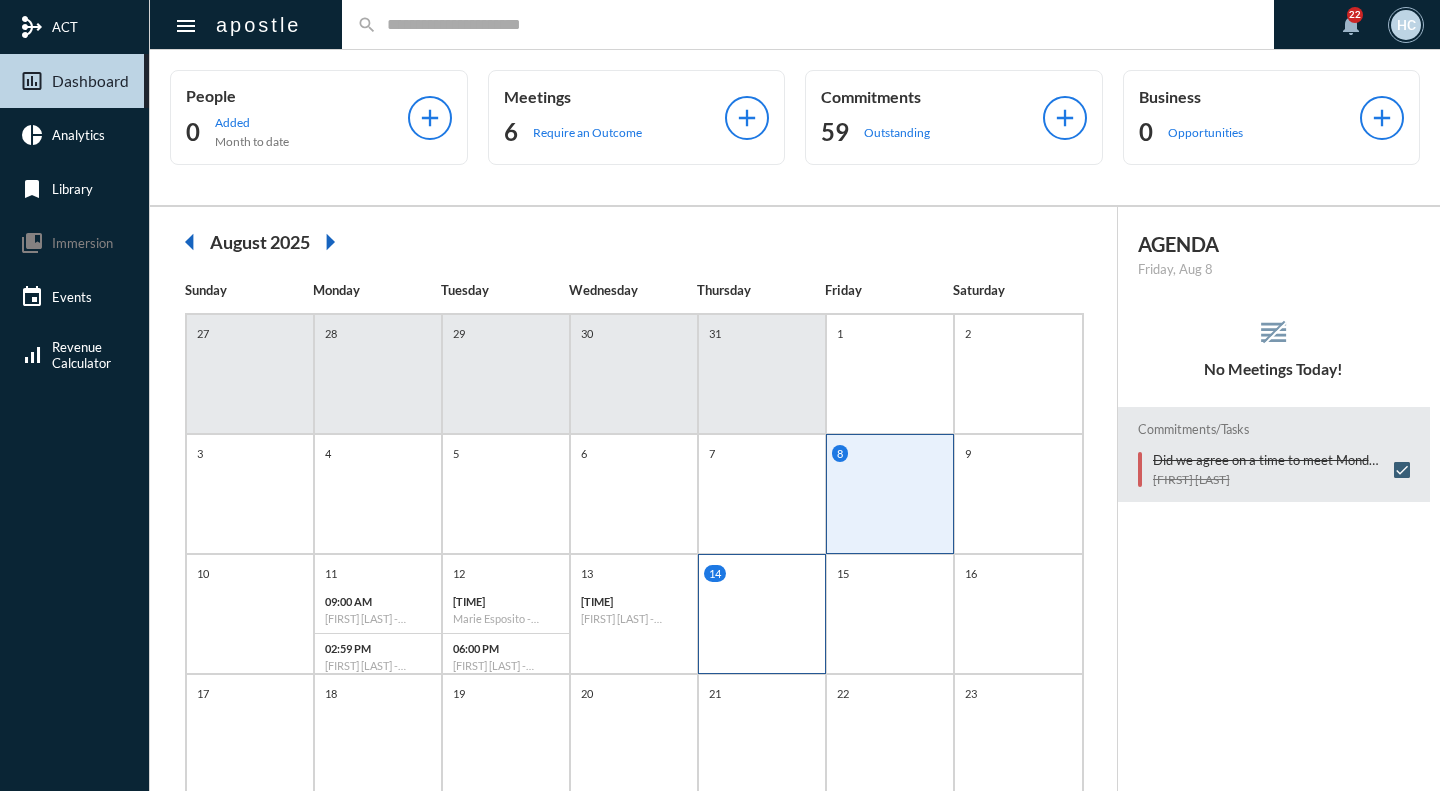 click on "14" 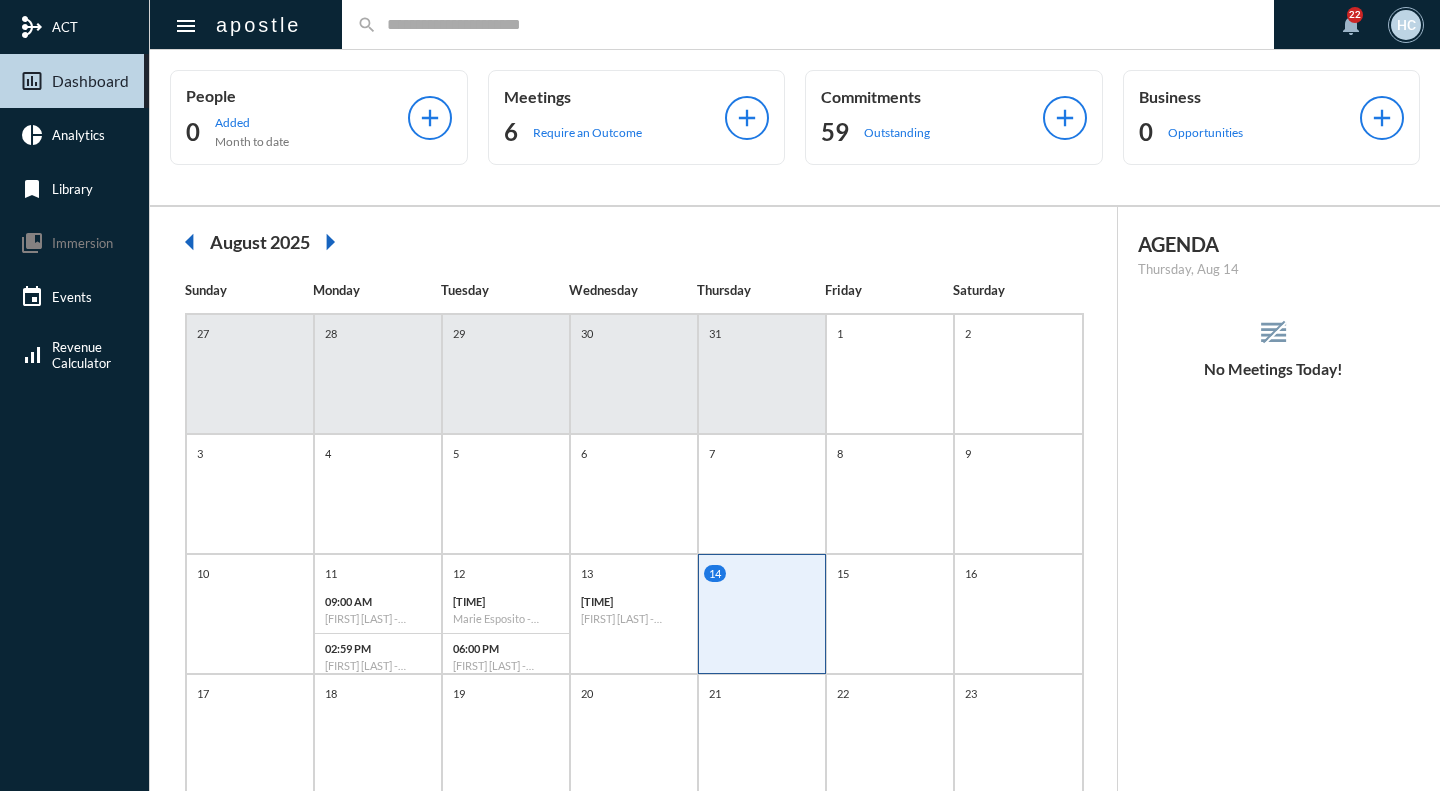 click 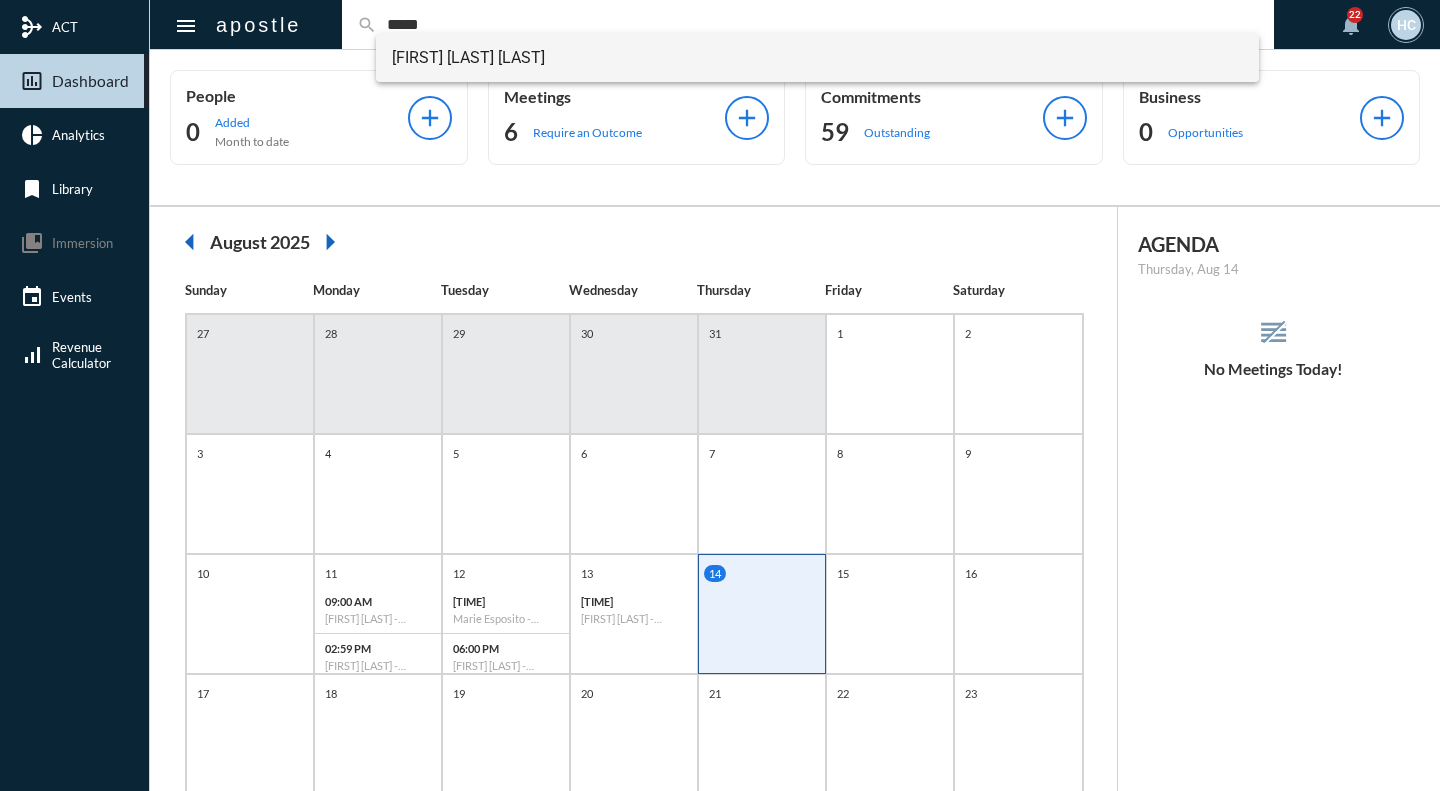 type on "*****" 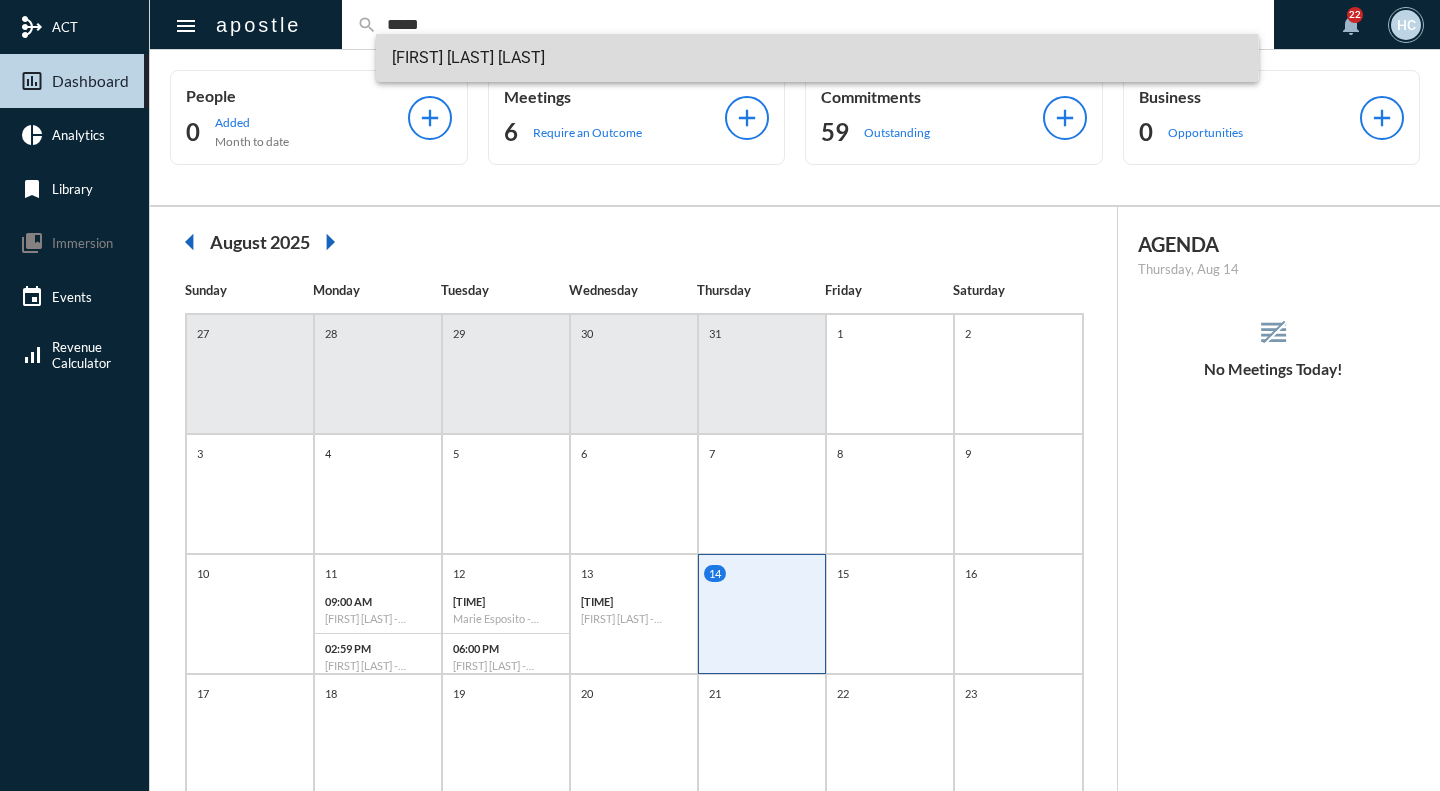 click on "[FIRST] [LAST] [LAST]" at bounding box center [817, 58] 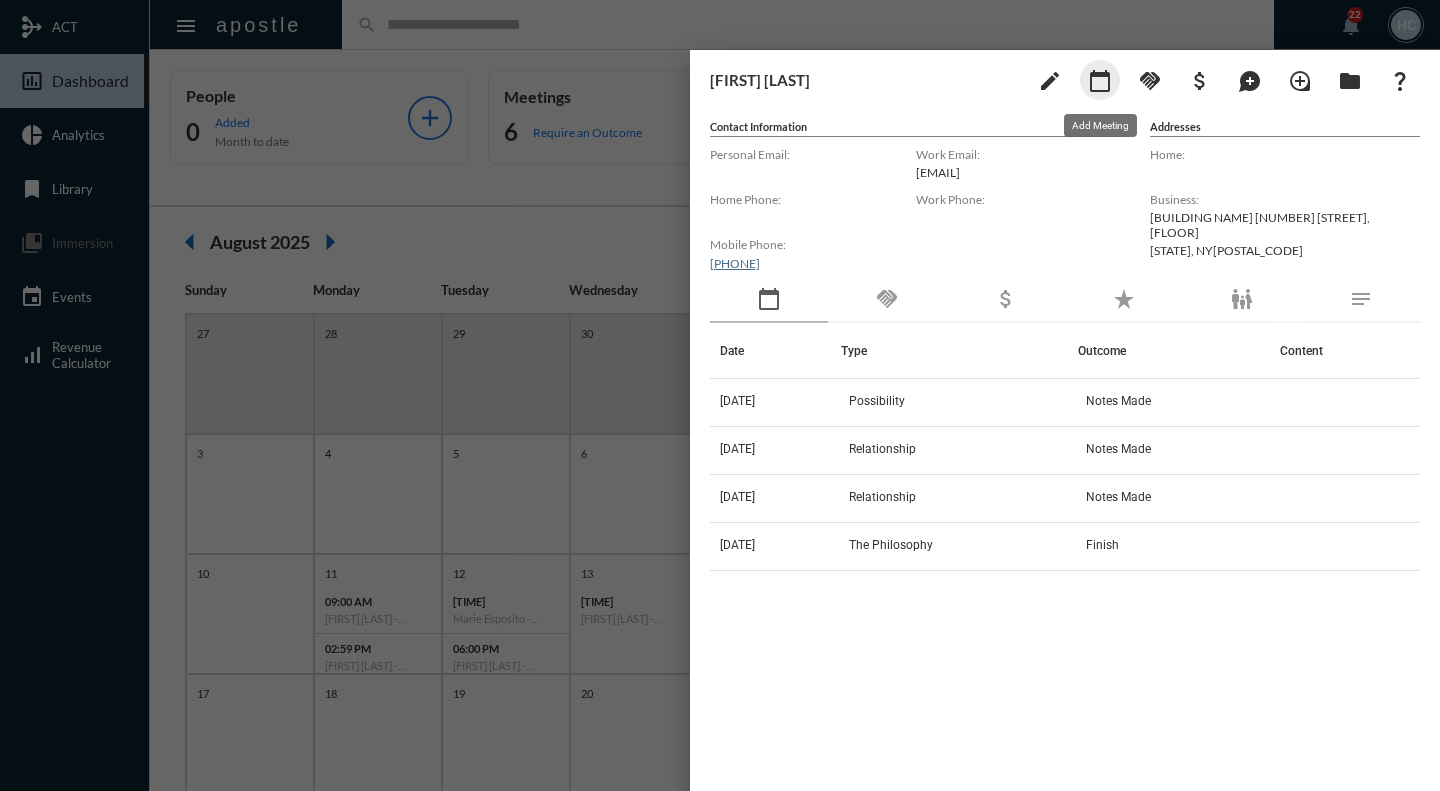 click on "calendar_today" 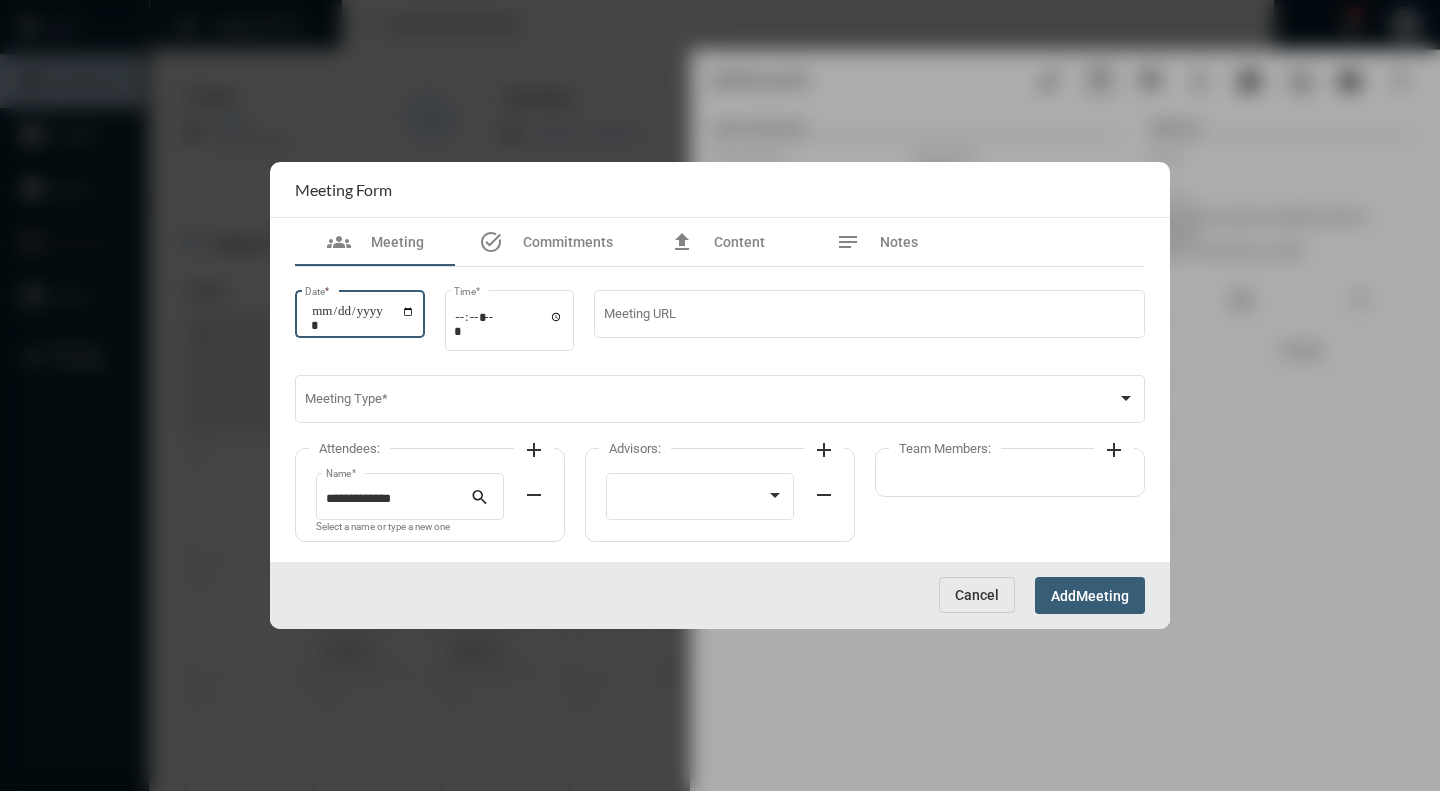 click on "Date  *" at bounding box center (363, 318) 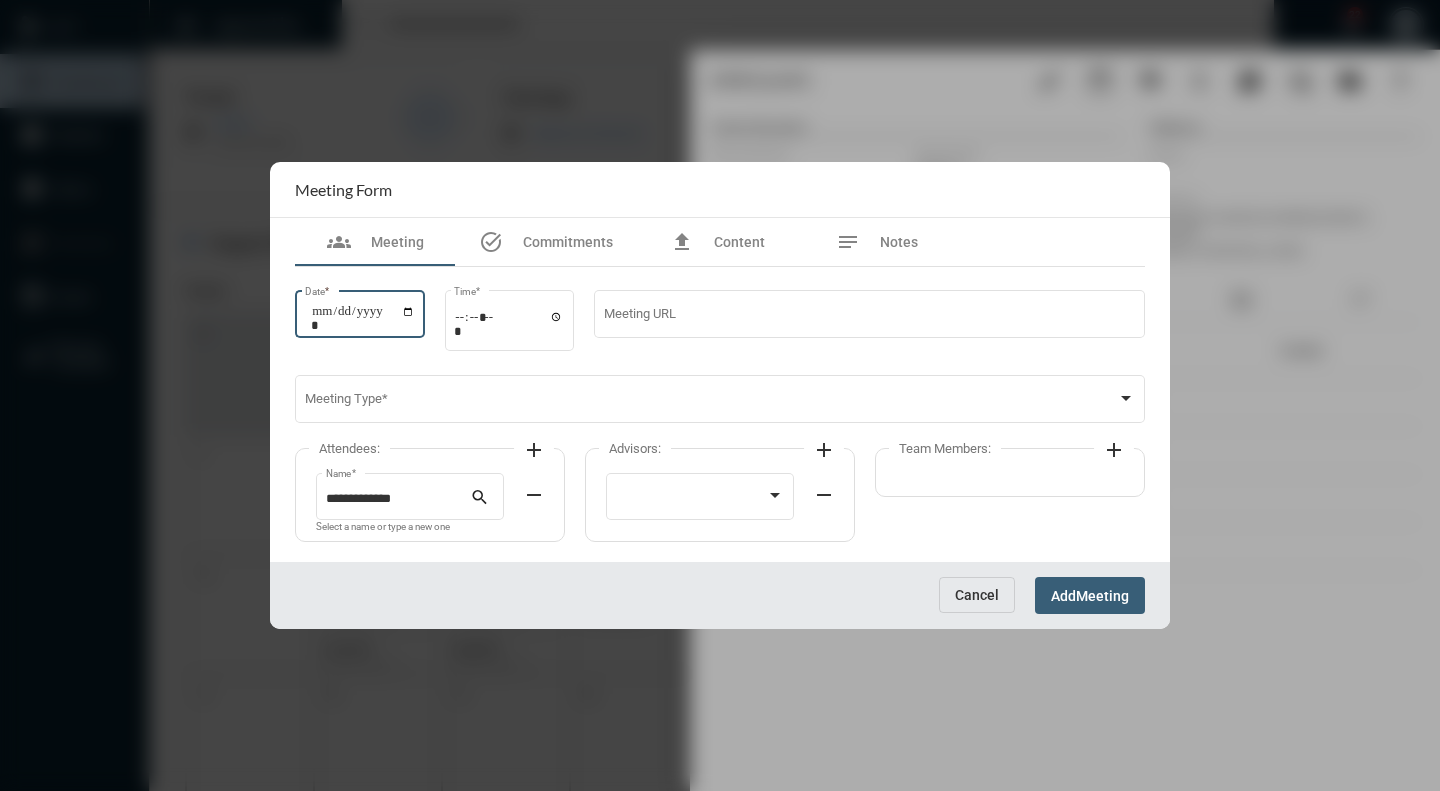 type on "**********" 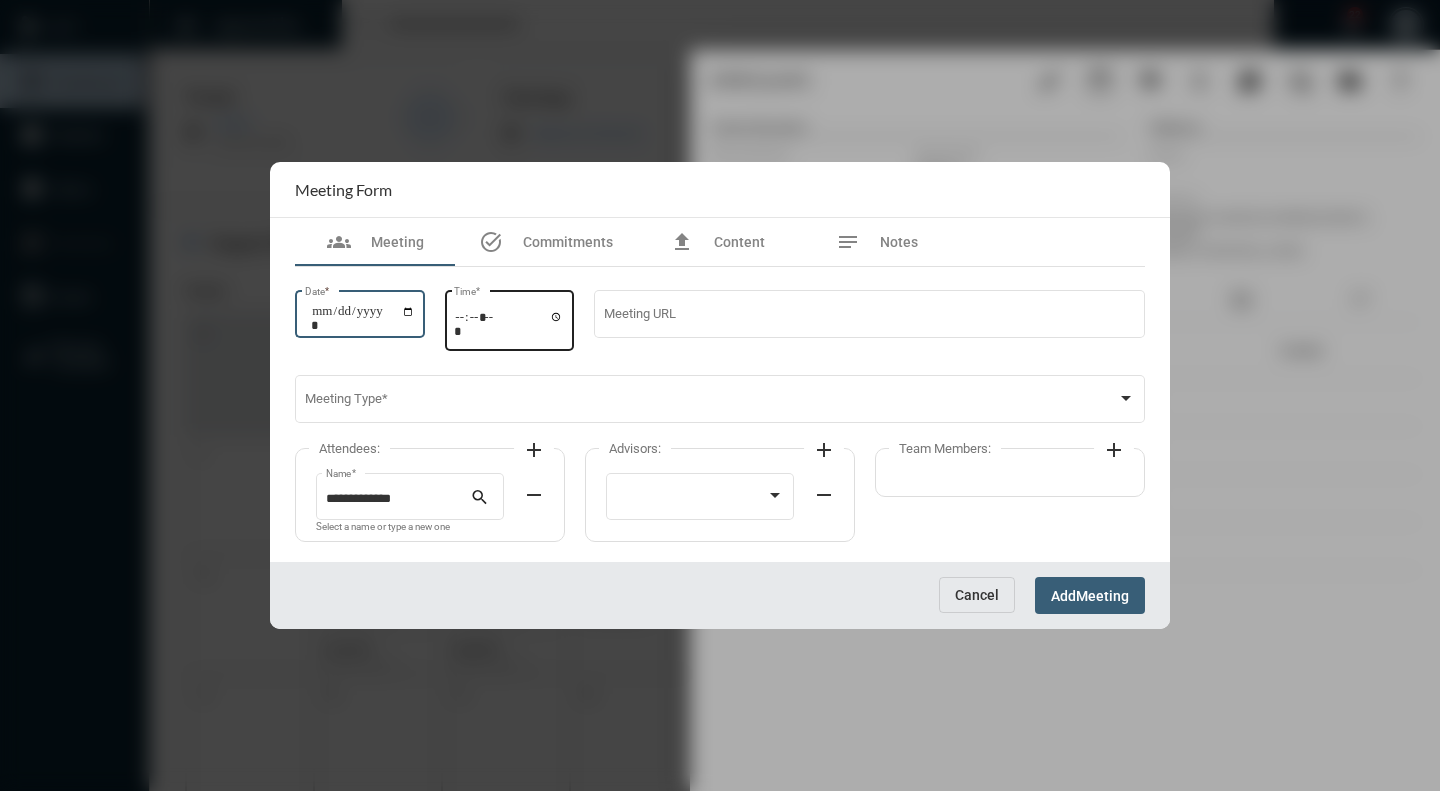 click on "Time  *" at bounding box center [509, 323] 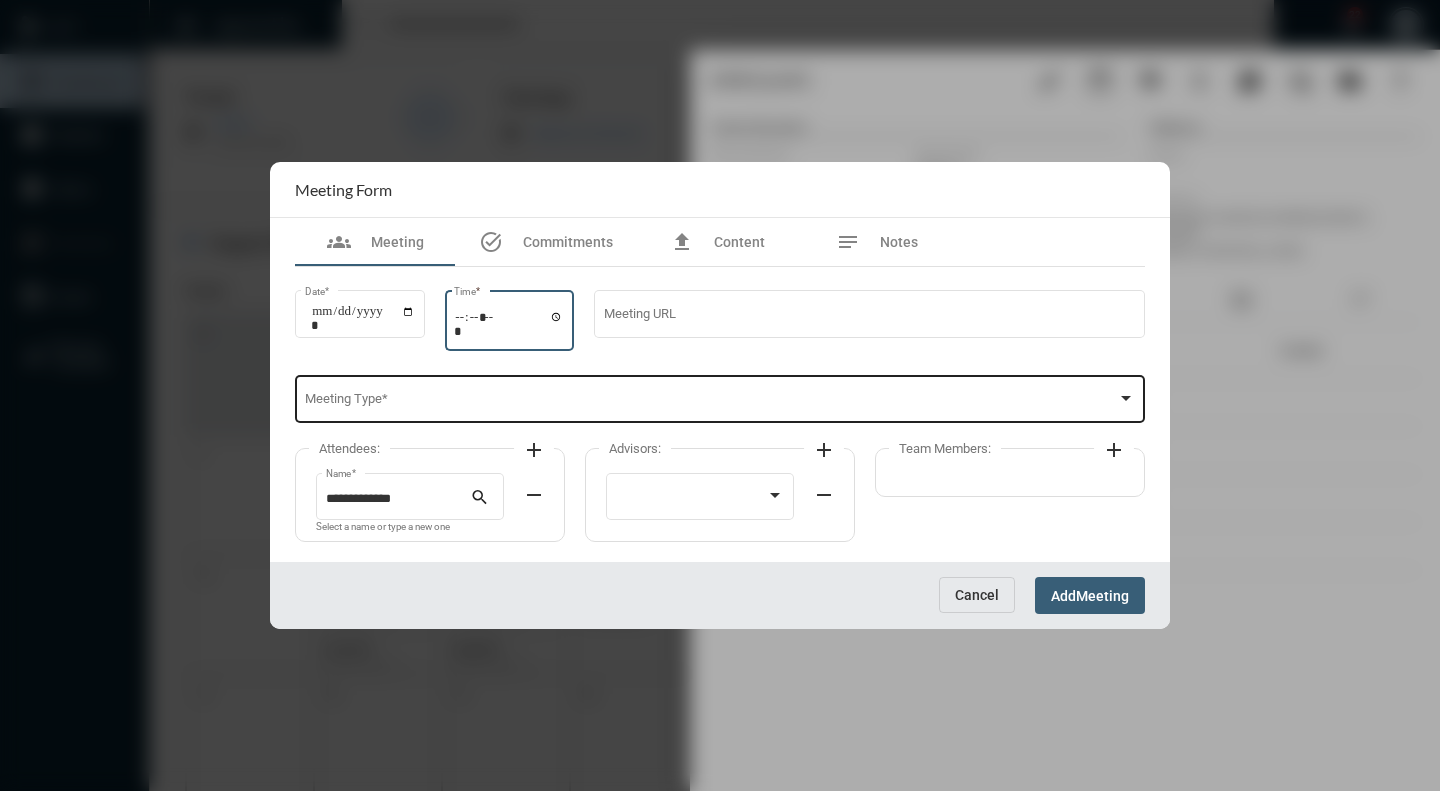 type on "*****" 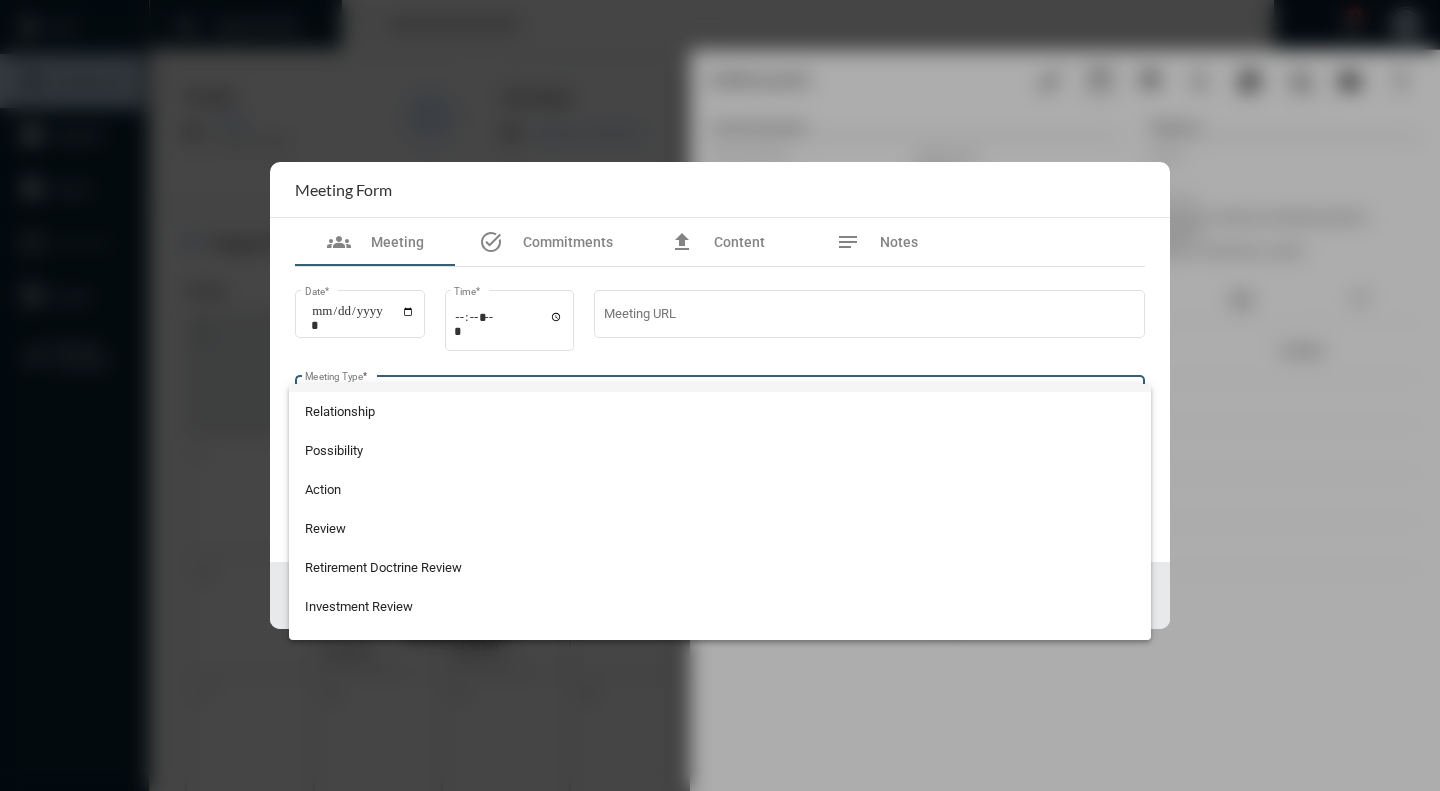 scroll, scrollTop: 500, scrollLeft: 0, axis: vertical 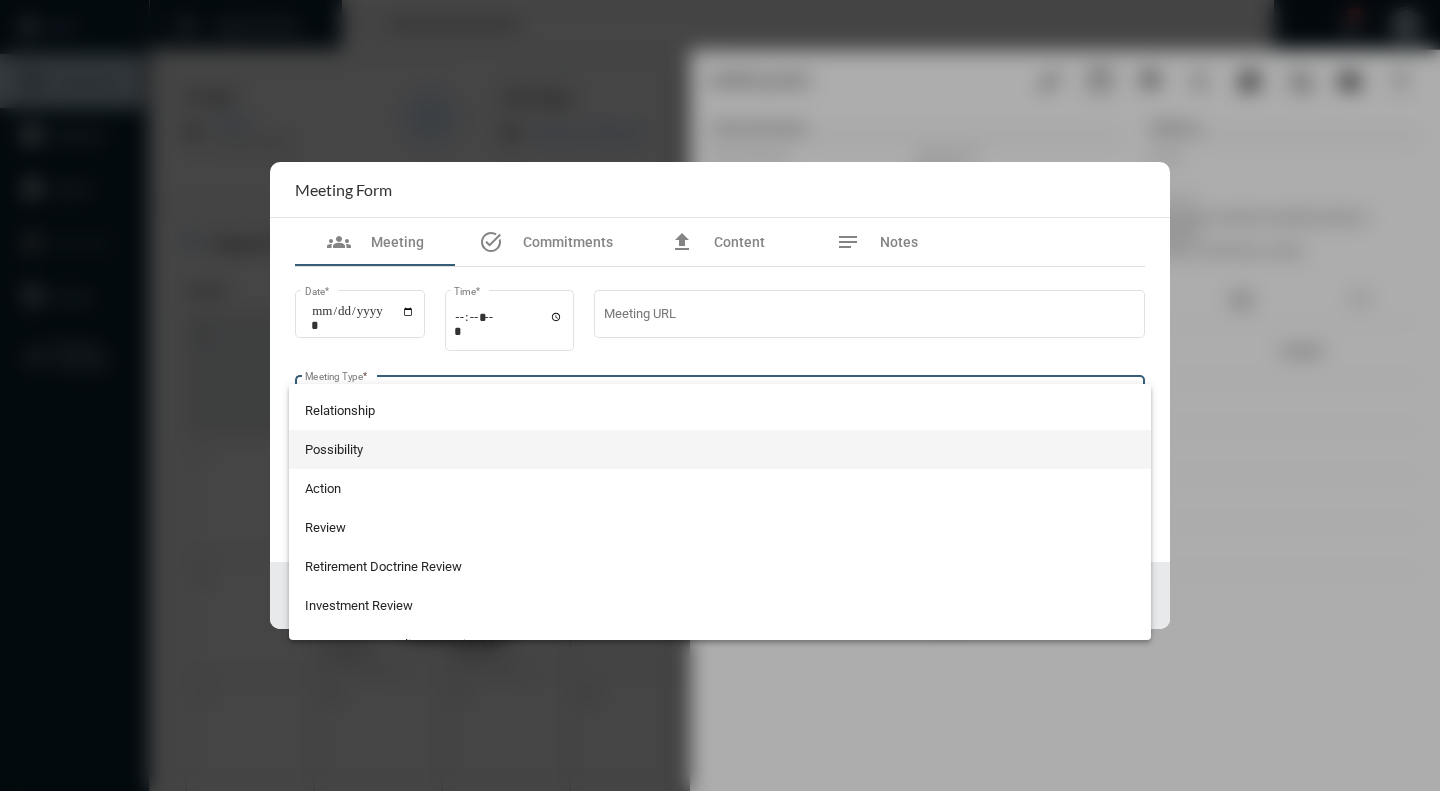 click on "Possibility" at bounding box center [720, 449] 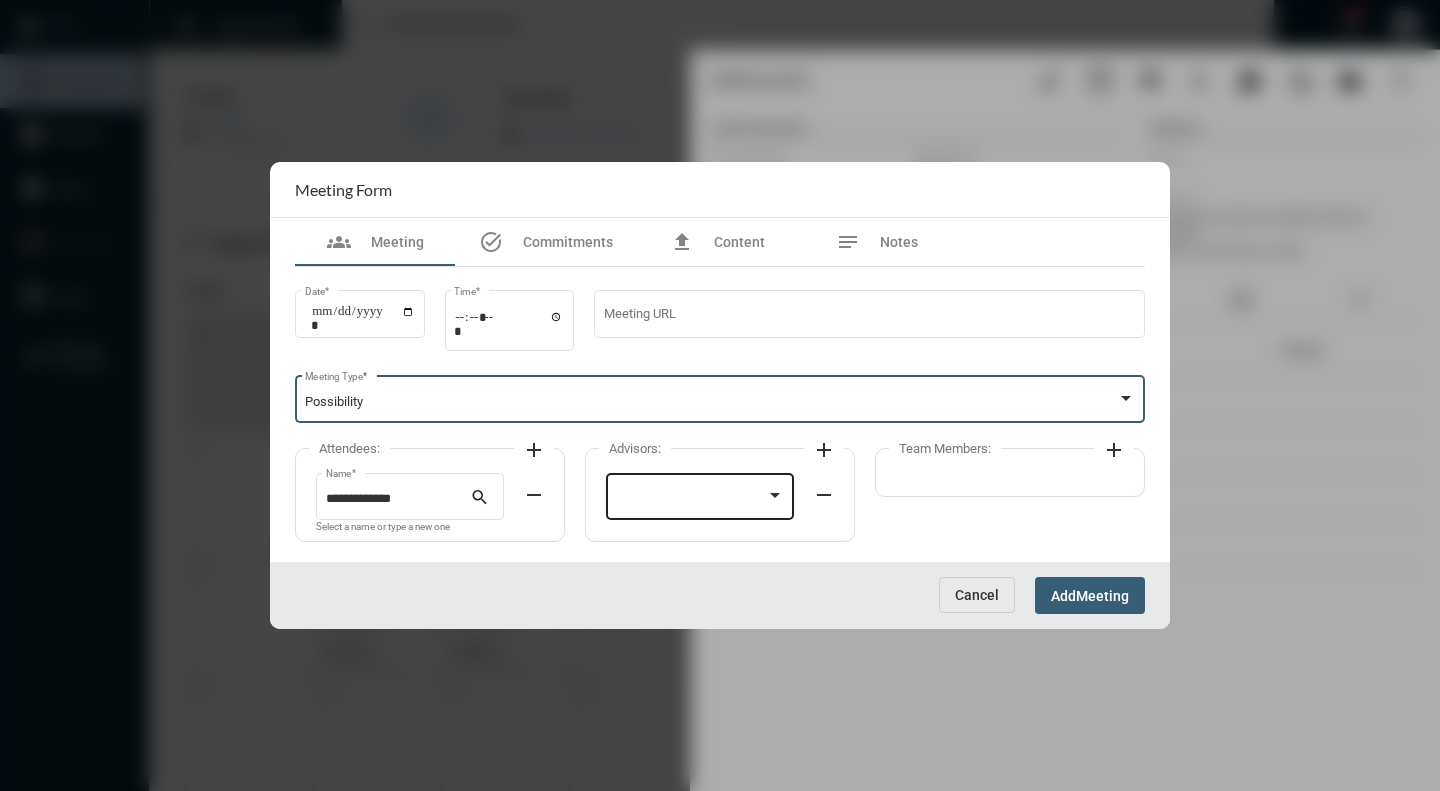 click at bounding box center (775, 496) 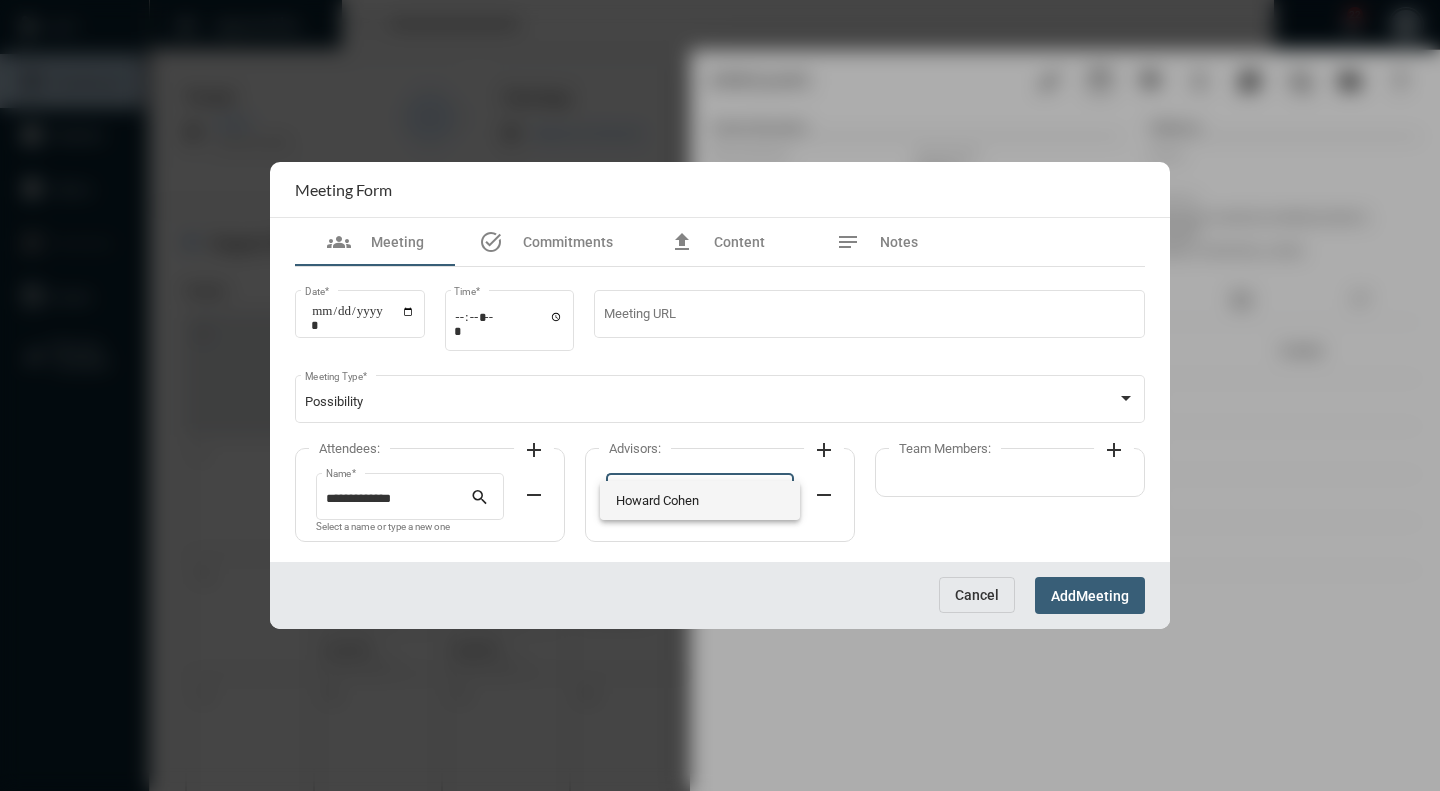 click on "Howard Cohen" at bounding box center (700, 500) 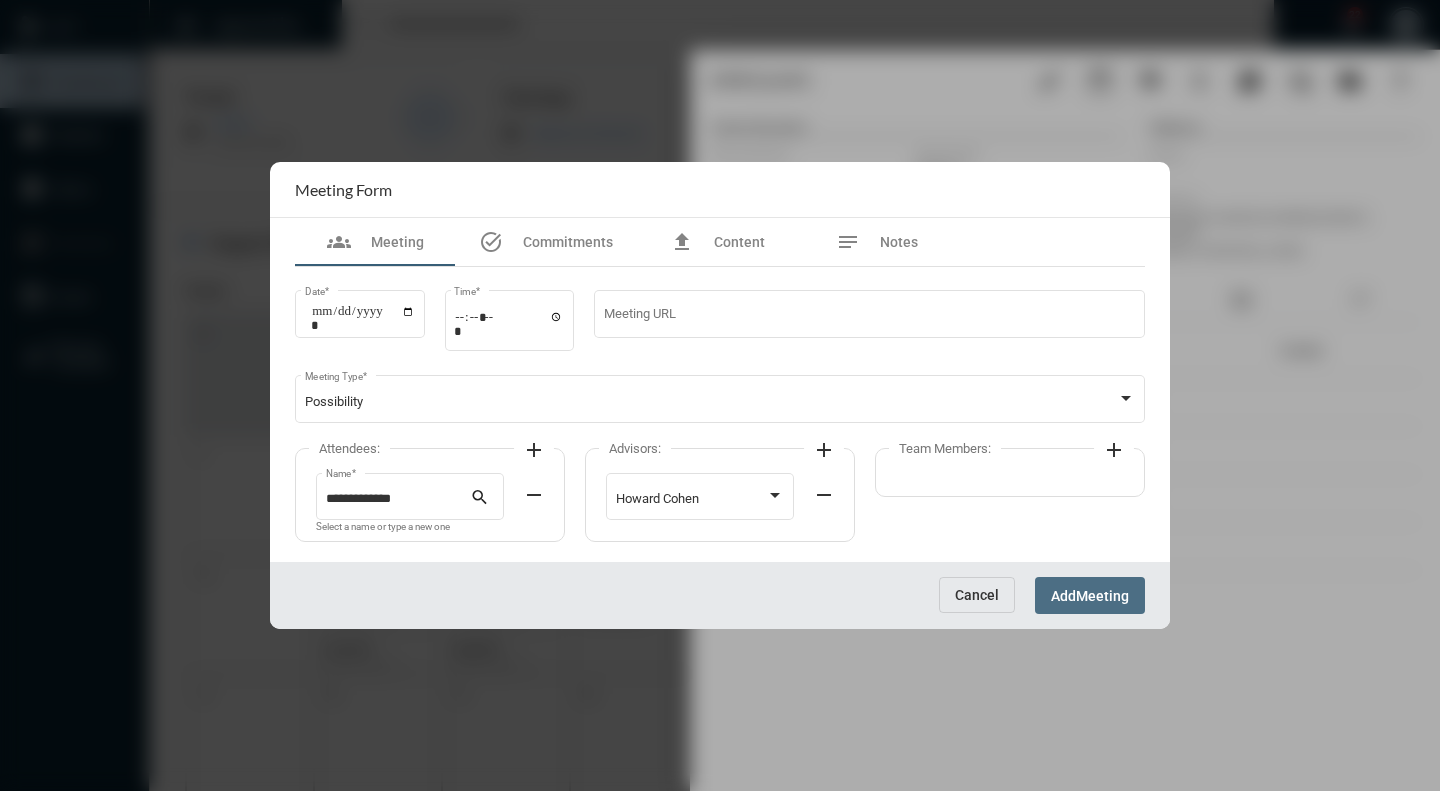 click on "Meeting" at bounding box center (1102, 596) 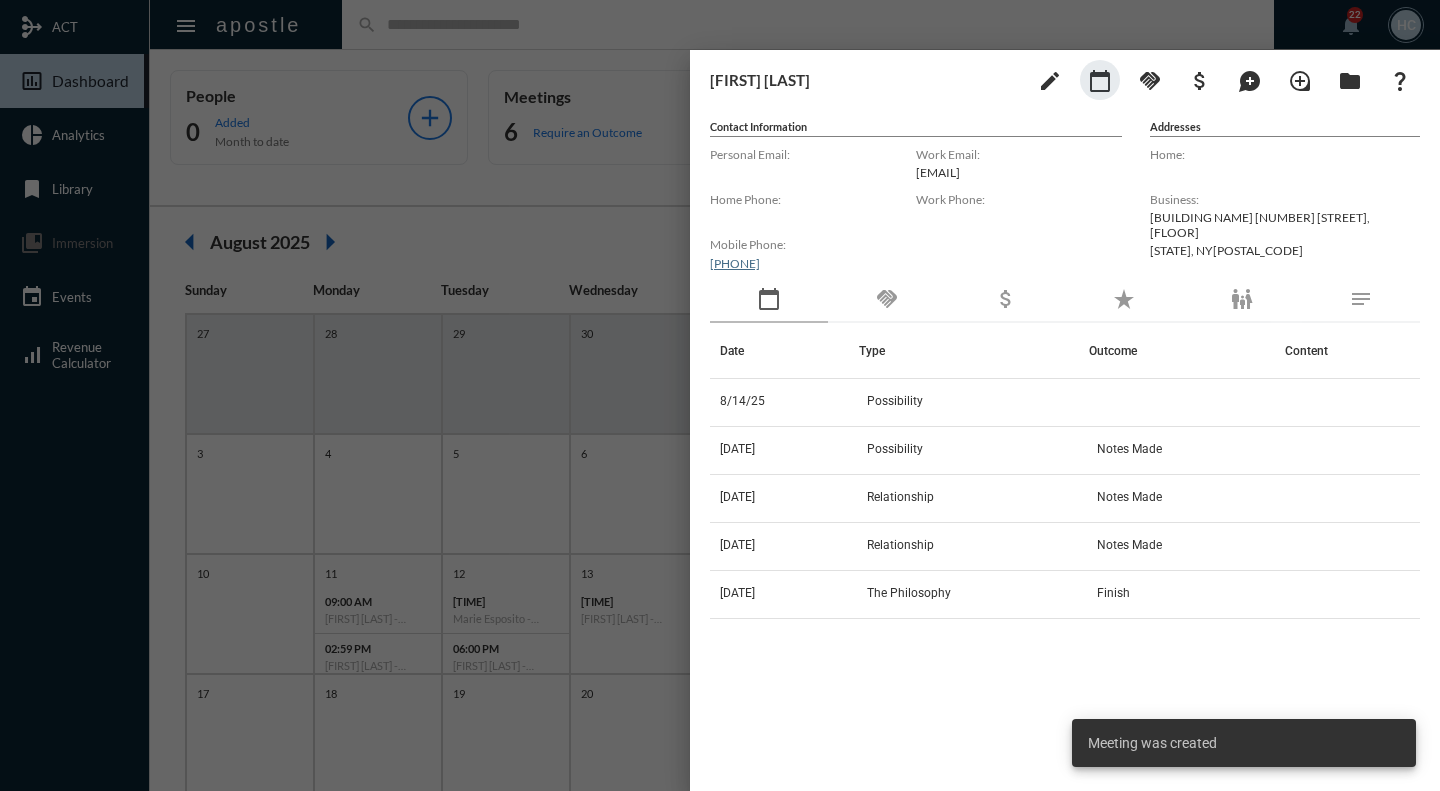 click at bounding box center (720, 395) 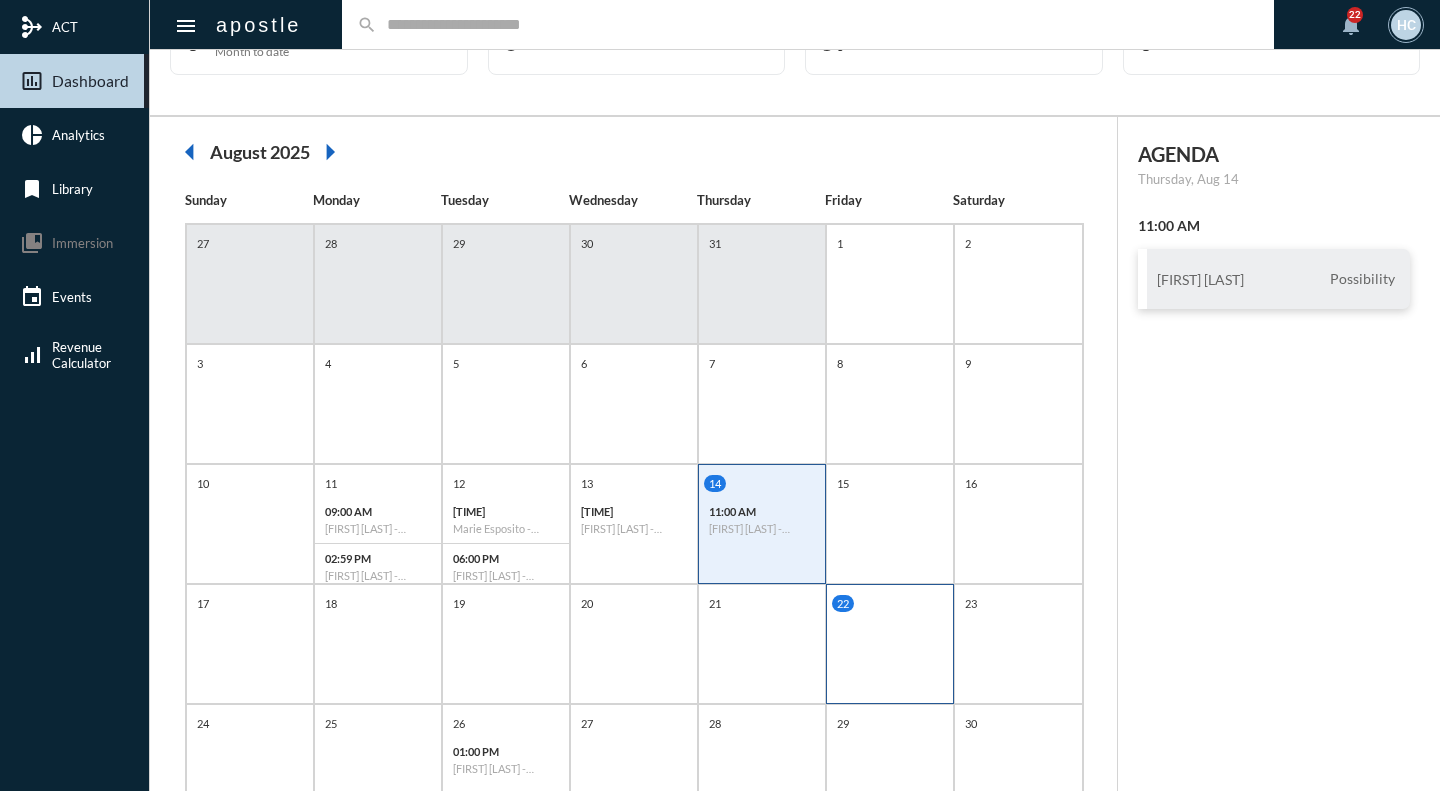scroll, scrollTop: 100, scrollLeft: 0, axis: vertical 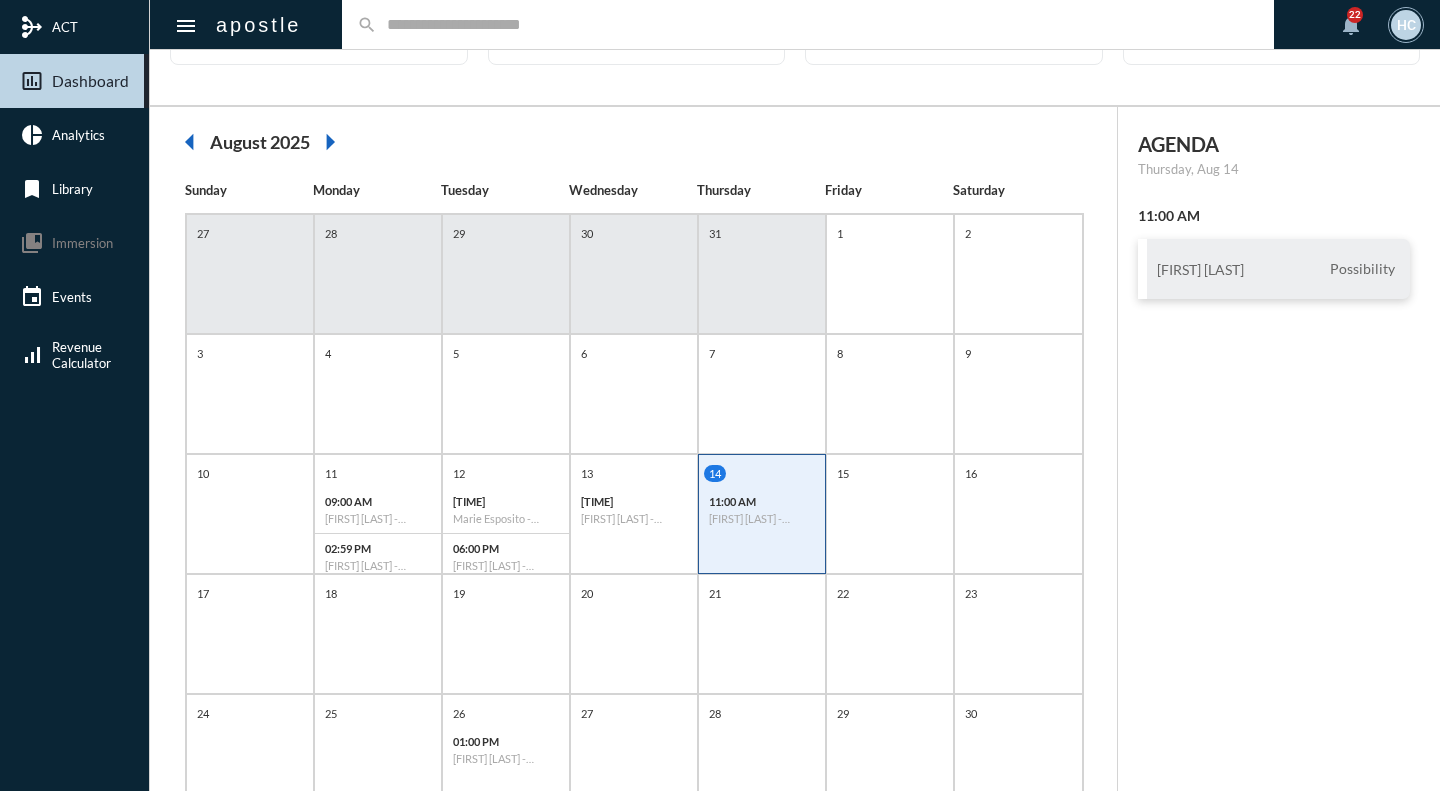 click 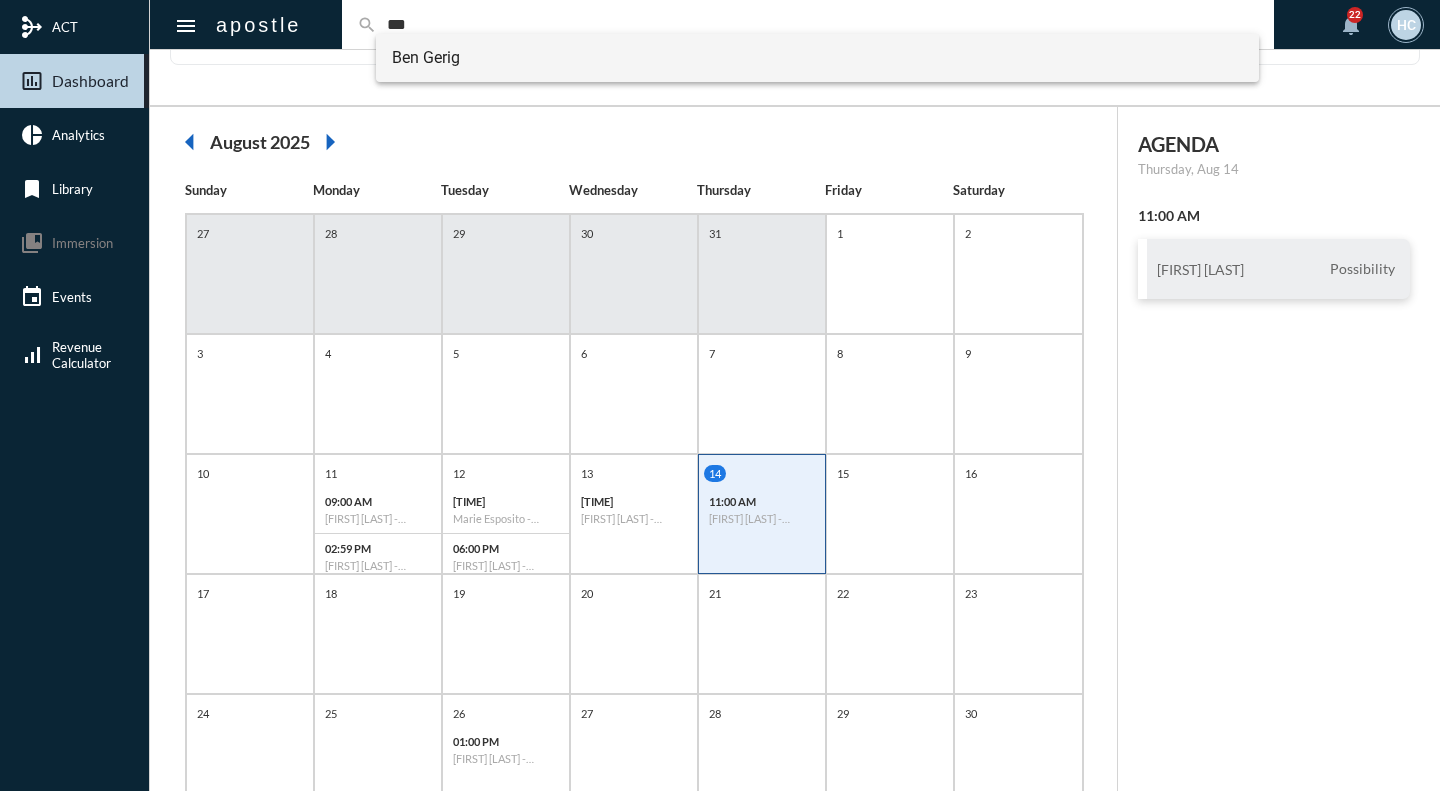 type on "***" 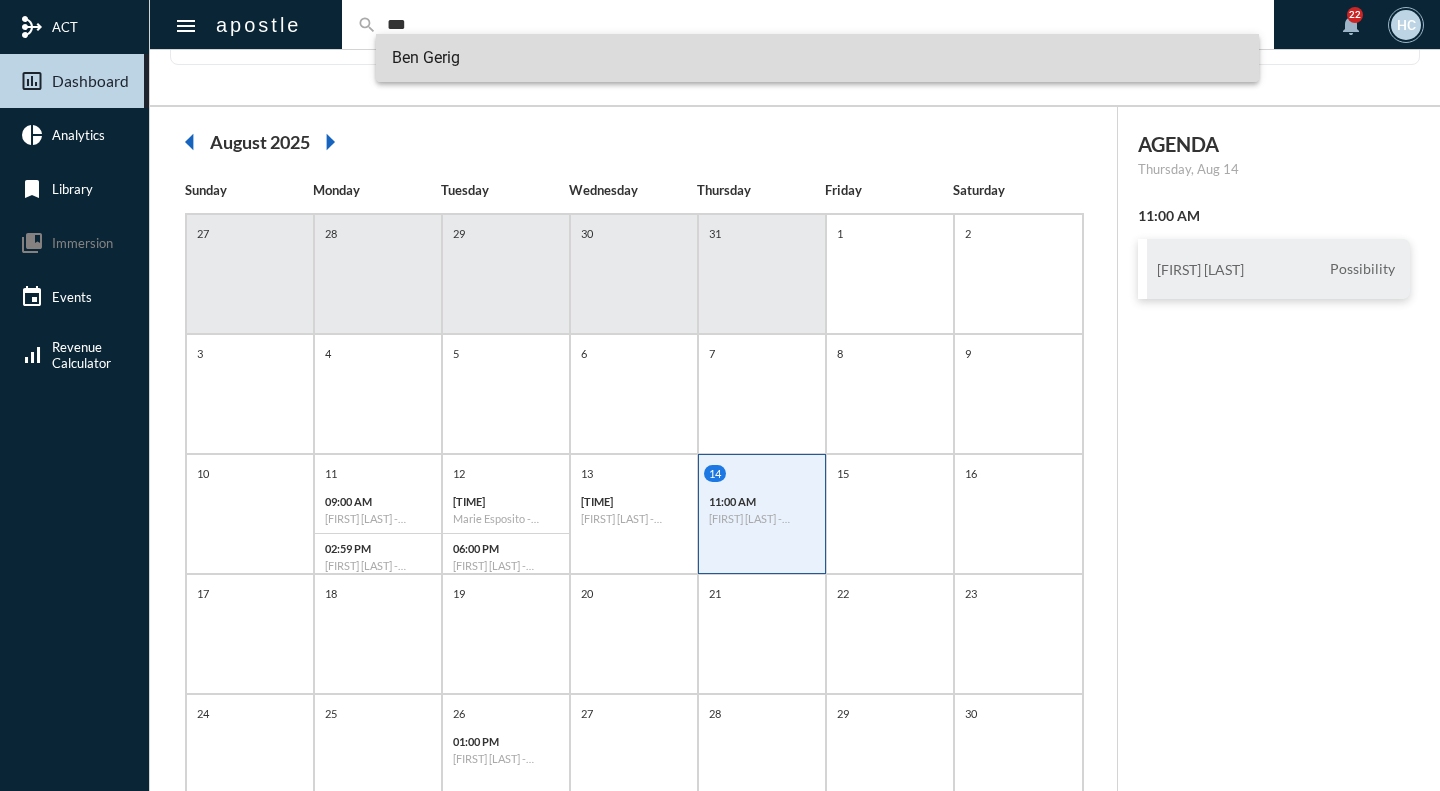 click on "Ben  Gerig" at bounding box center (817, 58) 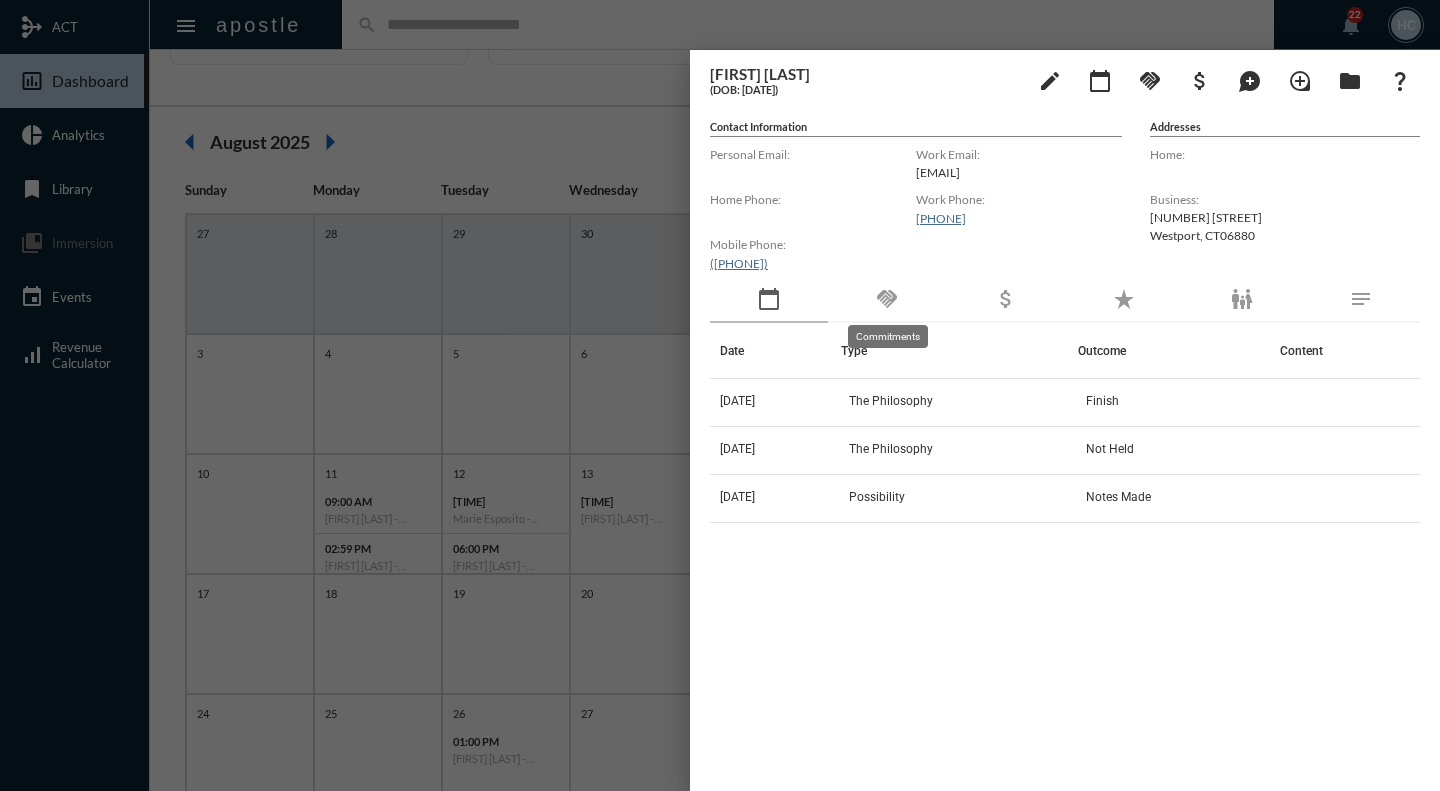 click on "handshake" 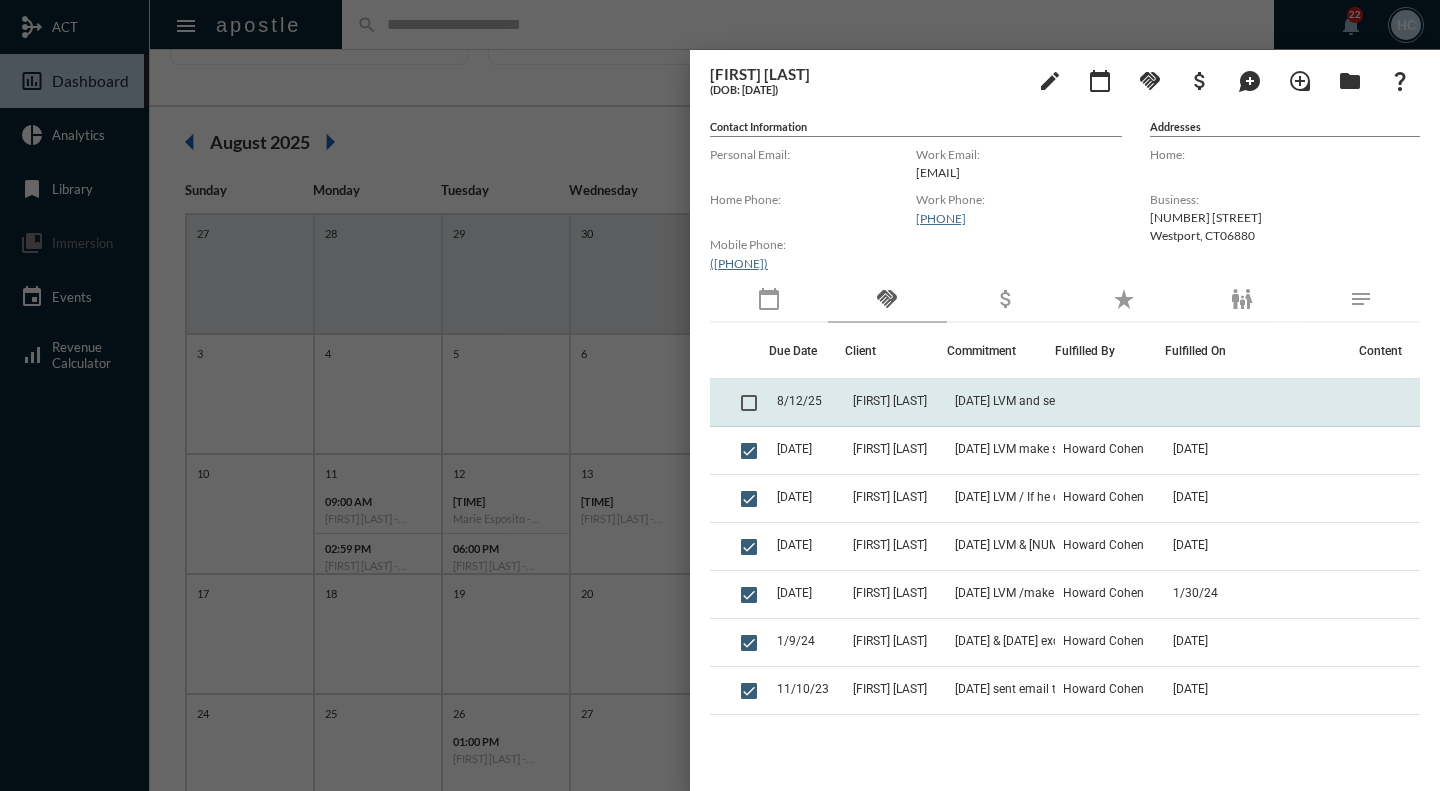 click on "8/12/25" 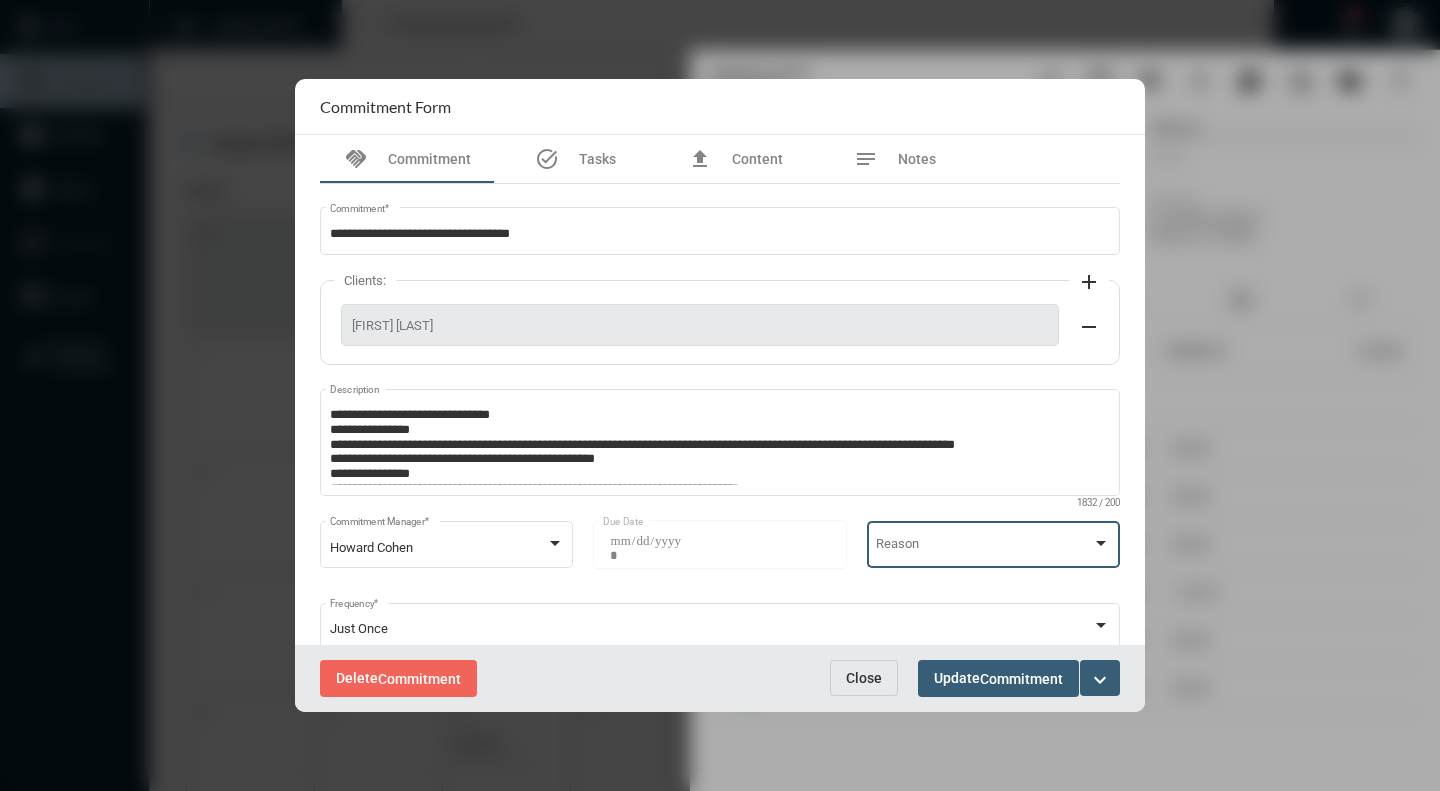 click at bounding box center (1101, 543) 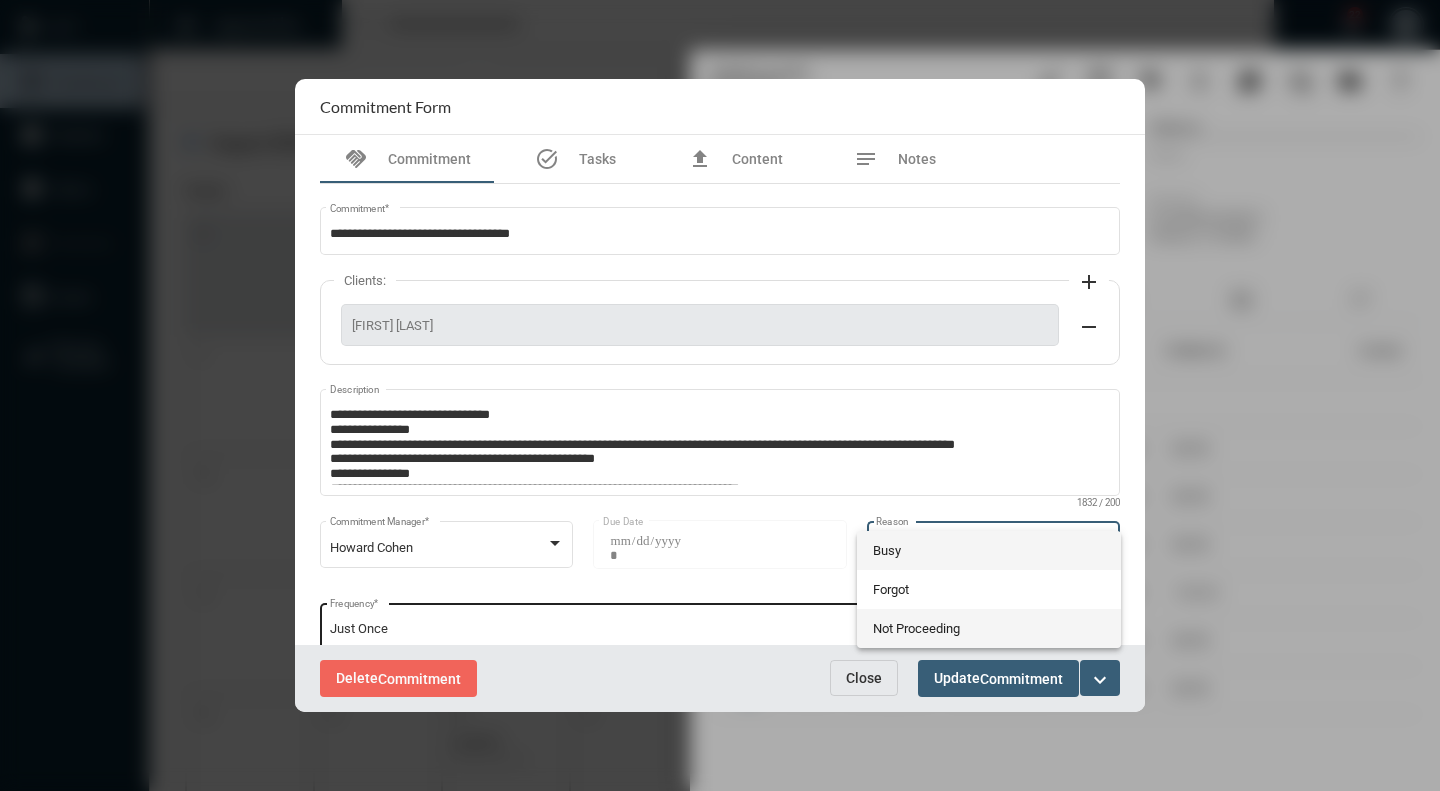click on "Not Proceeding" at bounding box center (989, 628) 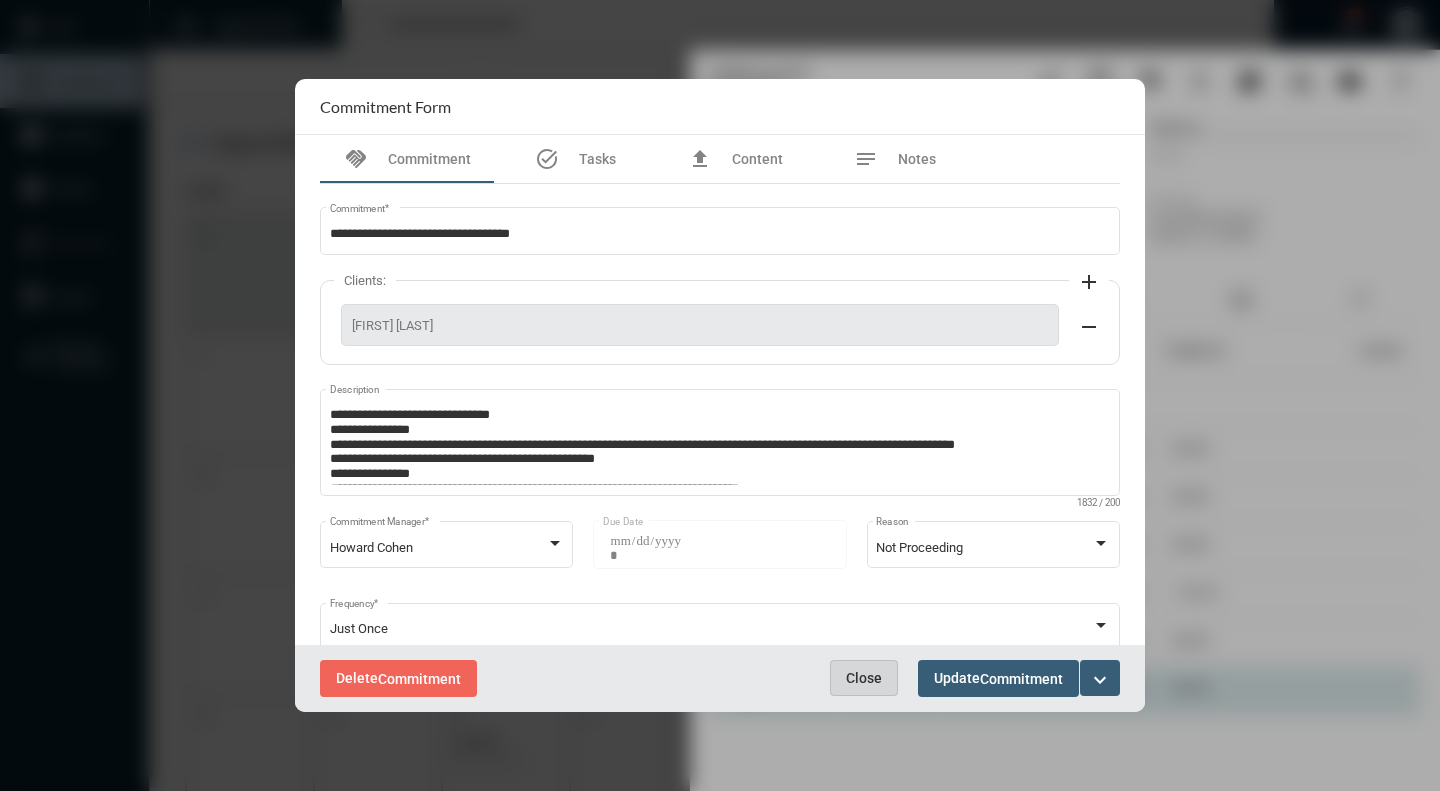 click on "Close" at bounding box center (864, 678) 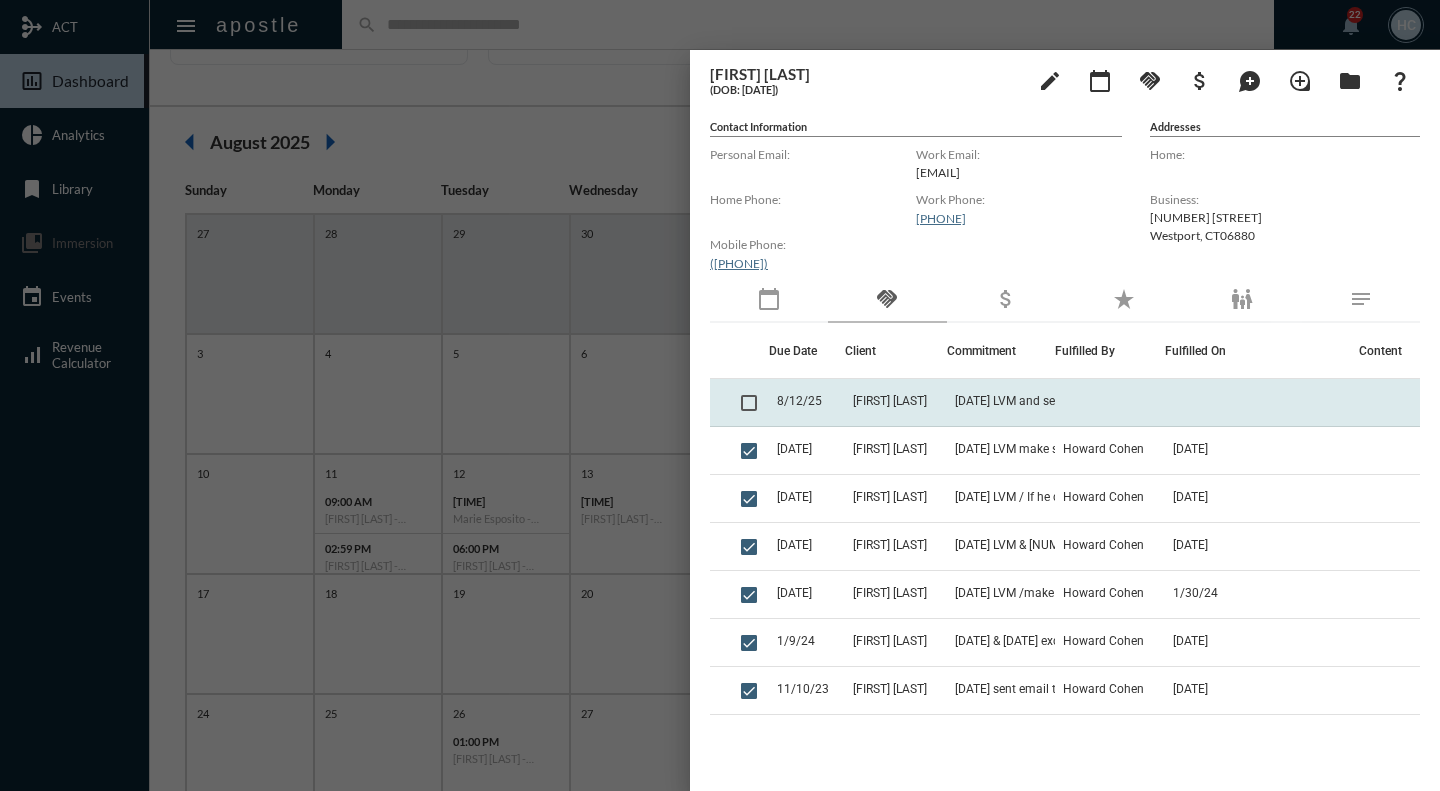 click on "8/12/25" 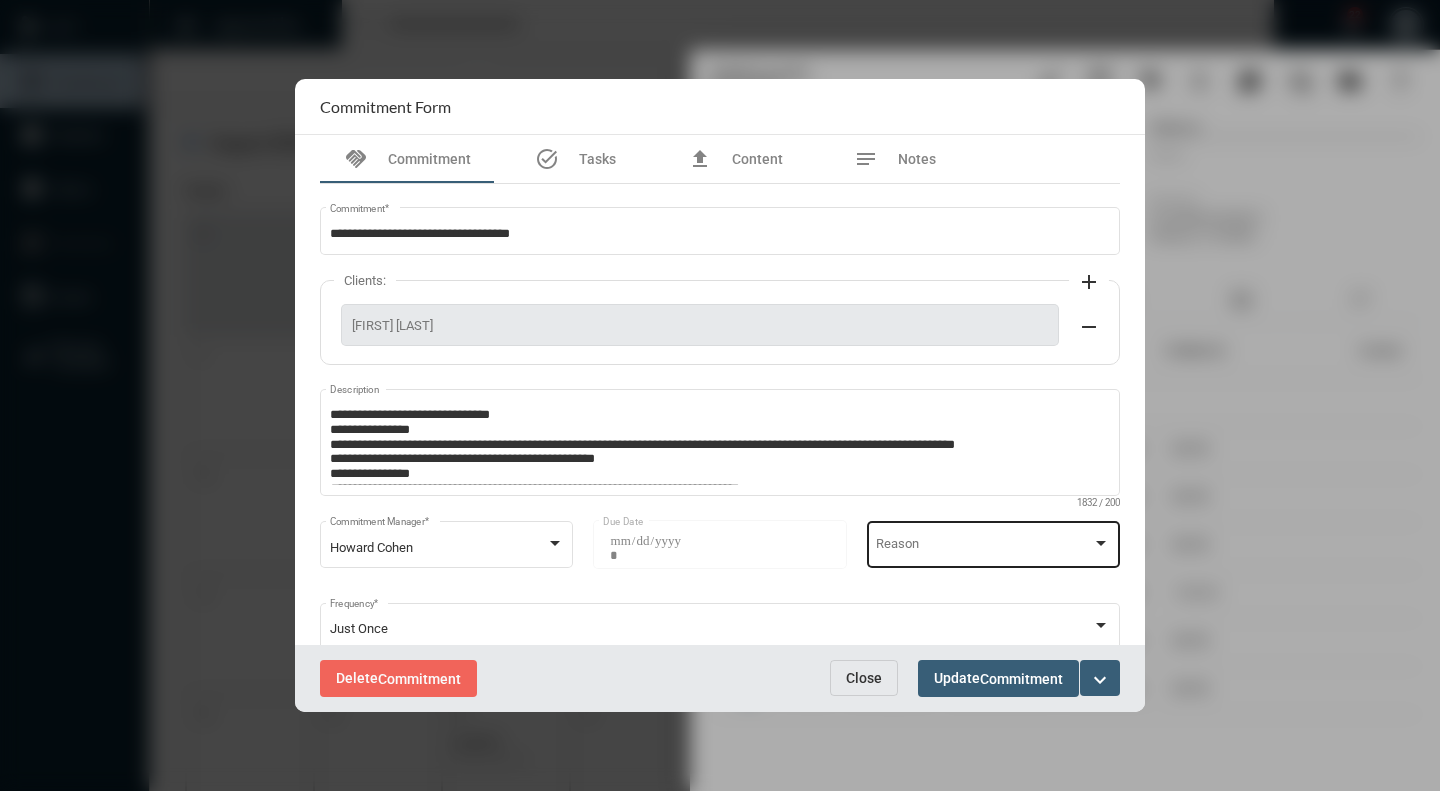 click at bounding box center (1101, 544) 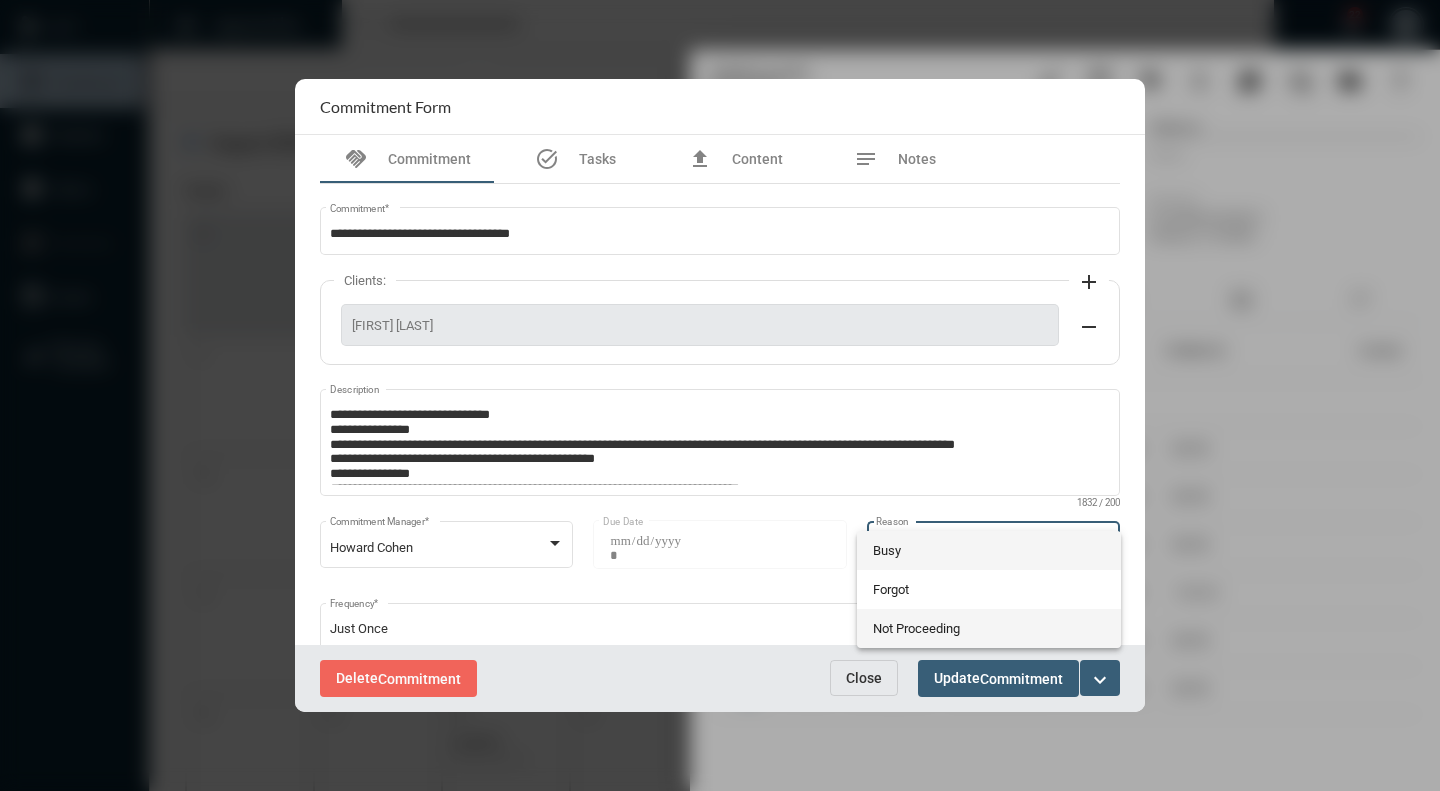 click on "Not Proceeding" at bounding box center (989, 628) 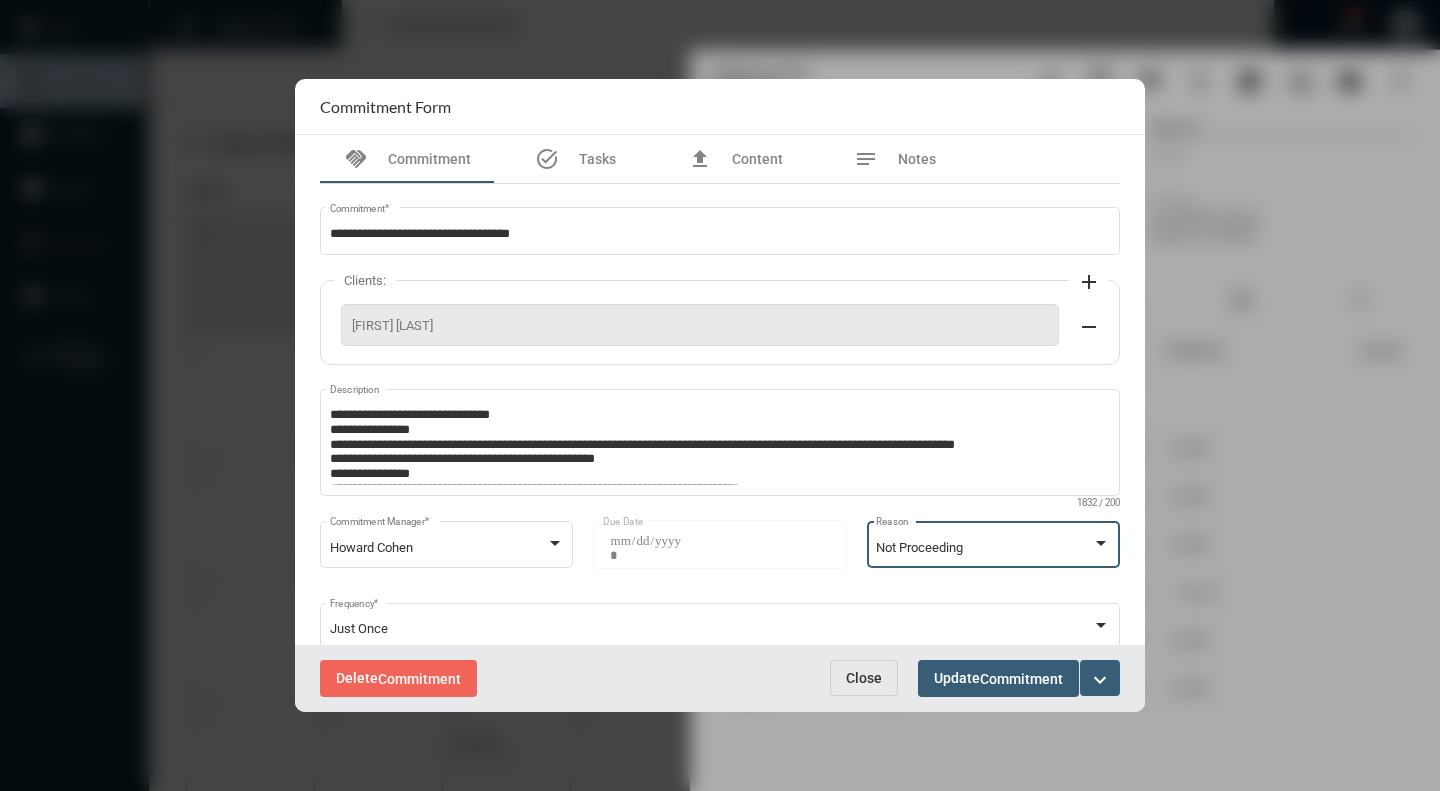 click on "Commitment" at bounding box center (1021, 679) 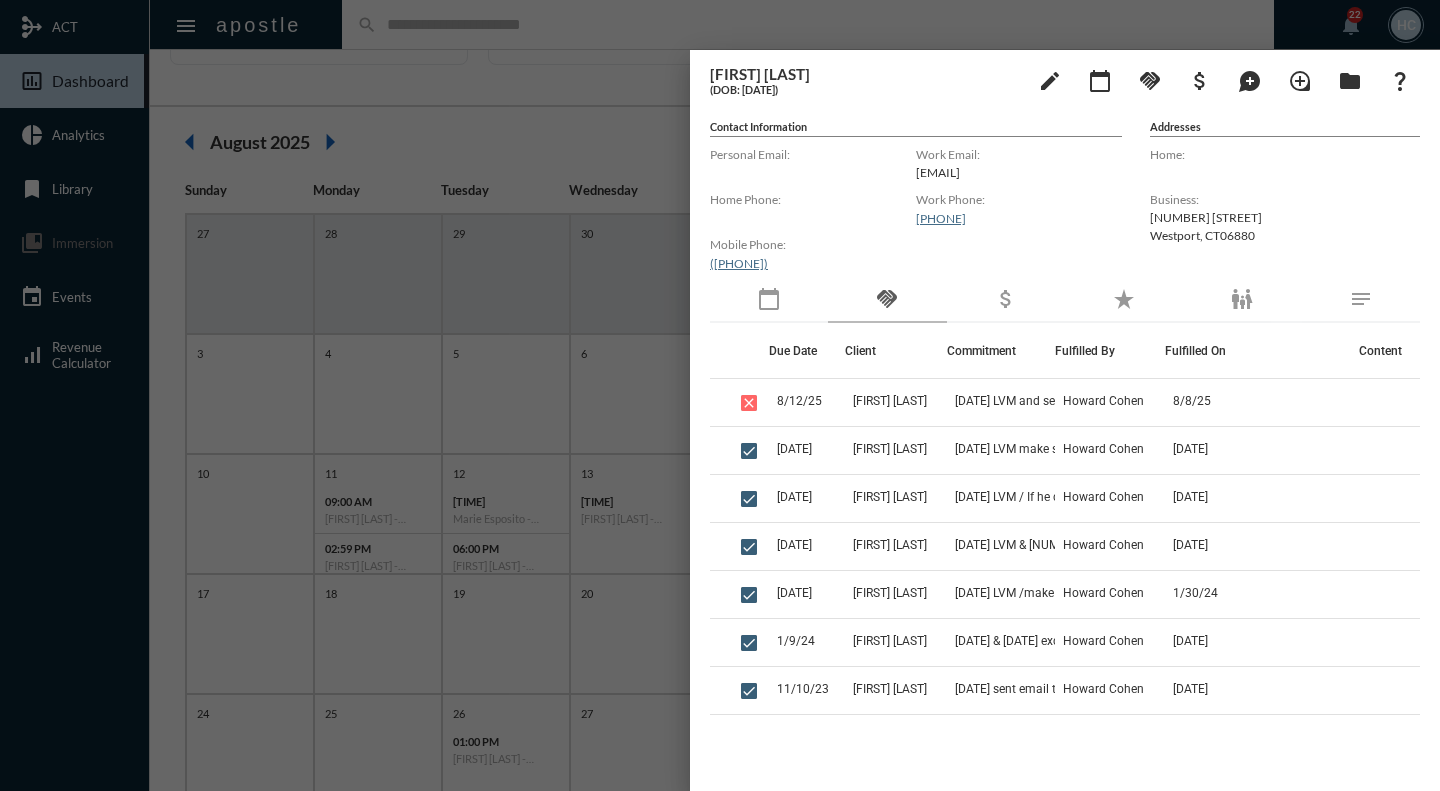 click at bounding box center [720, 395] 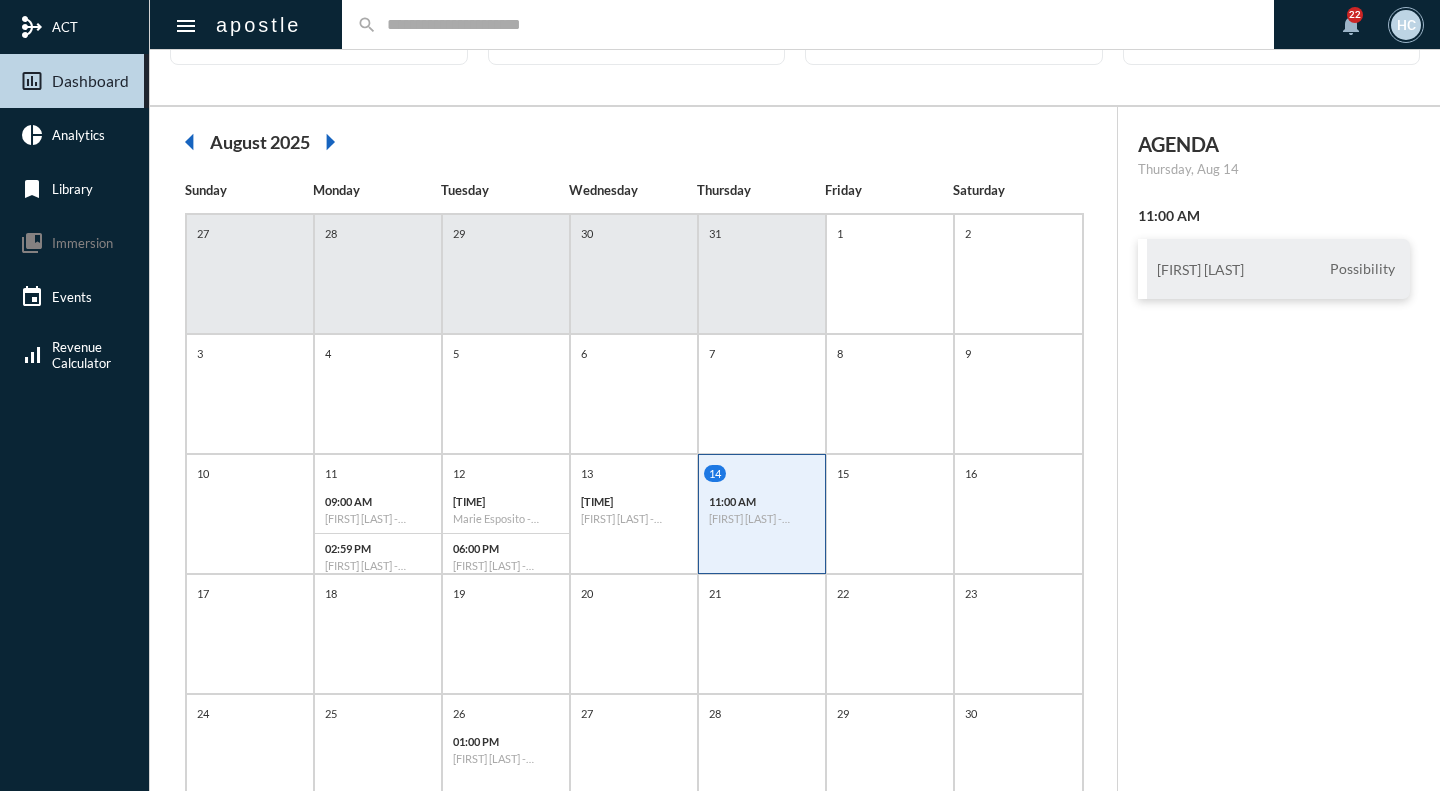 click 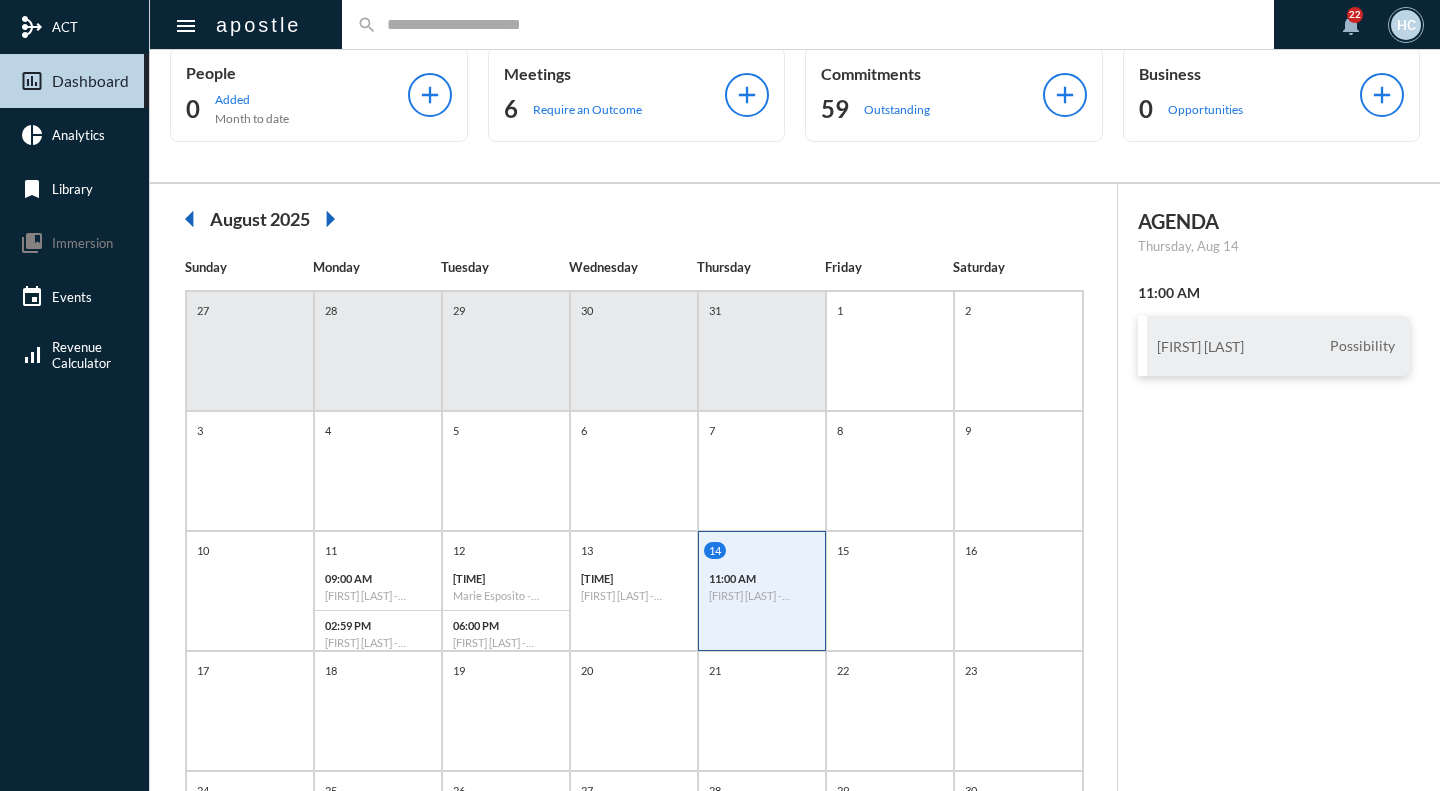scroll, scrollTop: 0, scrollLeft: 0, axis: both 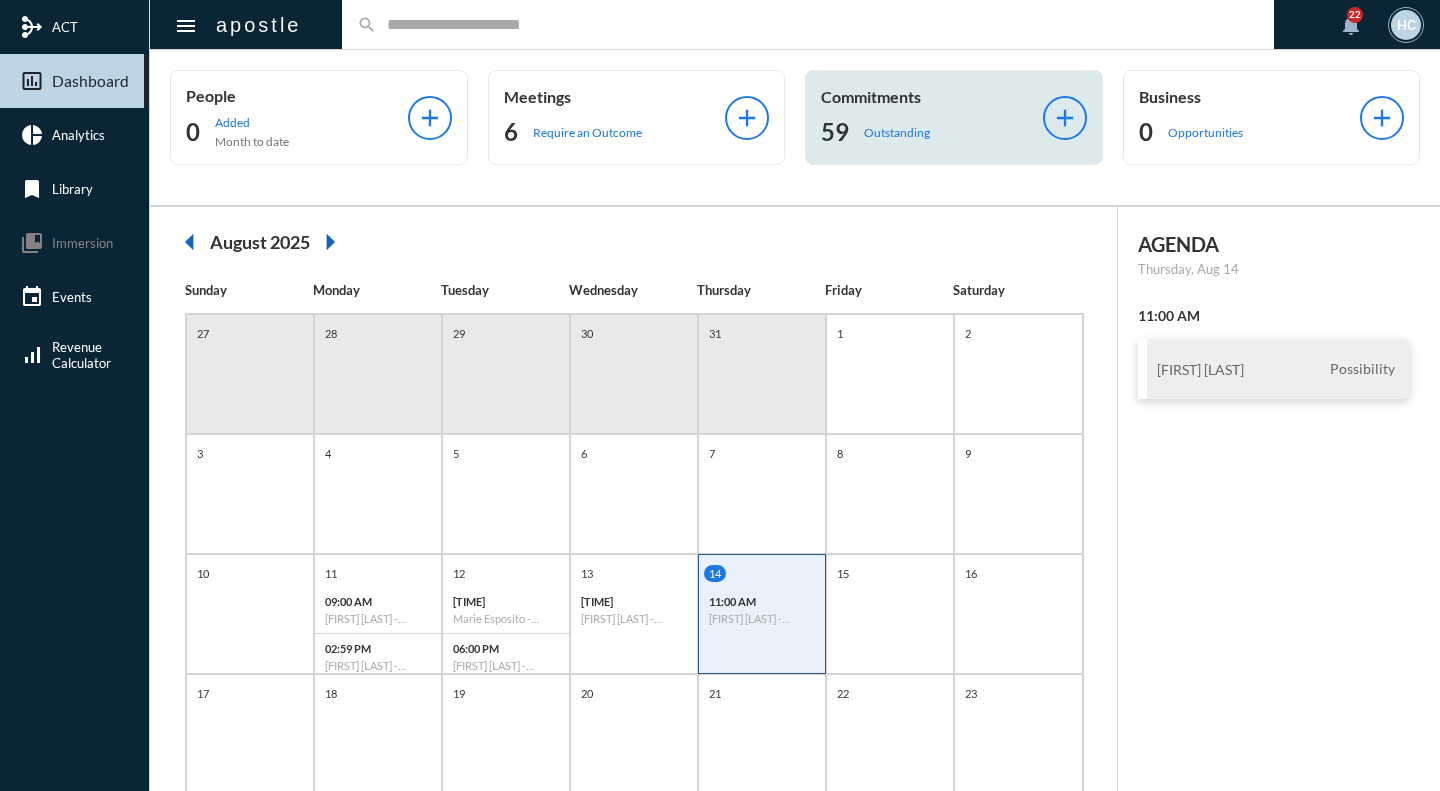 click on "Commitments" 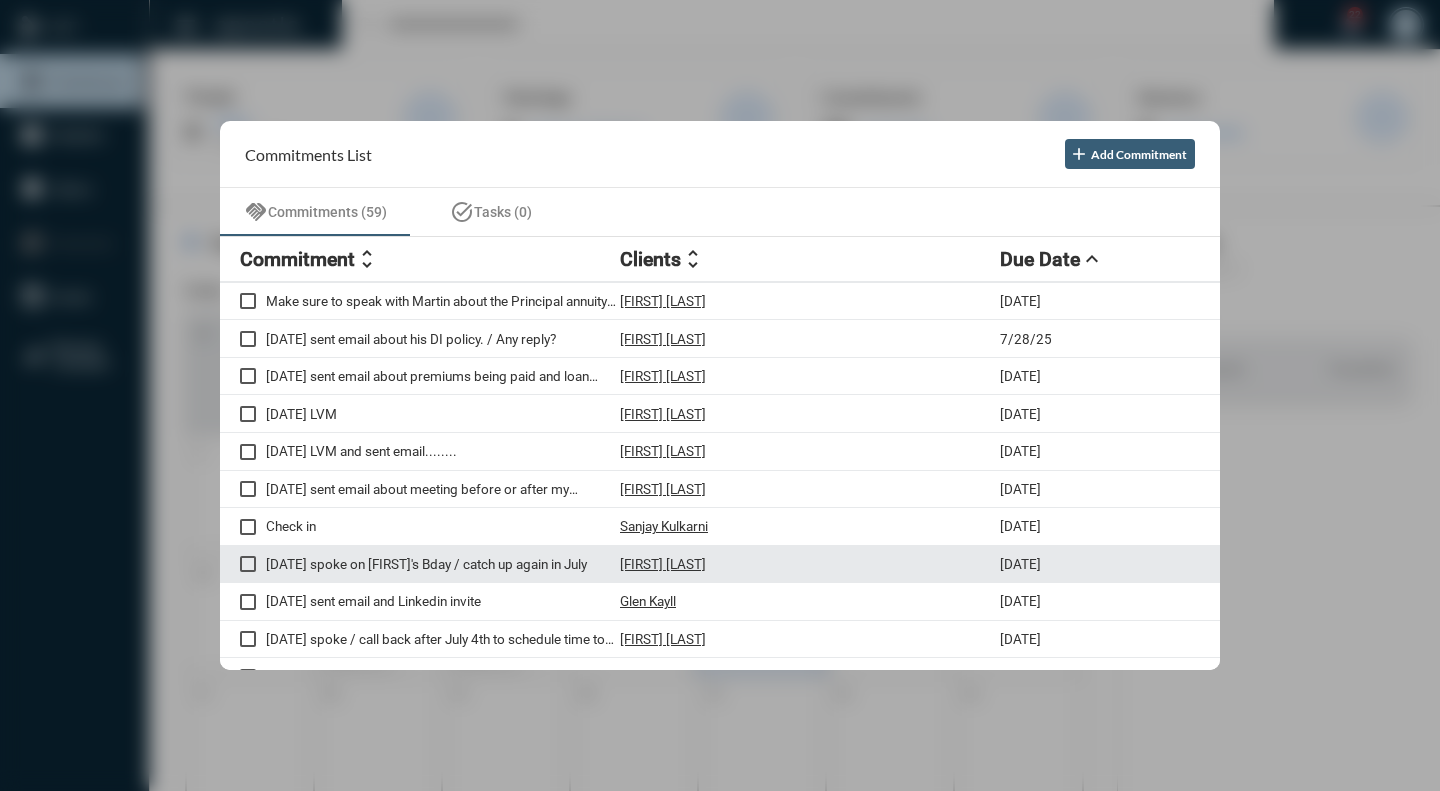 scroll, scrollTop: 400, scrollLeft: 0, axis: vertical 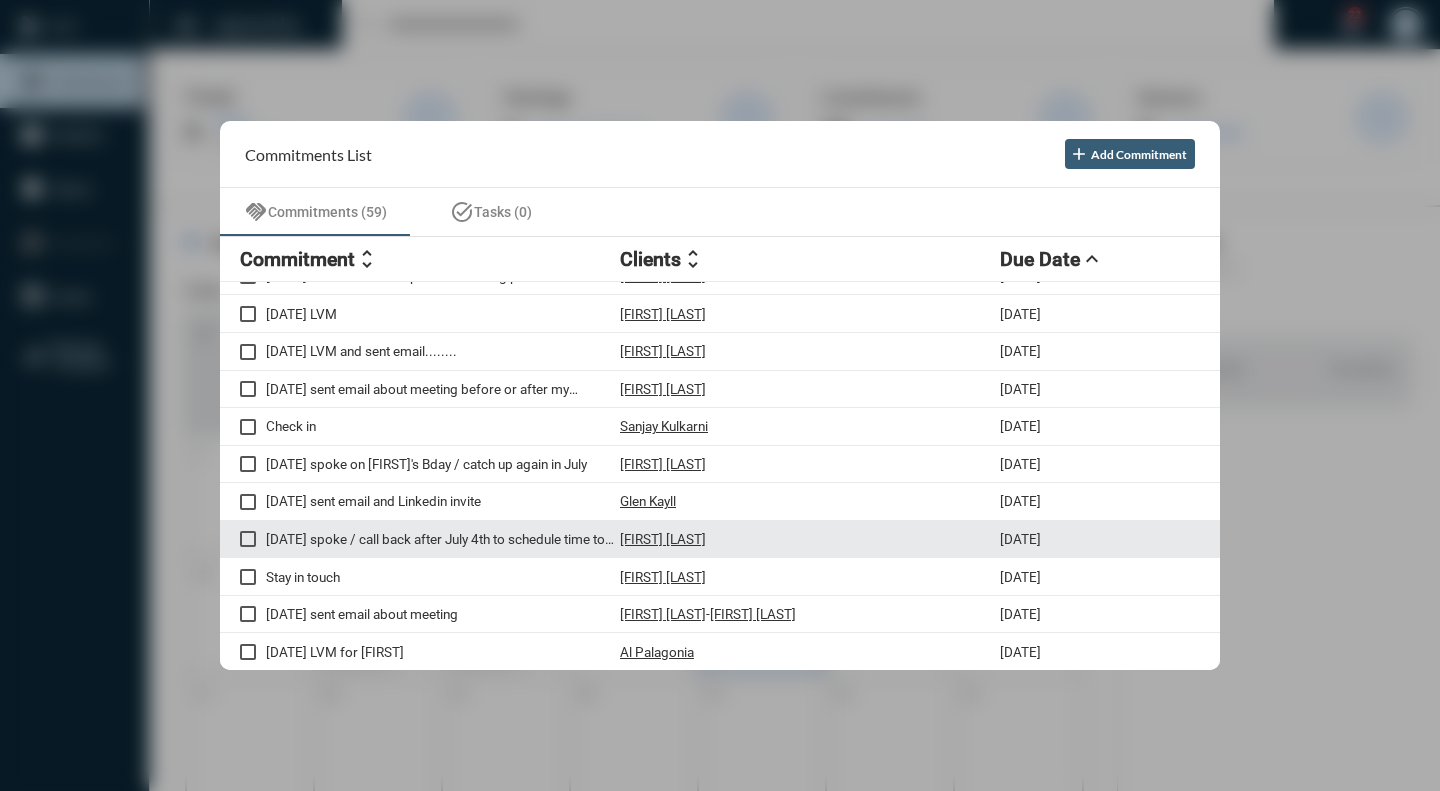 click on "[DATE] spoke / call back after July 4th to schedule time to meet in person" at bounding box center [443, 539] 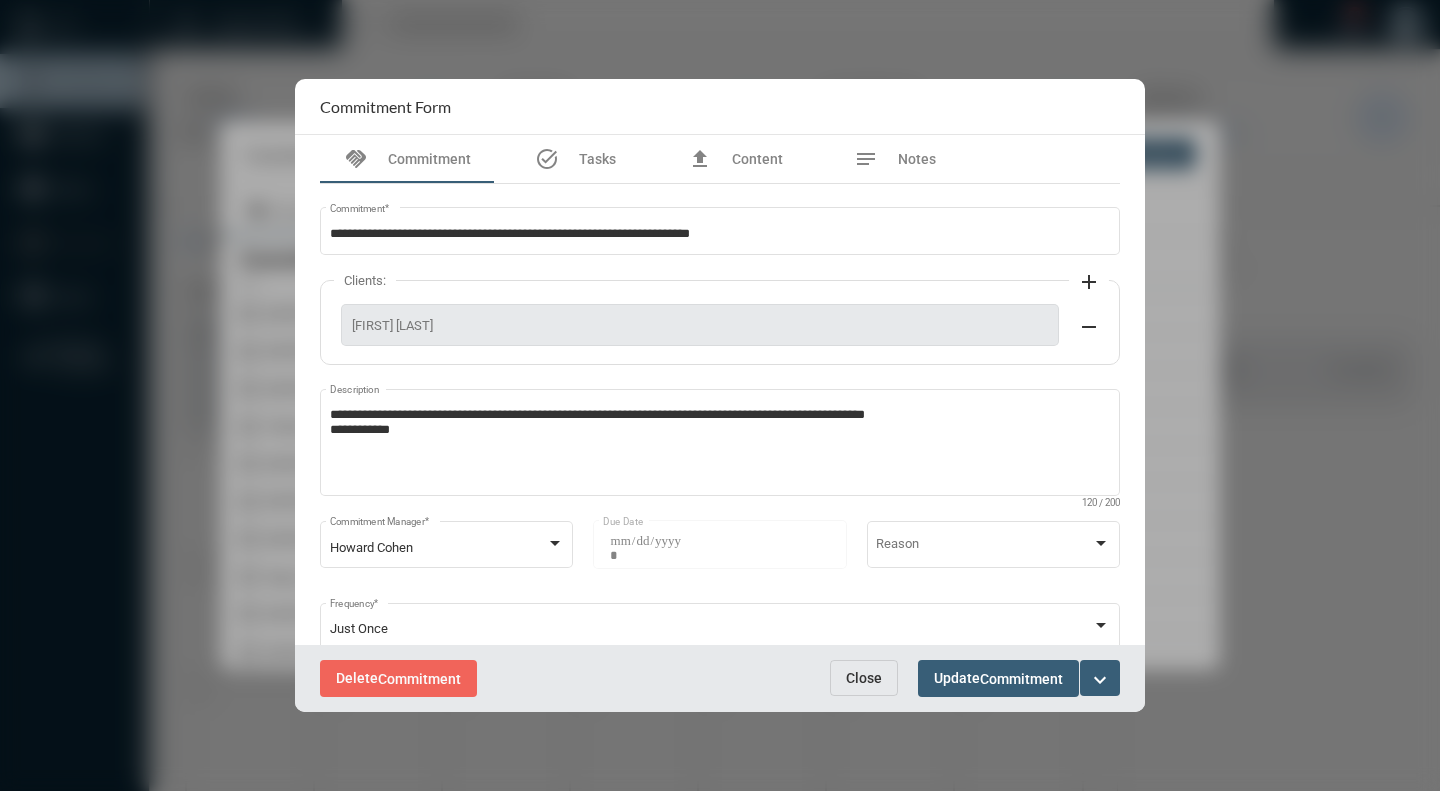 scroll, scrollTop: 60, scrollLeft: 0, axis: vertical 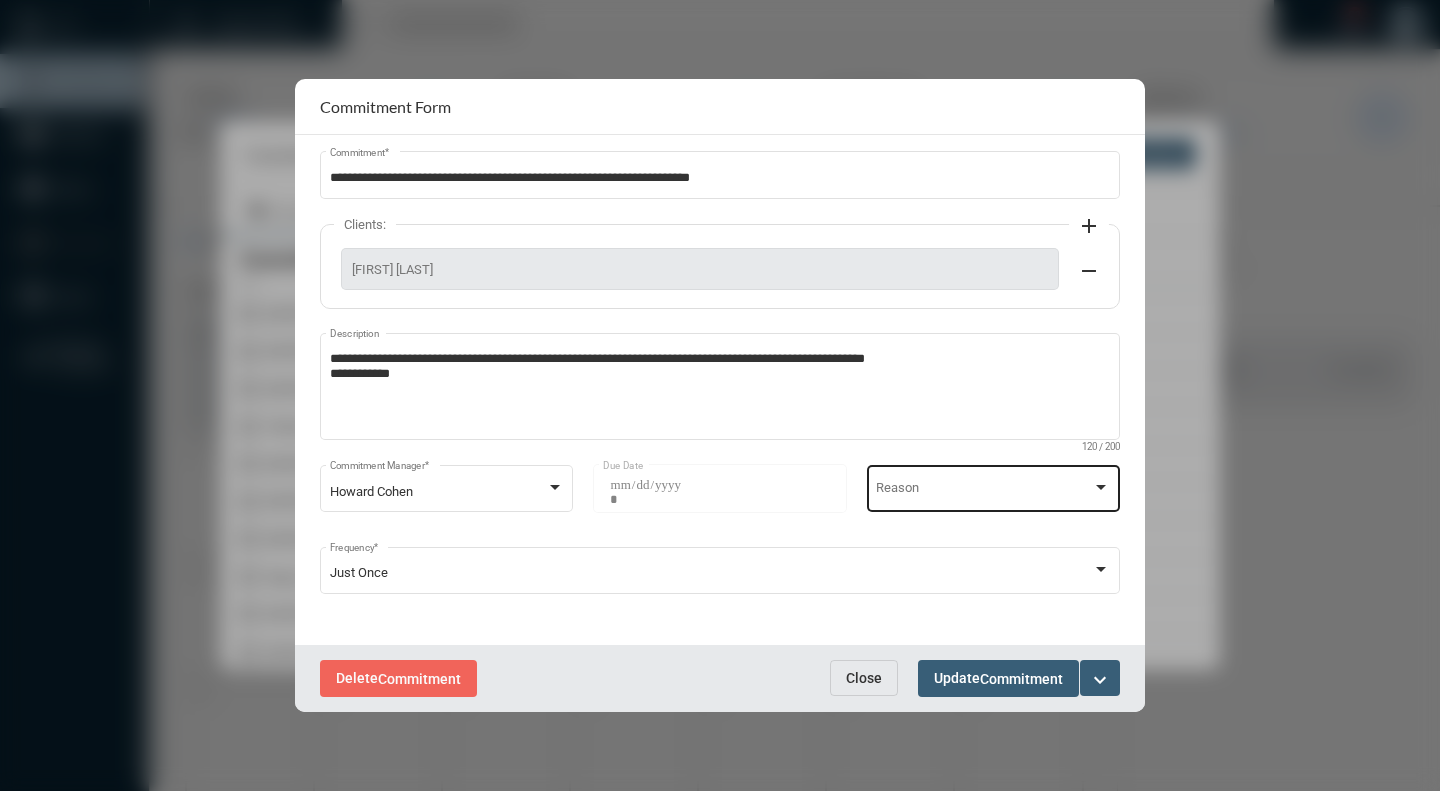 click at bounding box center (1101, 487) 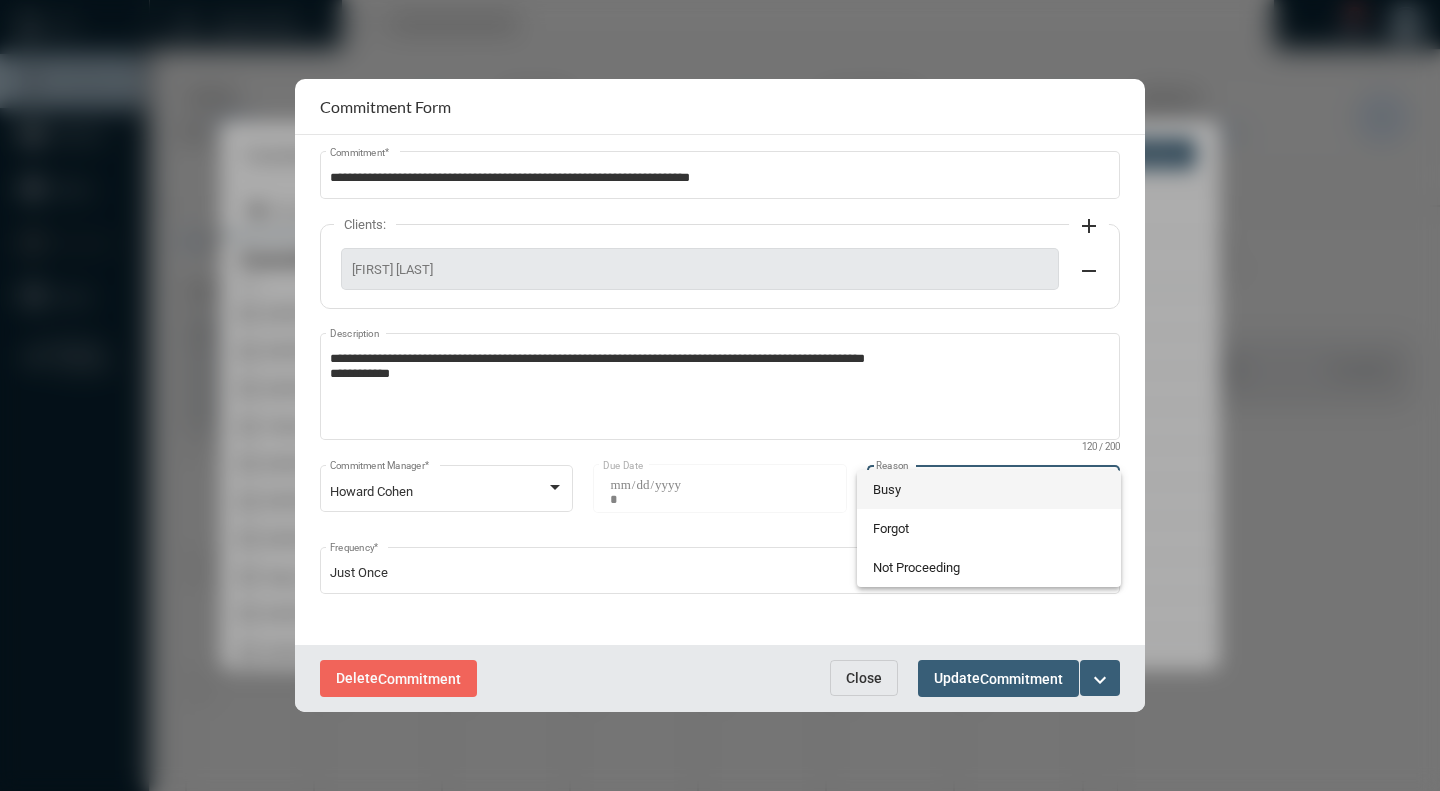 click at bounding box center (720, 395) 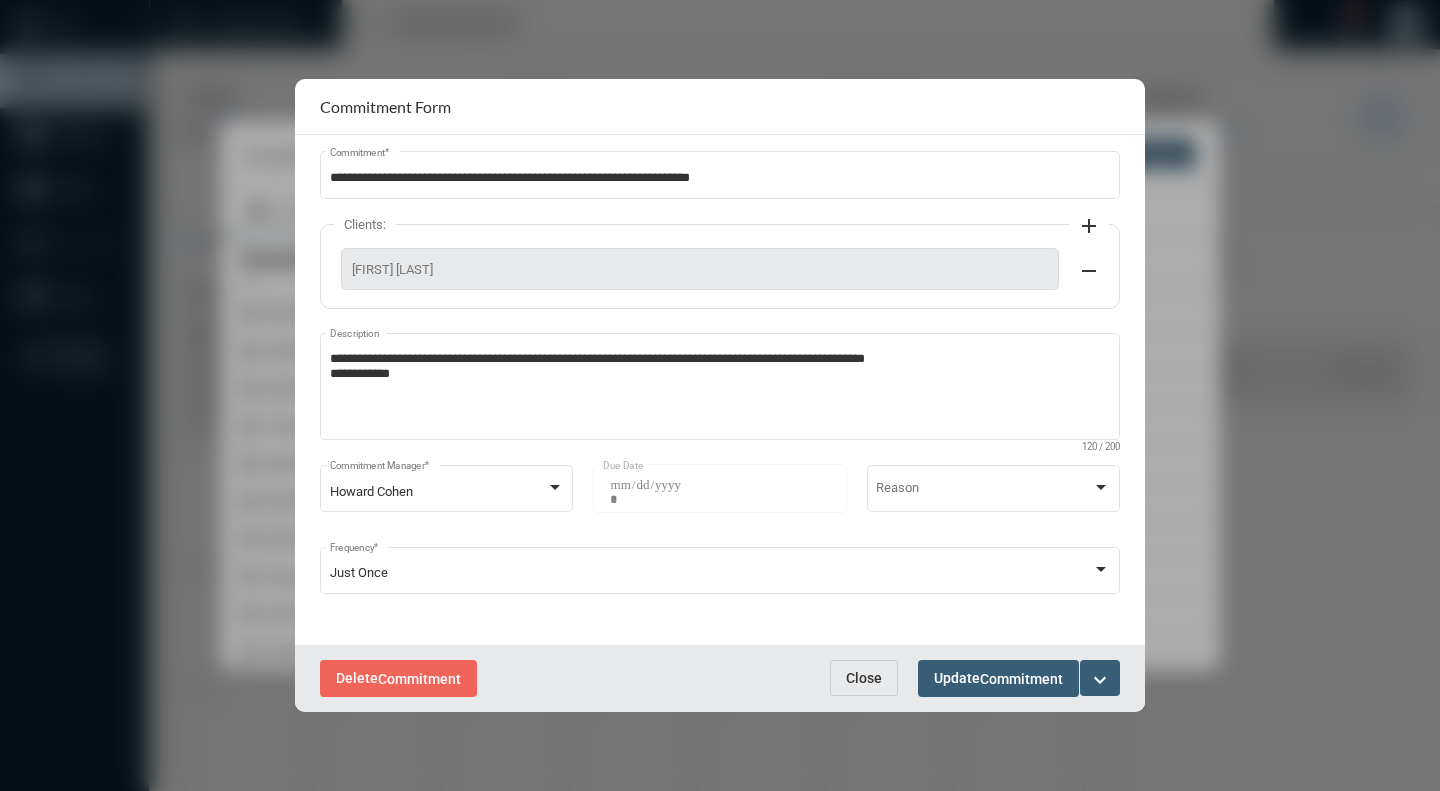 click on "expand_more" at bounding box center (1100, 680) 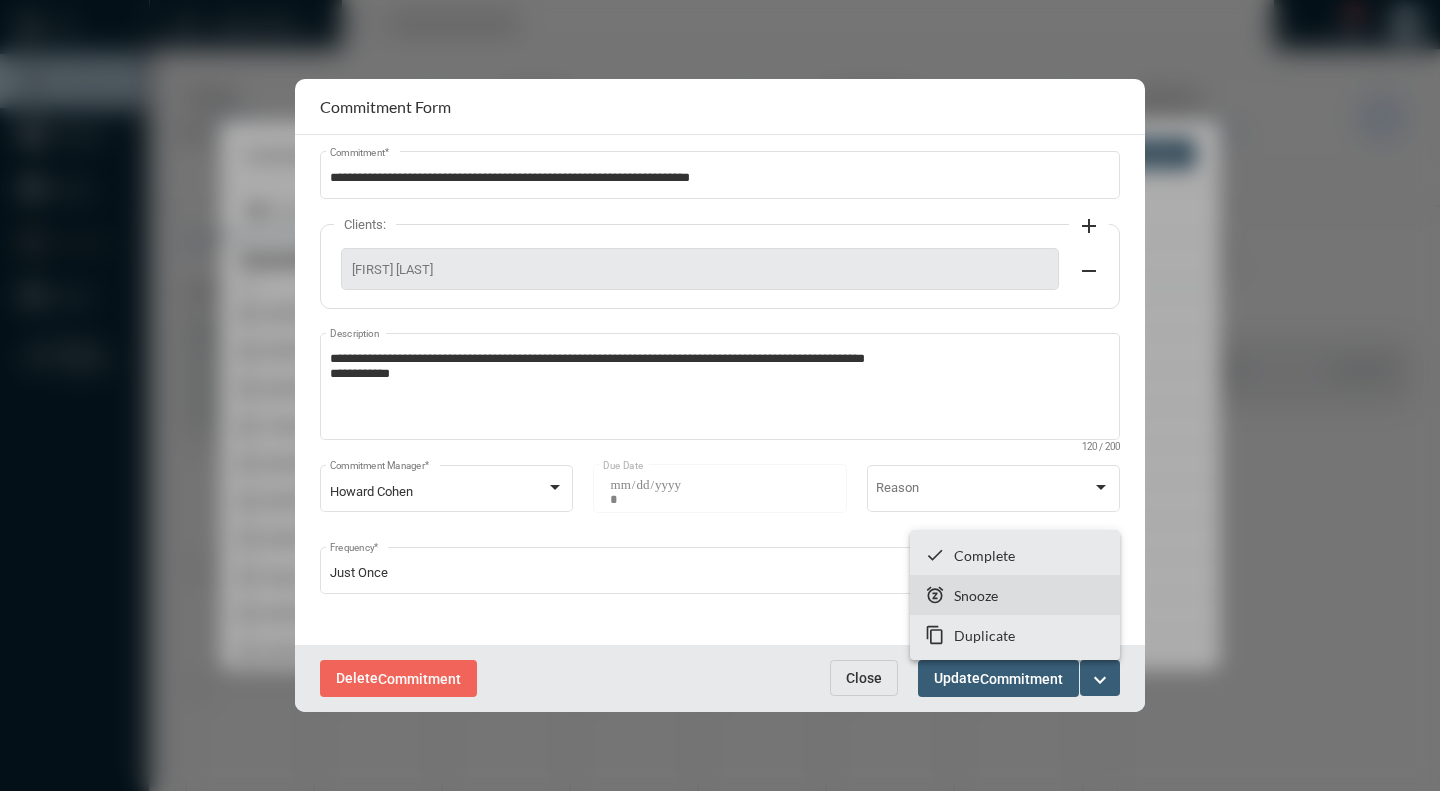 click on "Snooze" at bounding box center (976, 595) 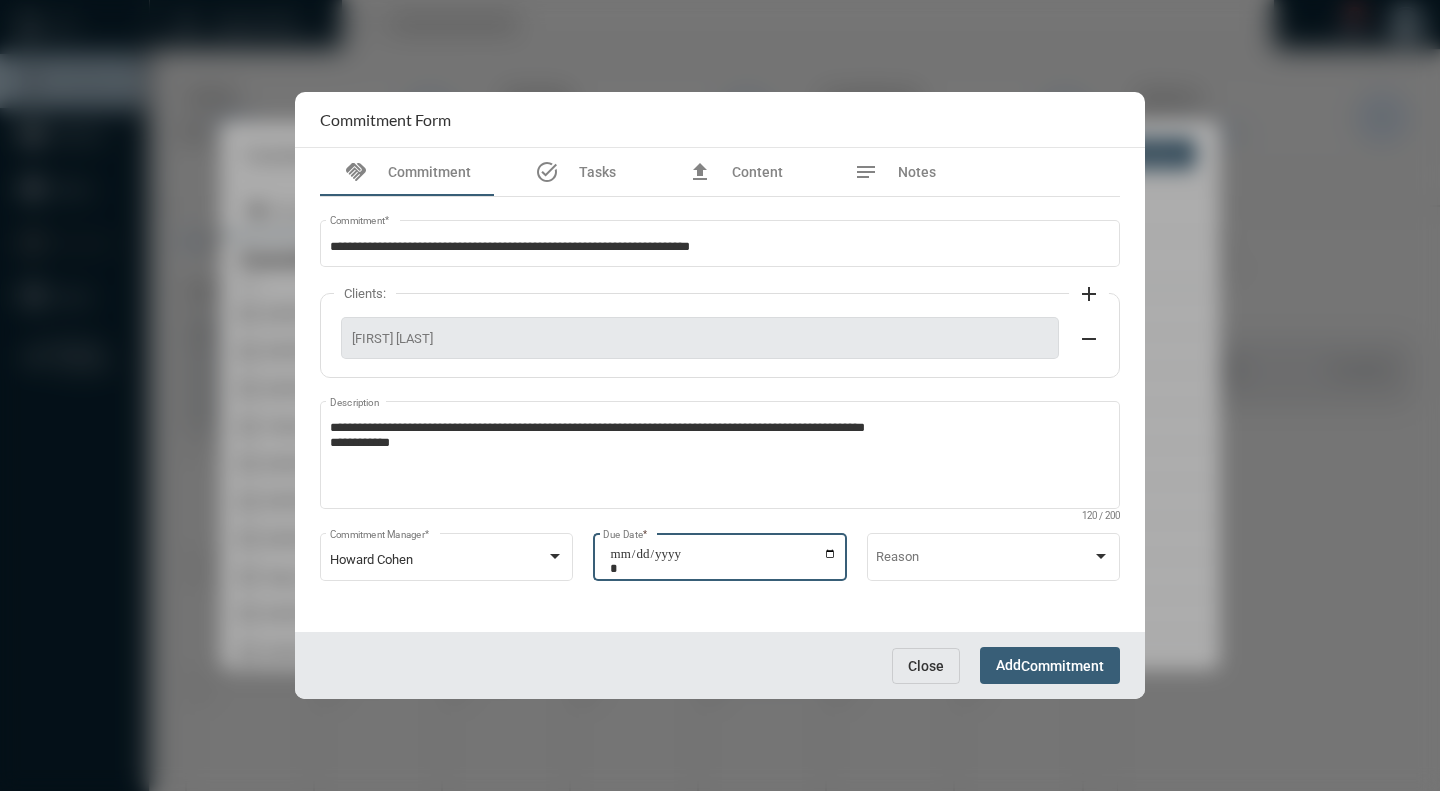 click on "**********" at bounding box center [723, 561] 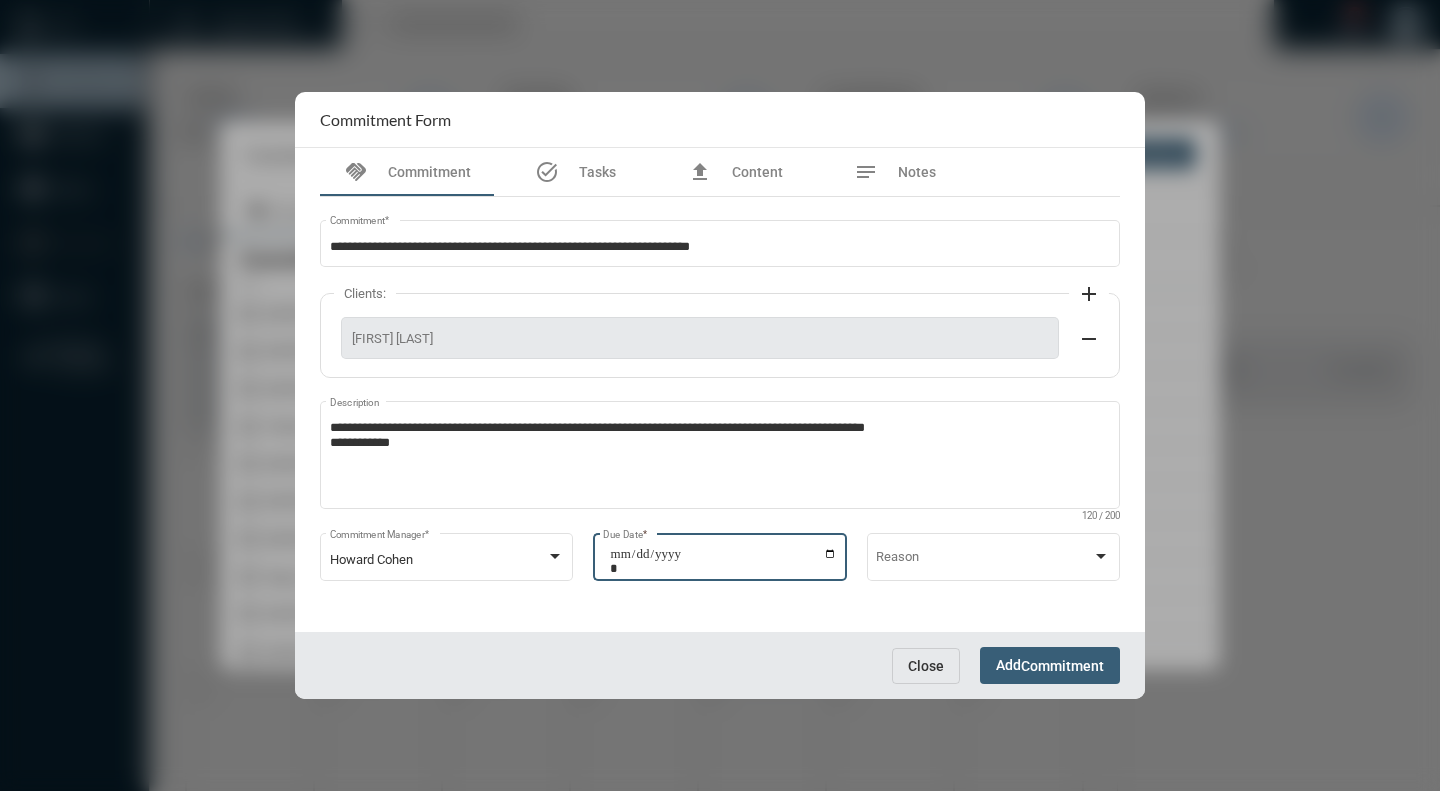 type on "**********" 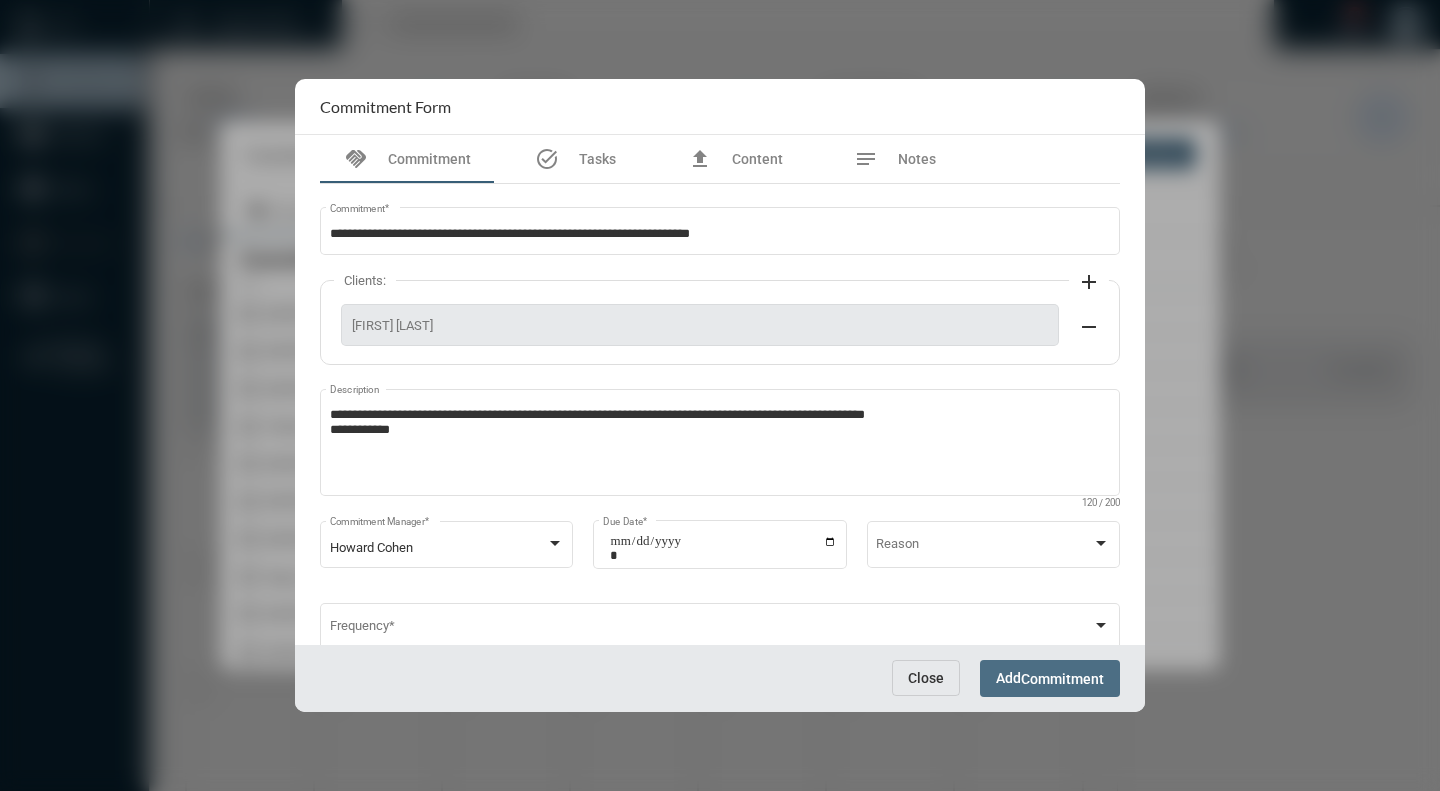 click on "Commitment" at bounding box center (1062, 679) 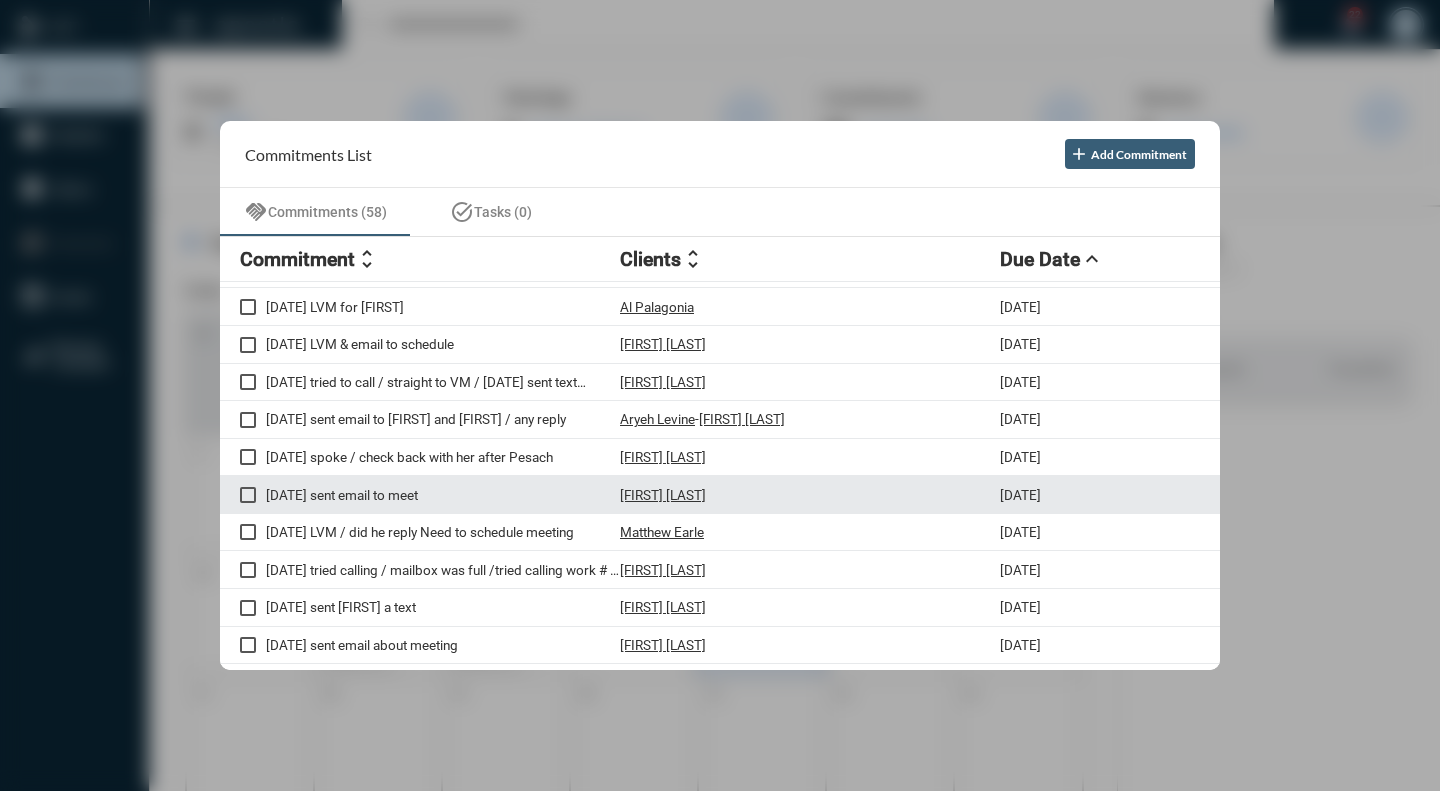 scroll, scrollTop: 800, scrollLeft: 0, axis: vertical 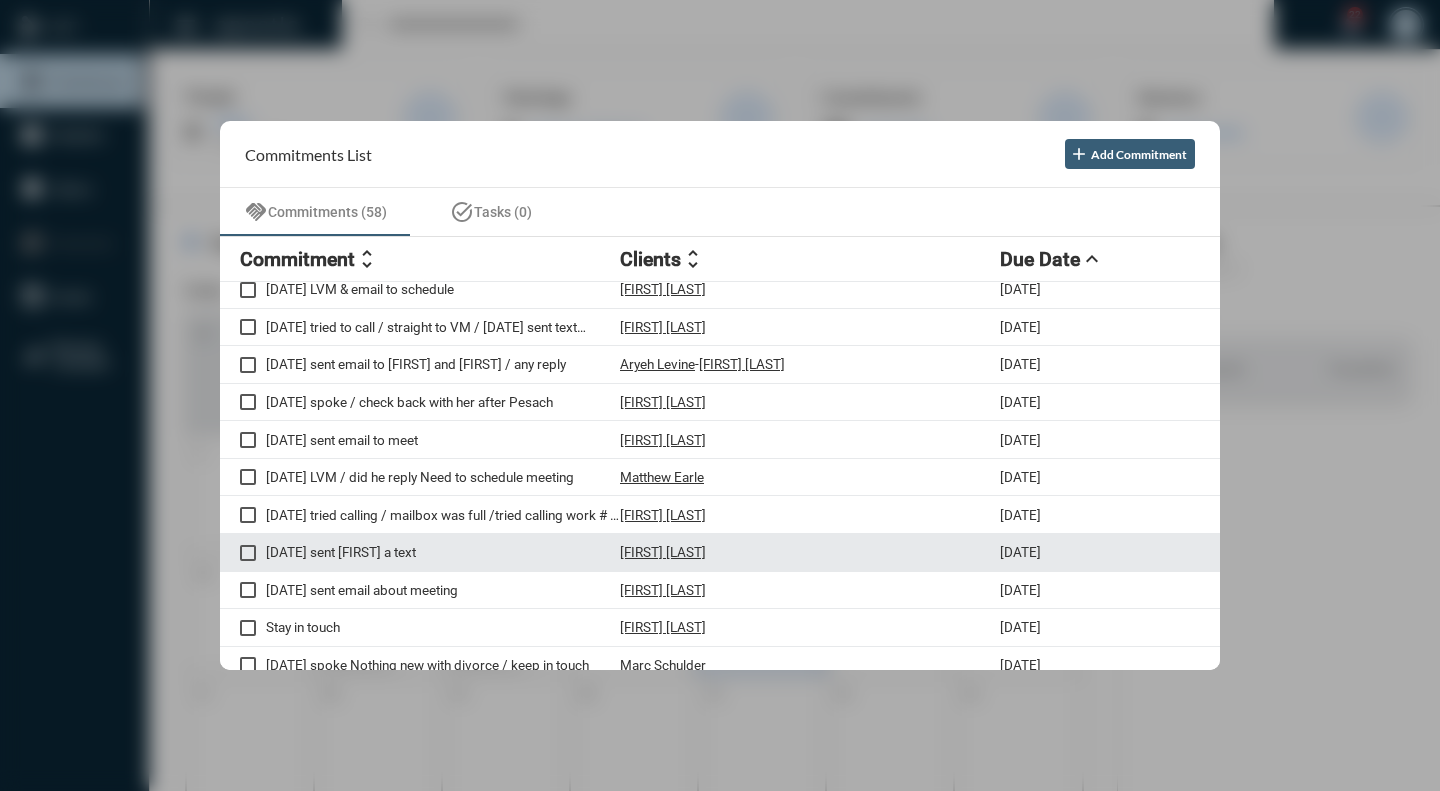 click on "[DATE] sent [FIRST] a text" at bounding box center [443, 552] 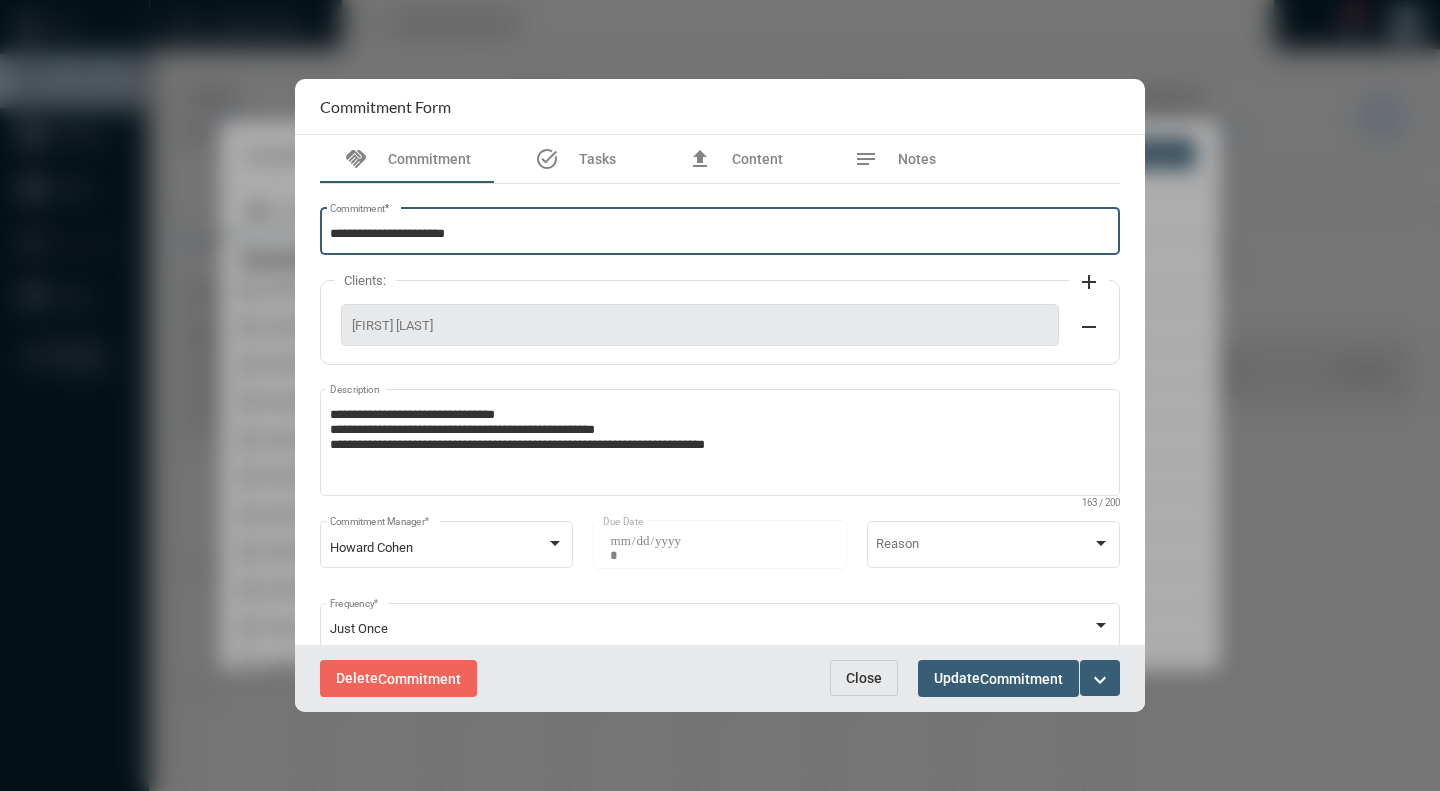 scroll, scrollTop: 0, scrollLeft: 0, axis: both 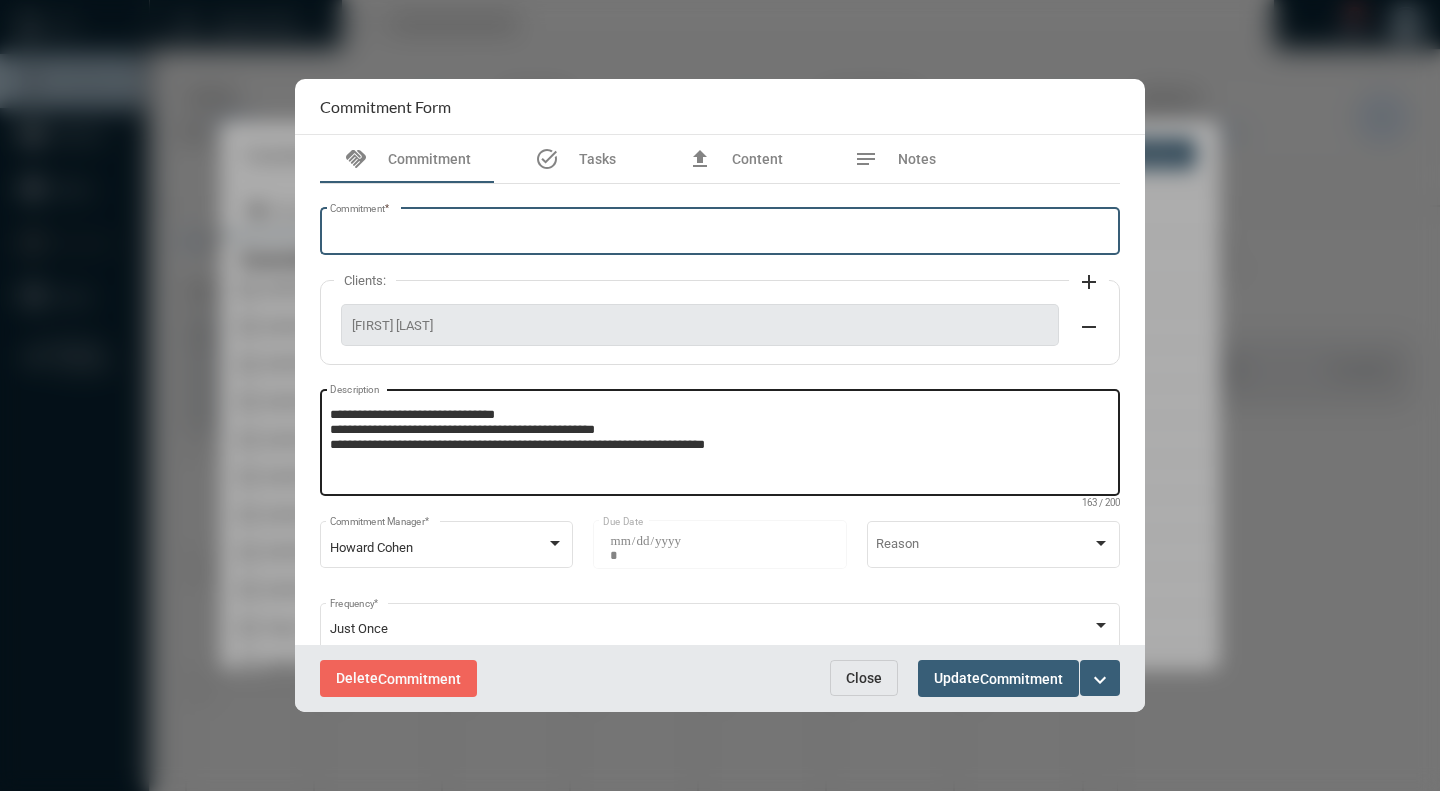 type 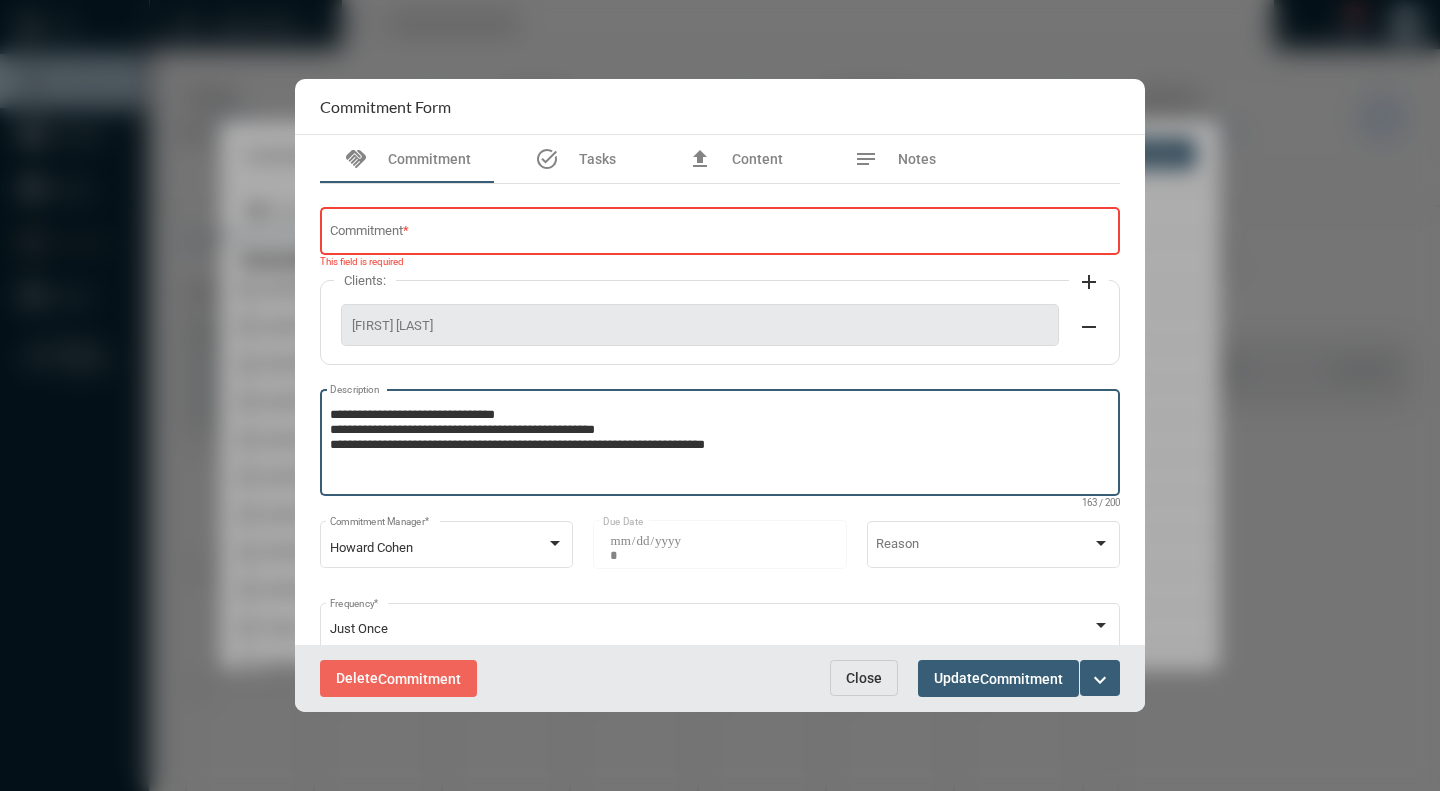 click on "**********" at bounding box center (720, 445) 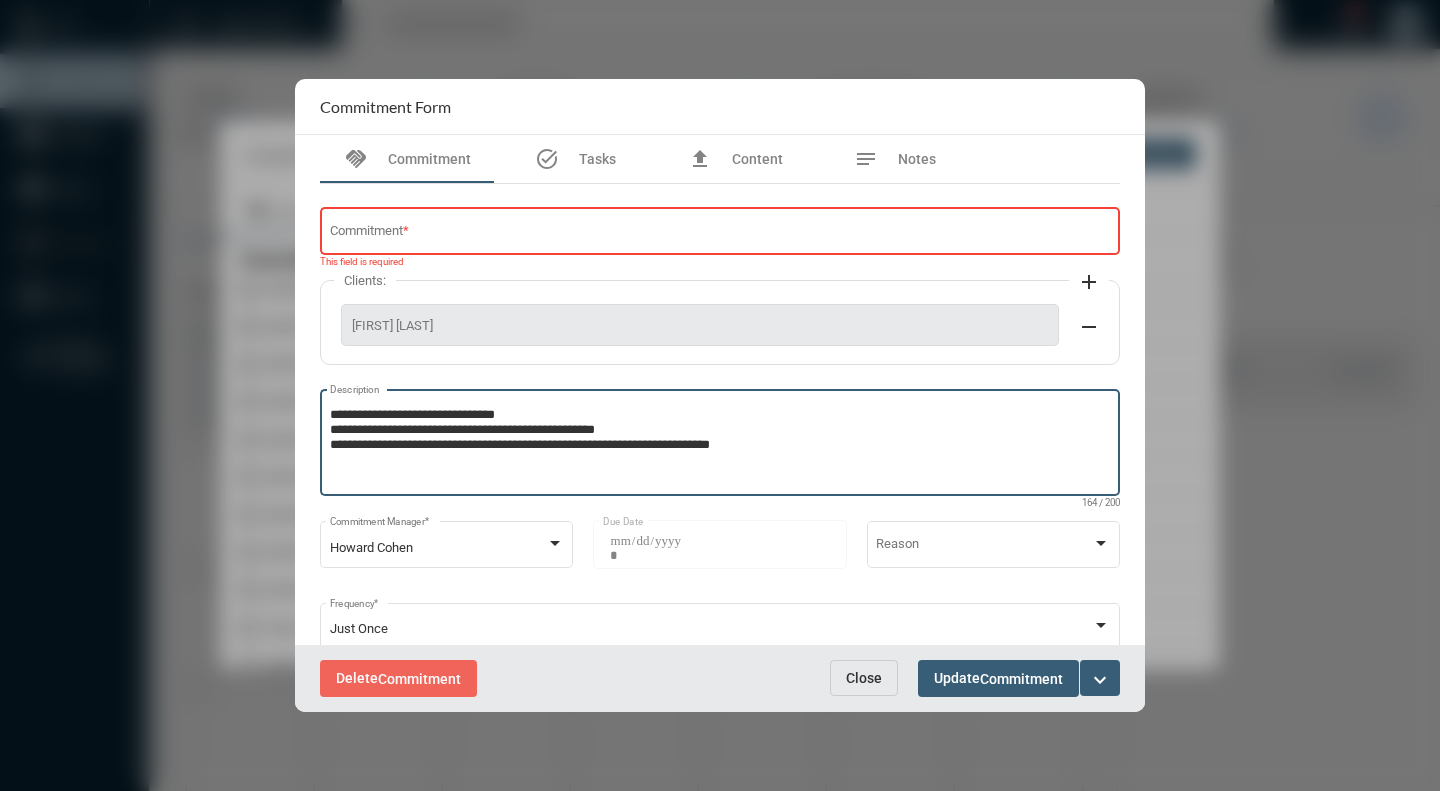 paste on "**********" 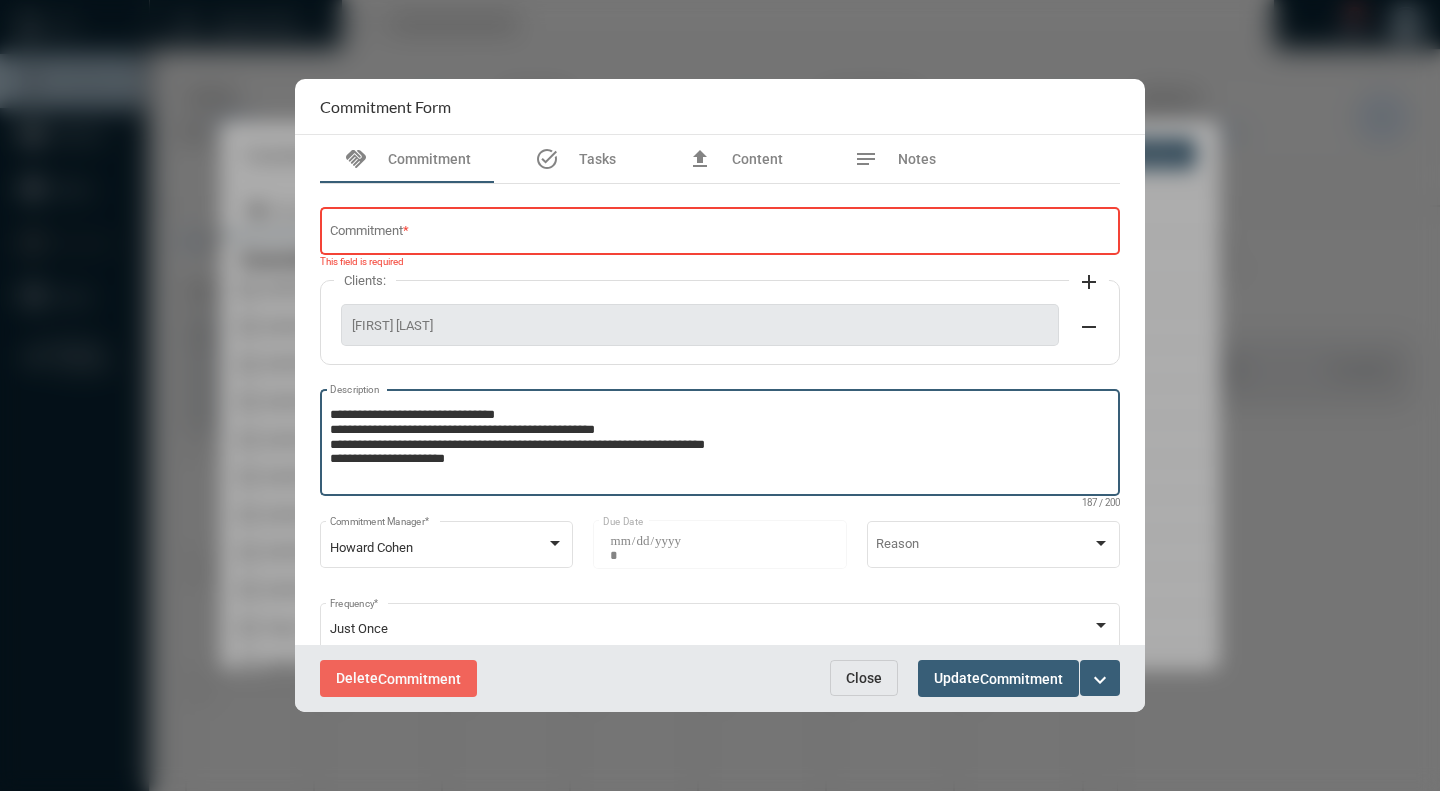 type on "**********" 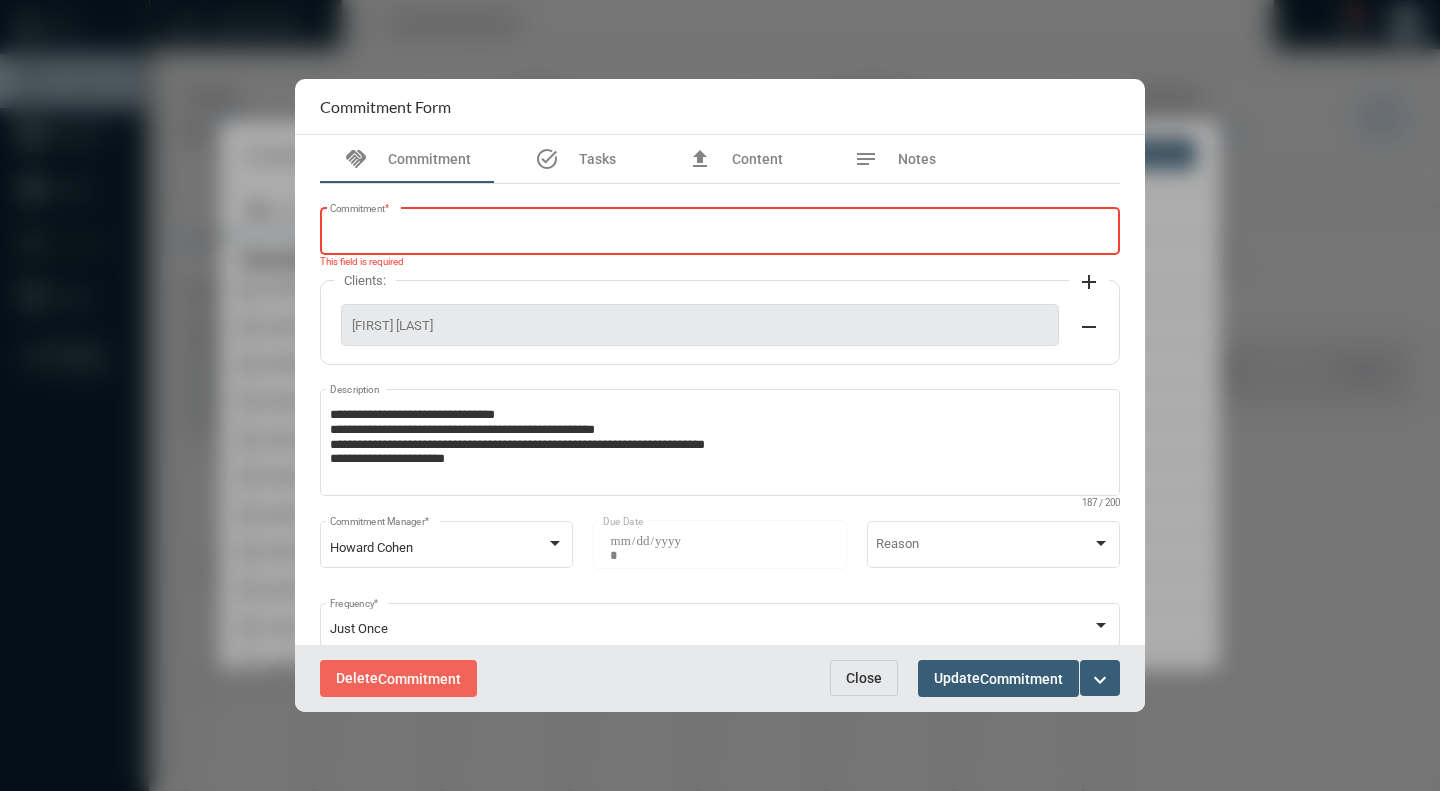 click on "Commitment  *" at bounding box center [718, 234] 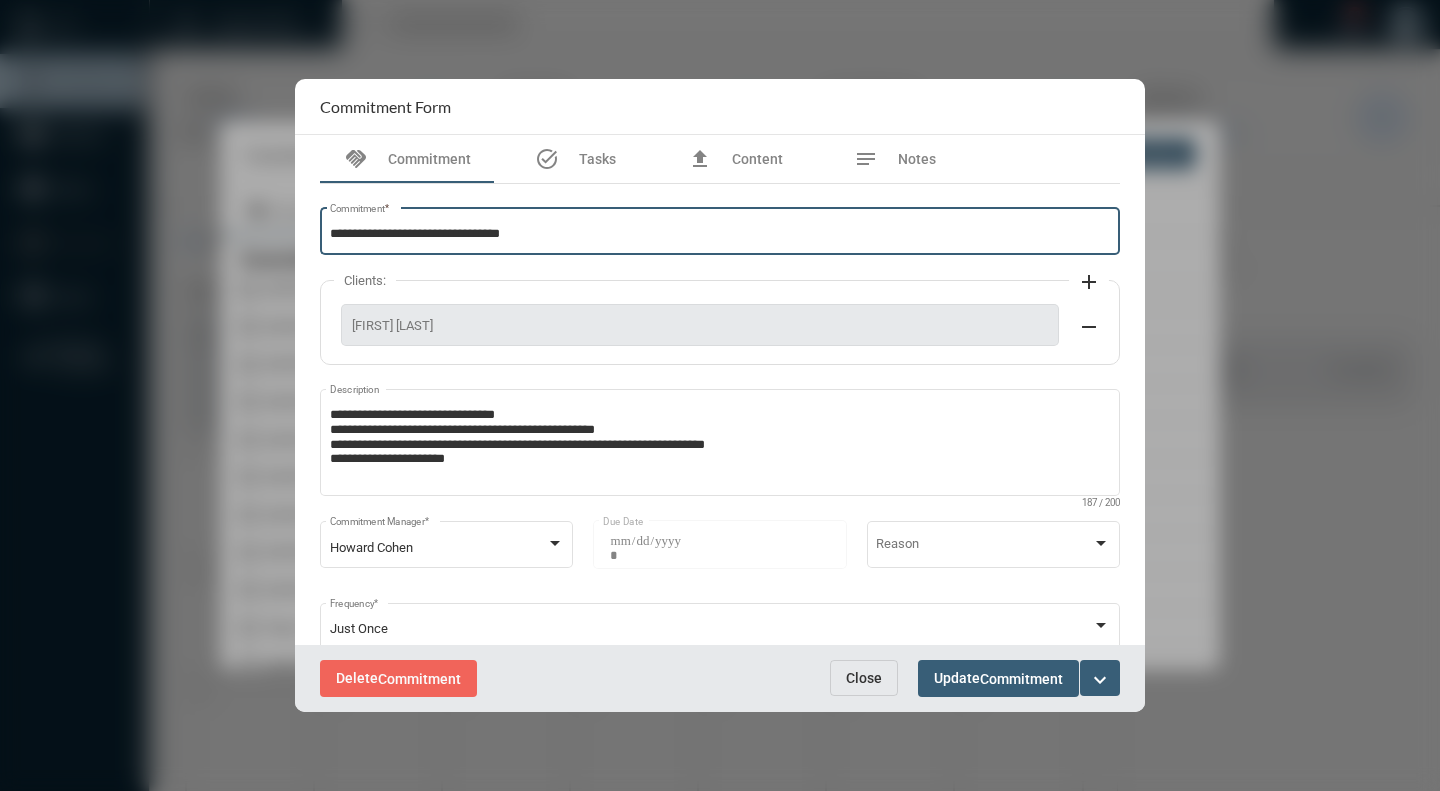 type on "**********" 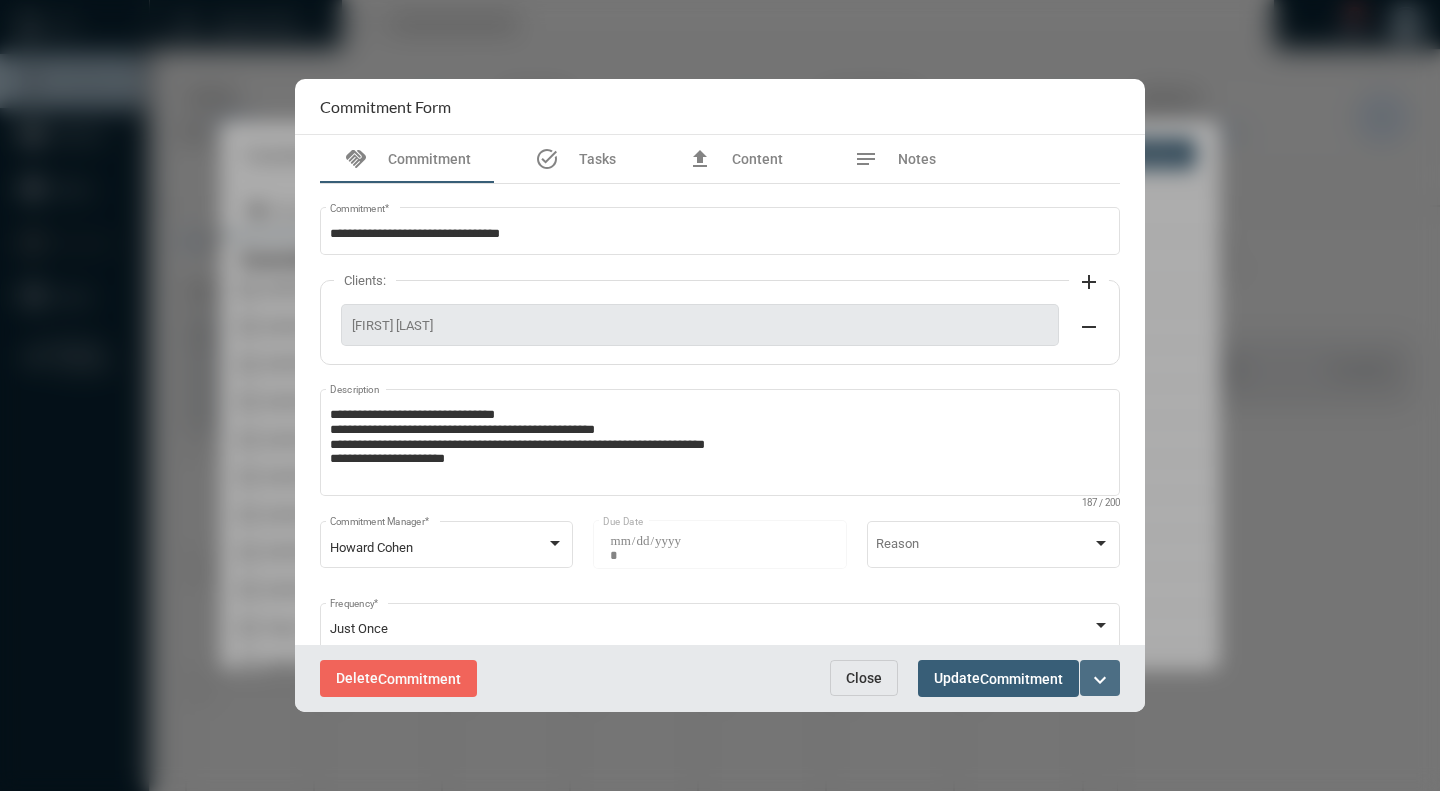 drag, startPoint x: 1105, startPoint y: 685, endPoint x: 1094, endPoint y: 675, distance: 14.866069 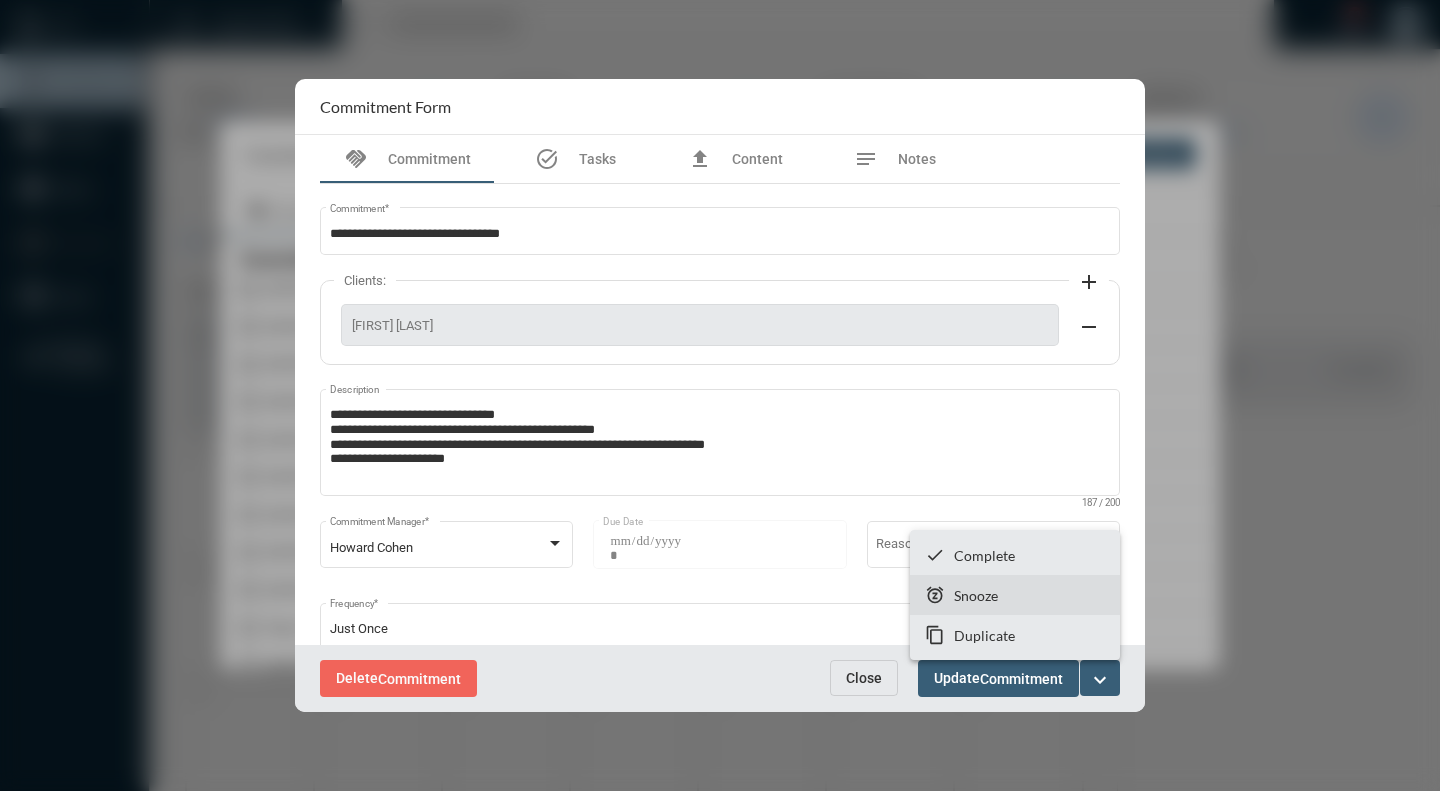 click on "Snooze" at bounding box center [976, 595] 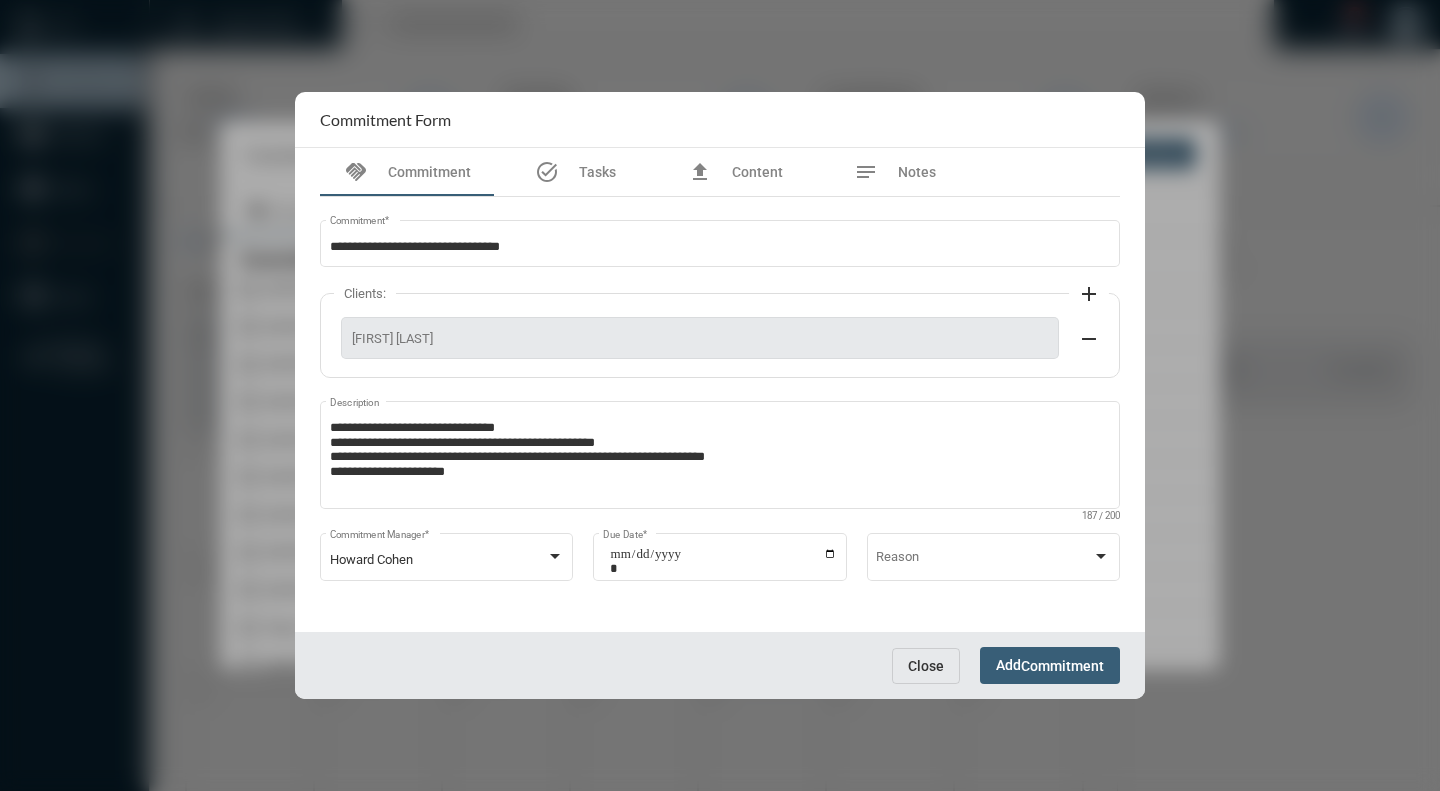 click on "Commitment" at bounding box center (1062, 666) 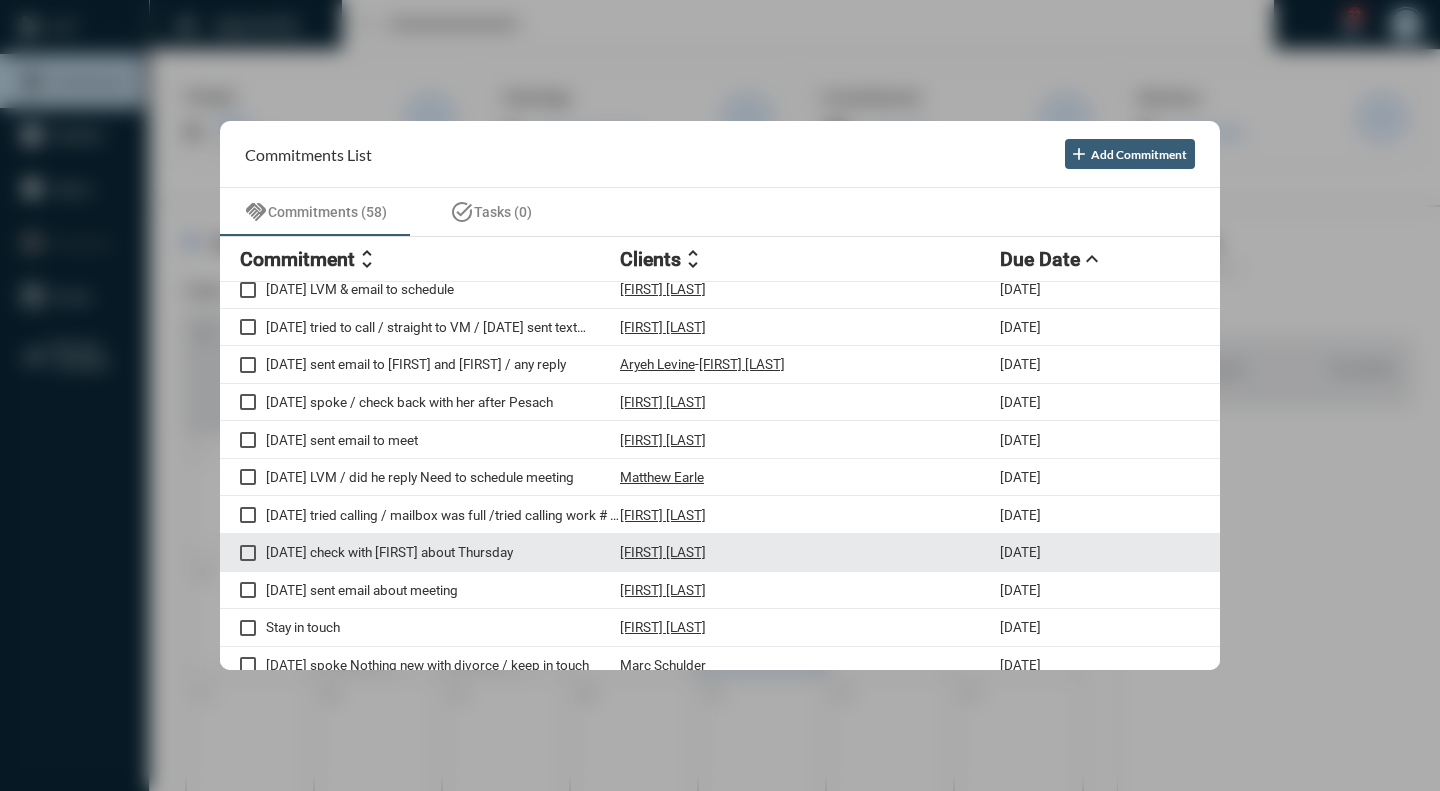 click on "[DATE] check with Ray about Thursday   Ray Guanlao  [DATE]" at bounding box center (720, 553) 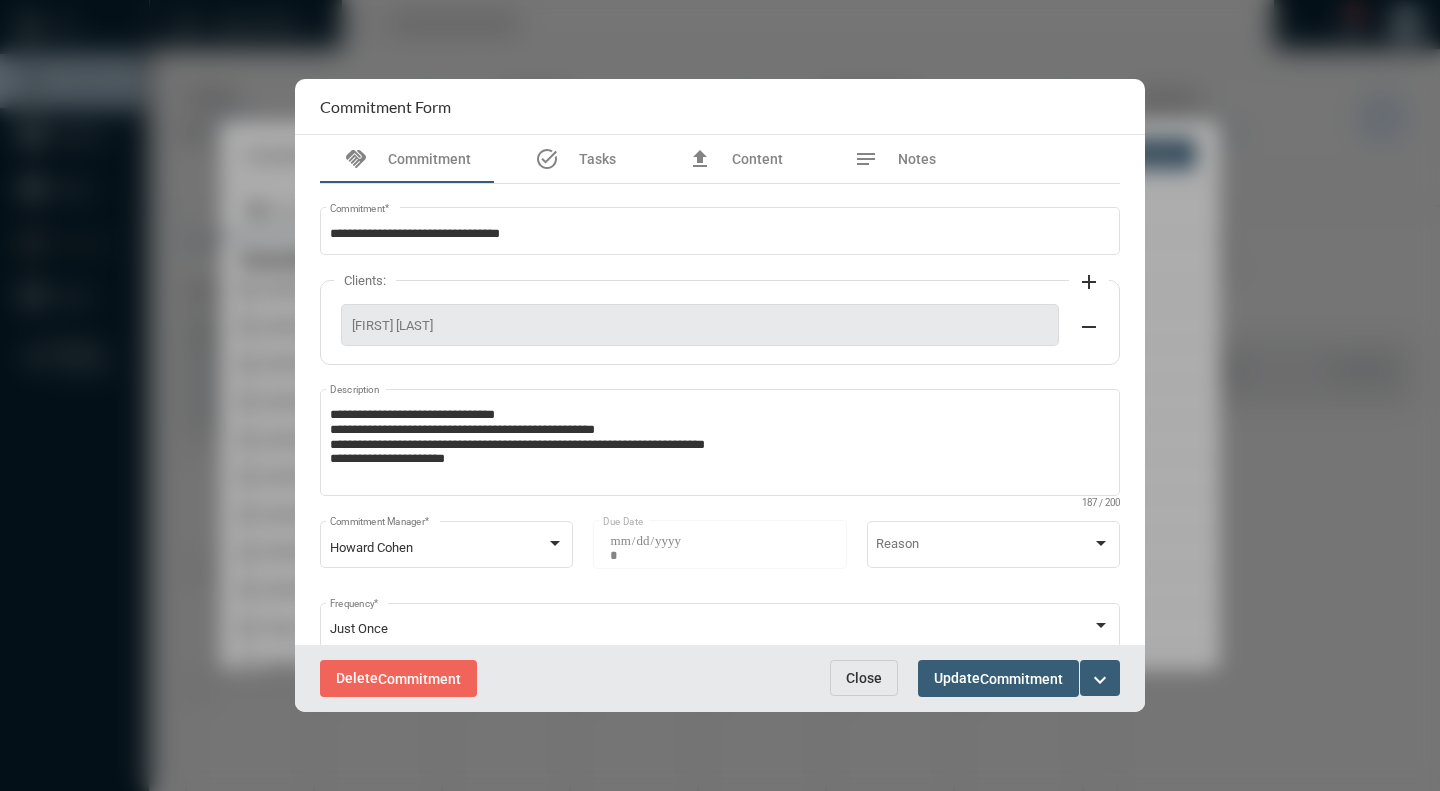 click on "expand_more" at bounding box center (1100, 680) 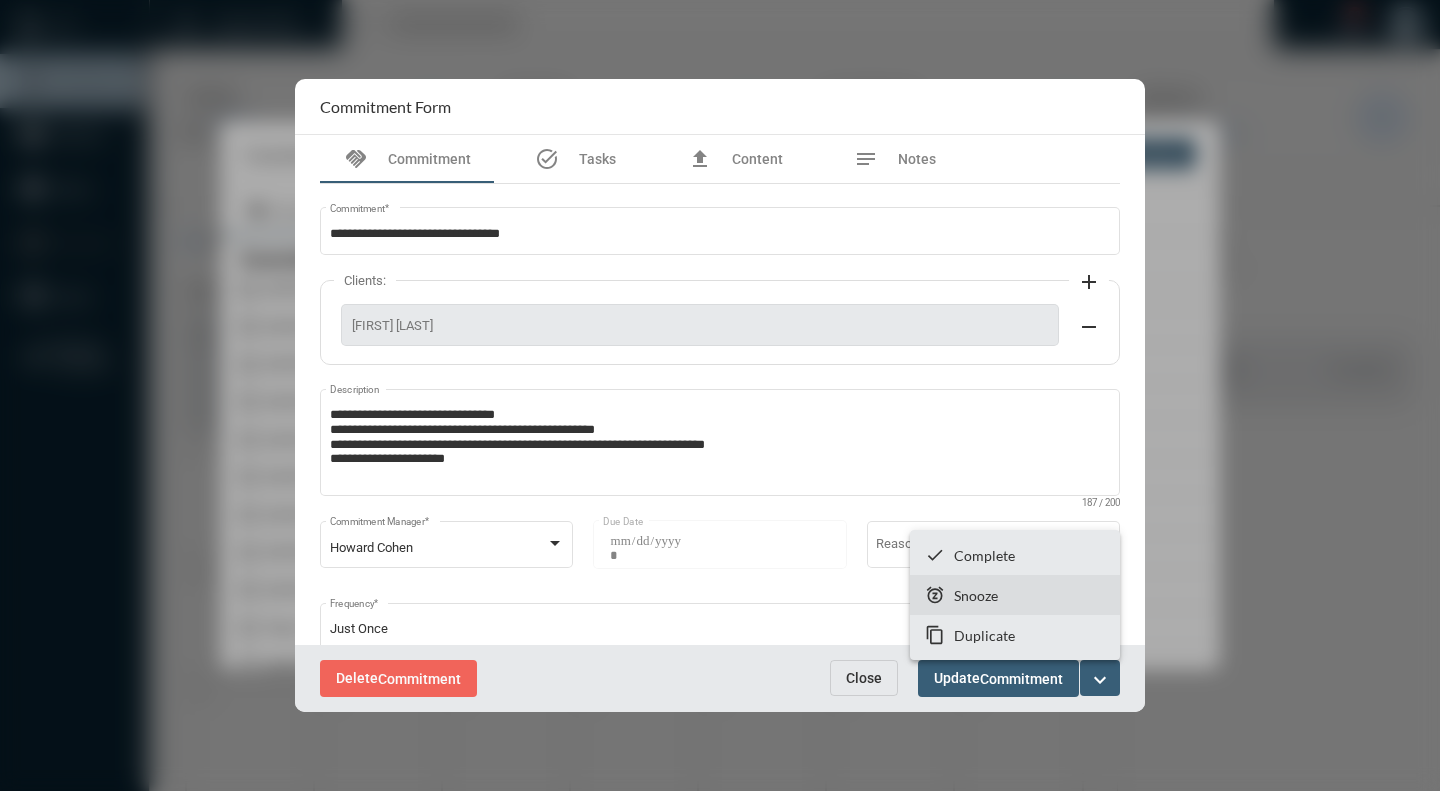 click on "Snooze" at bounding box center [976, 595] 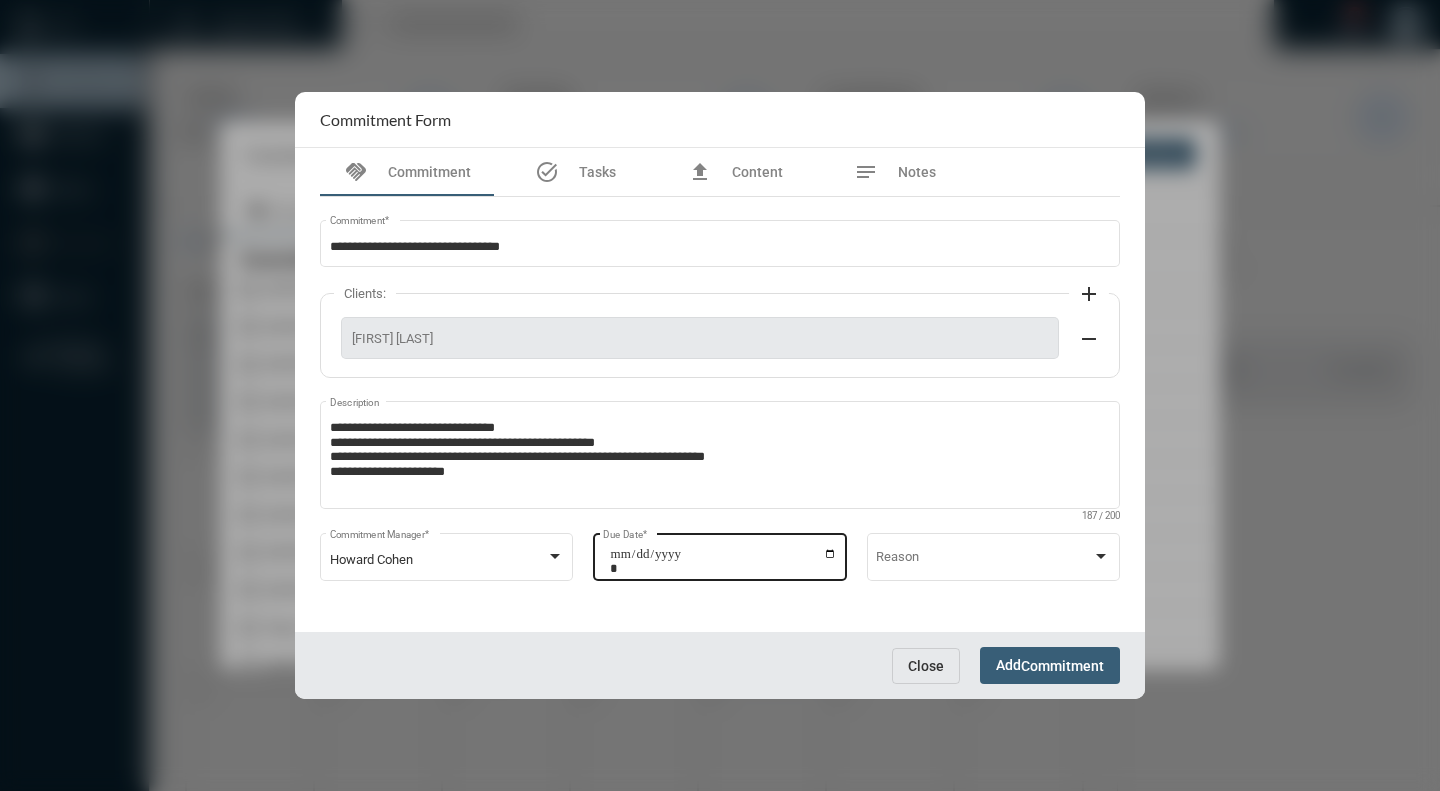 click on "**********" 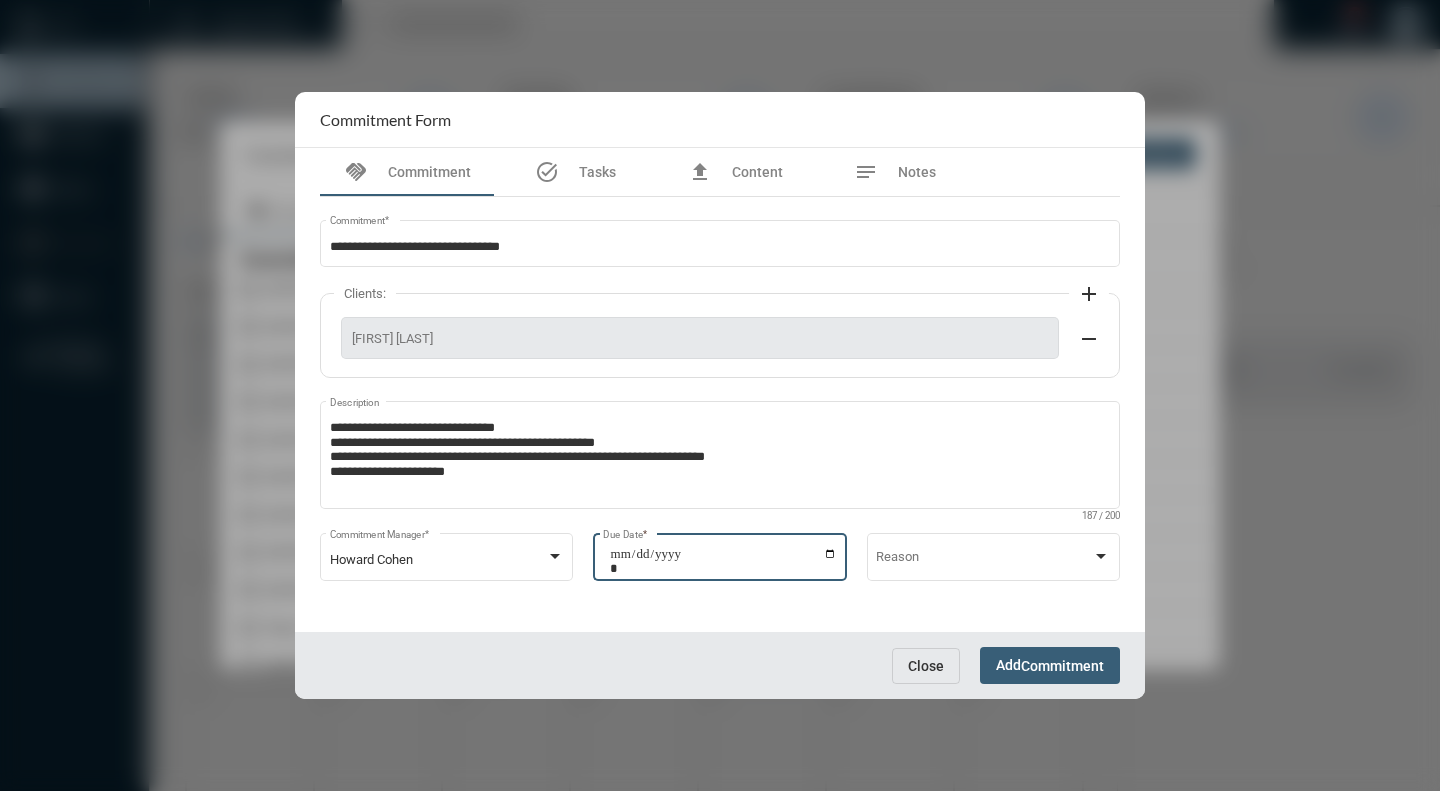 click on "**********" at bounding box center [723, 561] 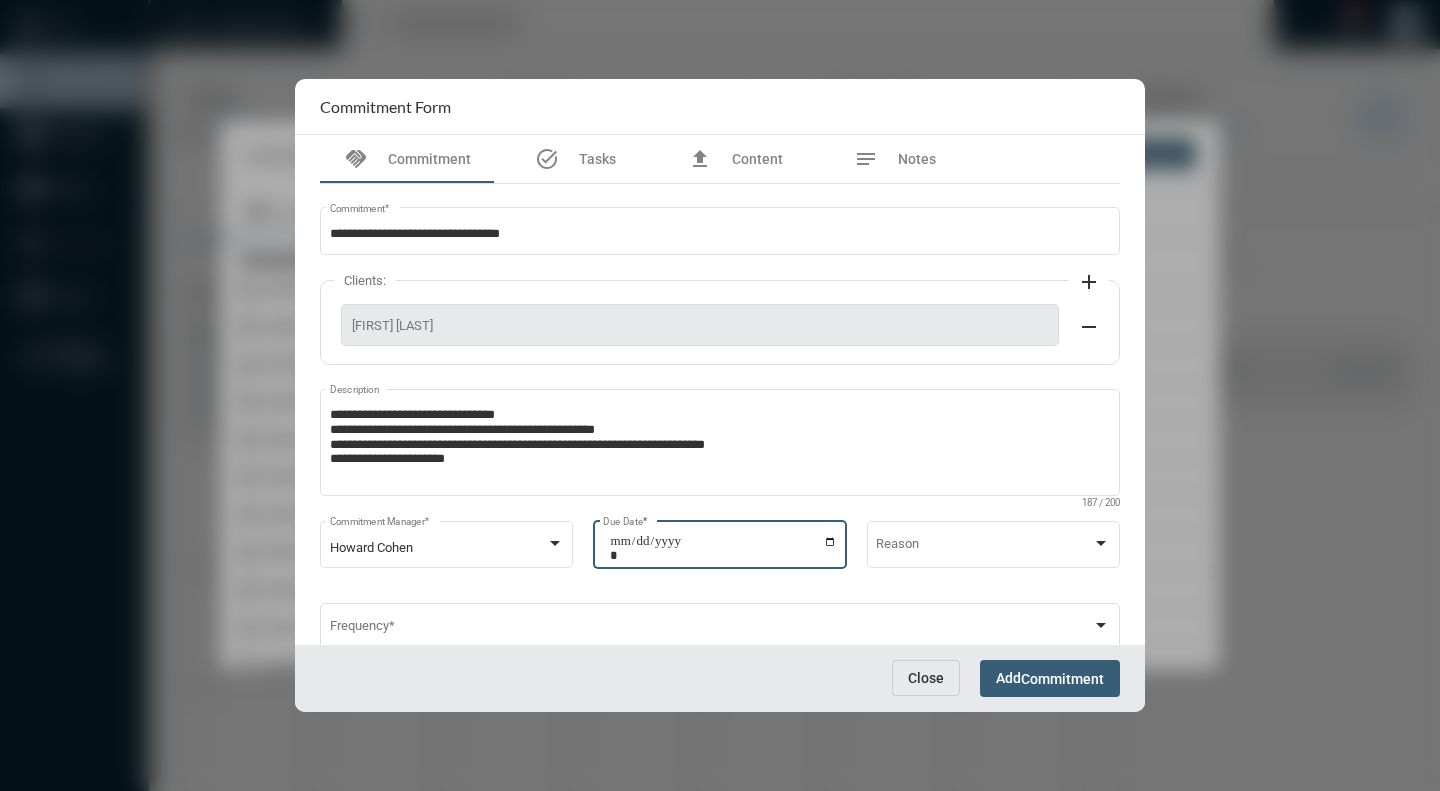 click on "Commitment" at bounding box center [1062, 679] 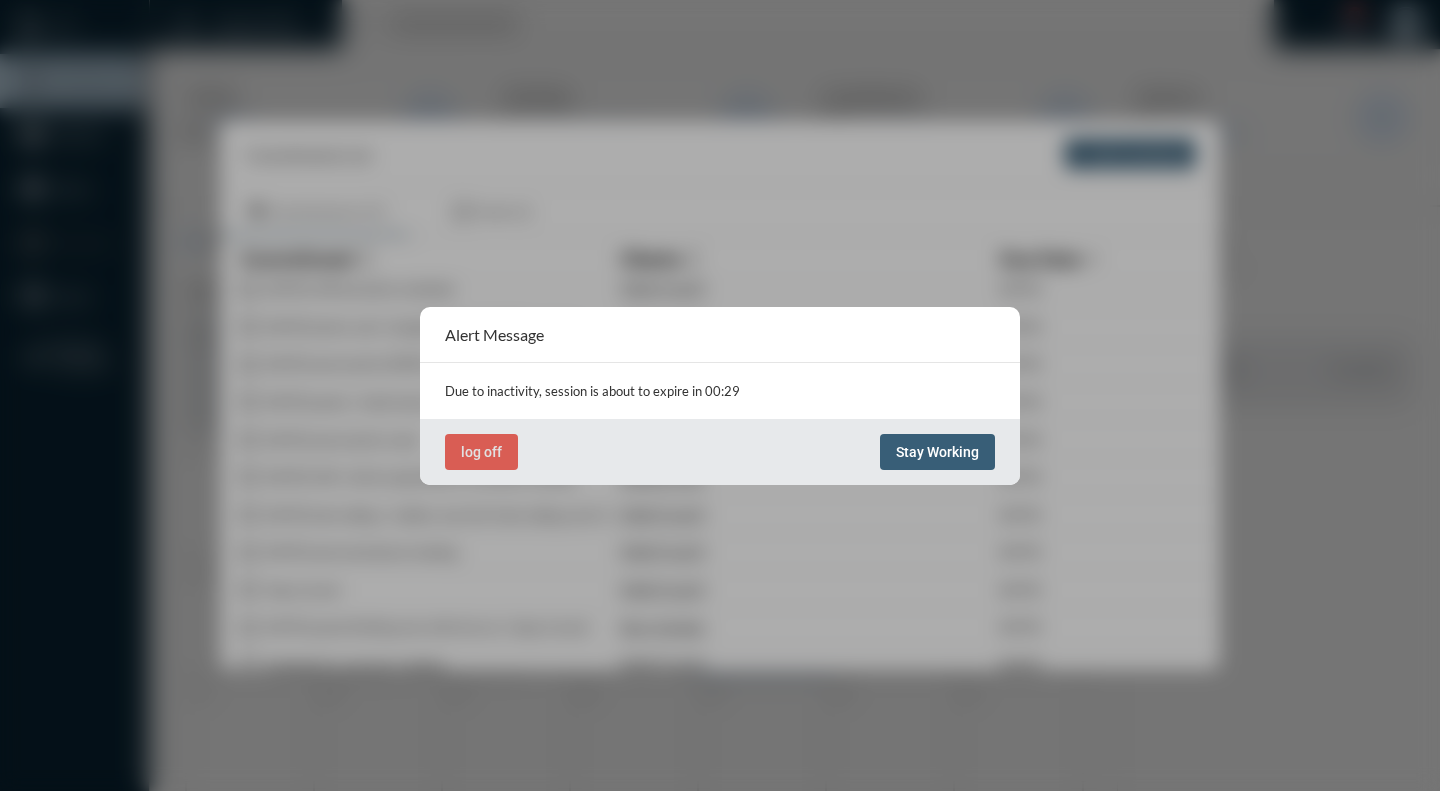 click on "Stay Working" at bounding box center [937, 452] 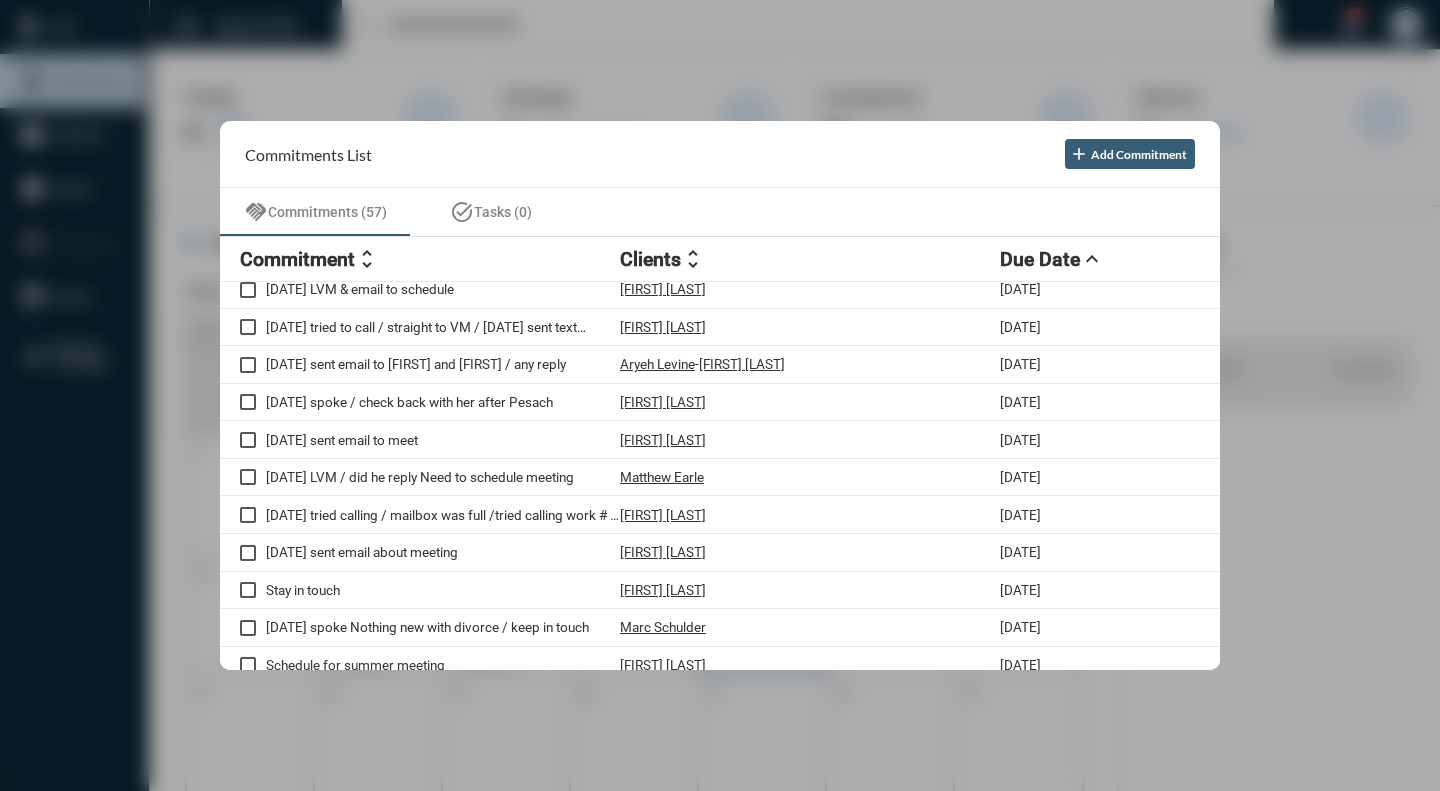 click at bounding box center (720, 395) 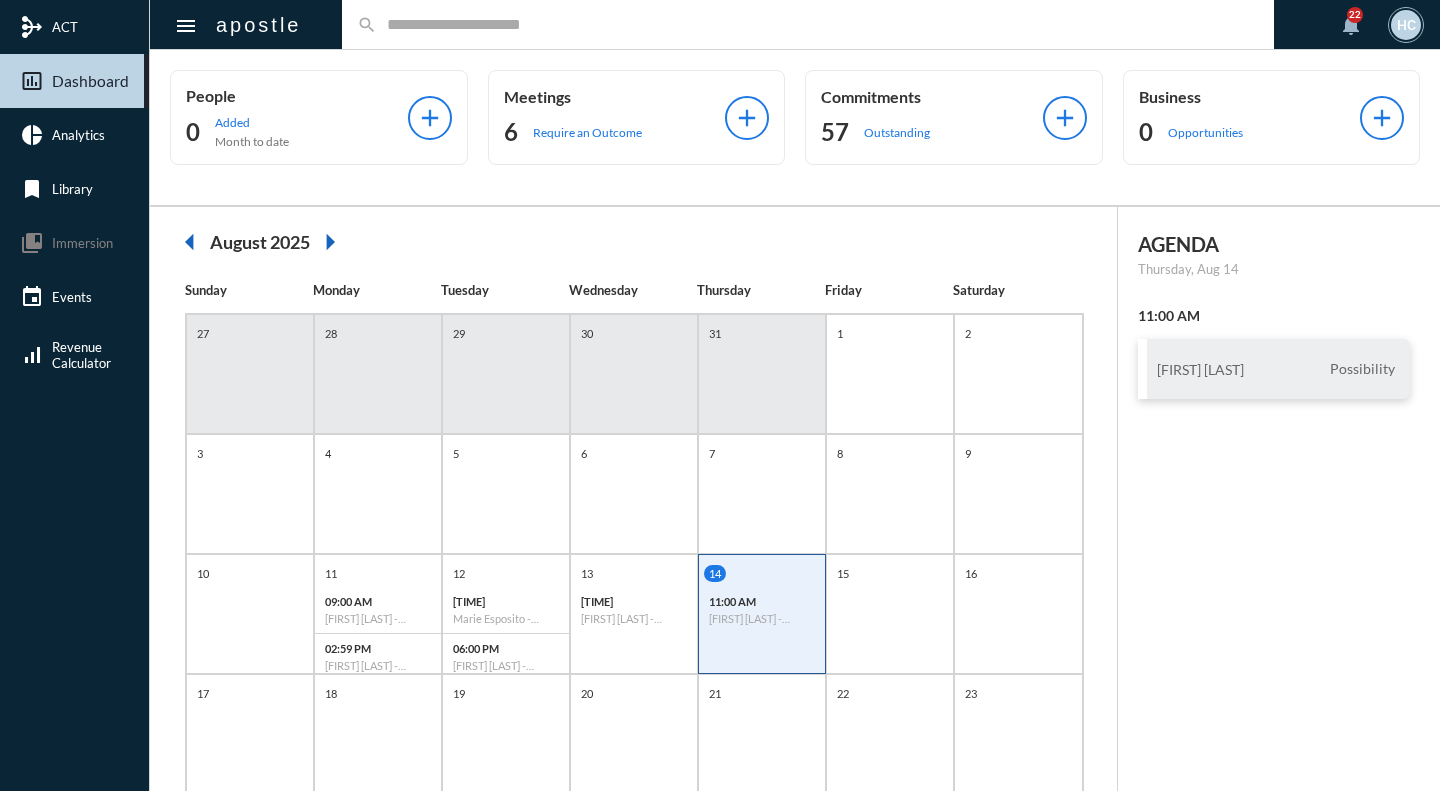 click on "search" 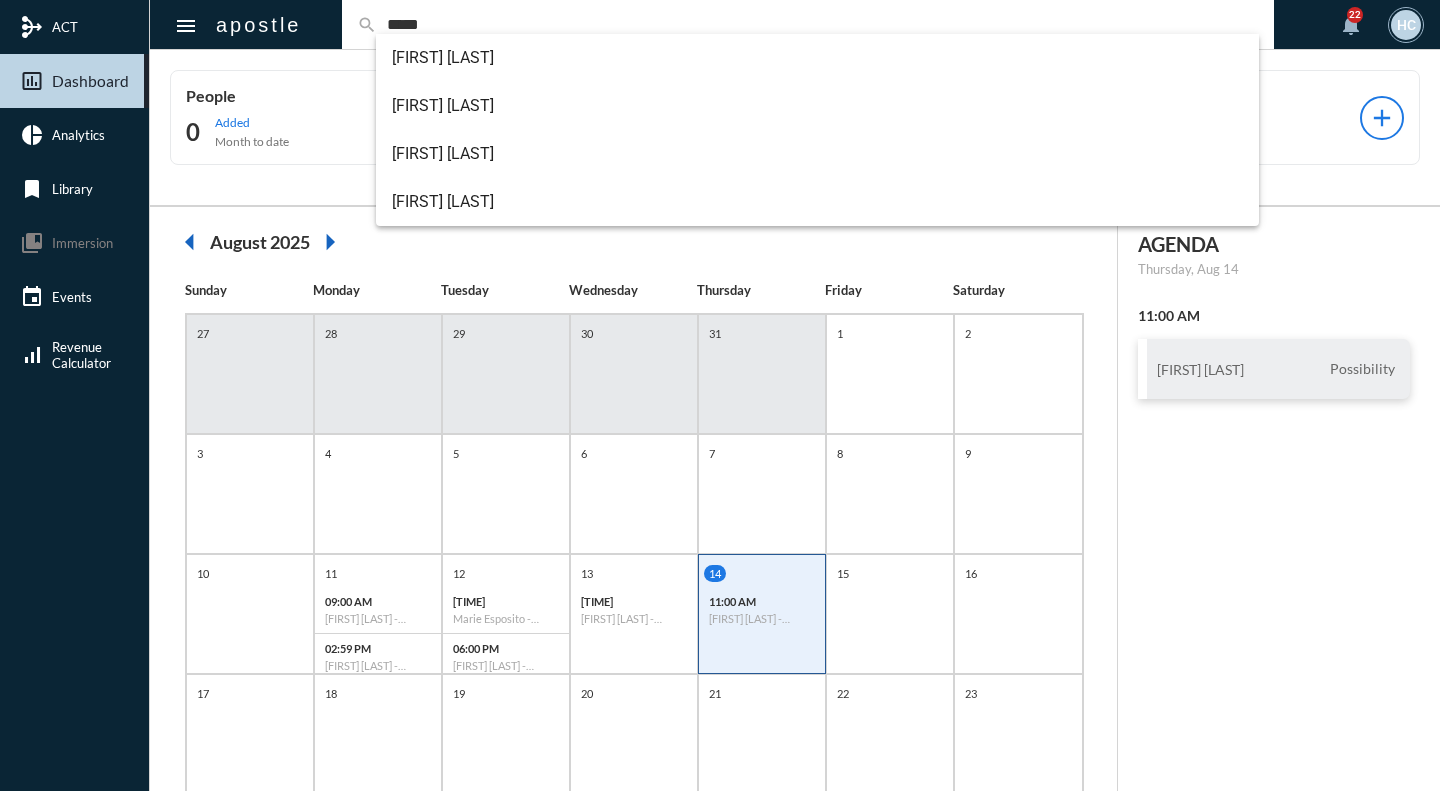 type on "*****" 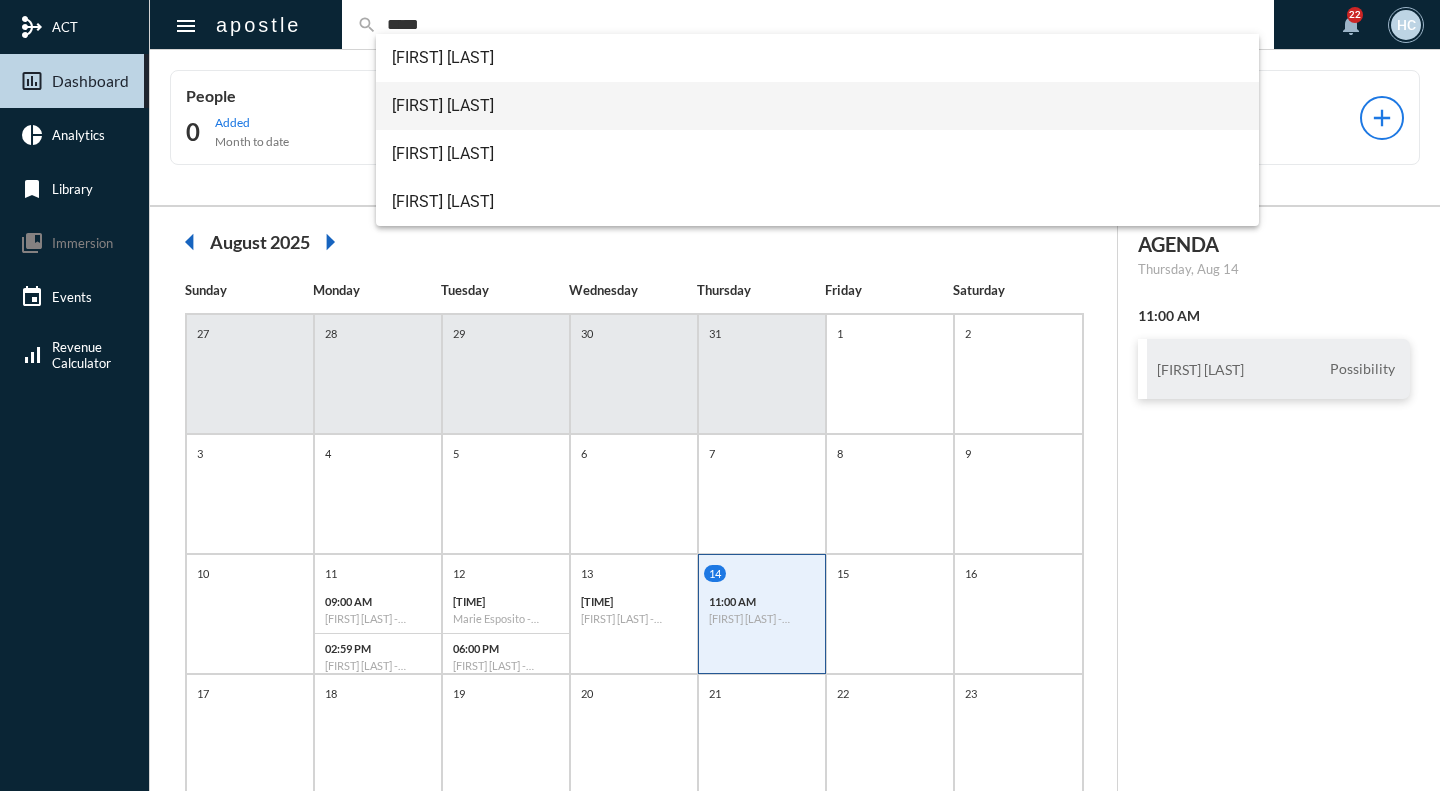 click on "[FIRST] [LAST]" at bounding box center (817, 106) 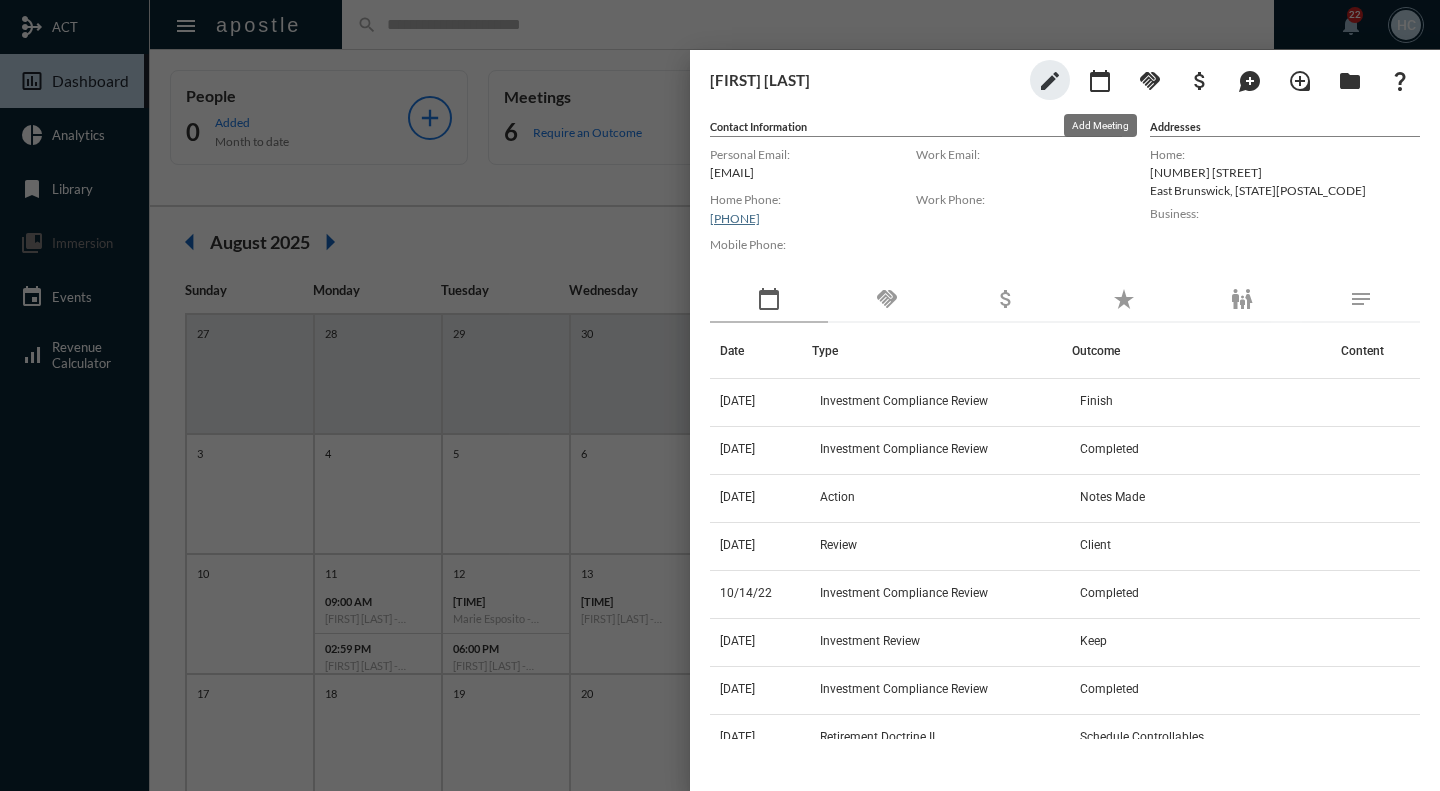click on "calendar_today" 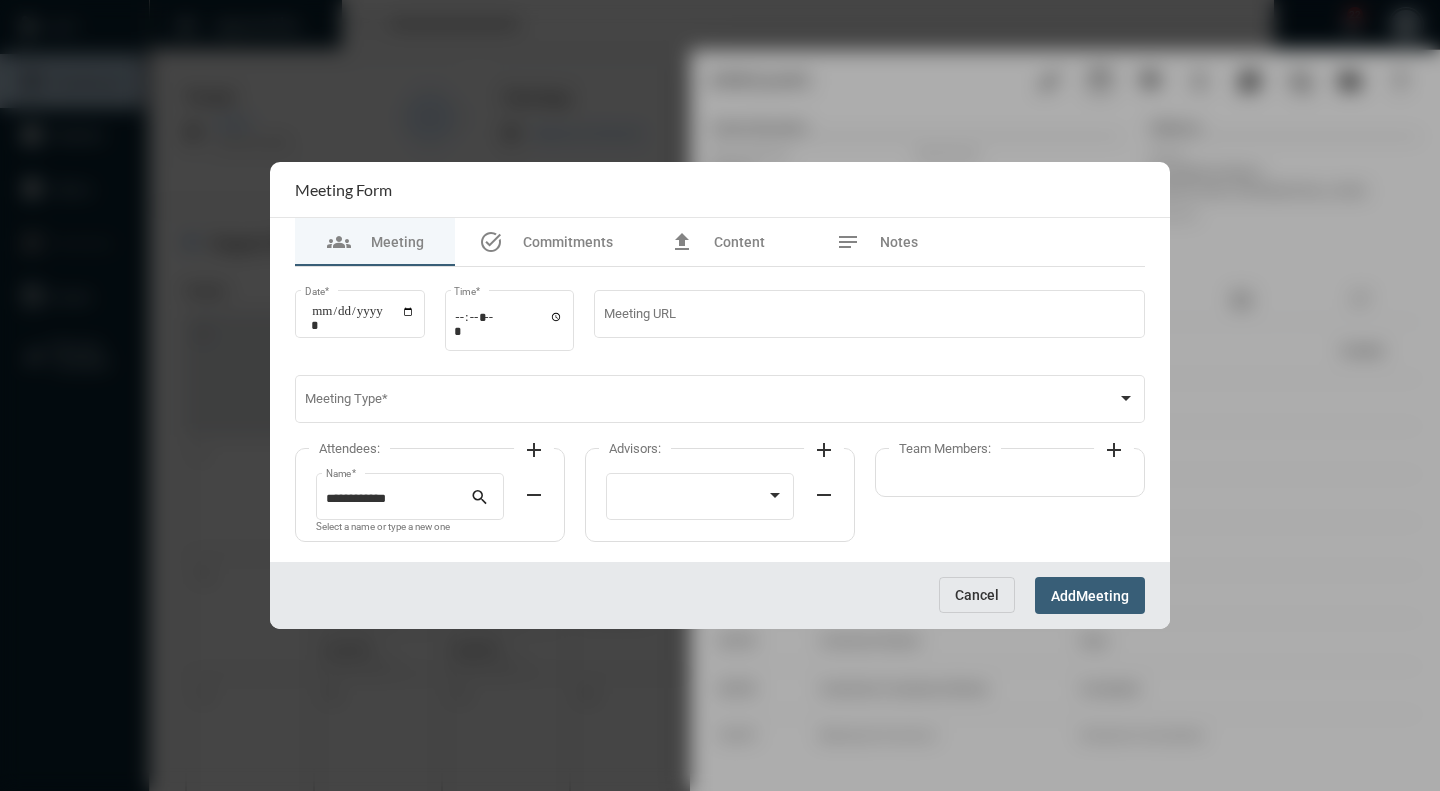click on "add" at bounding box center [534, 450] 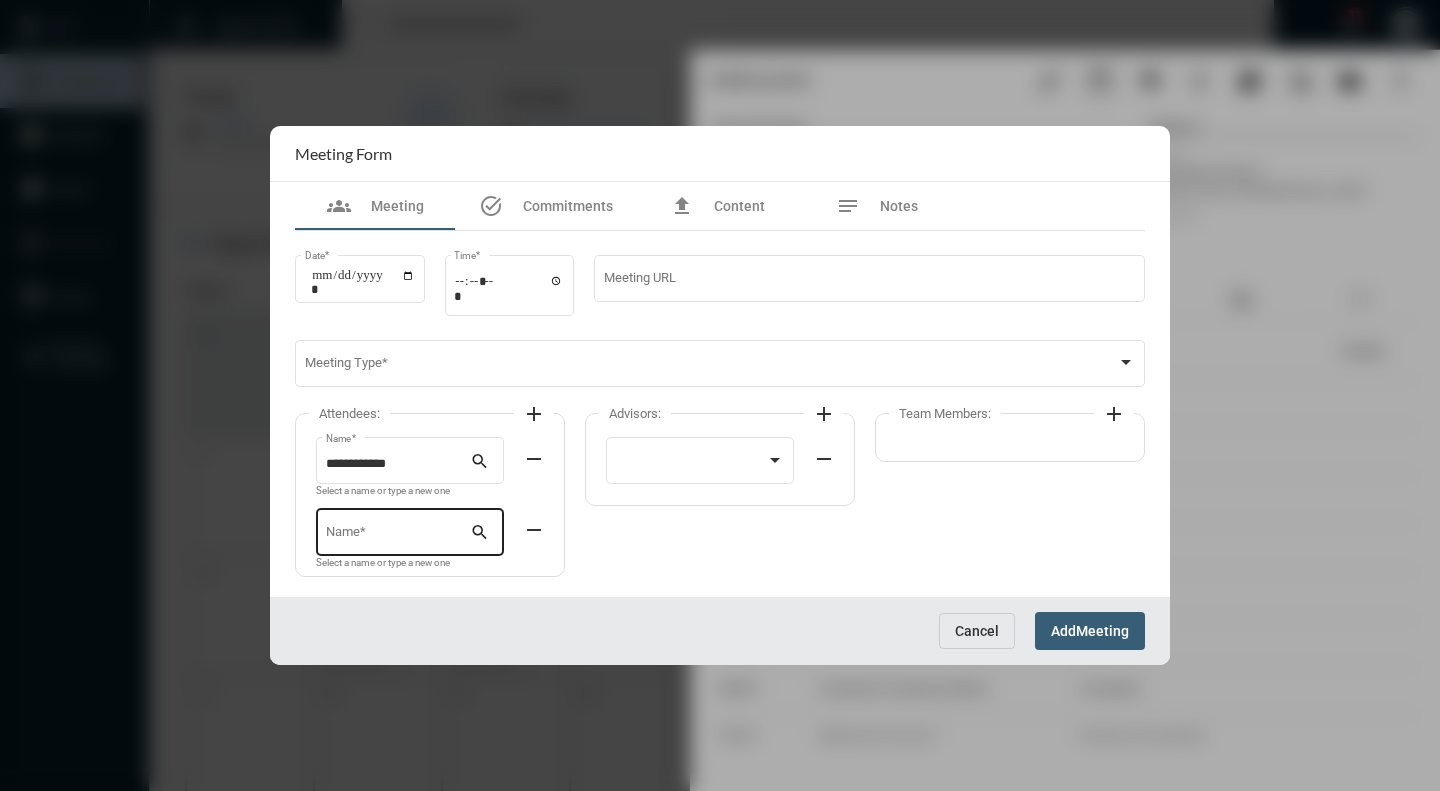 click on "Name  *" at bounding box center (398, 530) 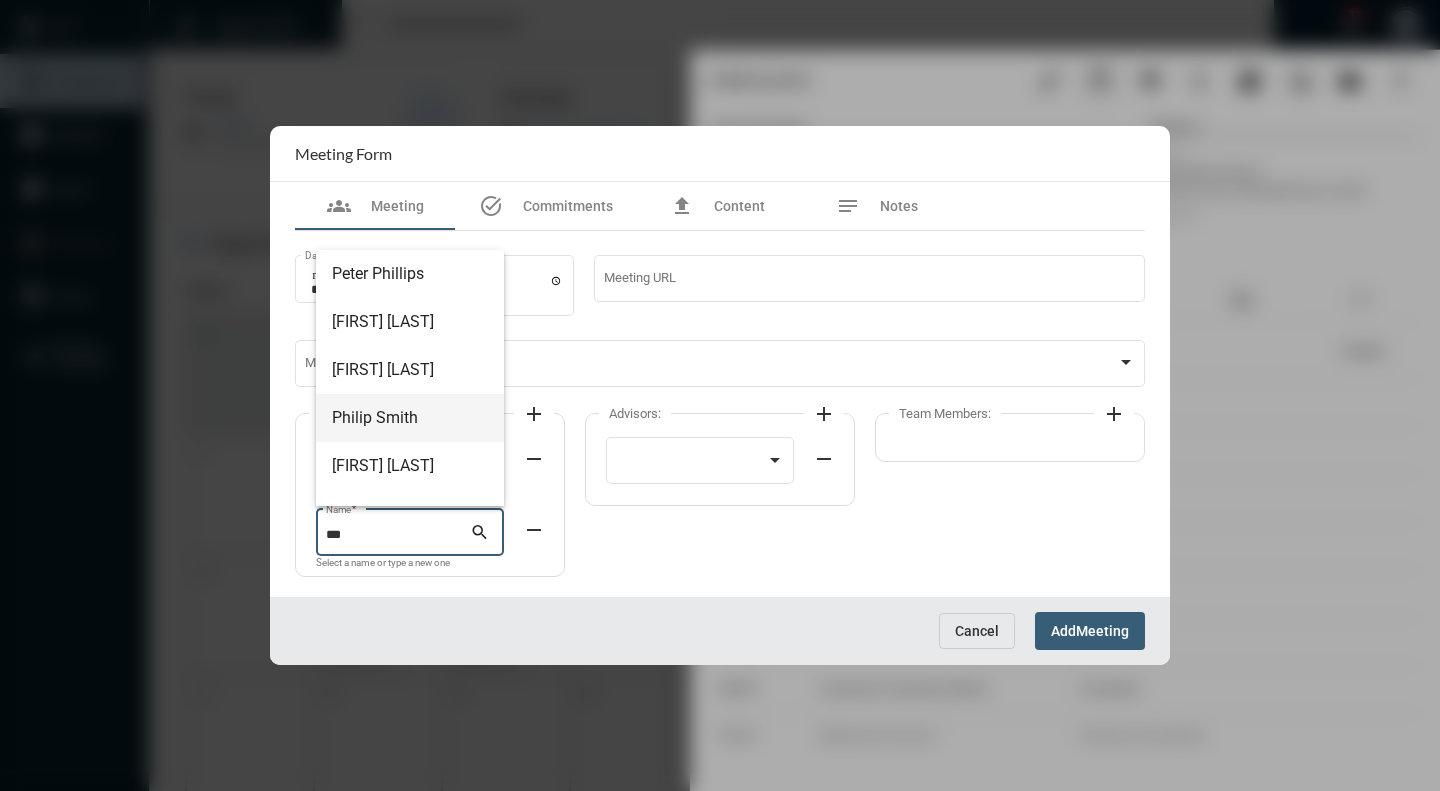 click on "Philip Smith" at bounding box center [410, 418] 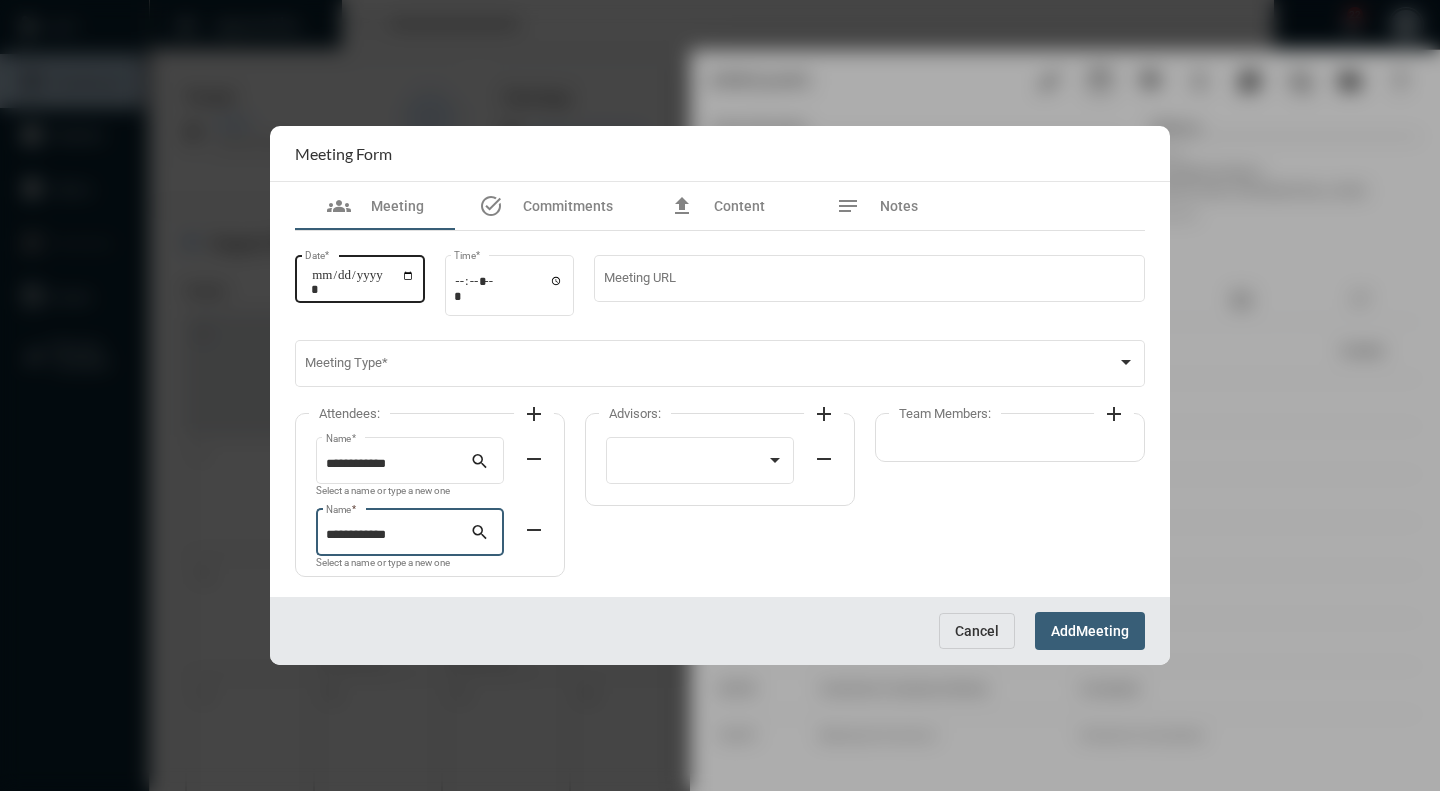 click on "Date  *" at bounding box center [363, 282] 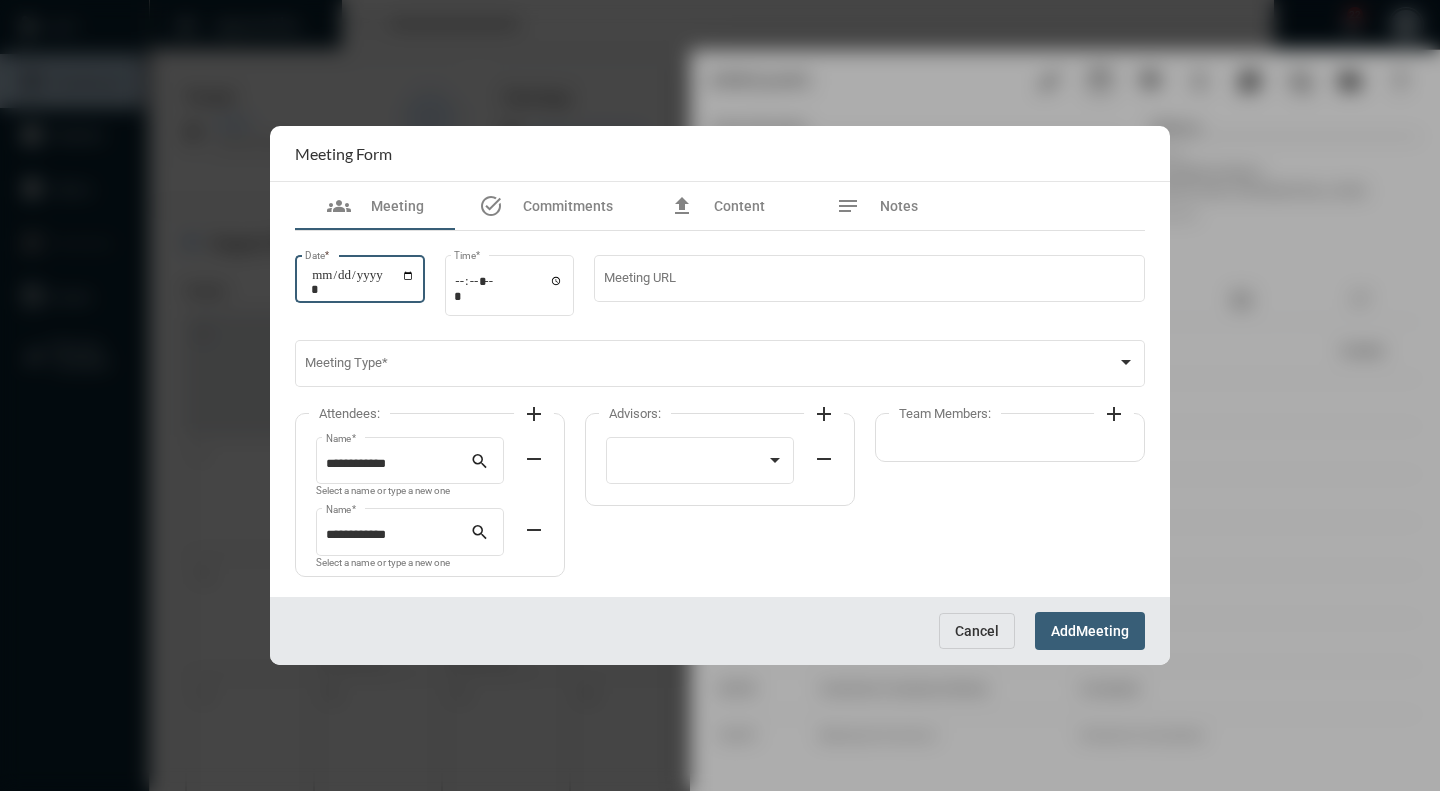 type on "**********" 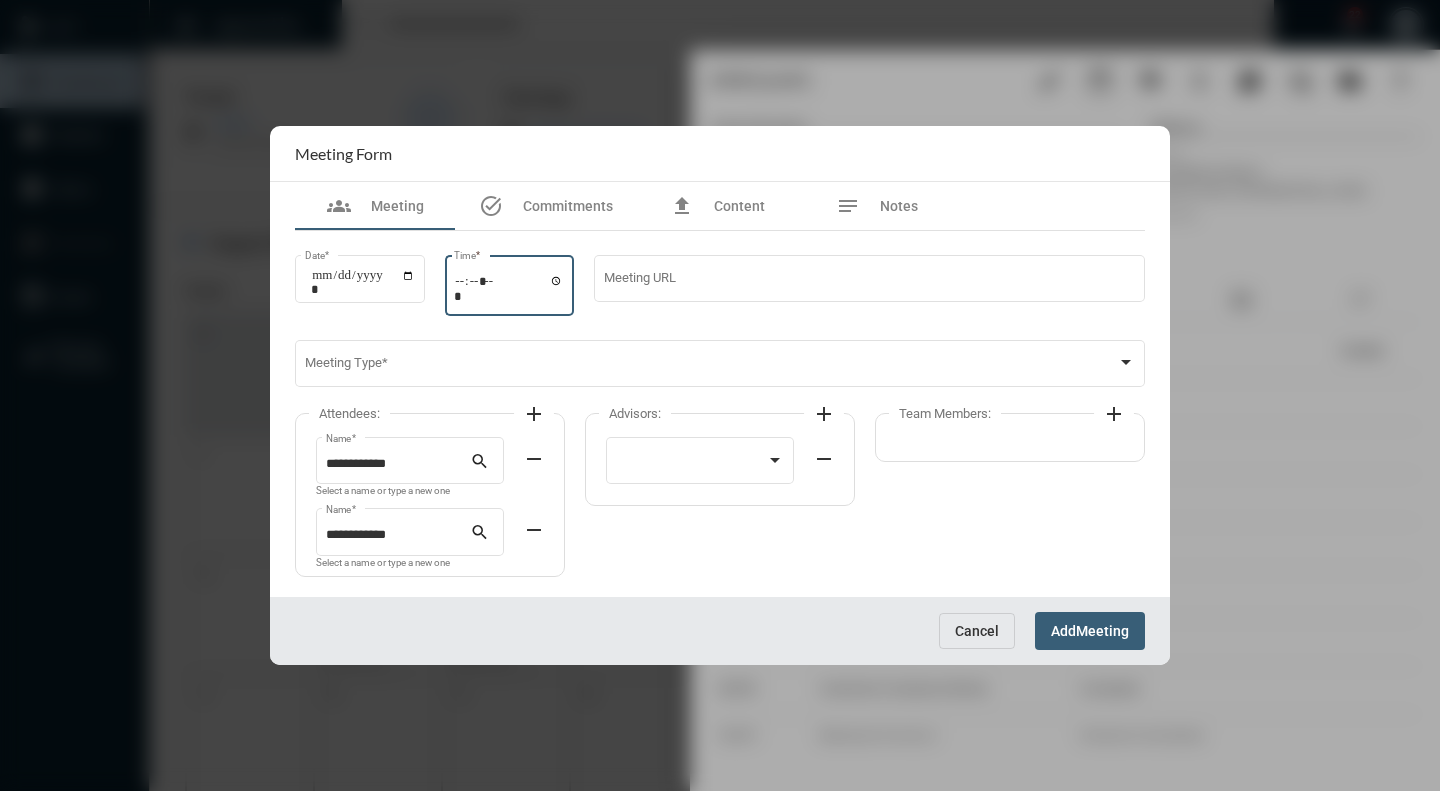 click on "Time  *" at bounding box center (509, 287) 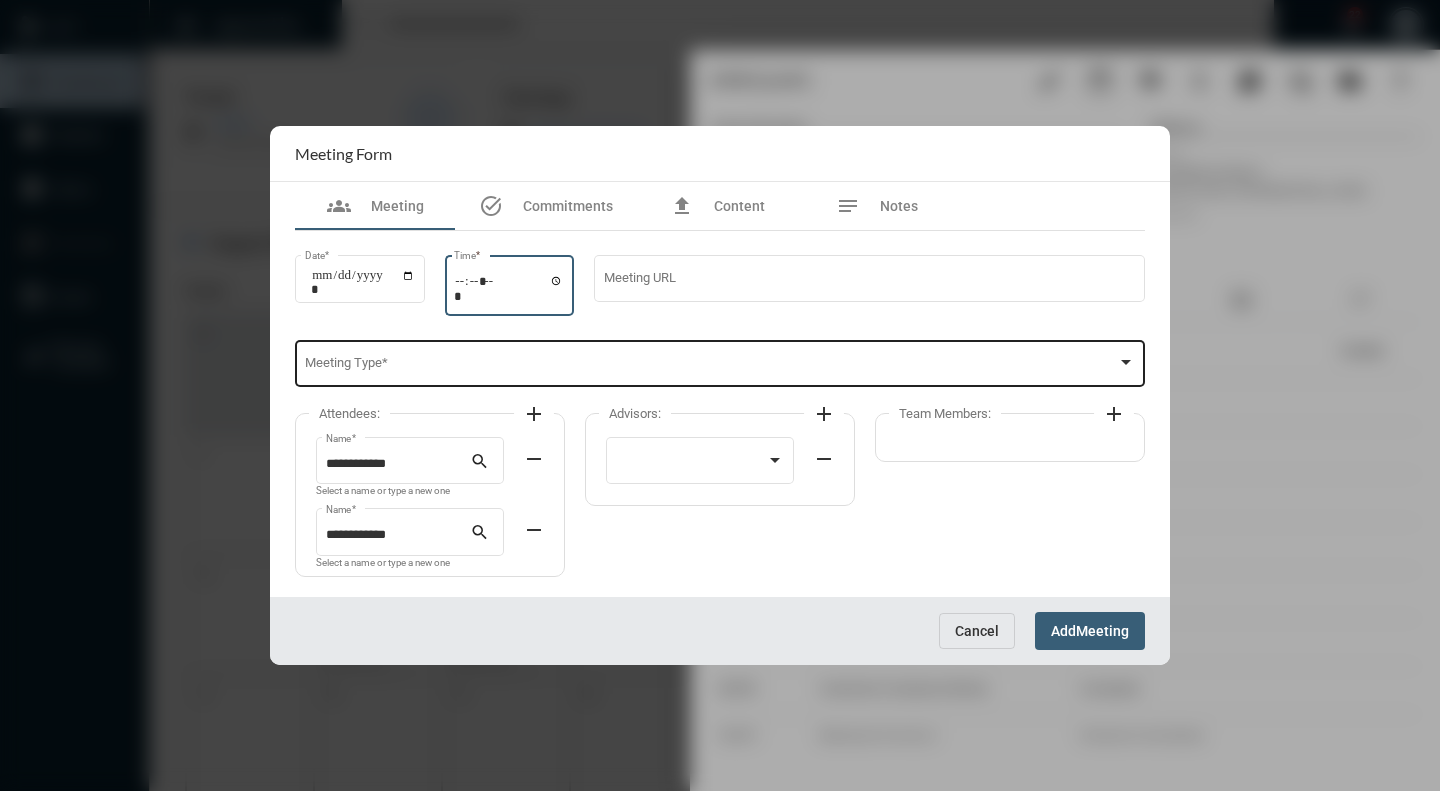 type on "*****" 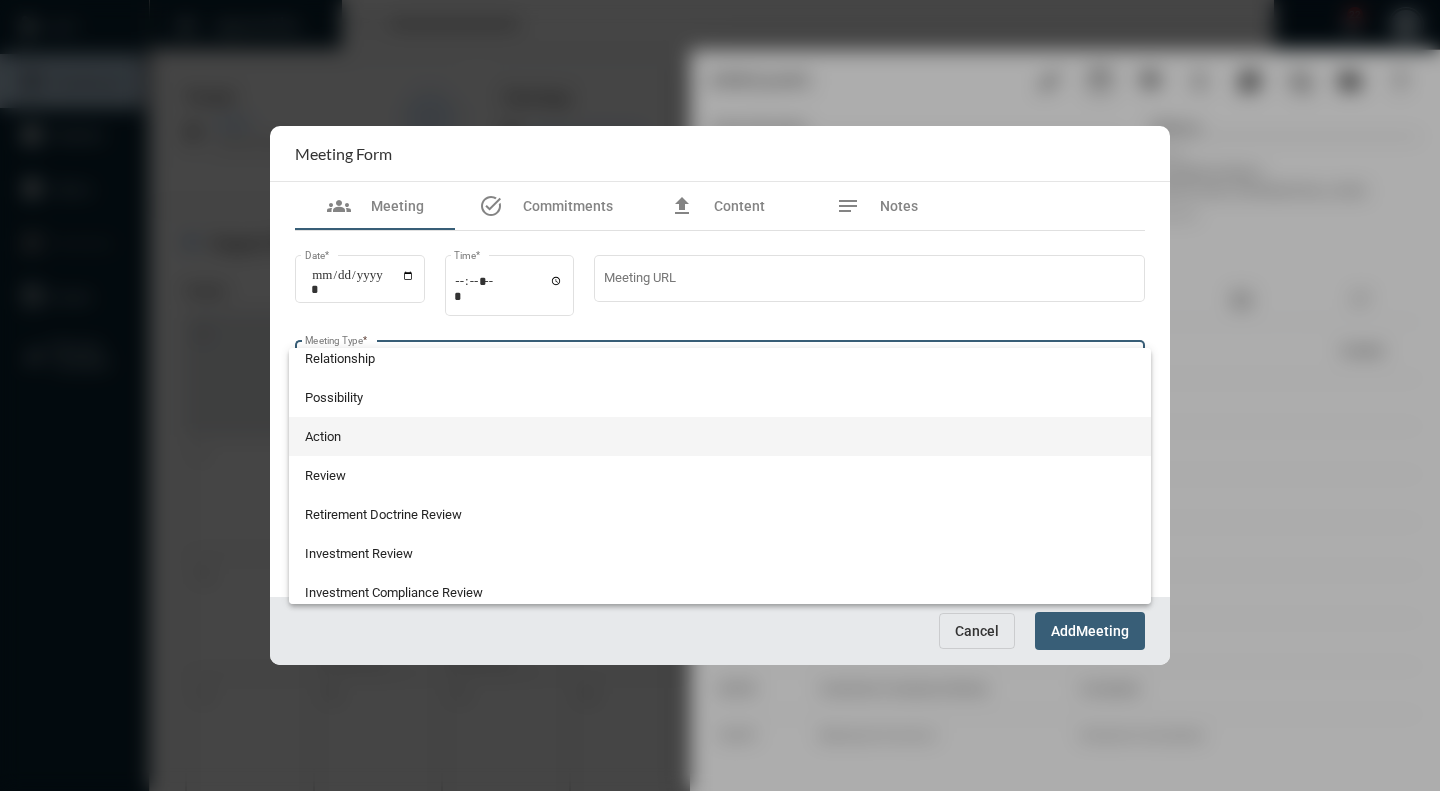 scroll, scrollTop: 524, scrollLeft: 0, axis: vertical 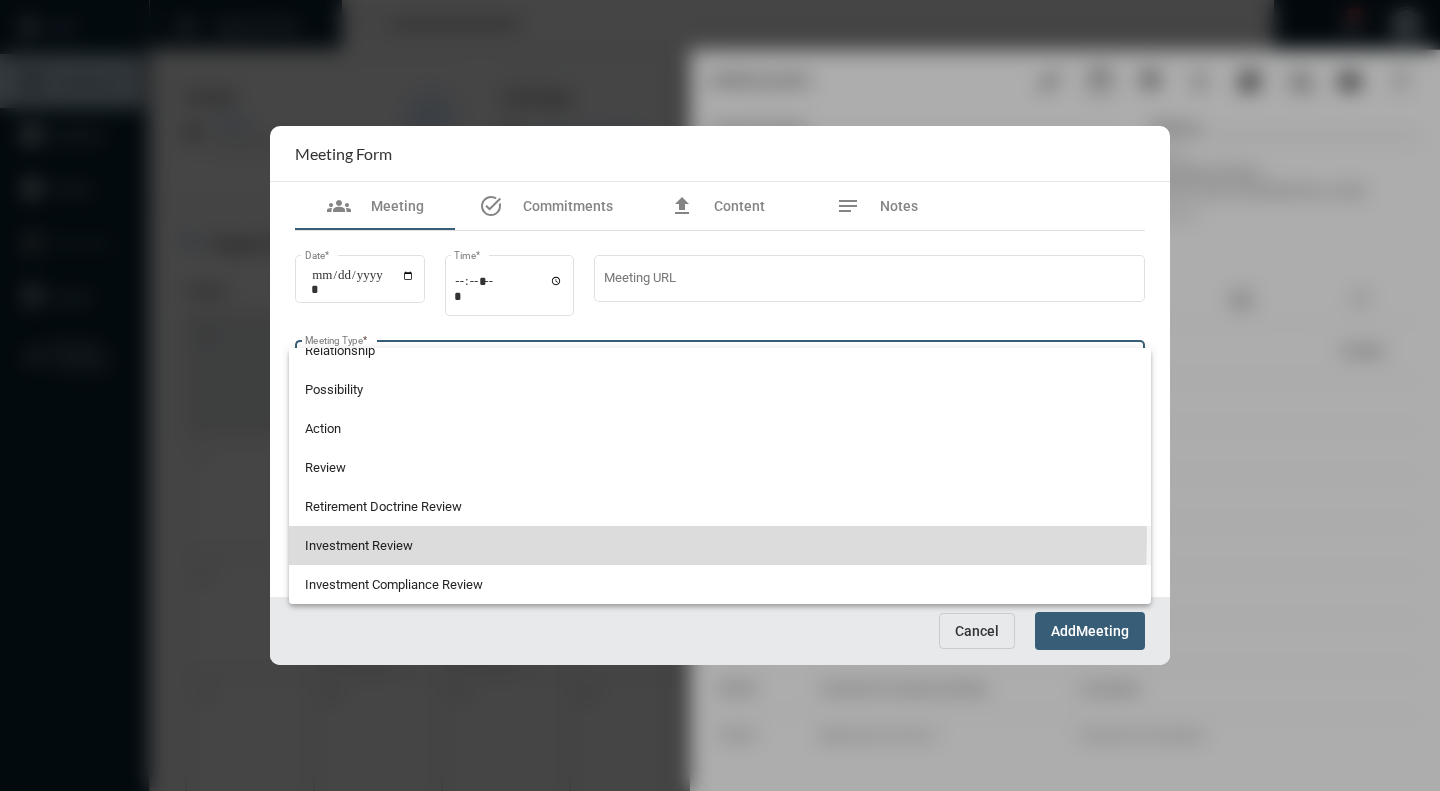 click on "Investment Review" at bounding box center [720, 545] 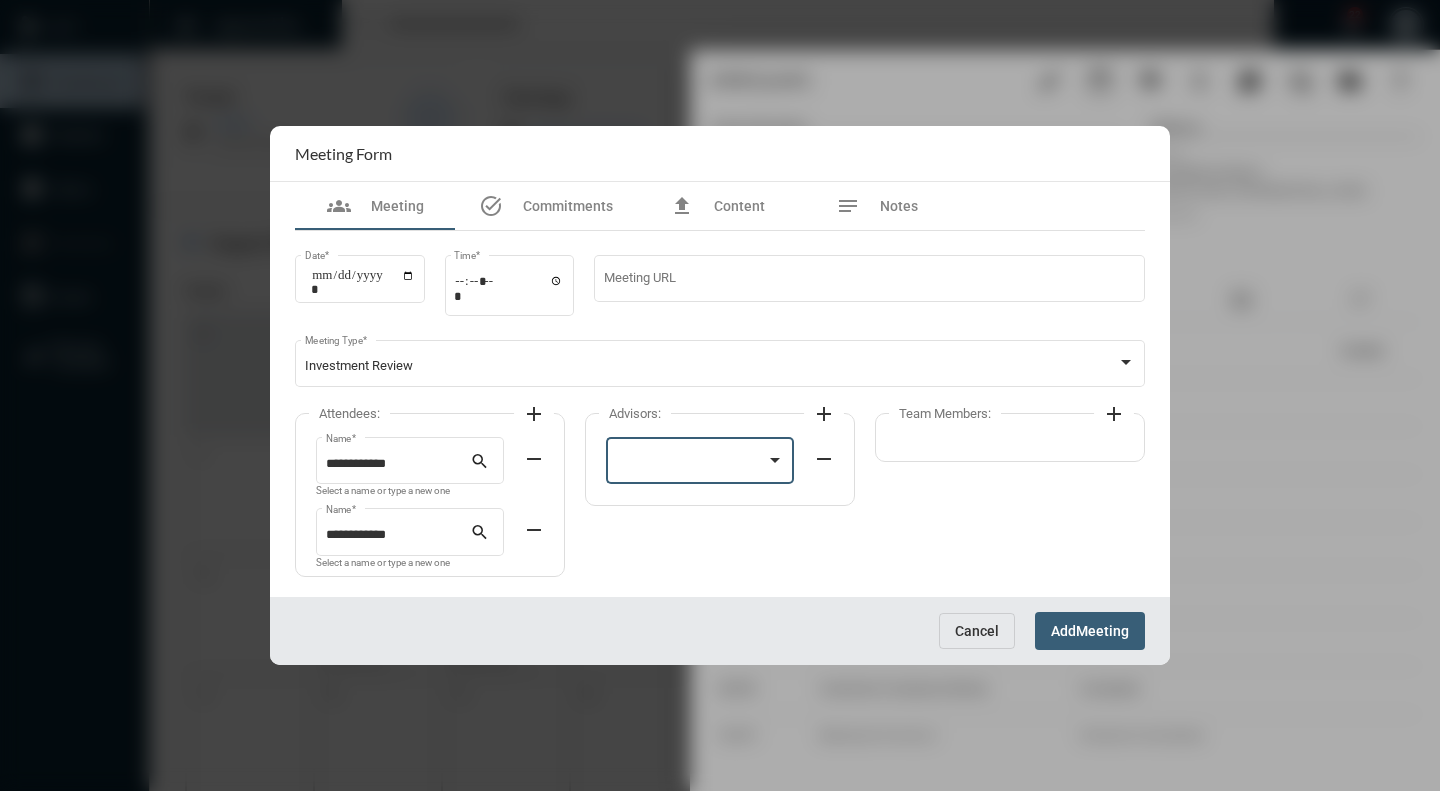 click at bounding box center (775, 460) 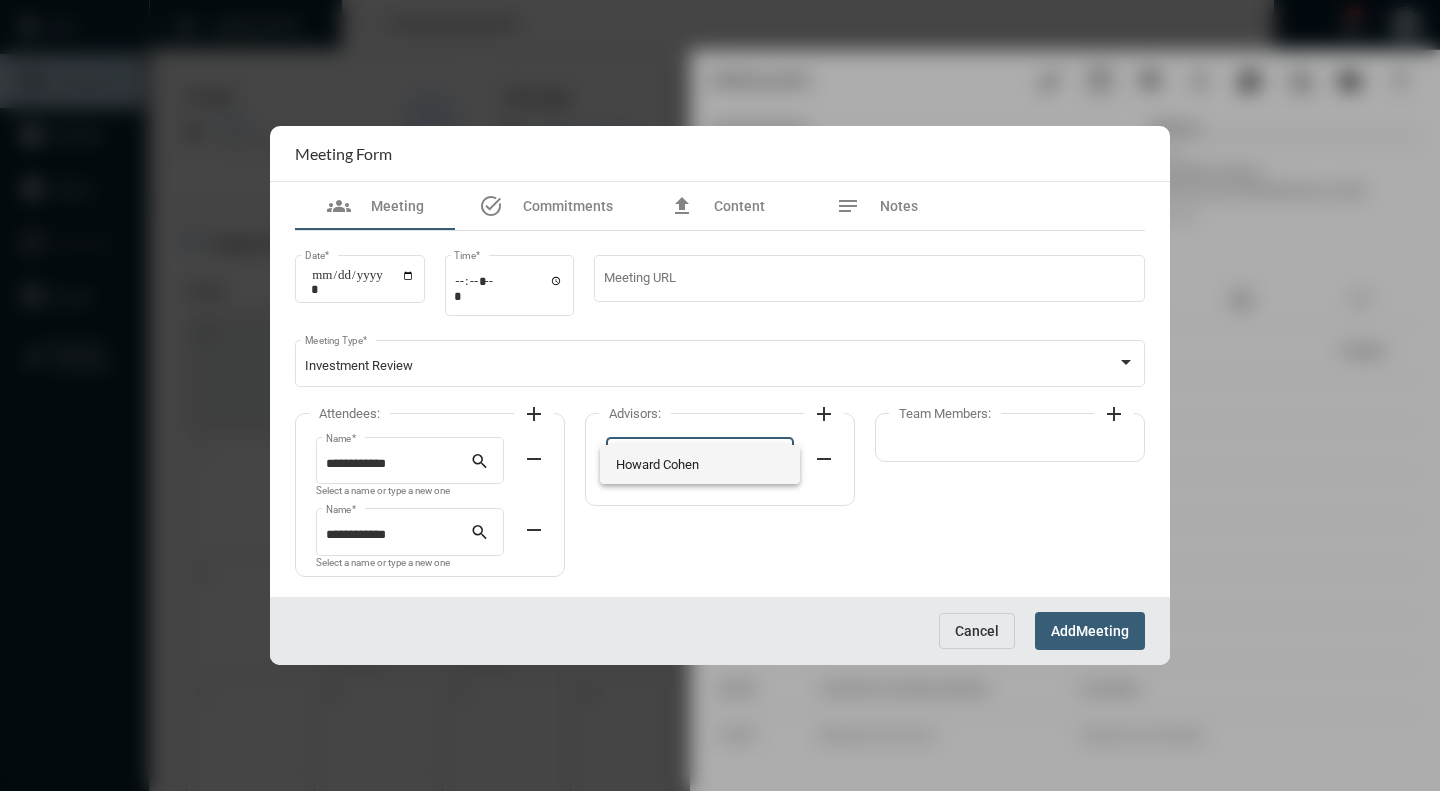 click on "Howard Cohen" at bounding box center (700, 464) 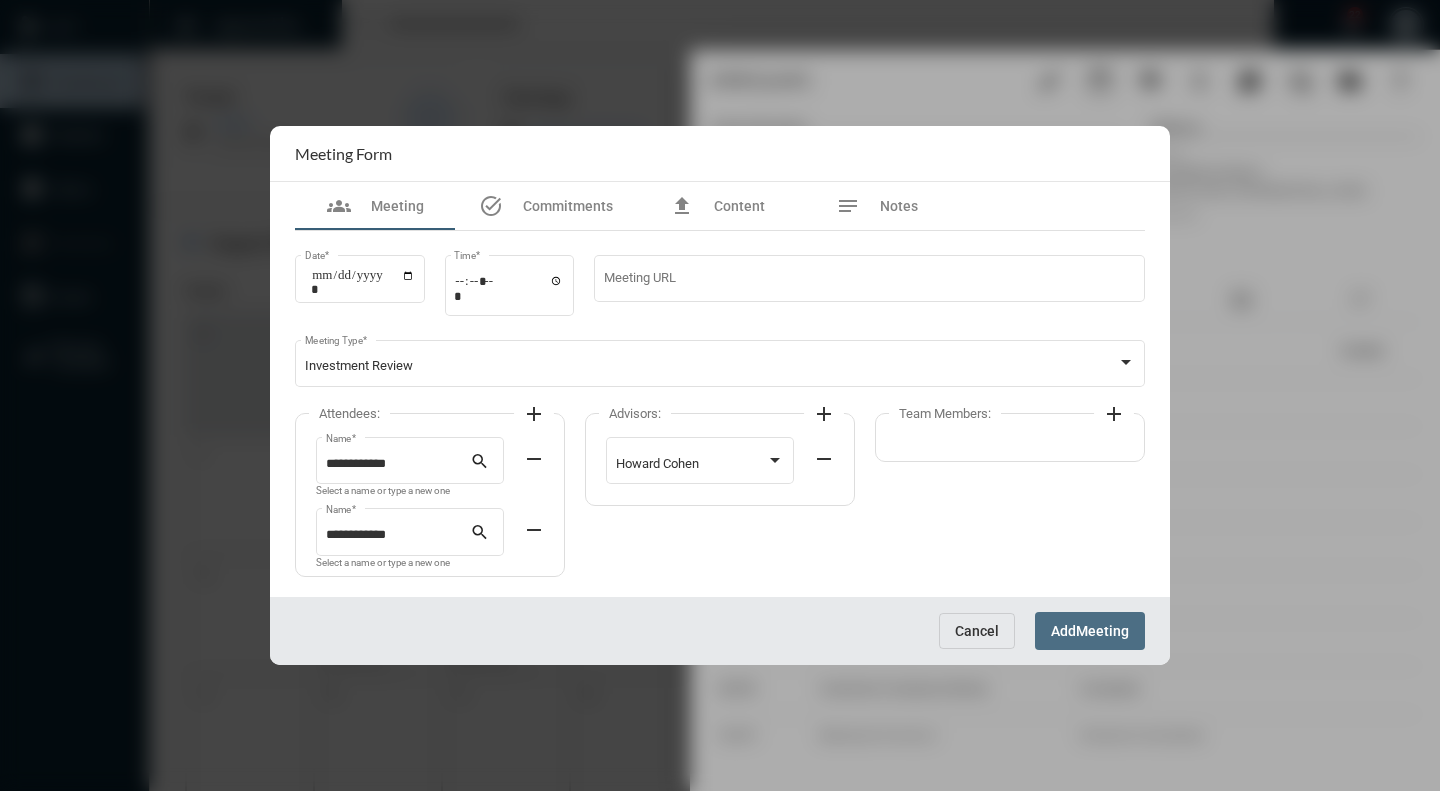 click on "Meeting" at bounding box center [1102, 632] 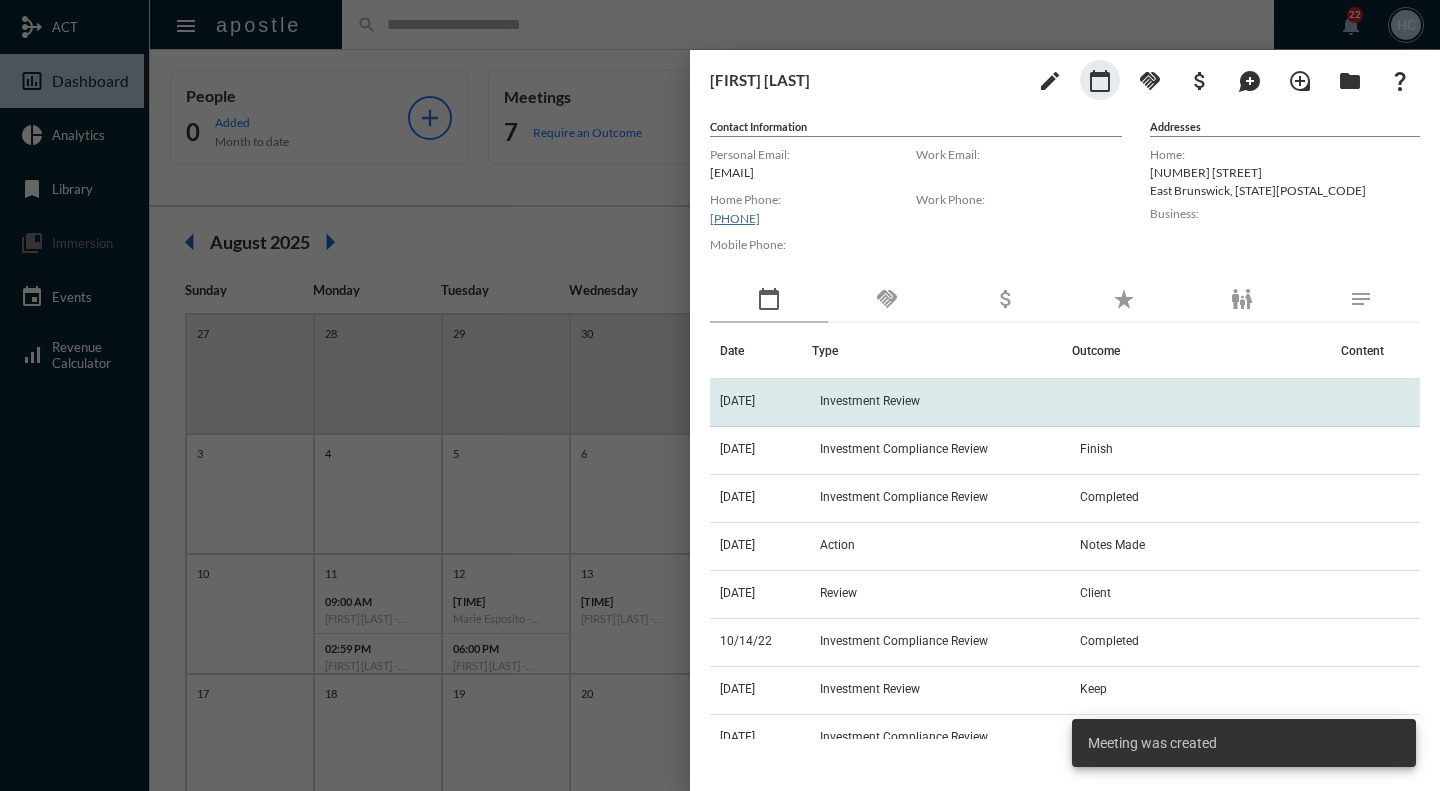 click on "Investment Review" 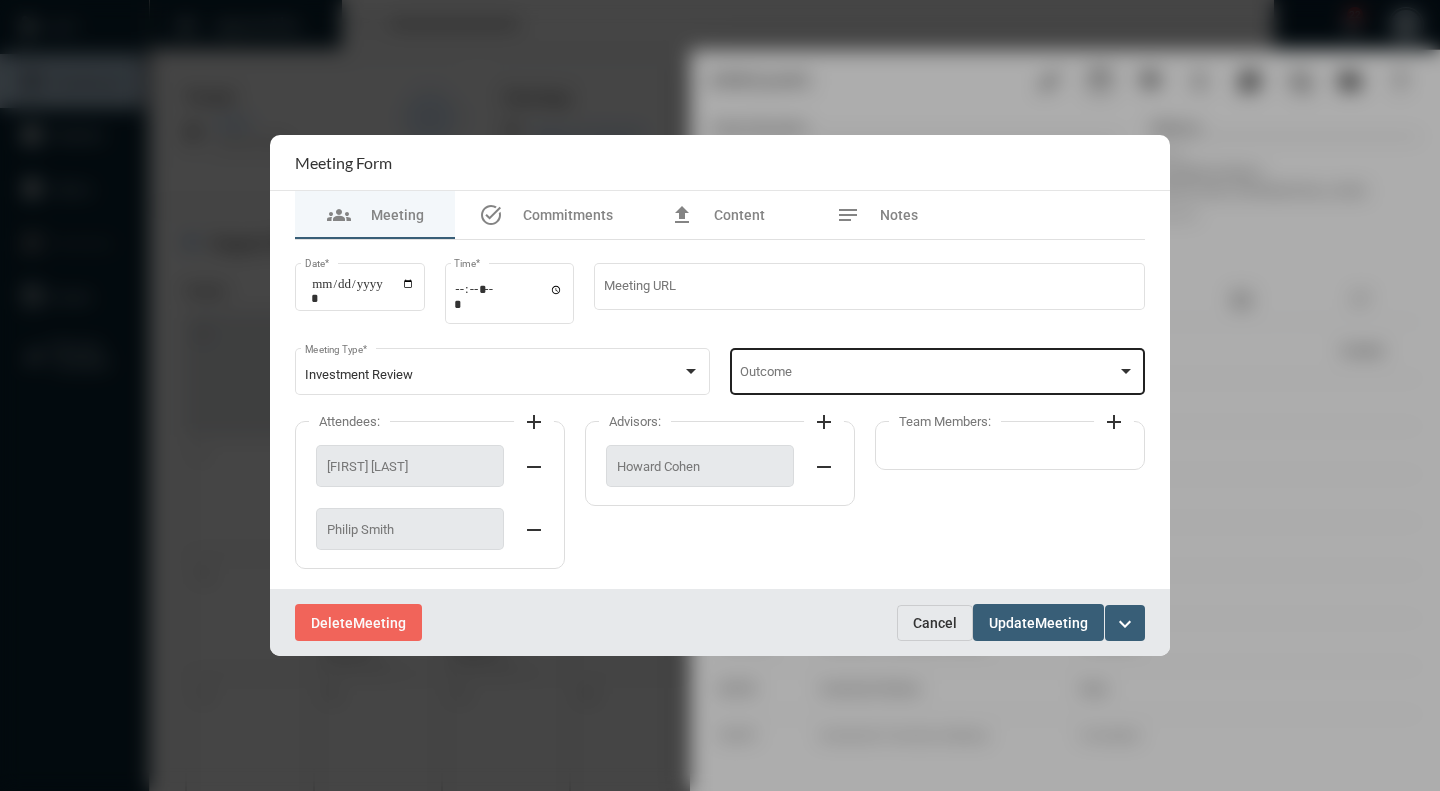 click at bounding box center (1126, 371) 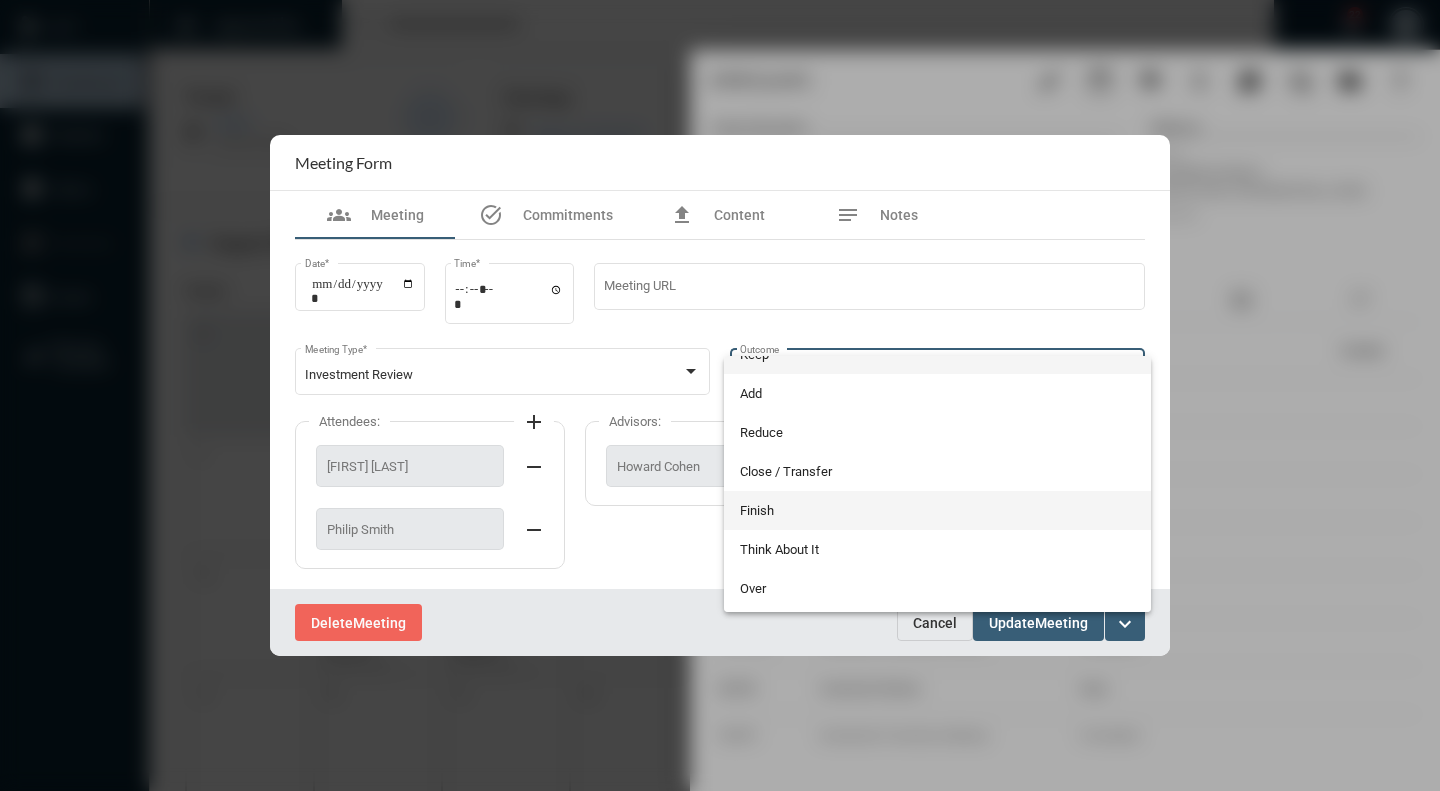 scroll, scrollTop: 0, scrollLeft: 0, axis: both 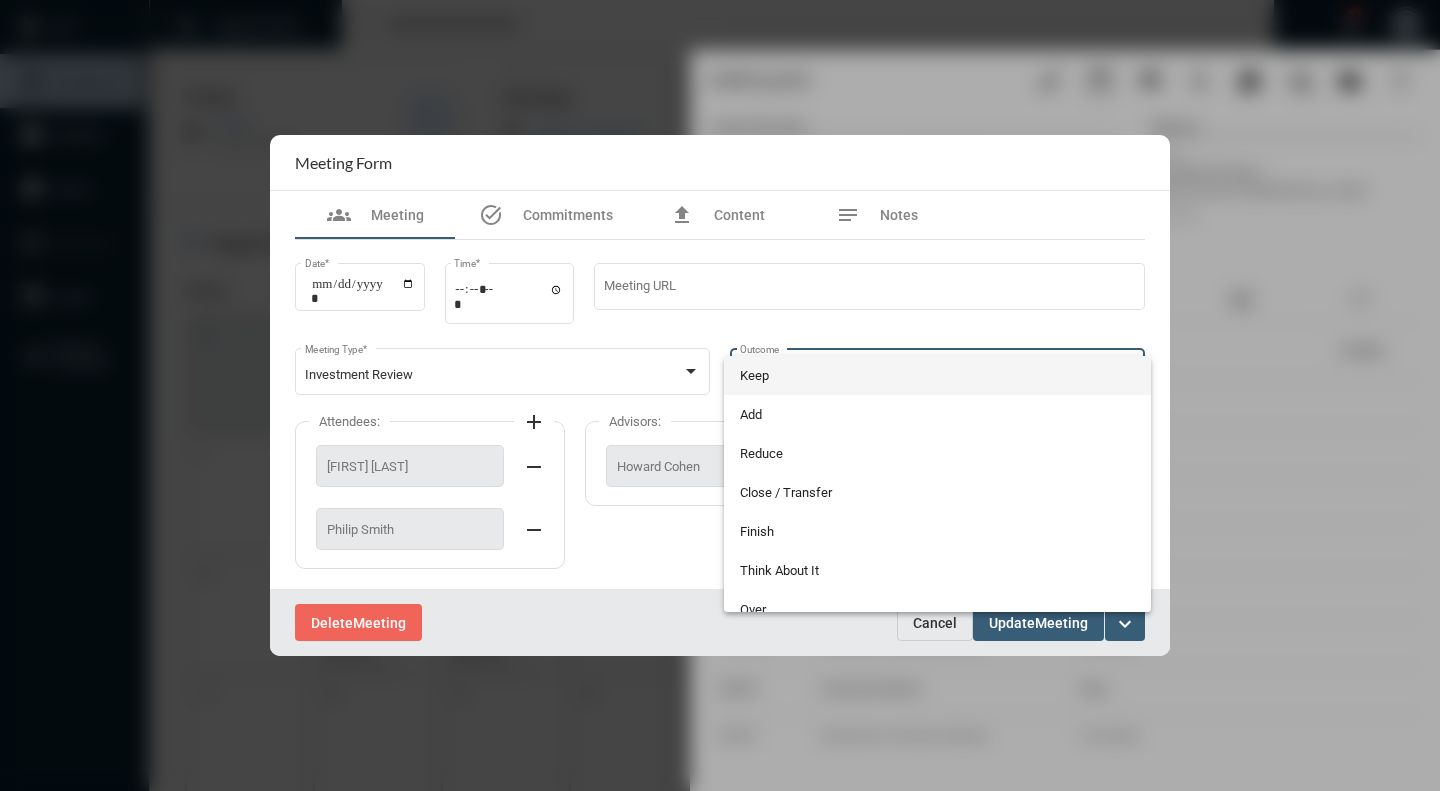click on "Keep" at bounding box center (938, 375) 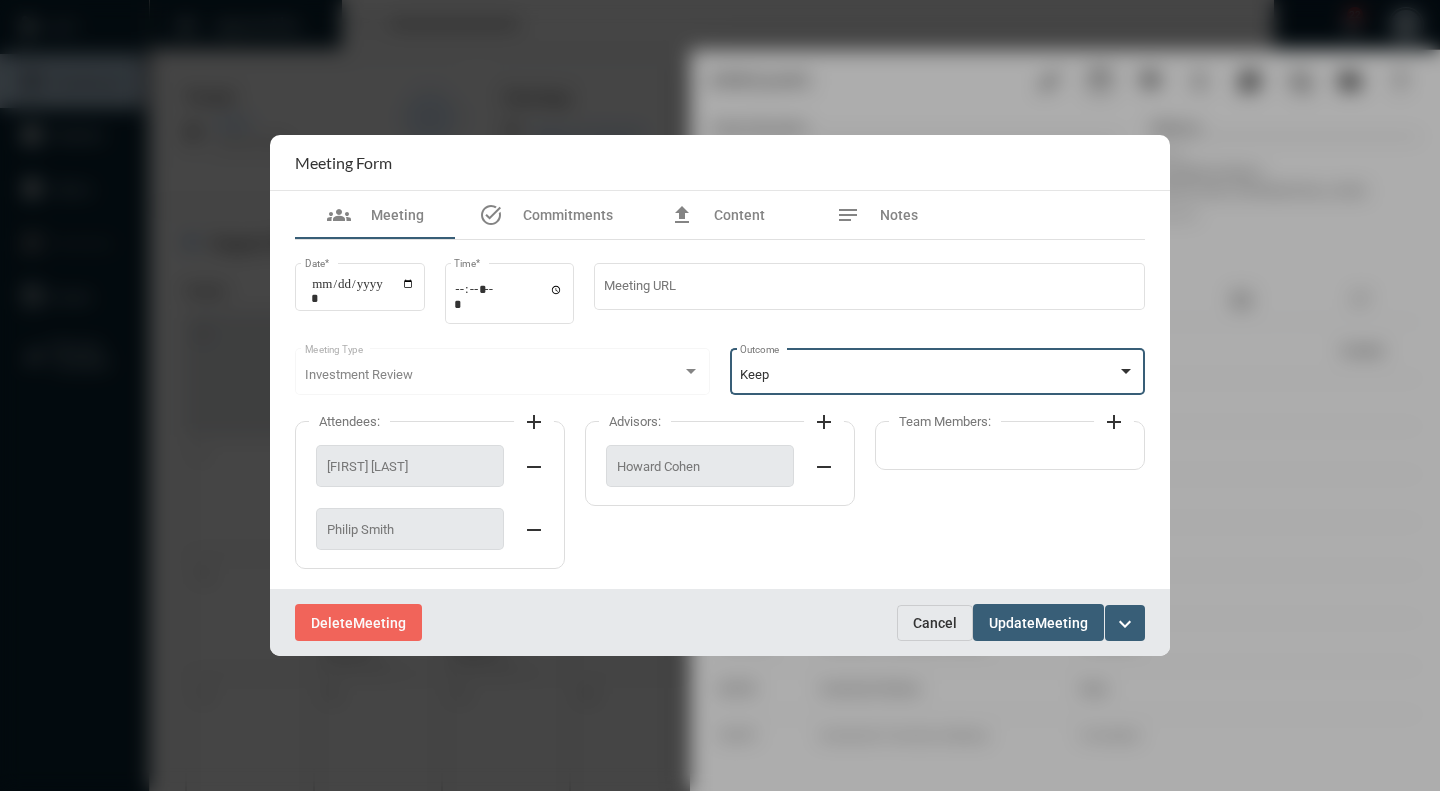 click on "Investment Review" at bounding box center (494, 375) 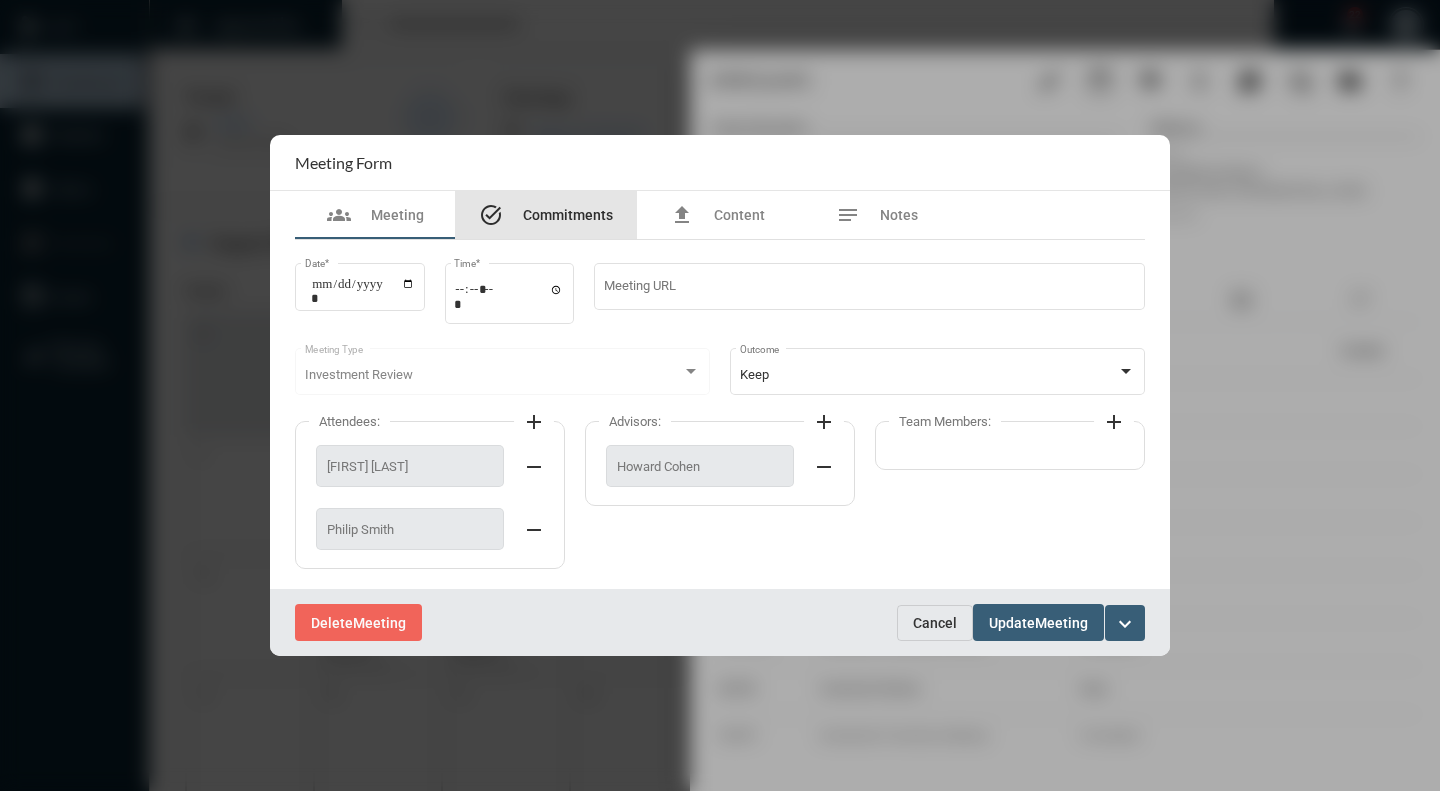 click on "Commitments" at bounding box center [568, 215] 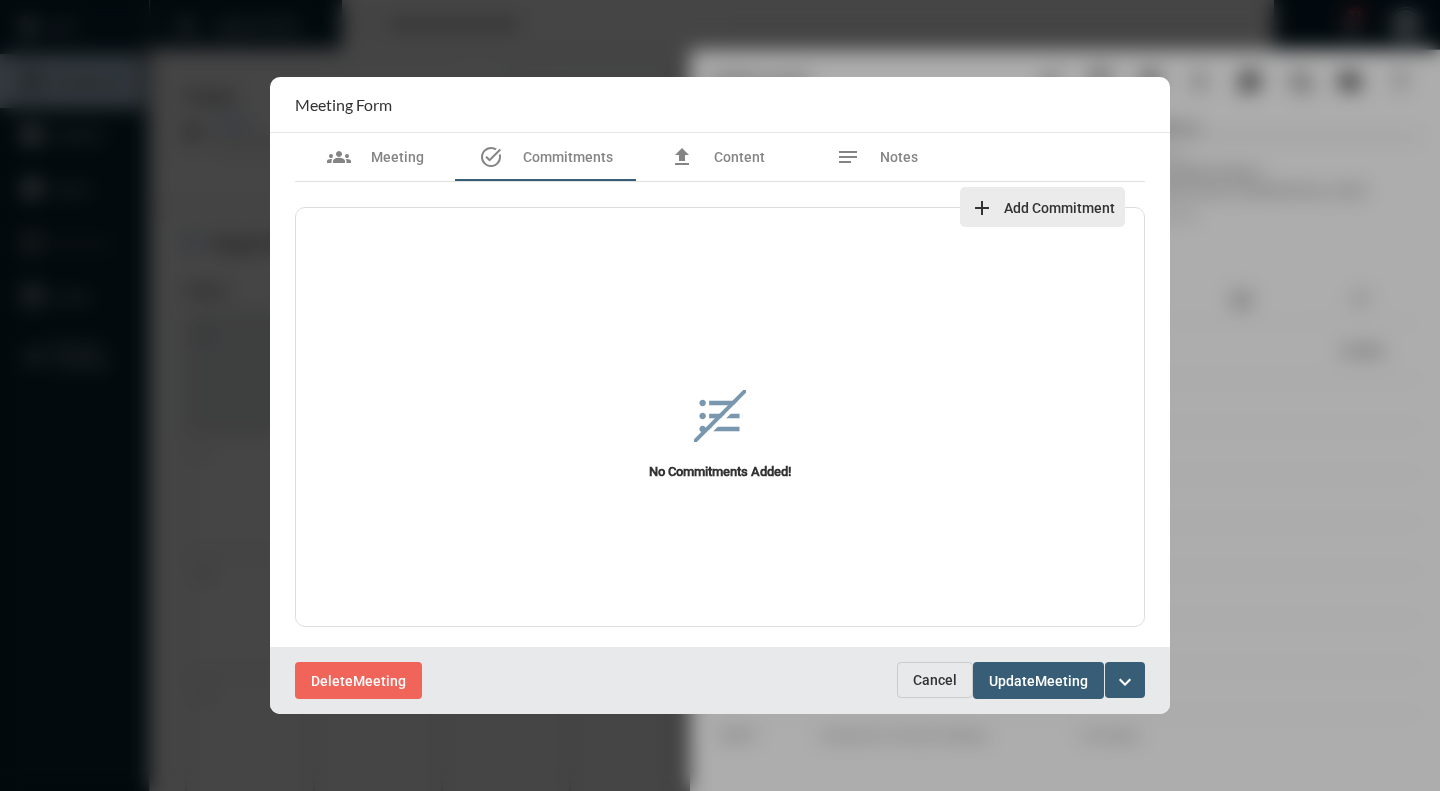 click on "Add Commitment" at bounding box center [1059, 208] 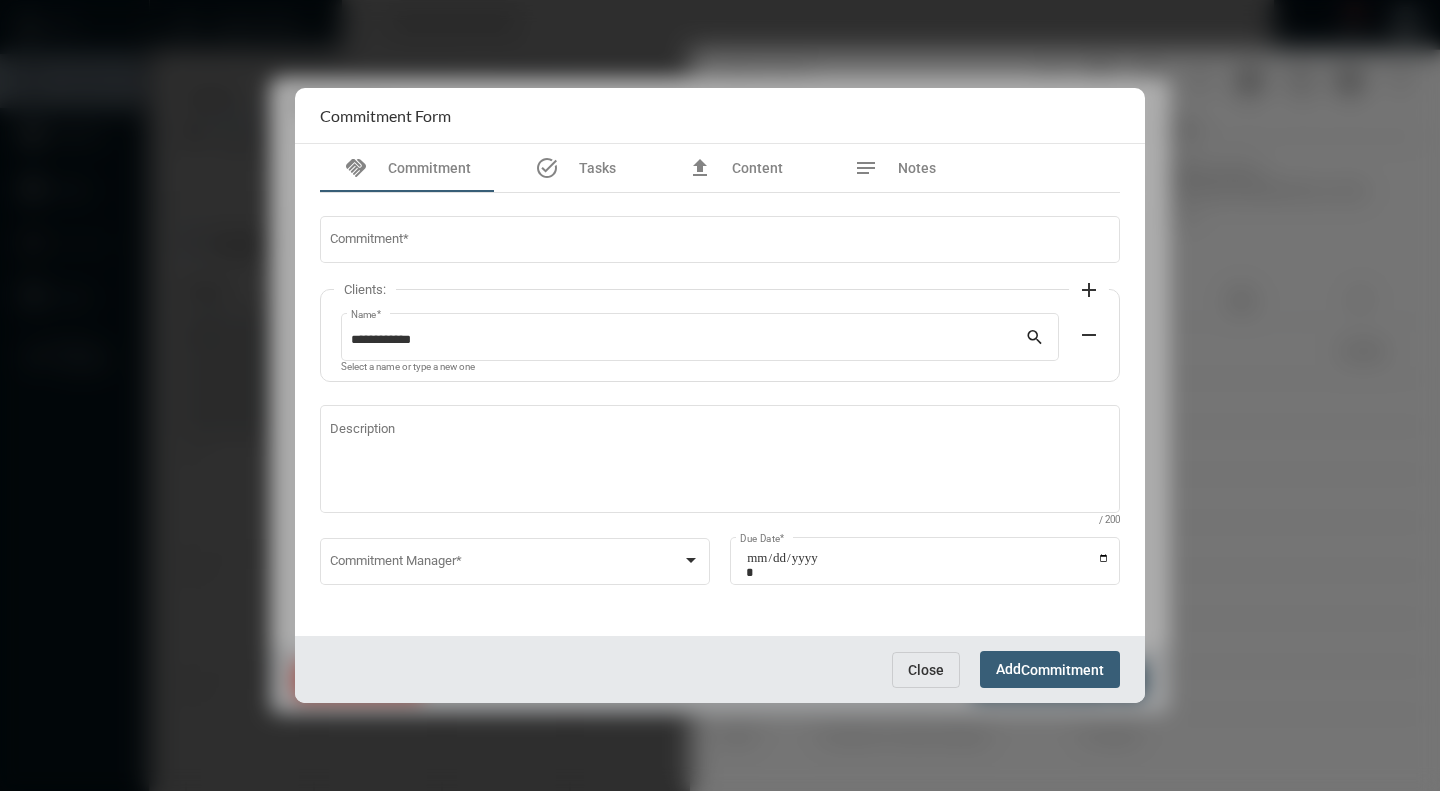click on "add" 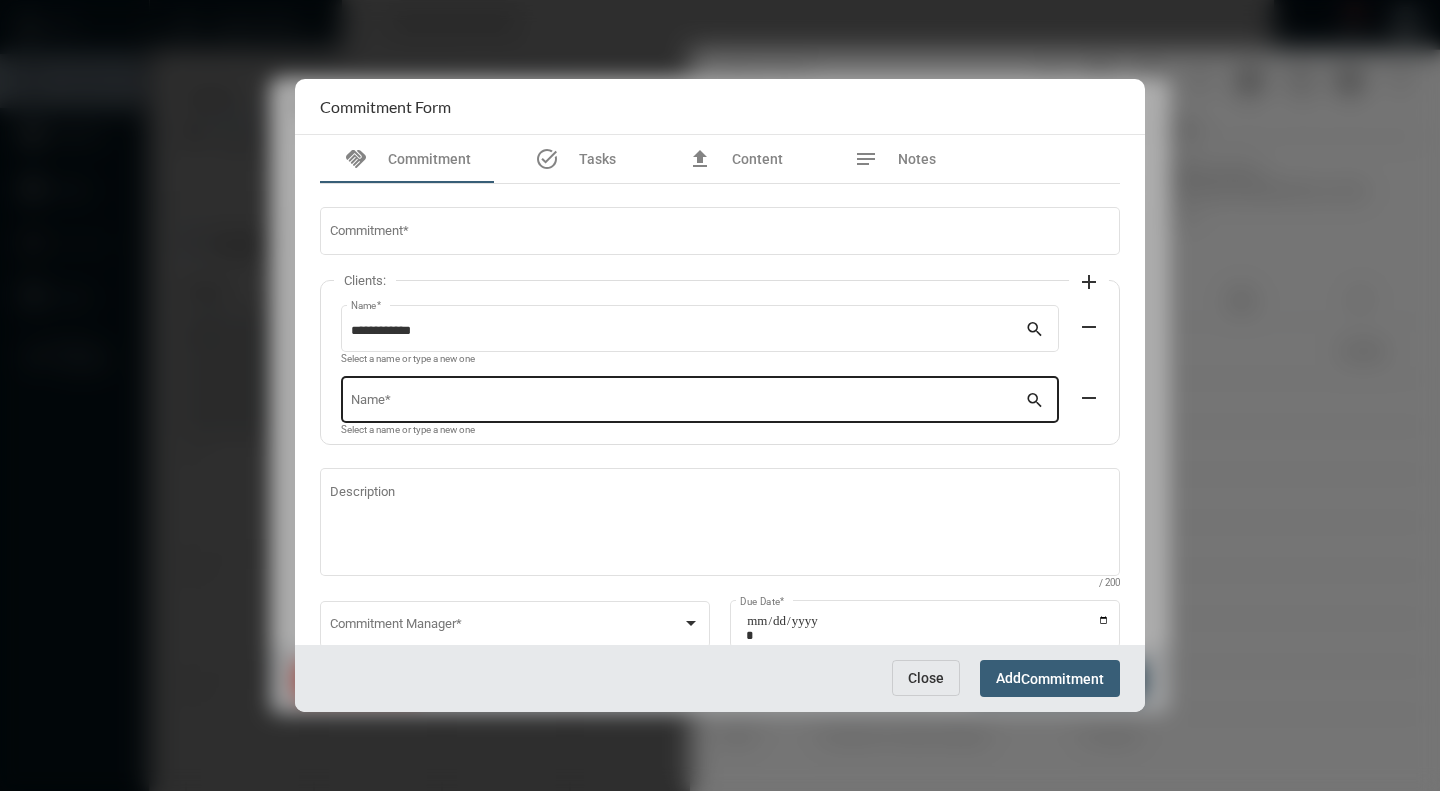 click on "Name  *" at bounding box center [688, 403] 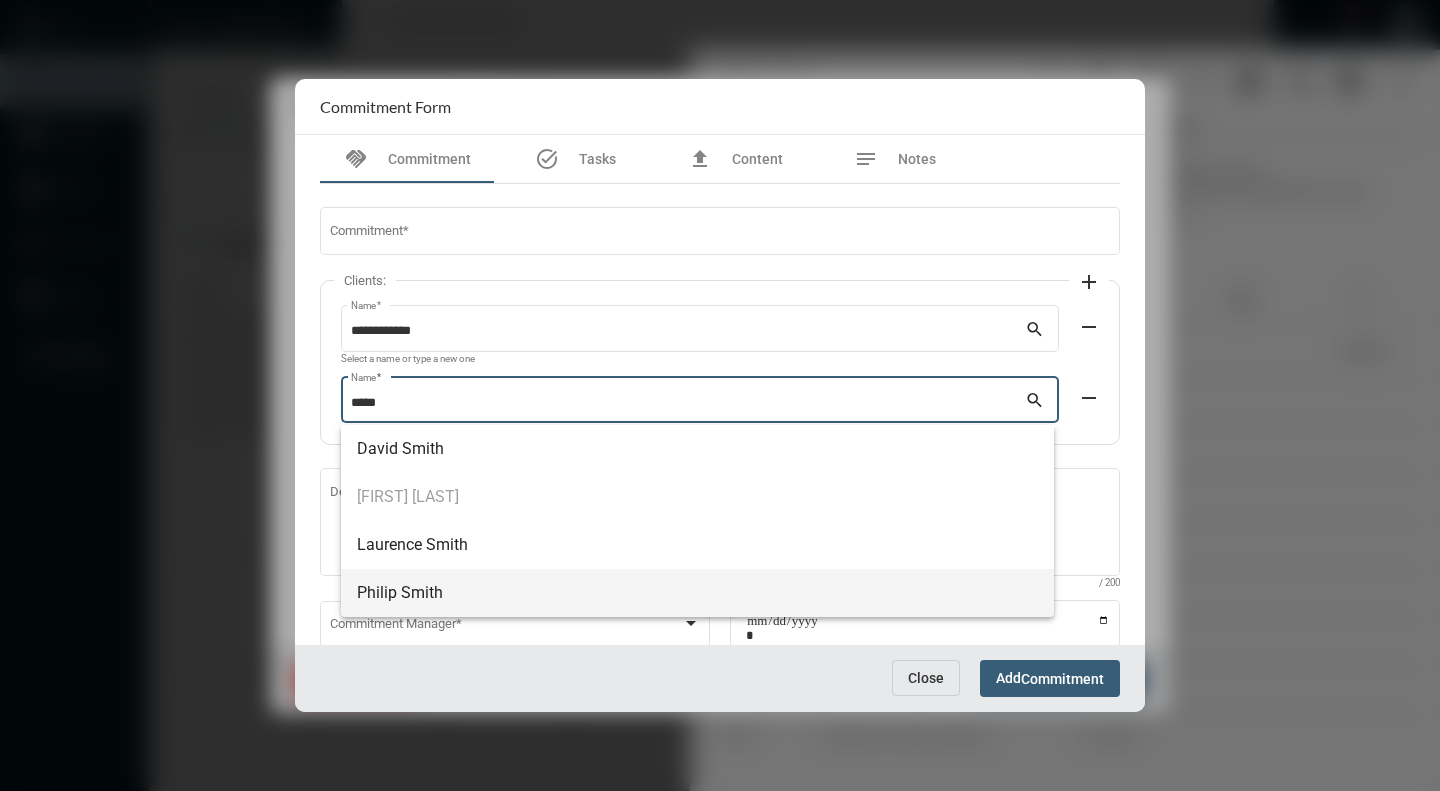 click on "Philip Smith" at bounding box center [697, 593] 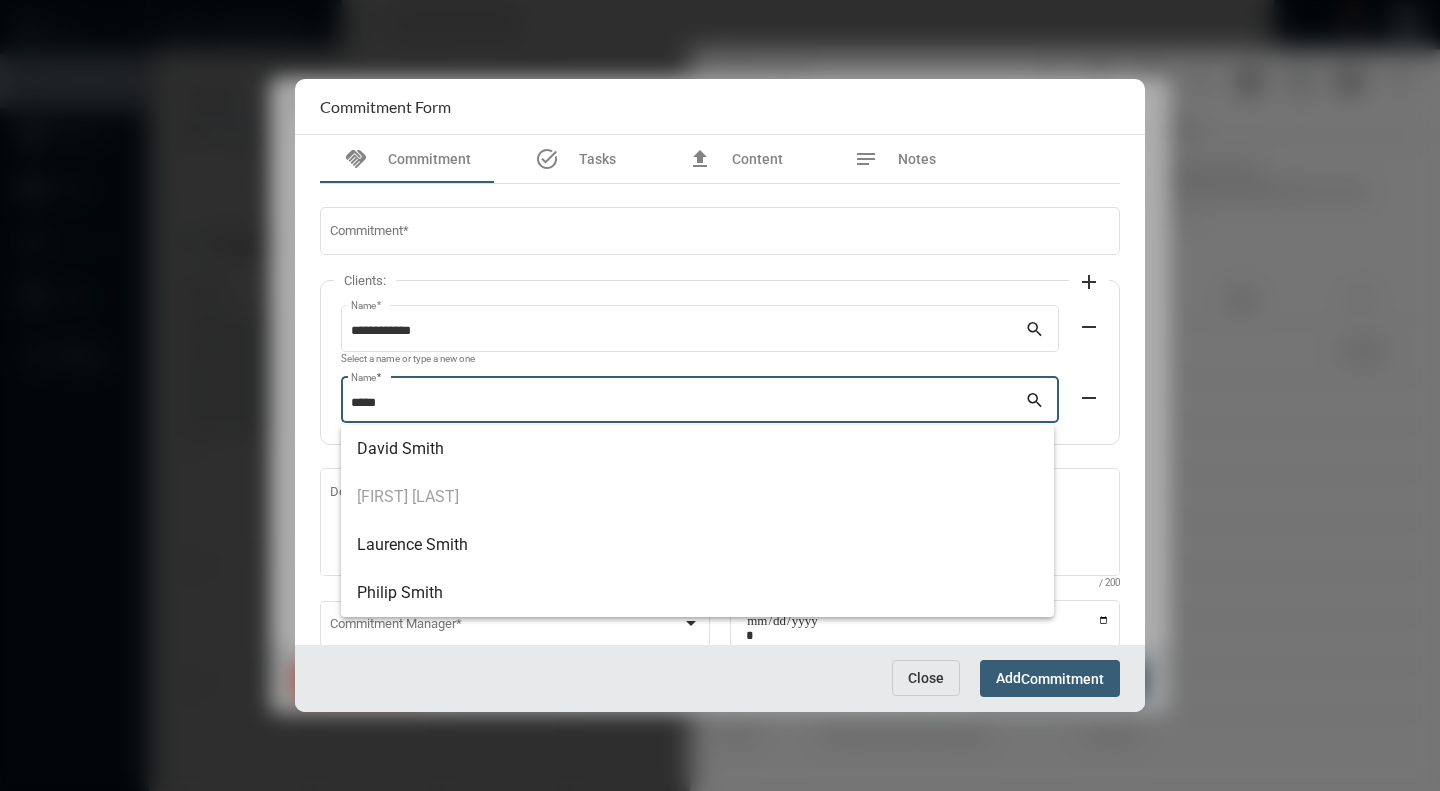 type on "**********" 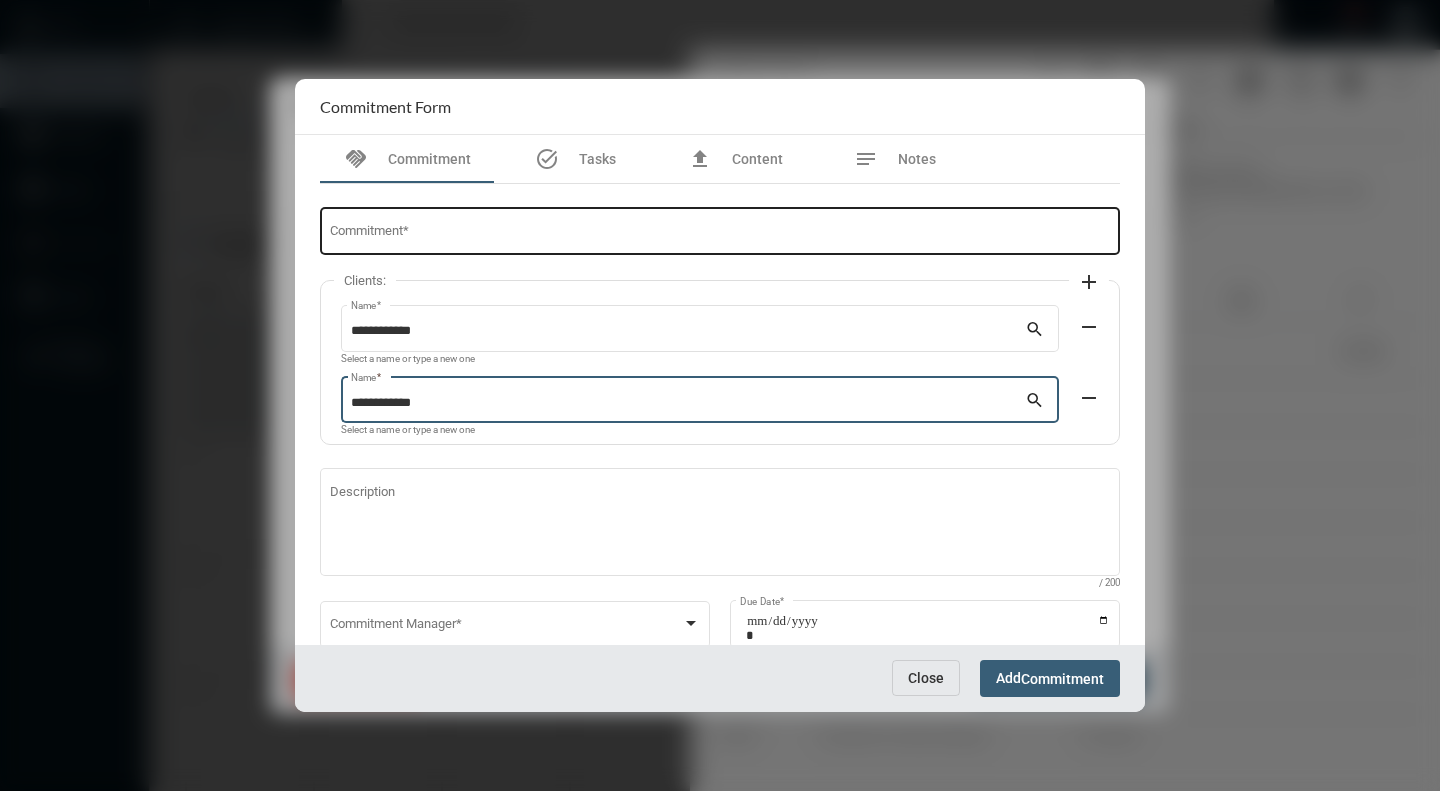 click on "Commitment  *" at bounding box center (720, 229) 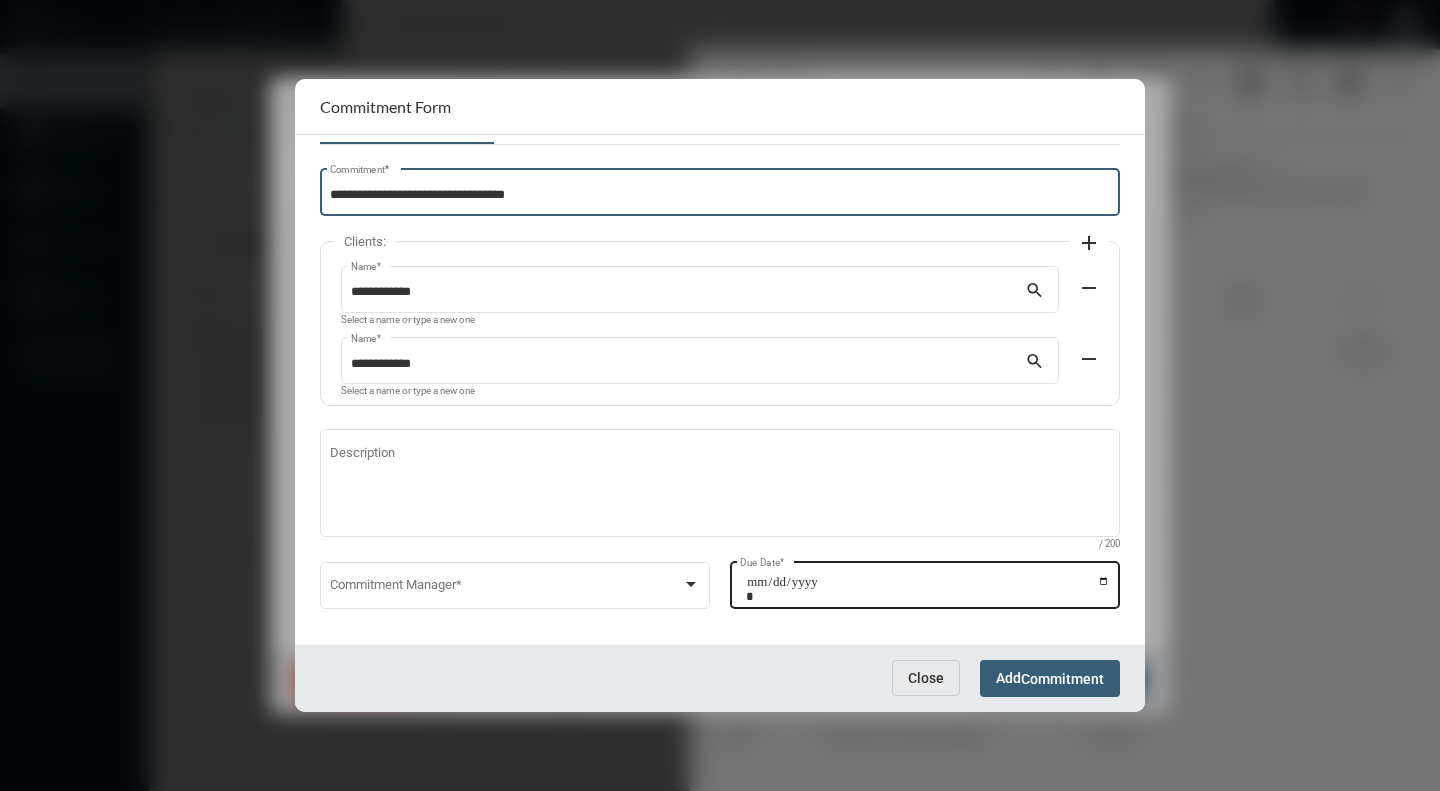scroll, scrollTop: 59, scrollLeft: 0, axis: vertical 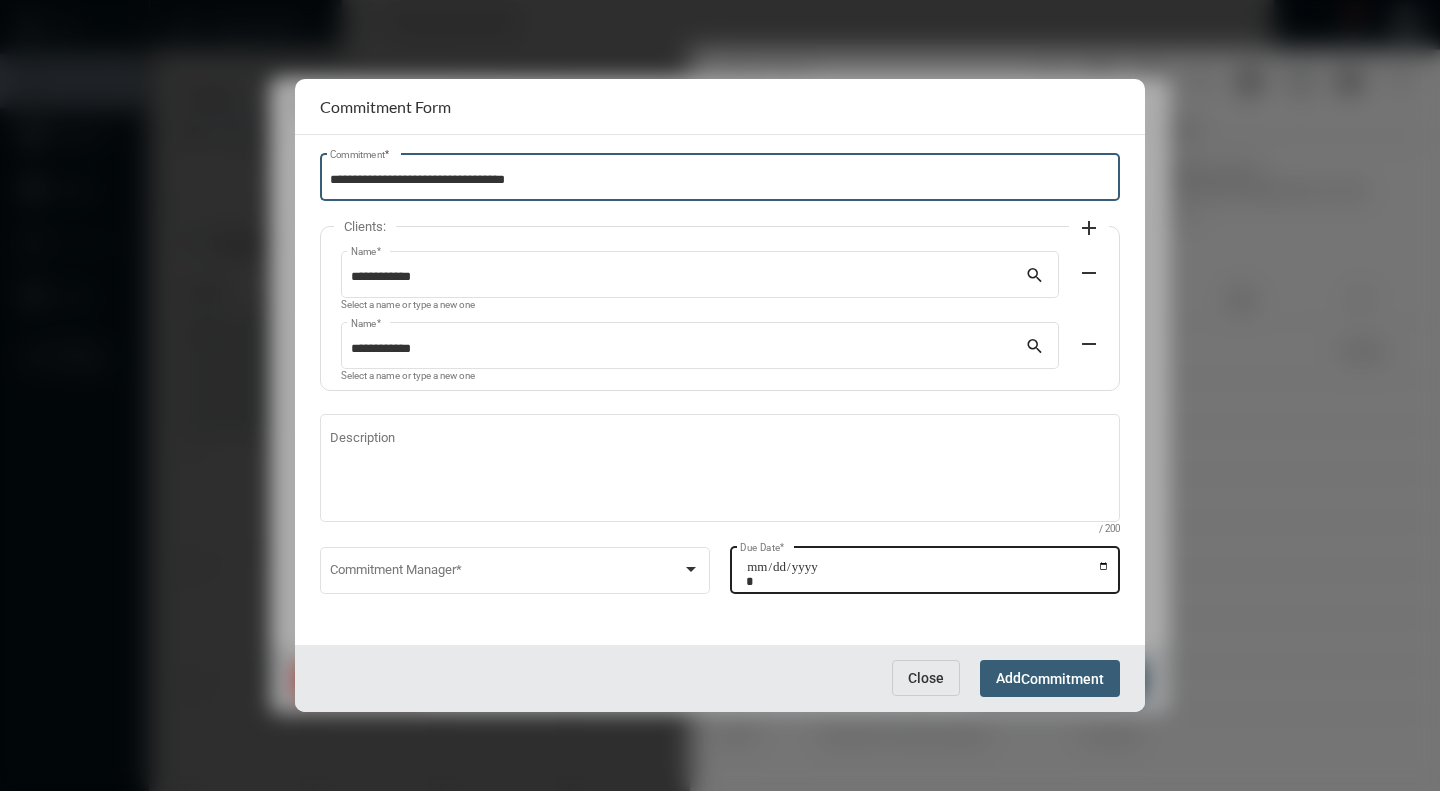 type on "**********" 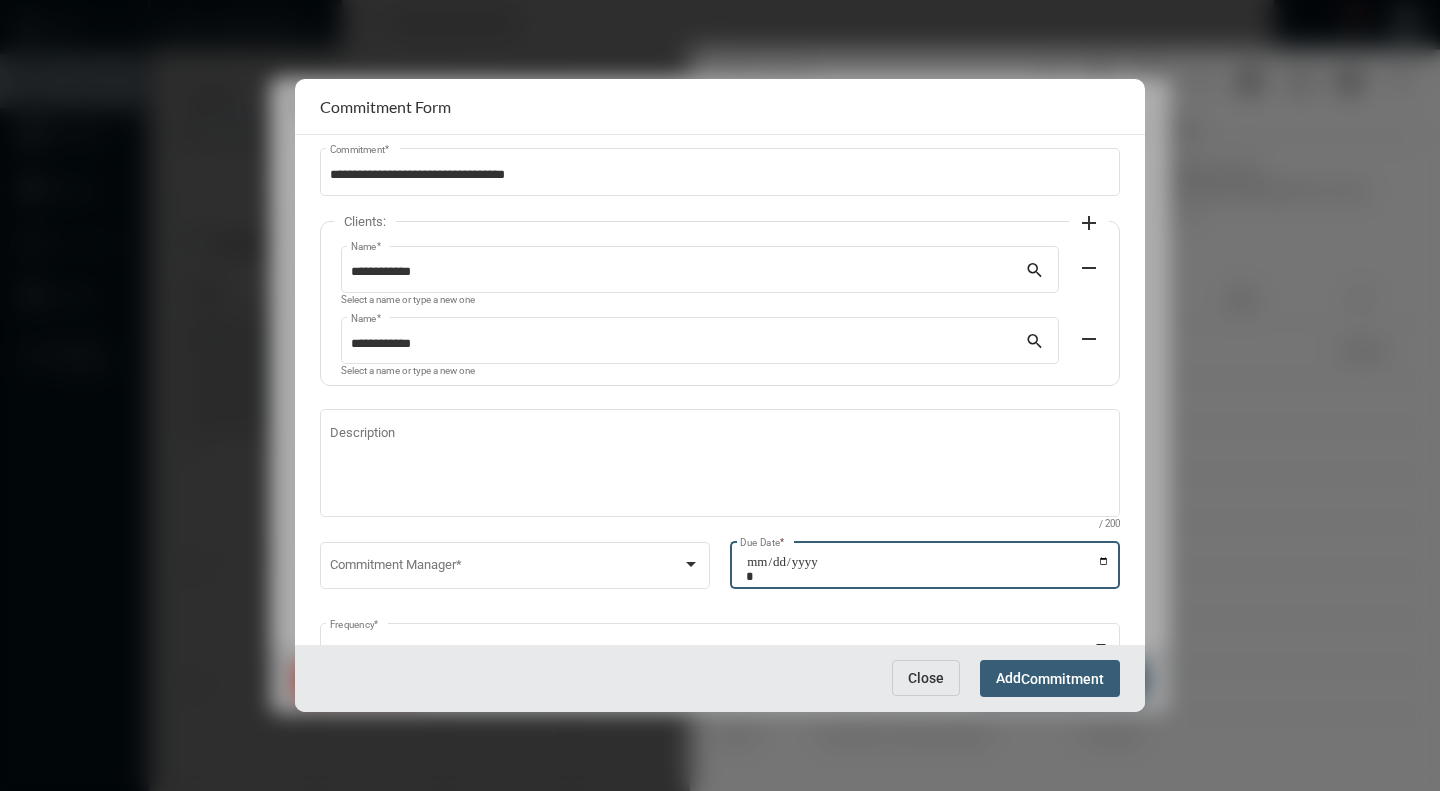 click on "**********" at bounding box center (928, 569) 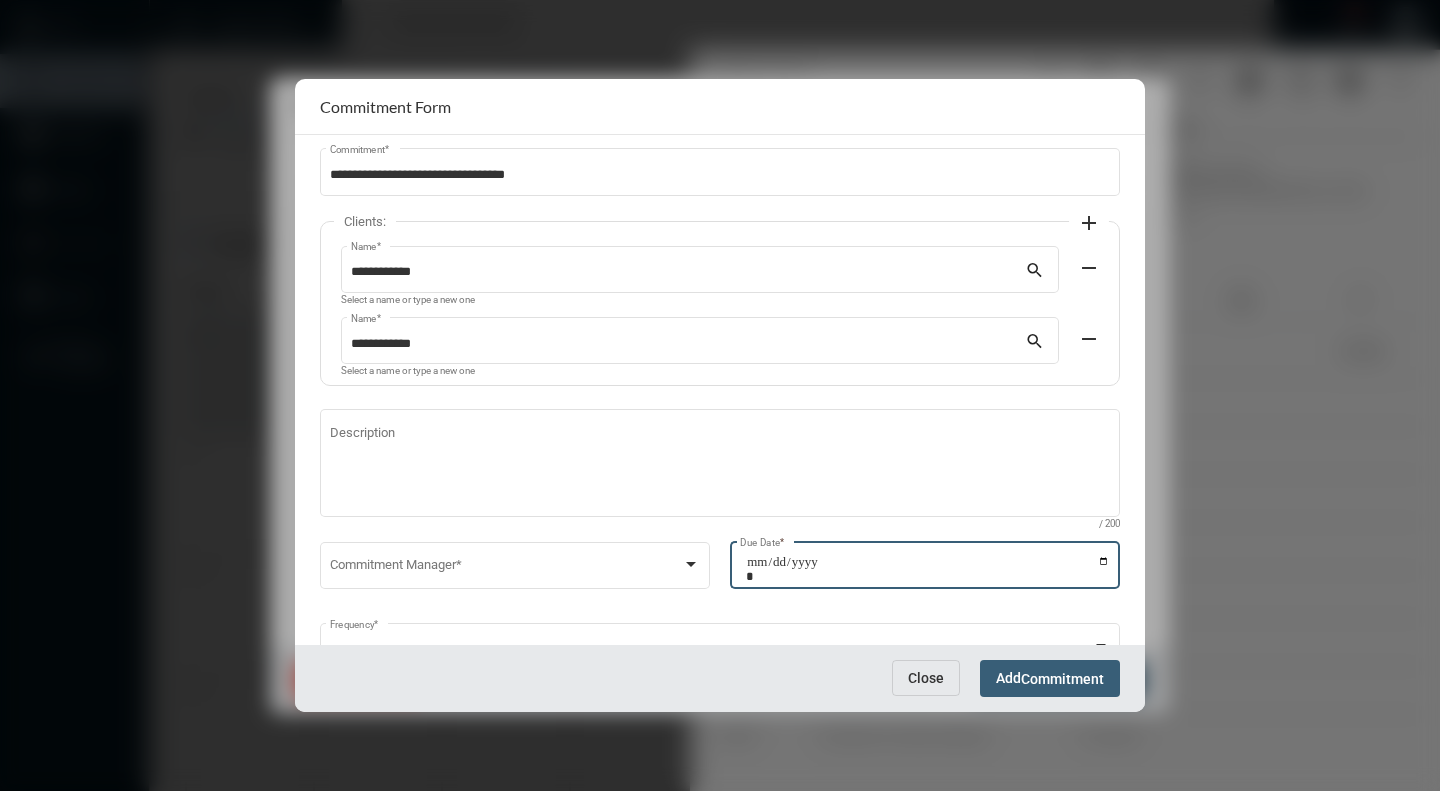 type on "**********" 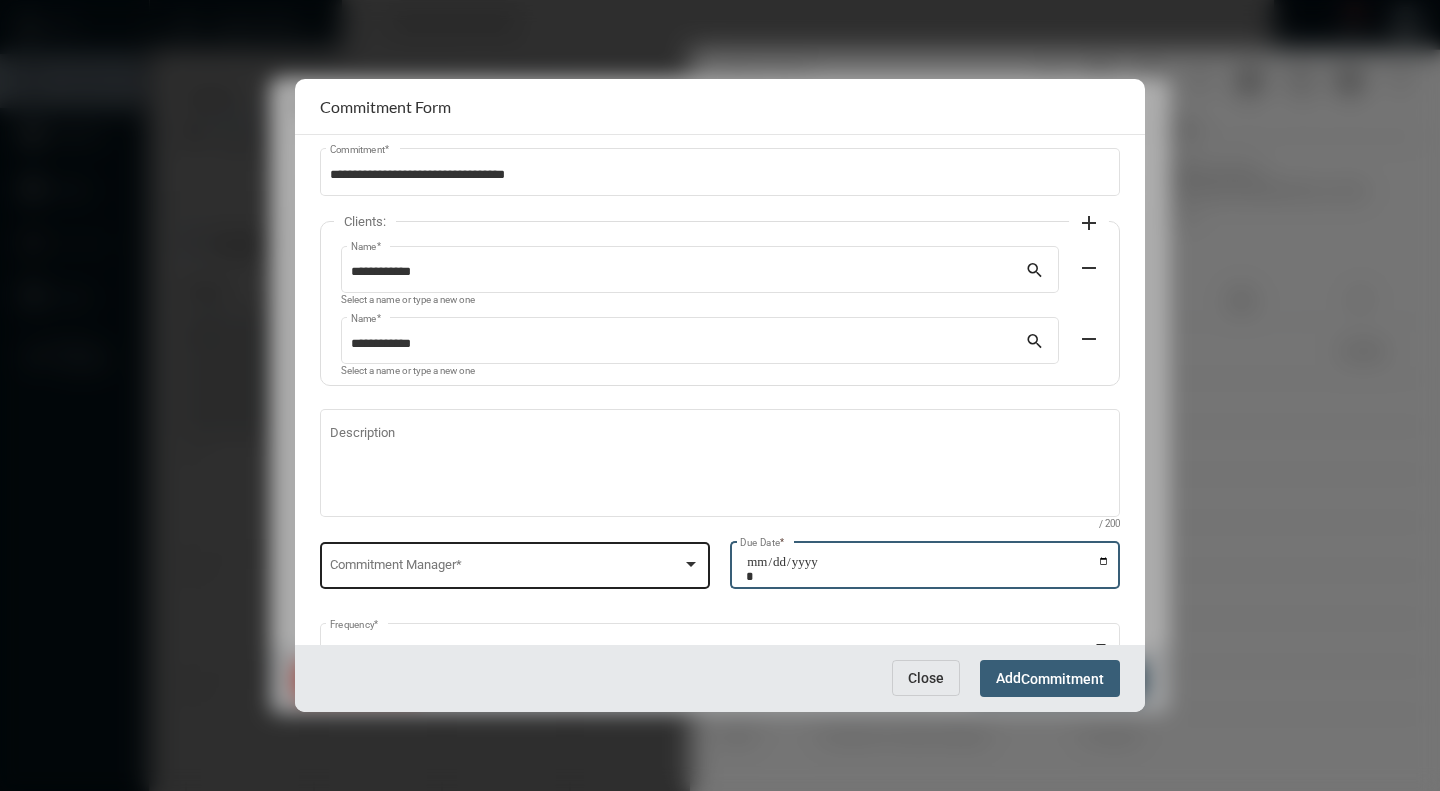 click on "Commitment Manager  *" at bounding box center (515, 563) 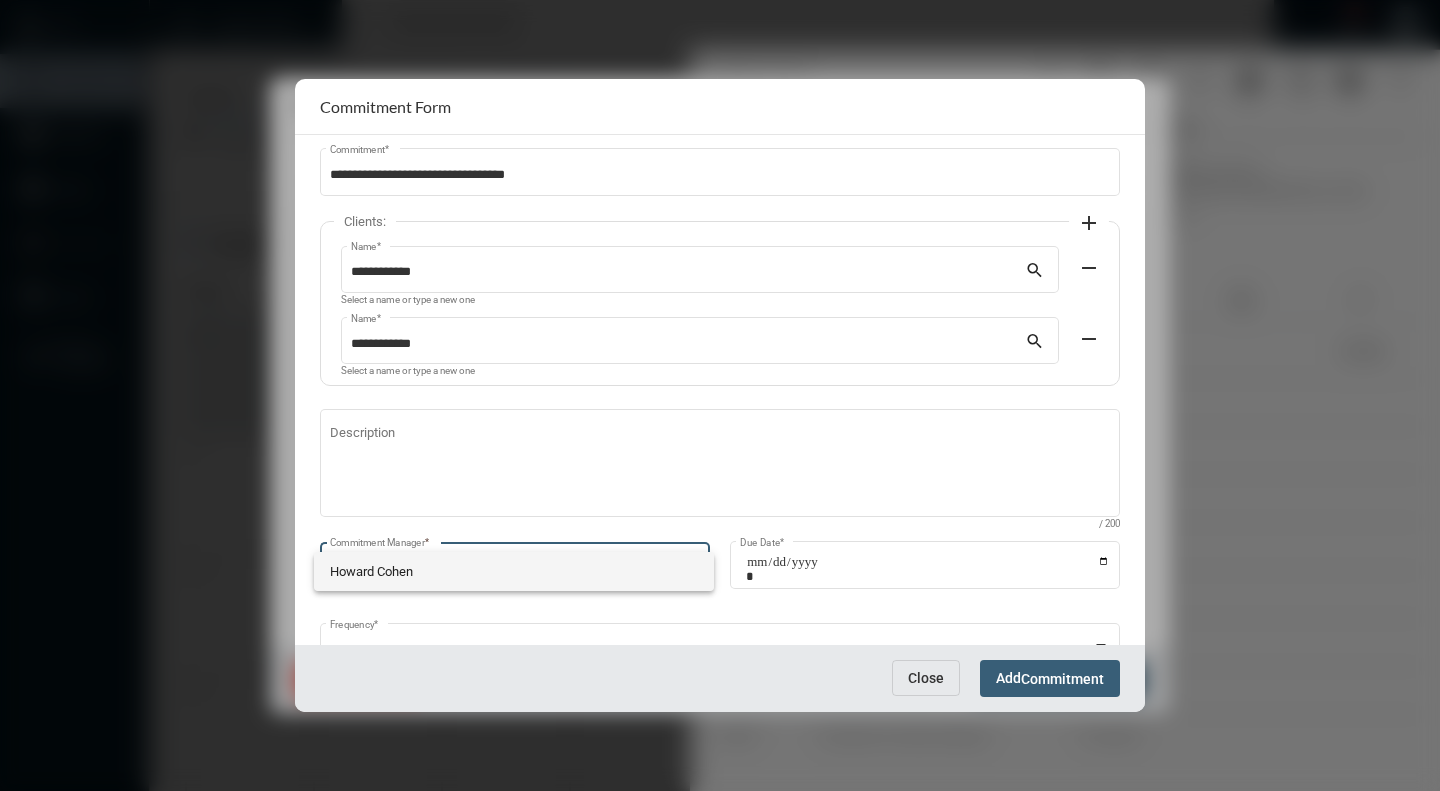 click on "Howard Cohen" at bounding box center (514, 571) 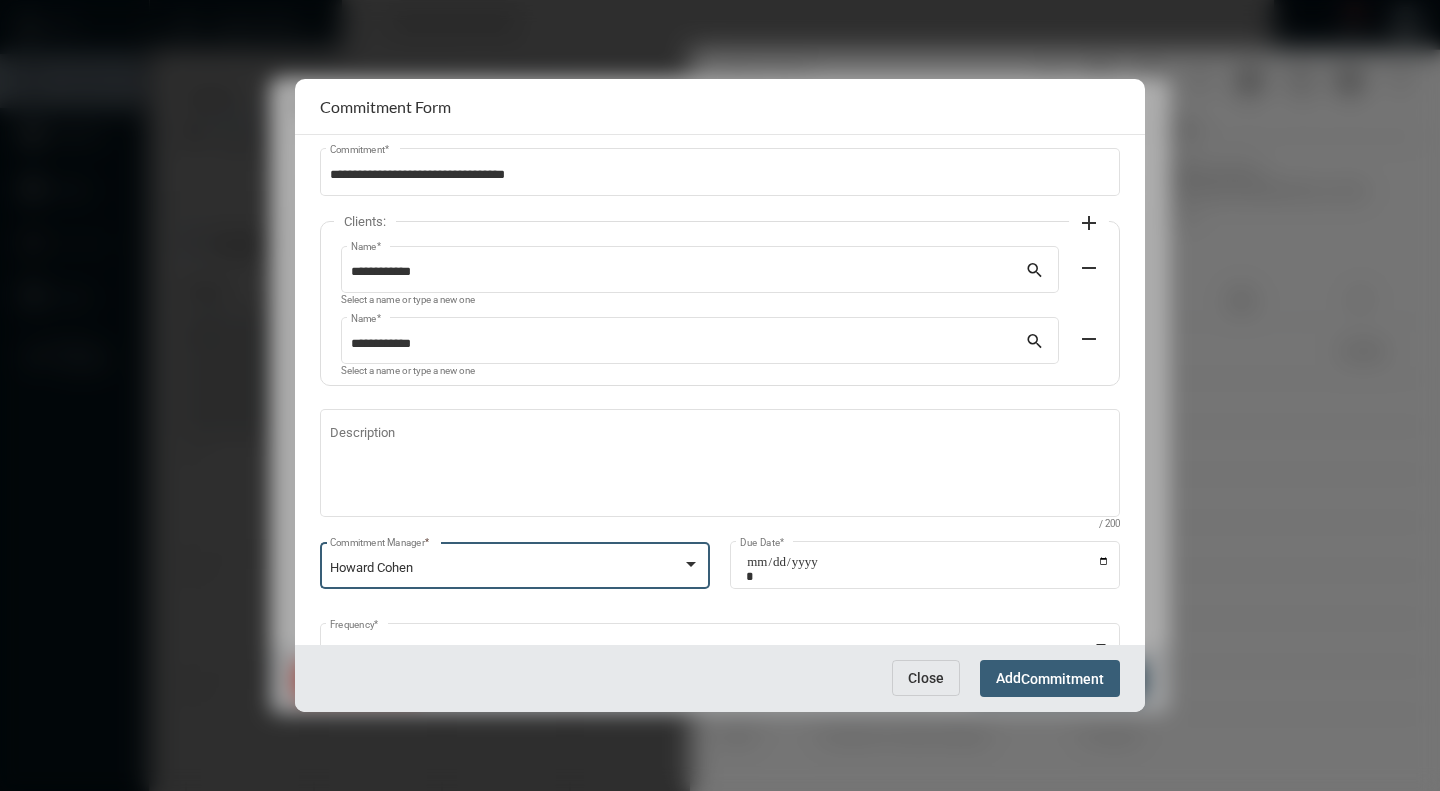click on "Commitment" at bounding box center [1062, 679] 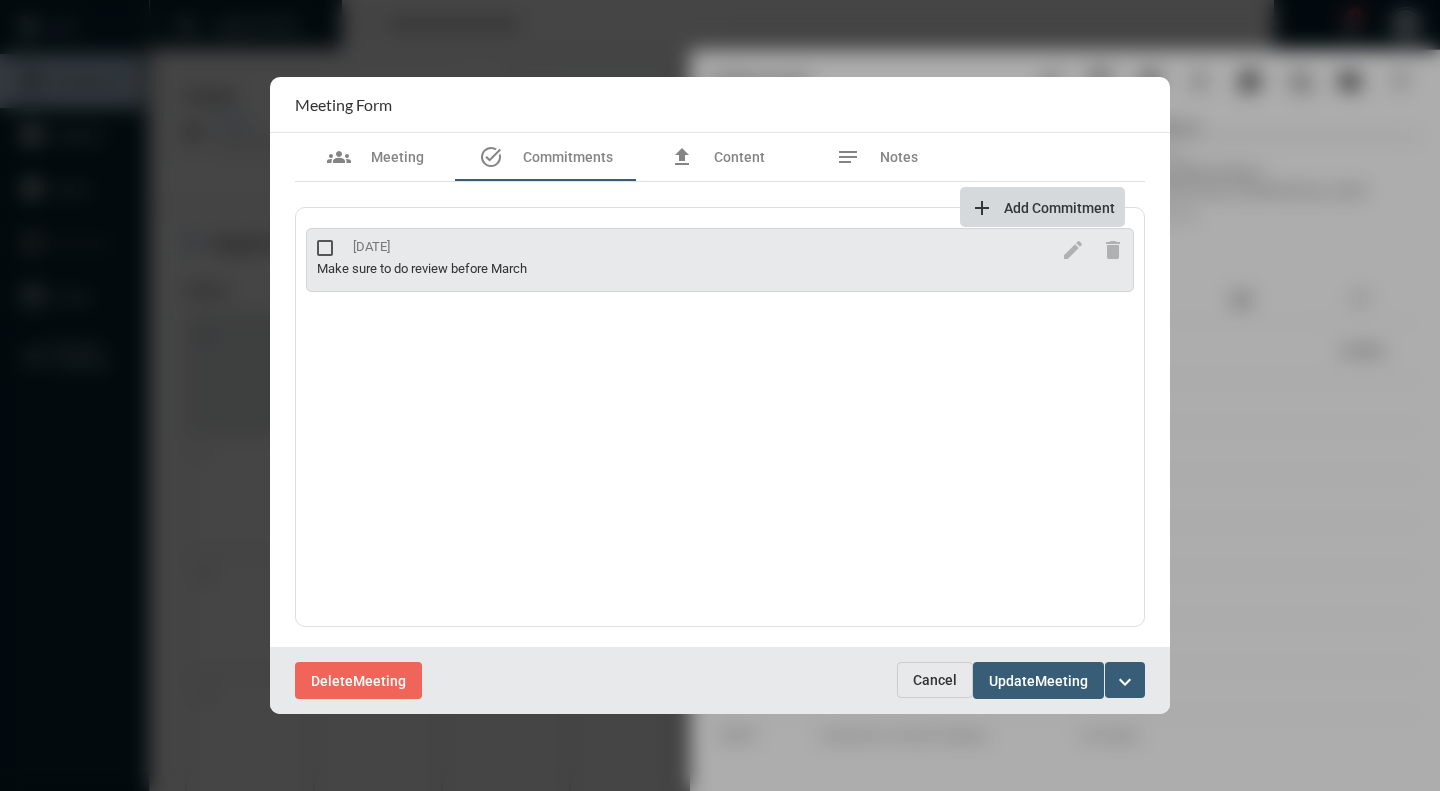 click on "Add Commitment" at bounding box center [1059, 208] 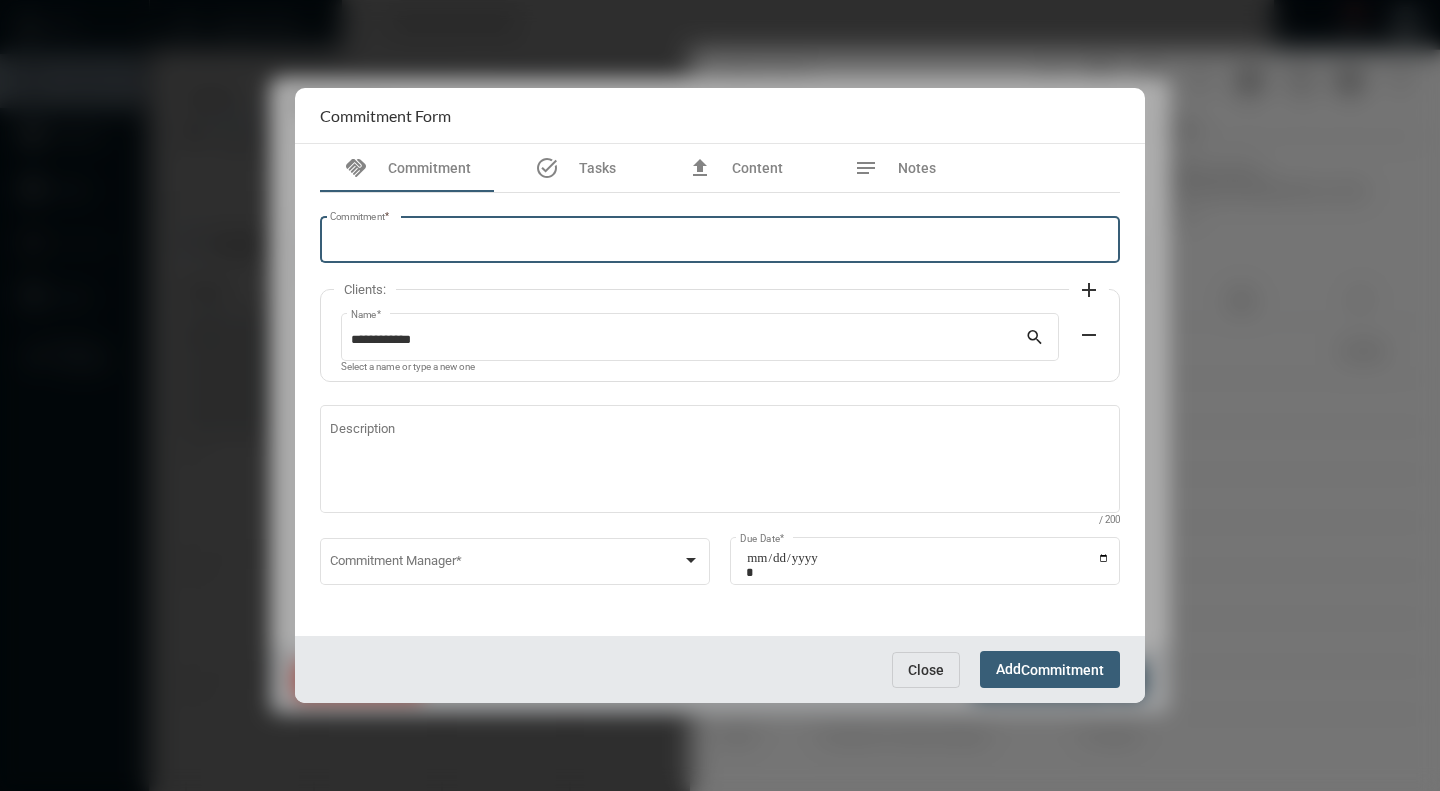 click on "Commitment  *" at bounding box center (720, 243) 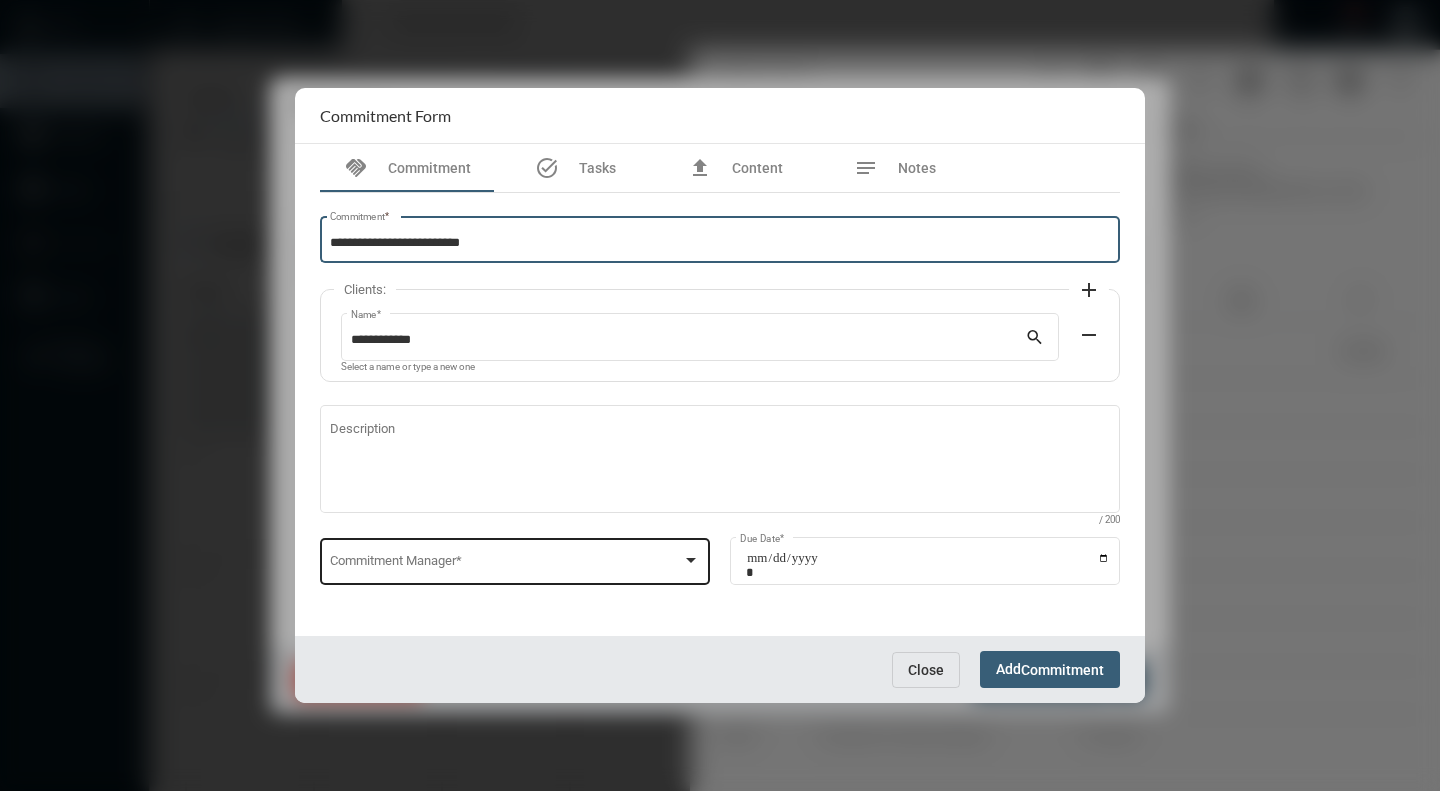 type on "**********" 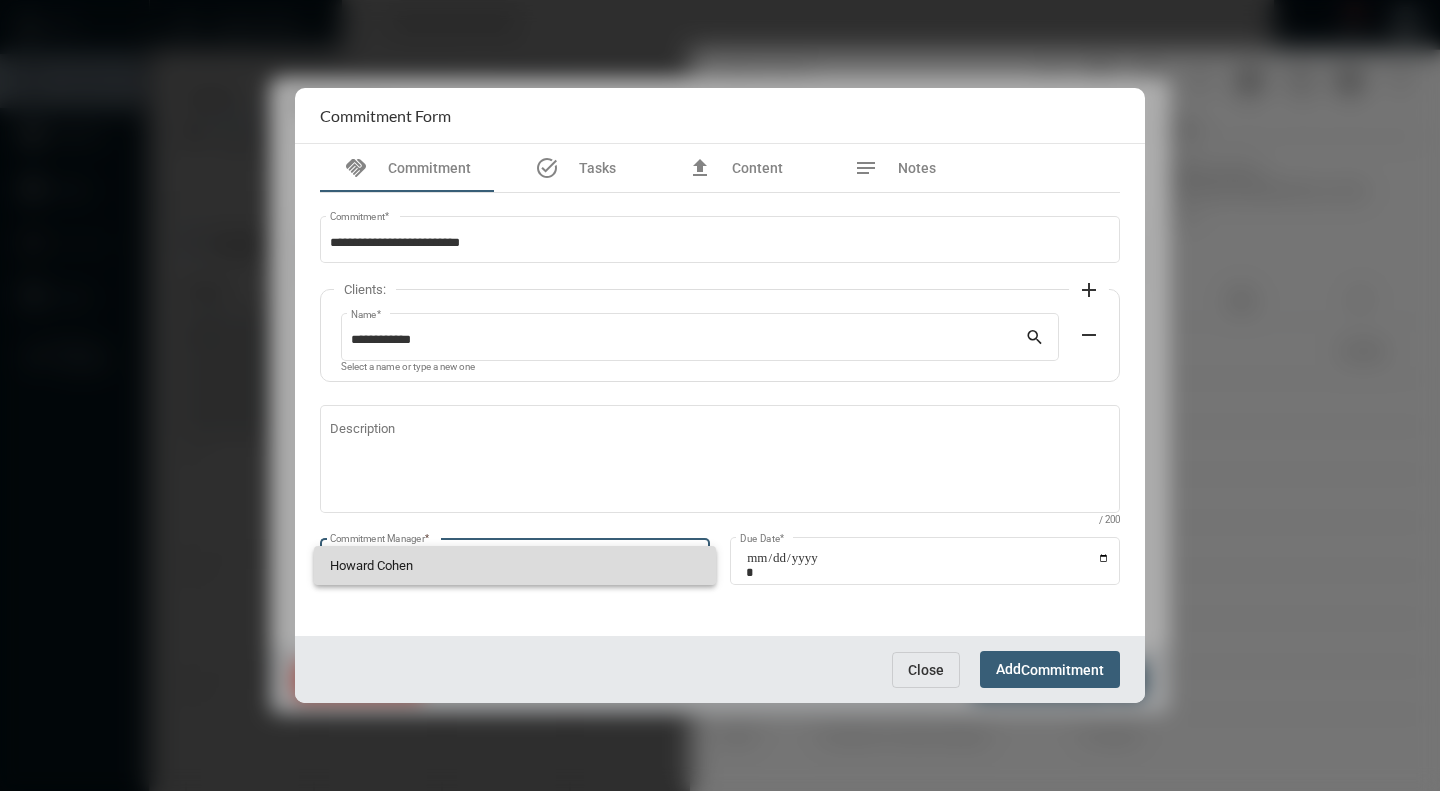 drag, startPoint x: 589, startPoint y: 550, endPoint x: 676, endPoint y: 552, distance: 87.02299 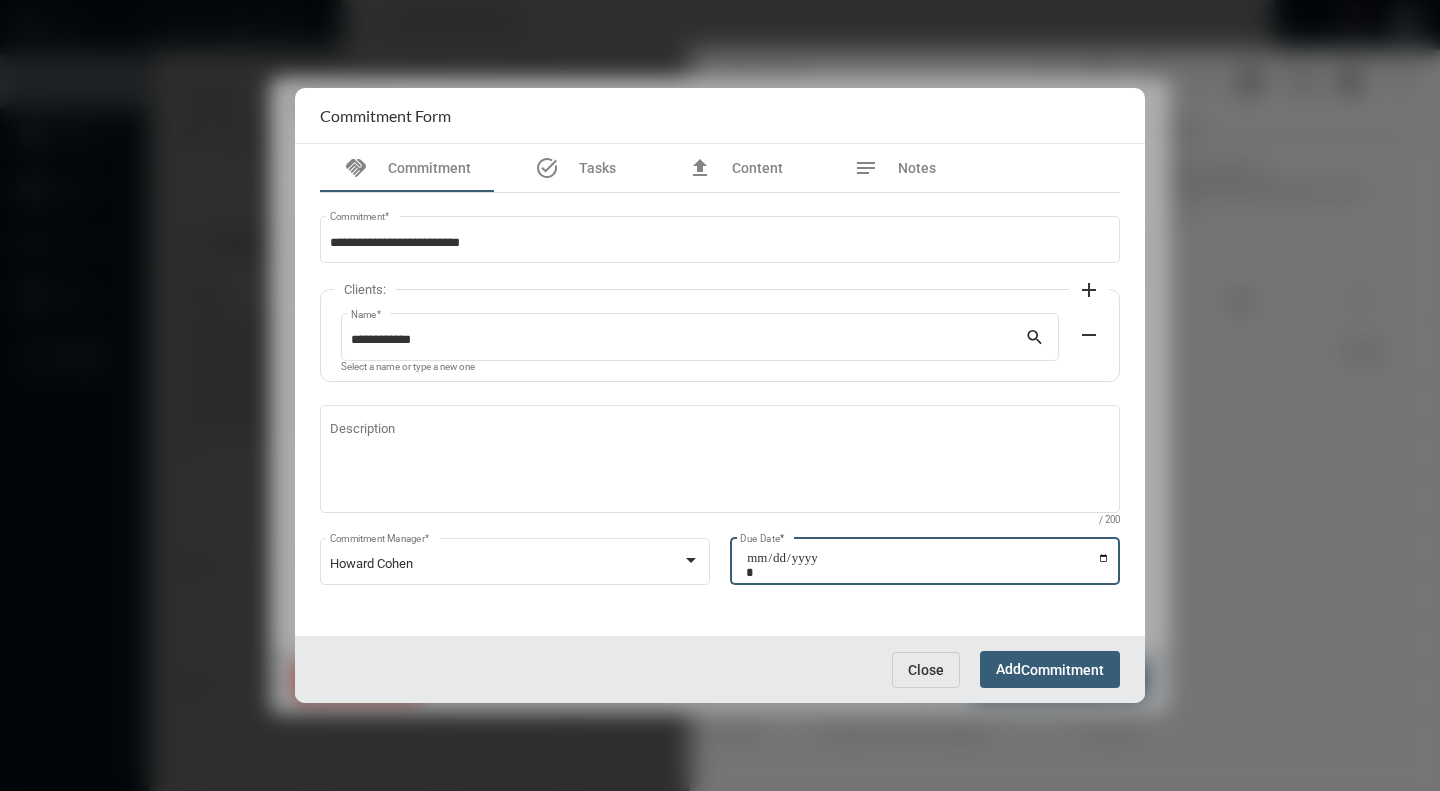 click on "Due Date  *" at bounding box center (928, 565) 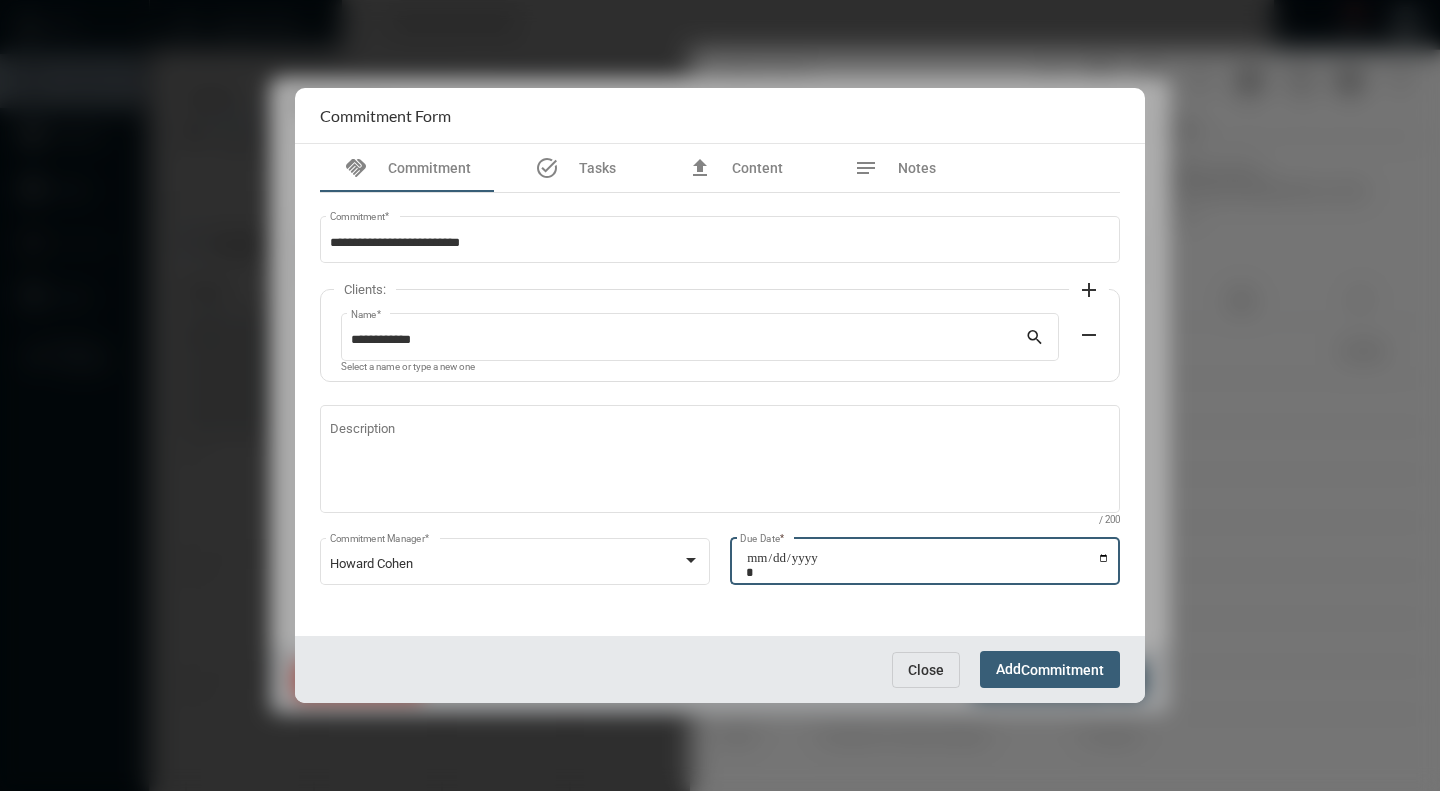 type on "**********" 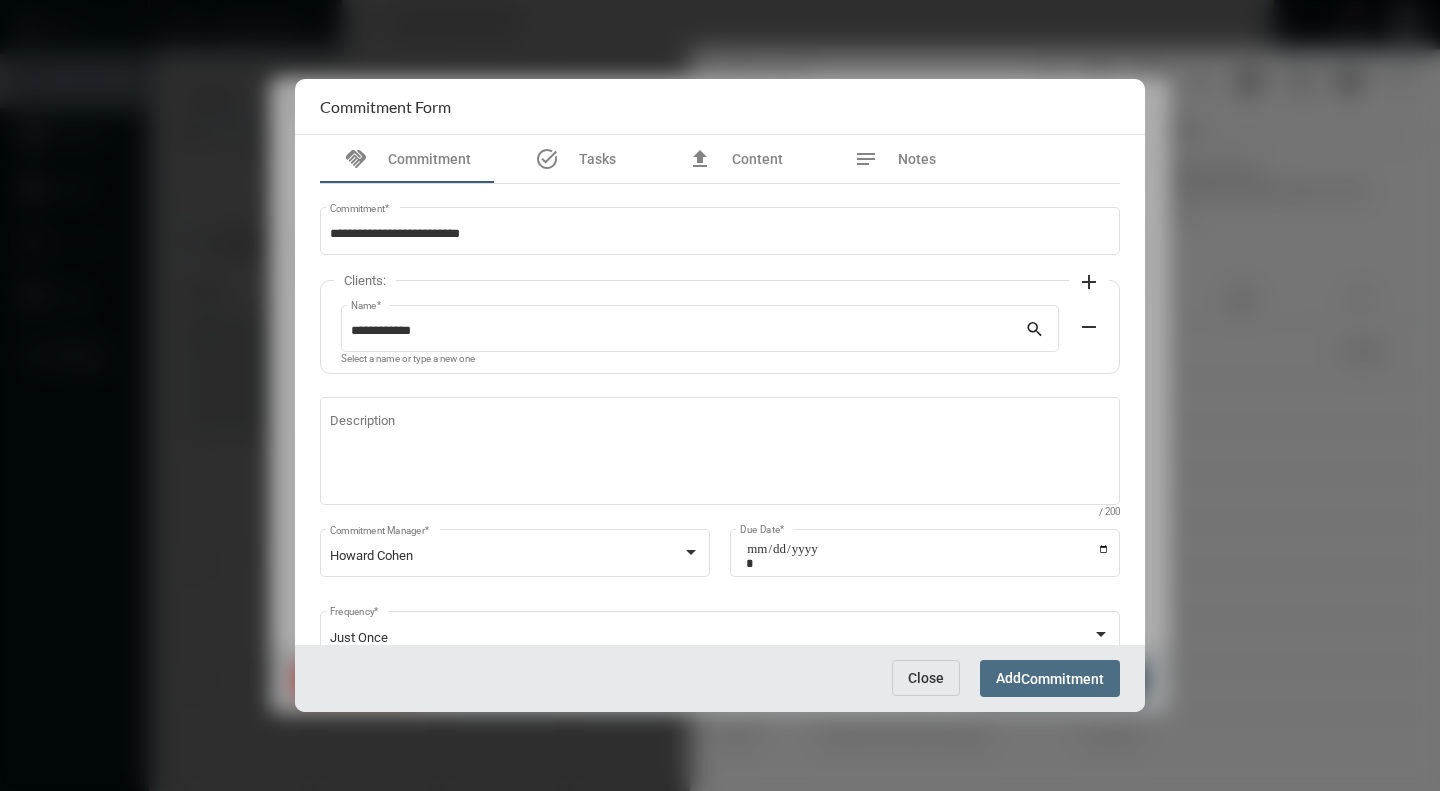 click on "Commitment" at bounding box center [1062, 679] 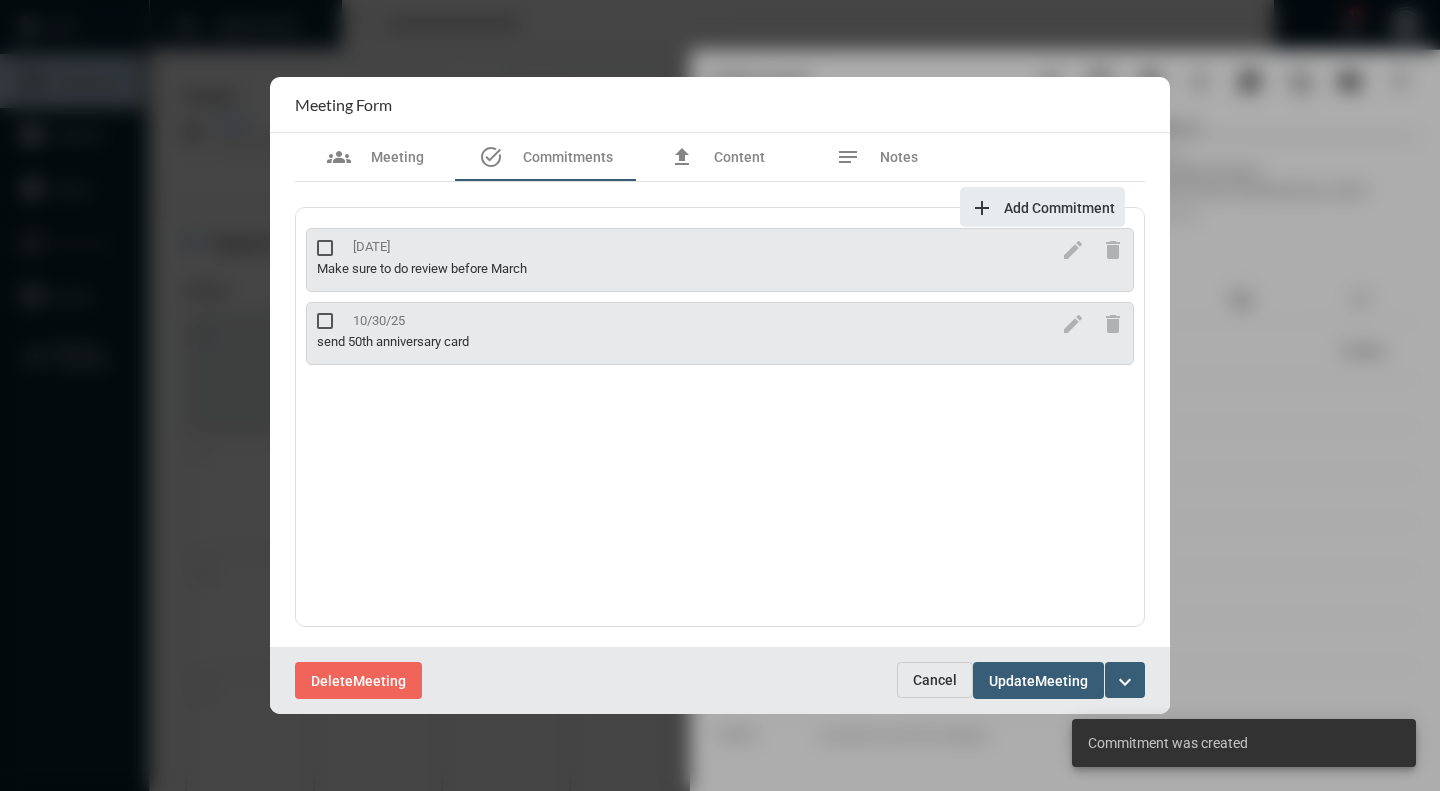 click on "Meeting" at bounding box center [1061, 681] 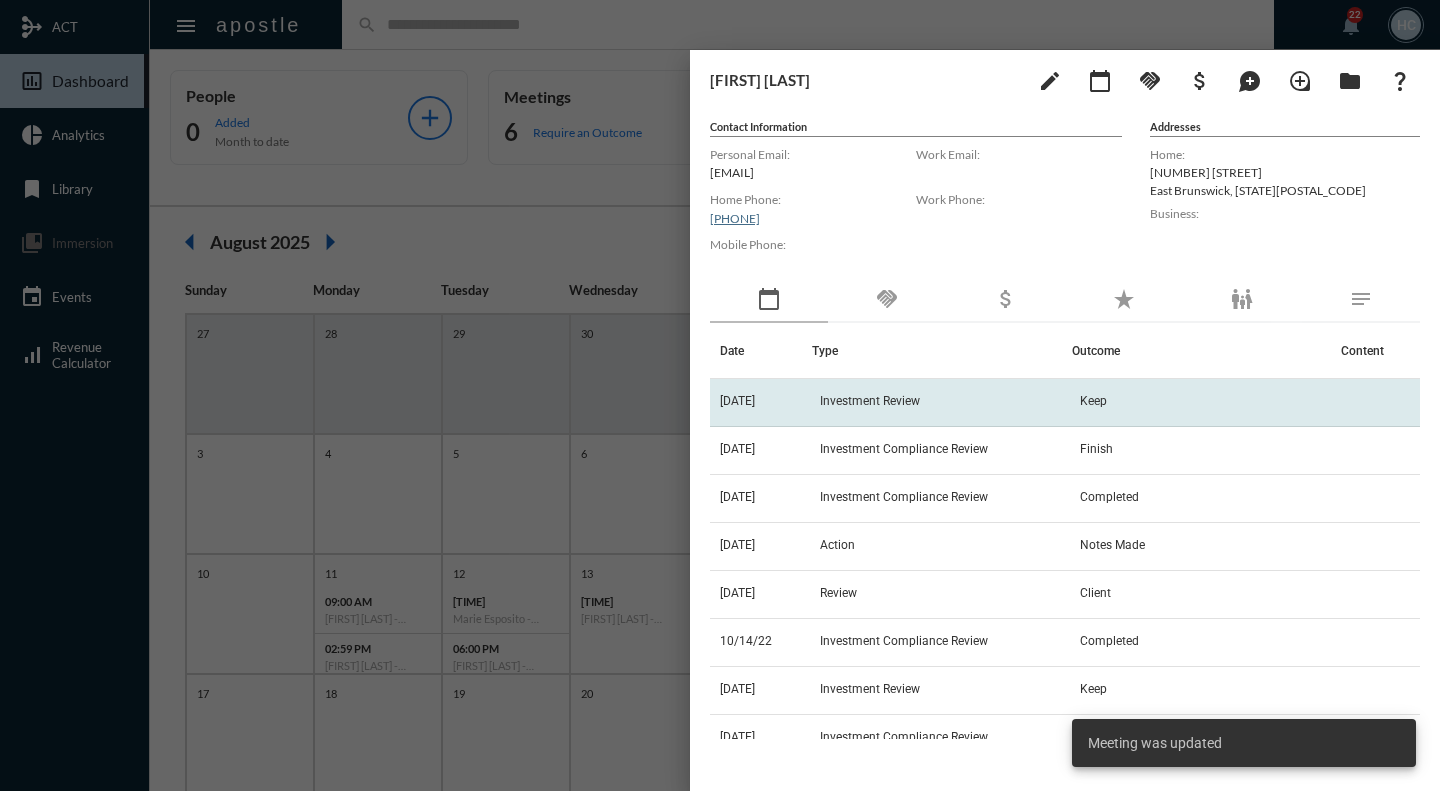 click on "Investment Review" 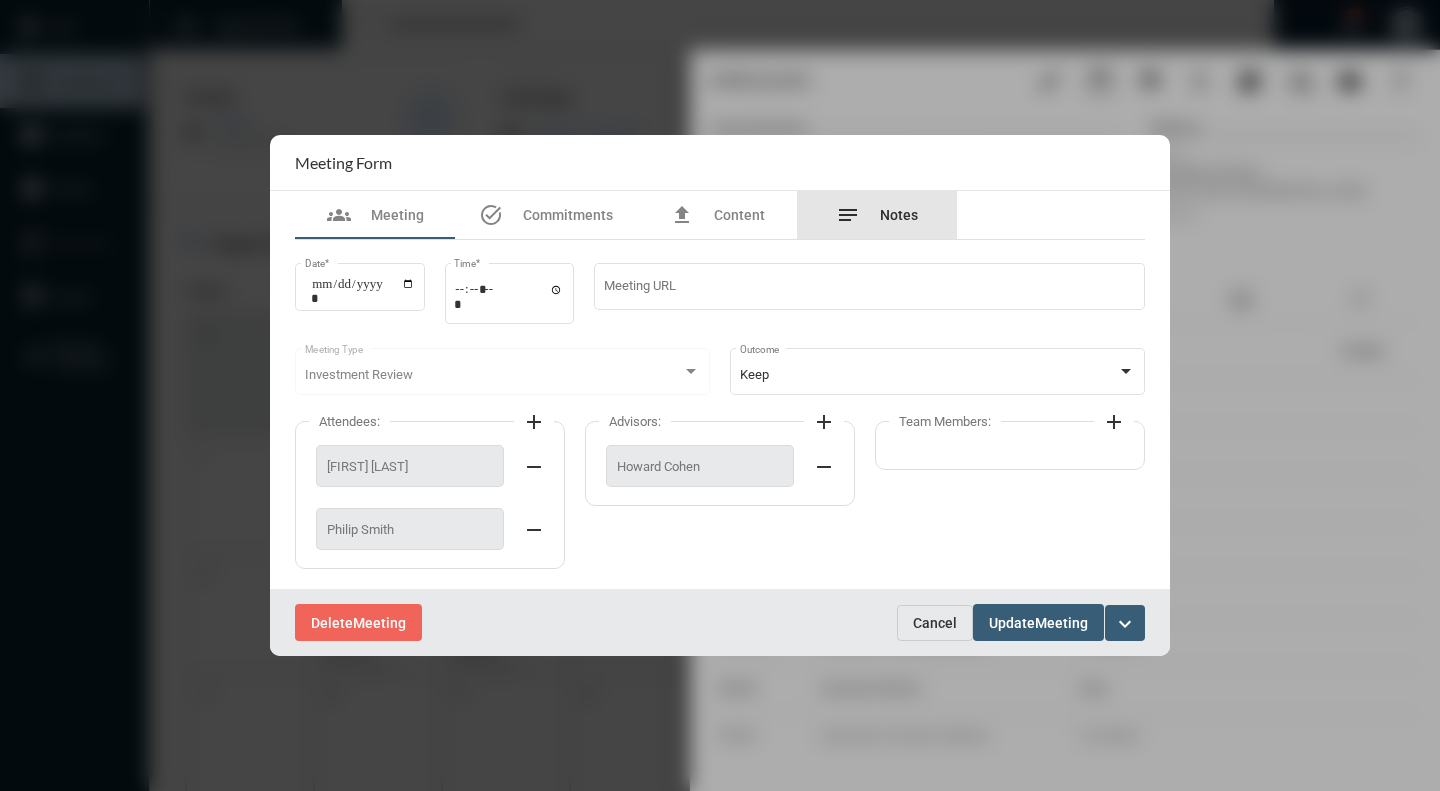 click on "Notes" at bounding box center (899, 215) 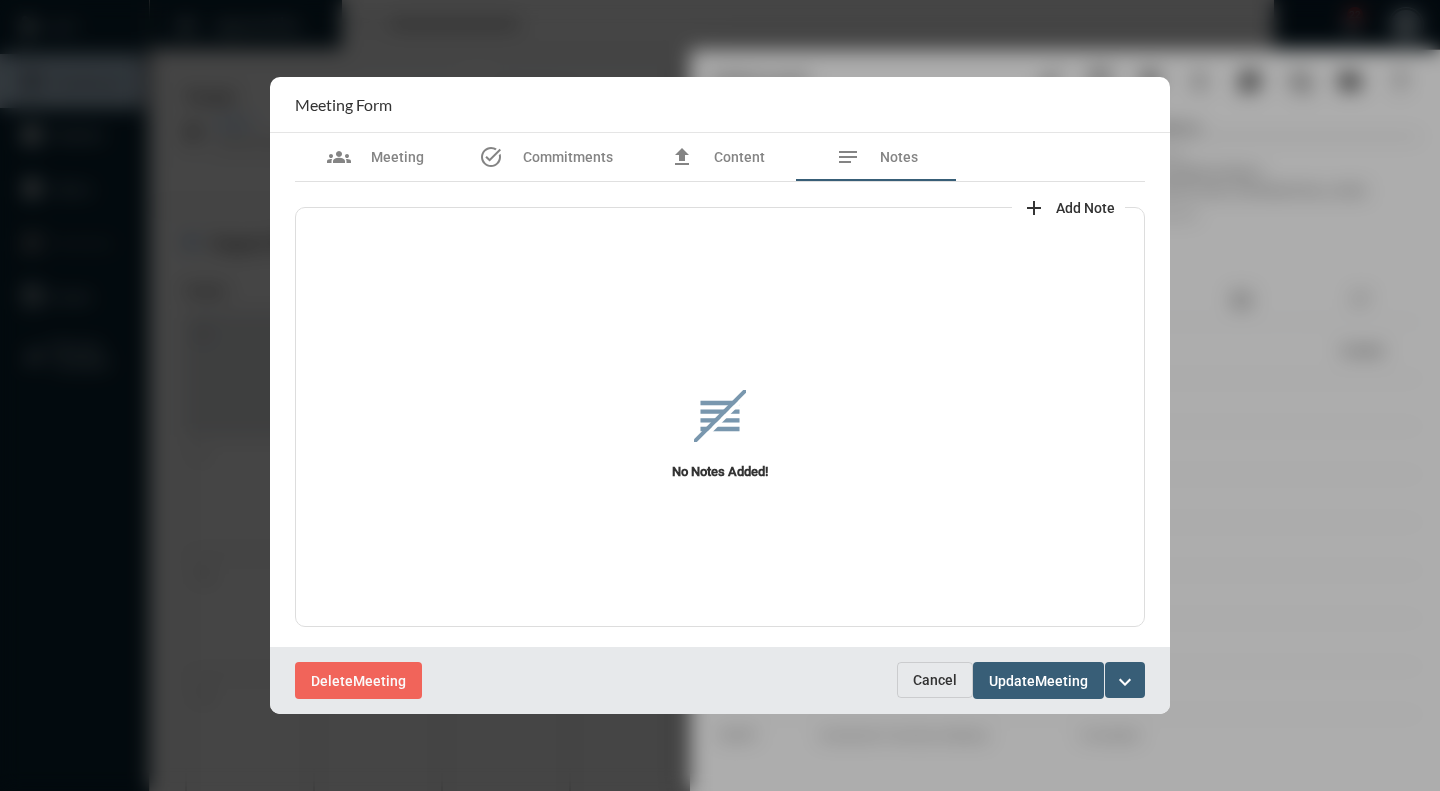 click on "Add Note" at bounding box center (1085, 208) 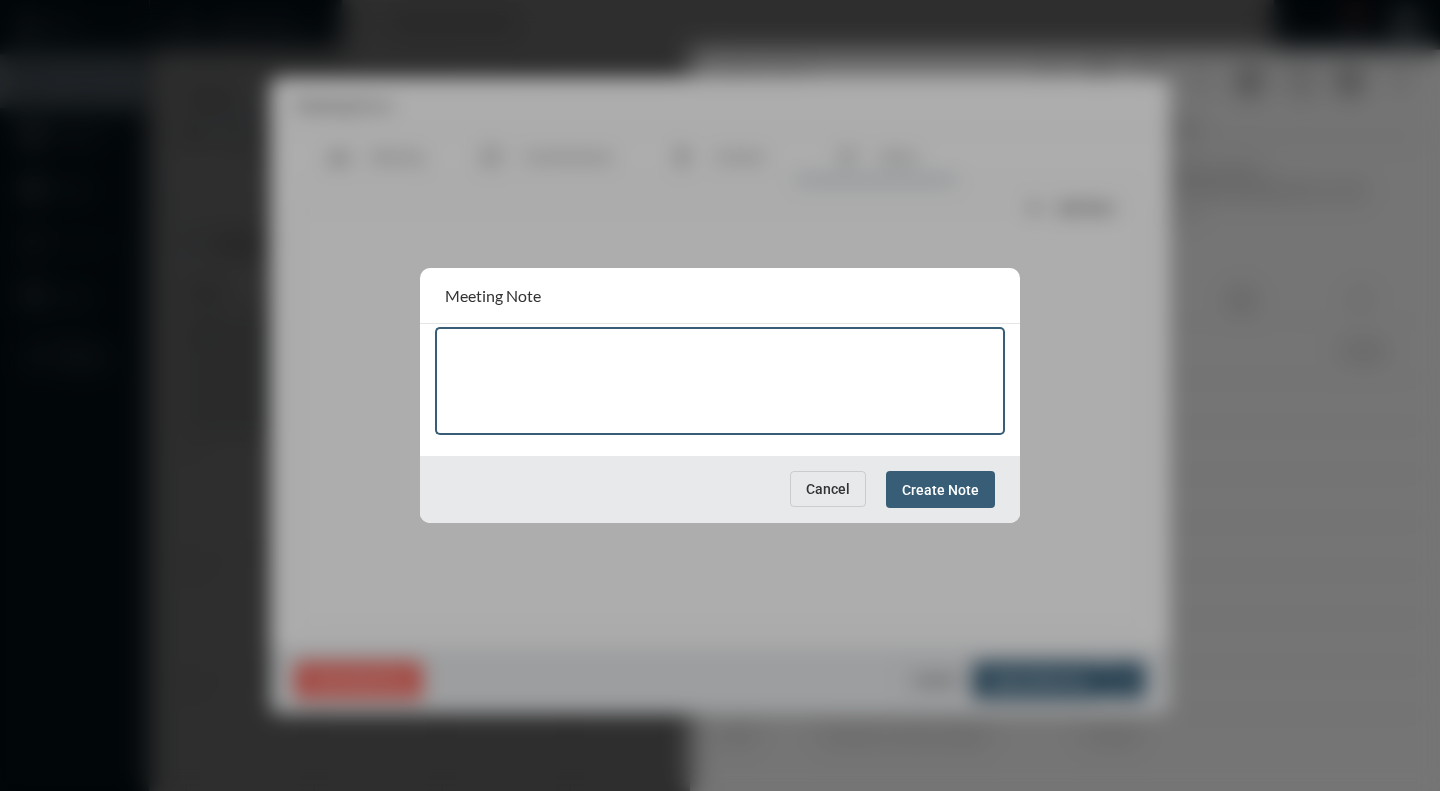 click at bounding box center (720, 384) 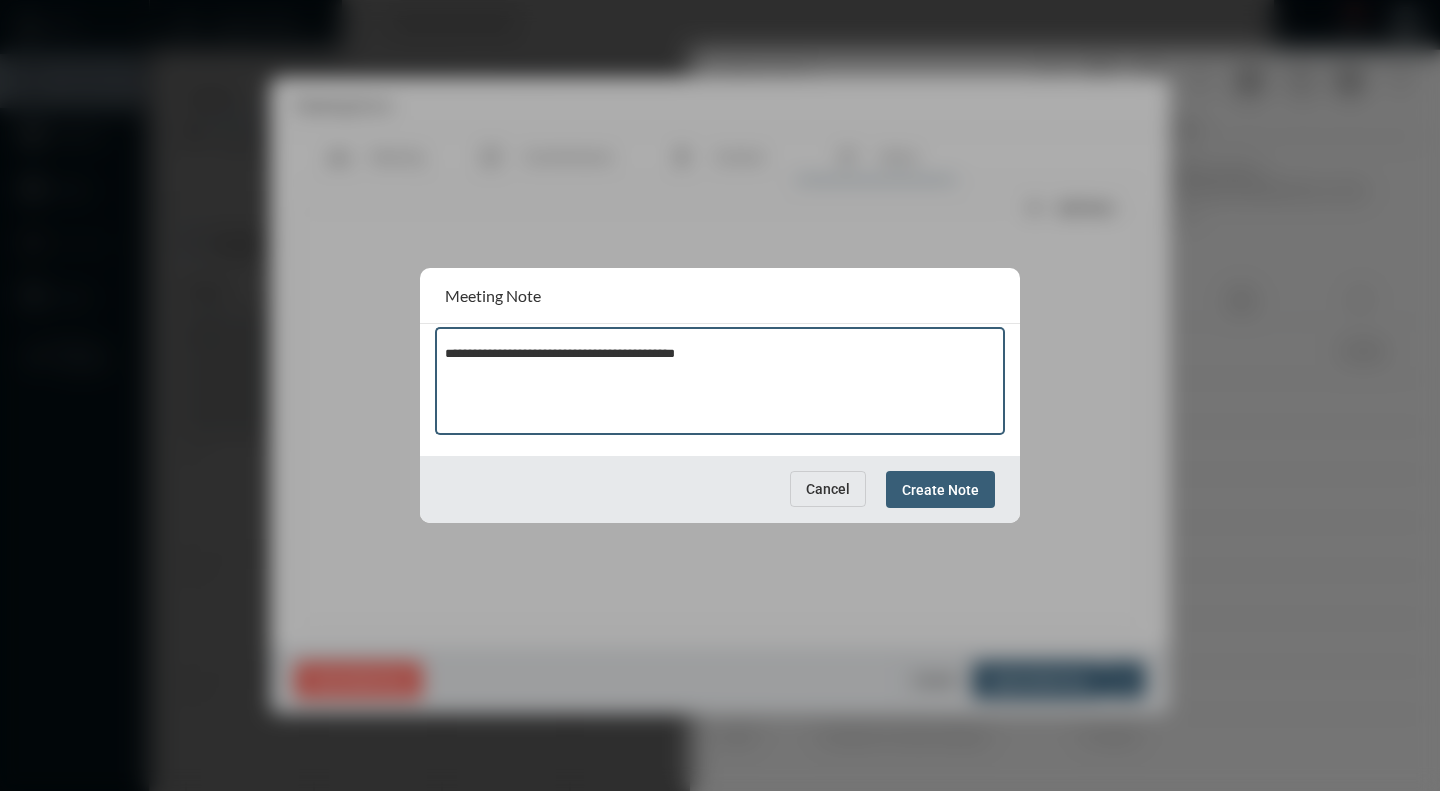 type on "**********" 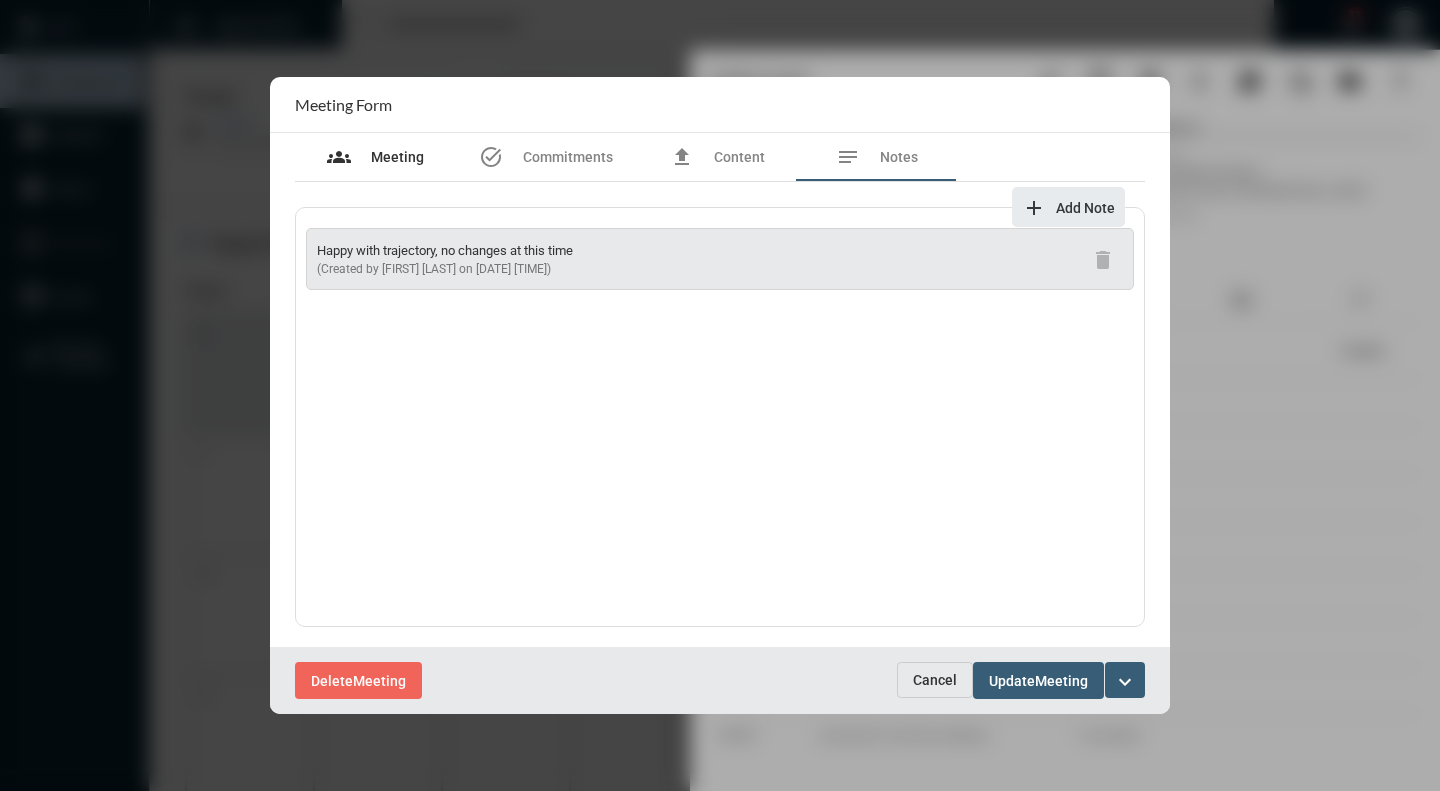 drag, startPoint x: 387, startPoint y: 151, endPoint x: 401, endPoint y: 151, distance: 14 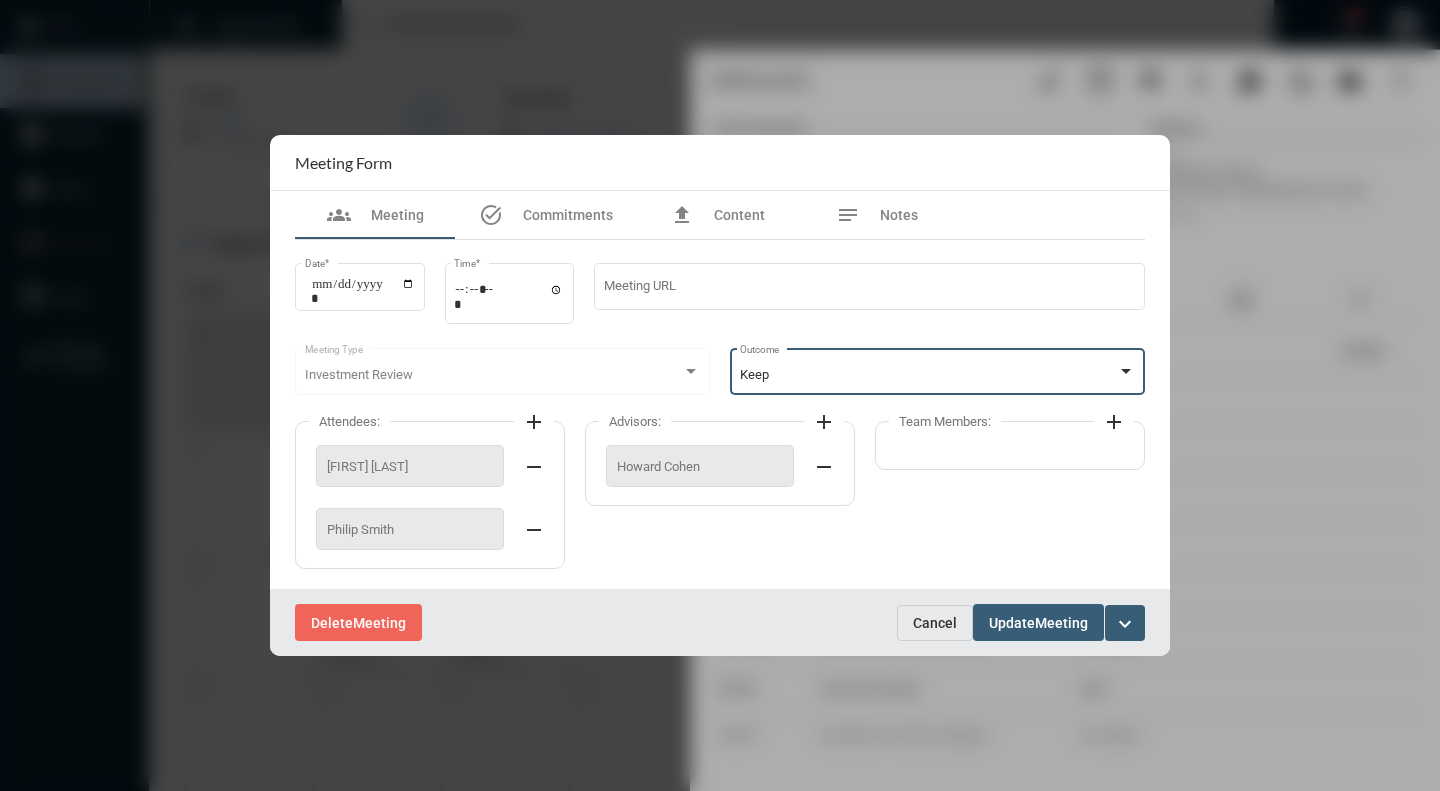 click on "Keep" at bounding box center (929, 375) 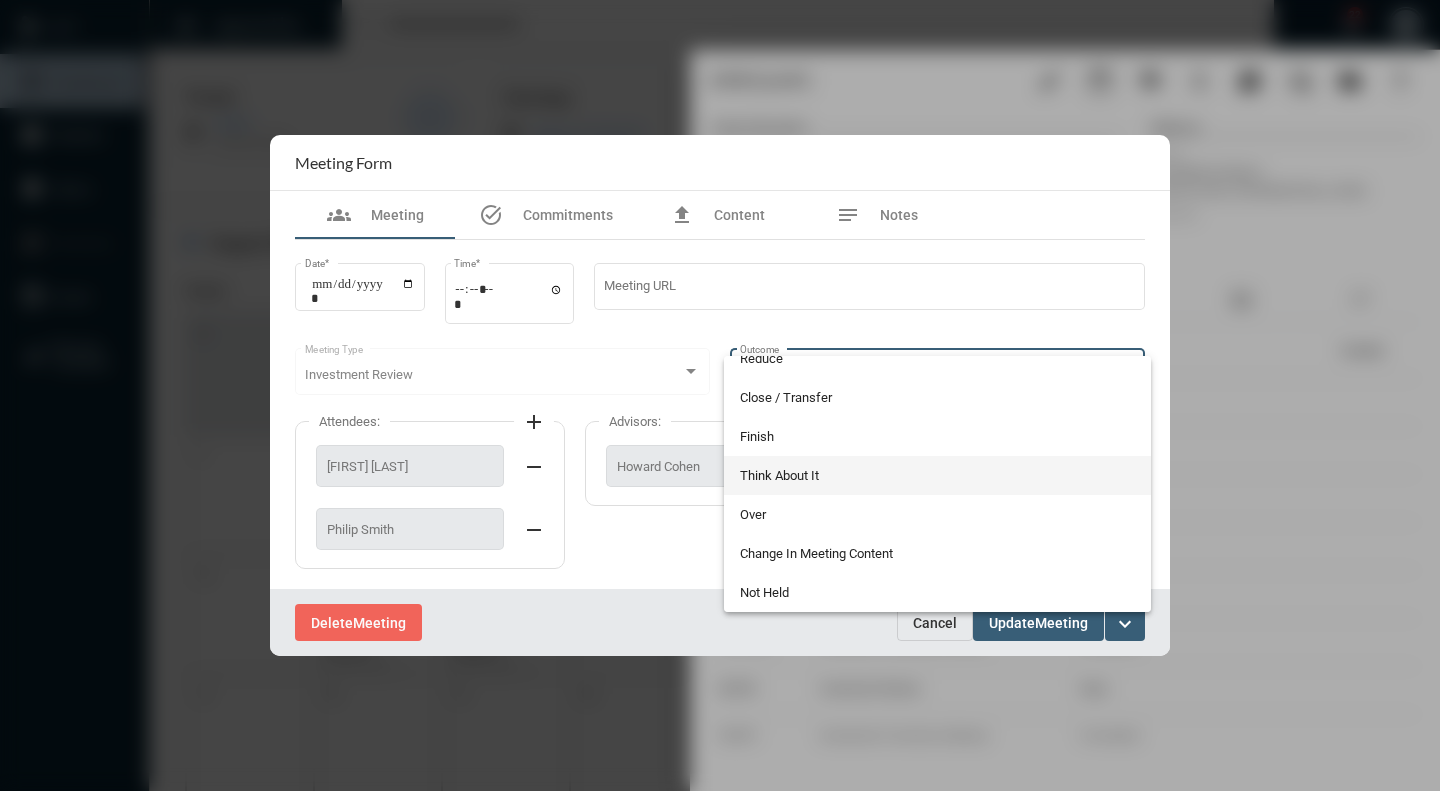 scroll, scrollTop: 0, scrollLeft: 0, axis: both 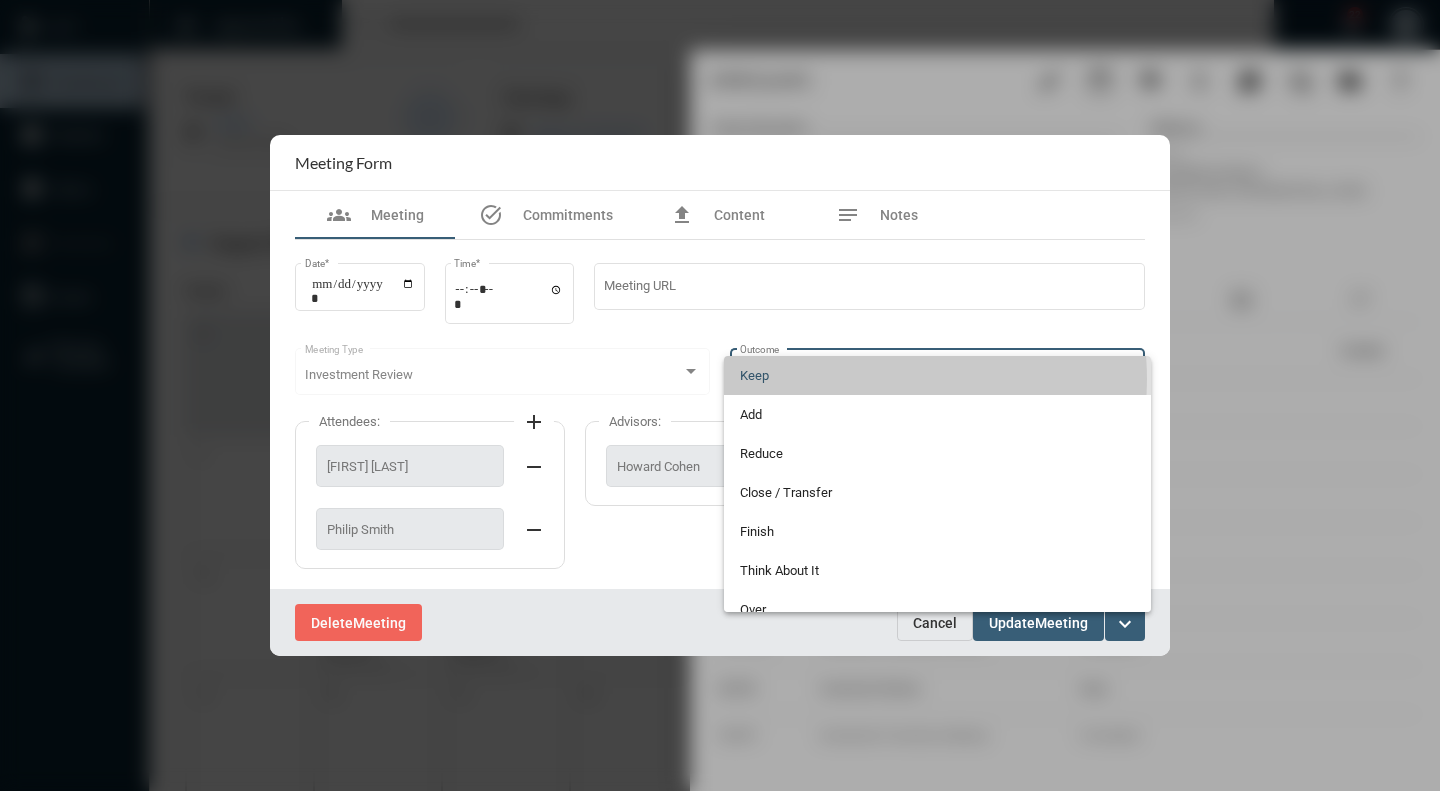 click on "Keep" at bounding box center (938, 375) 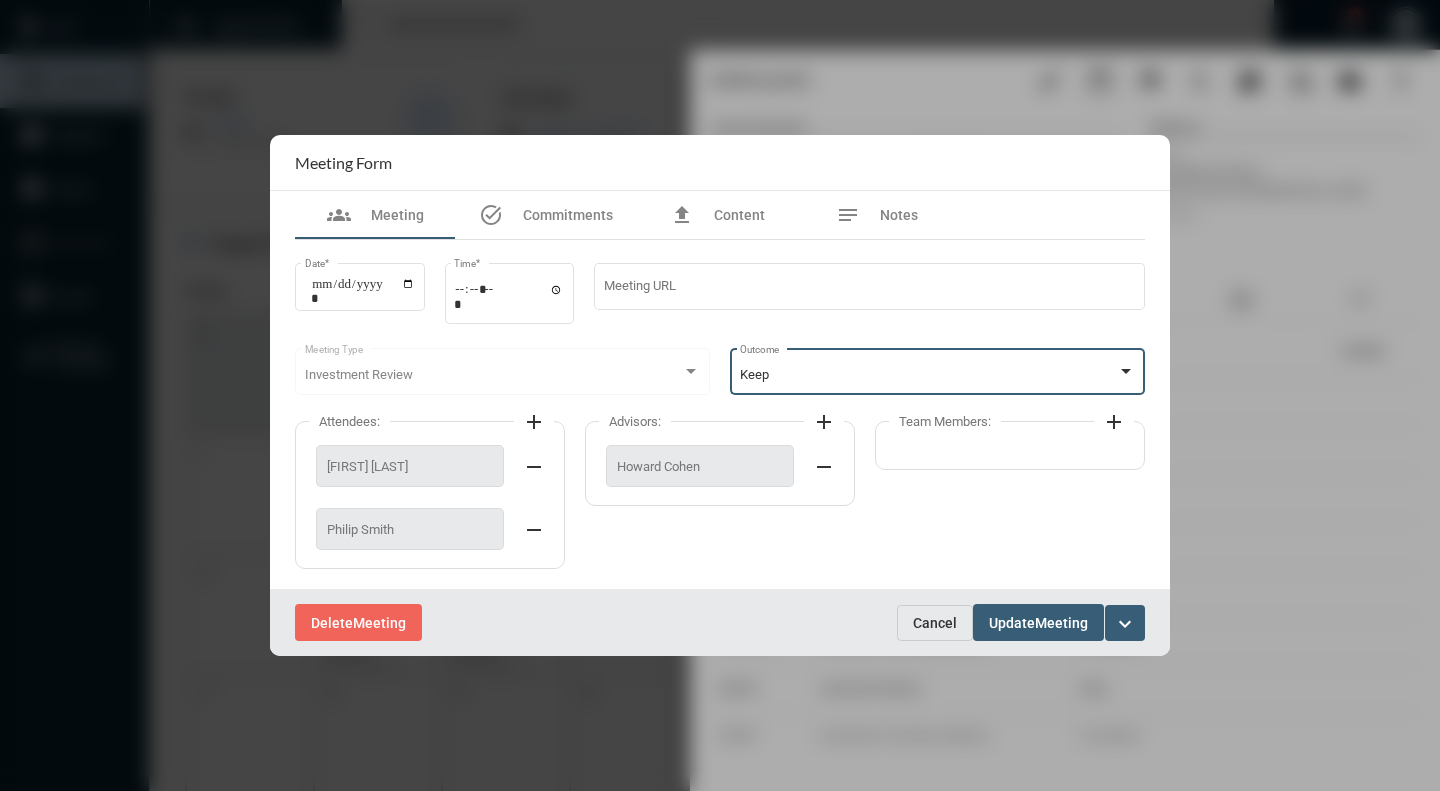 click on "Update" at bounding box center [1012, 623] 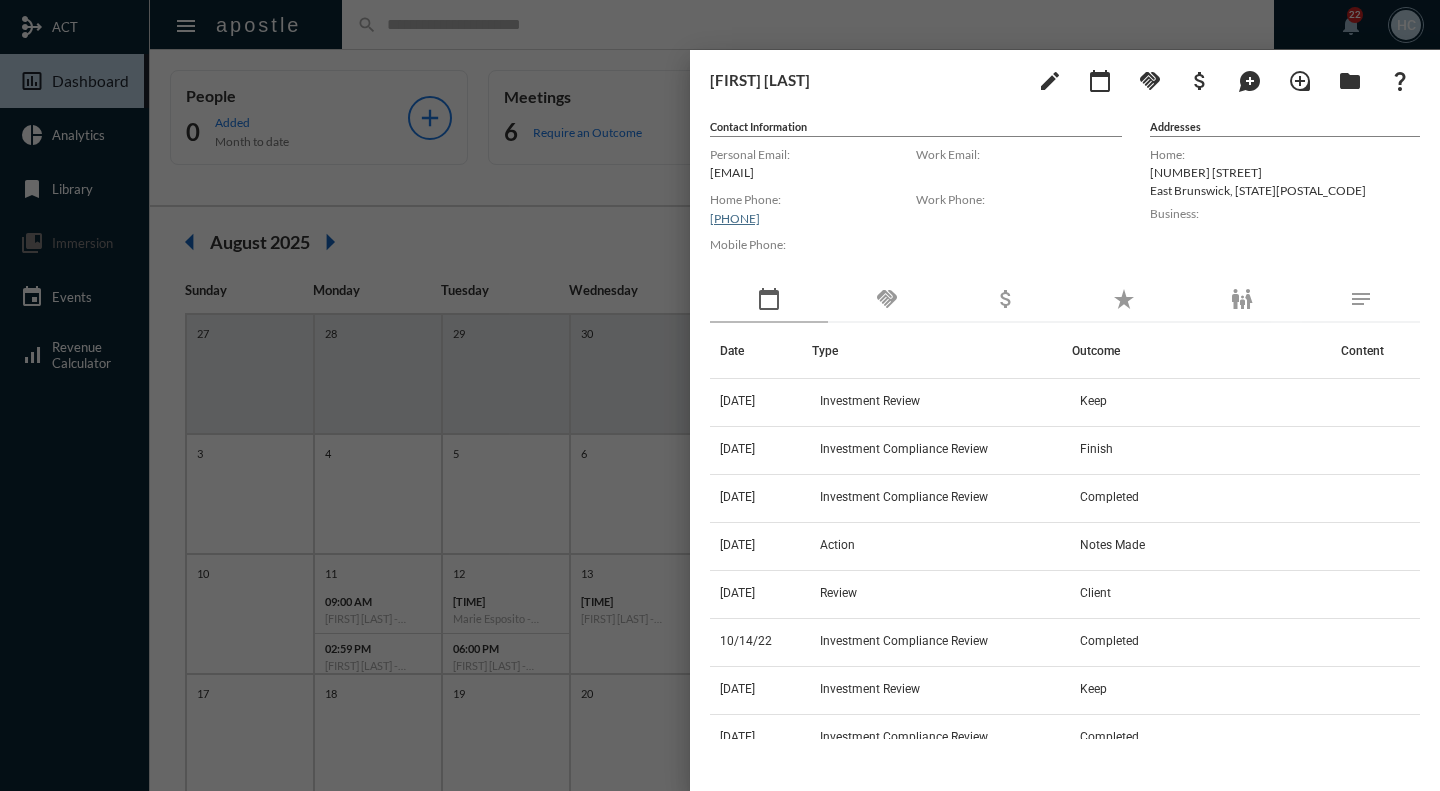 click at bounding box center (720, 395) 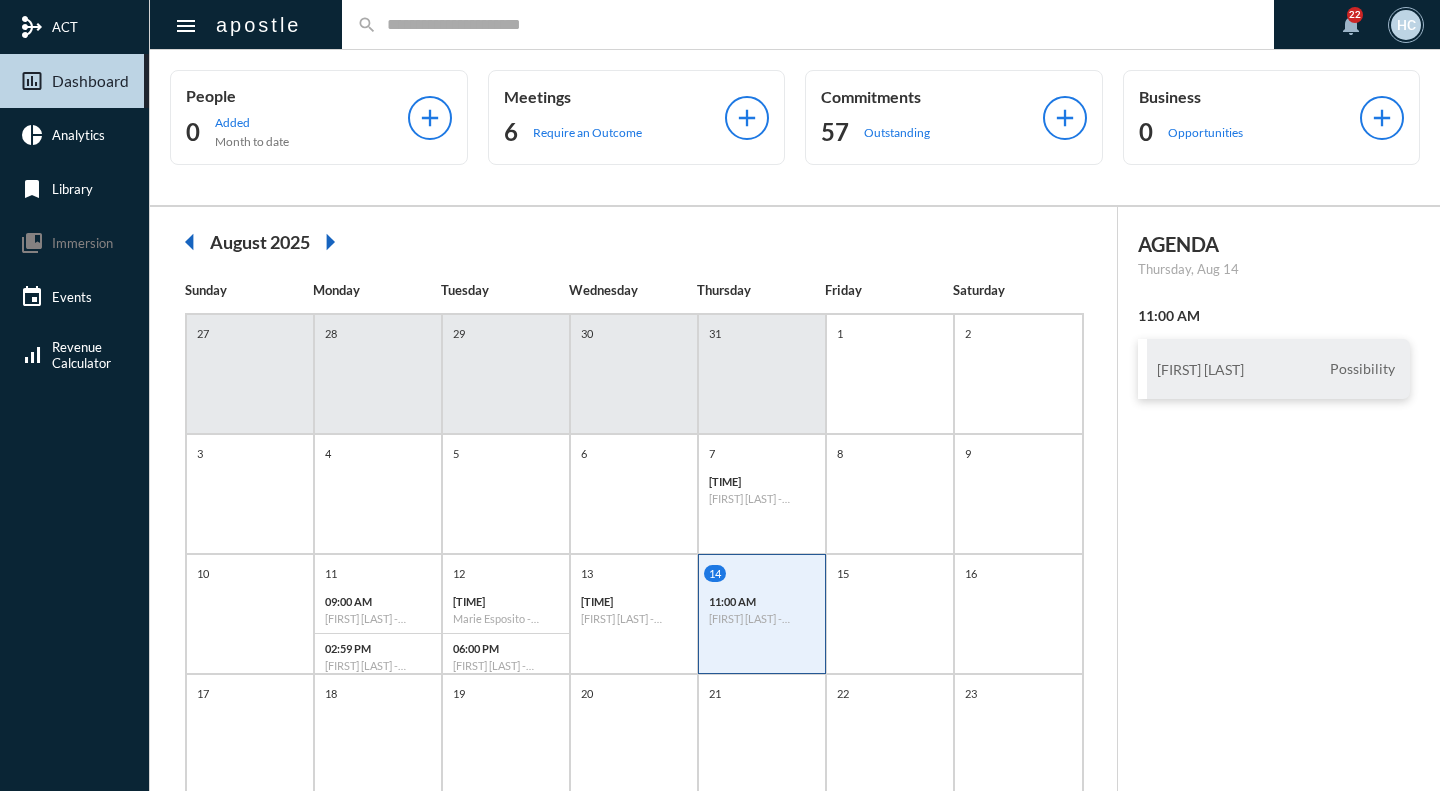 click 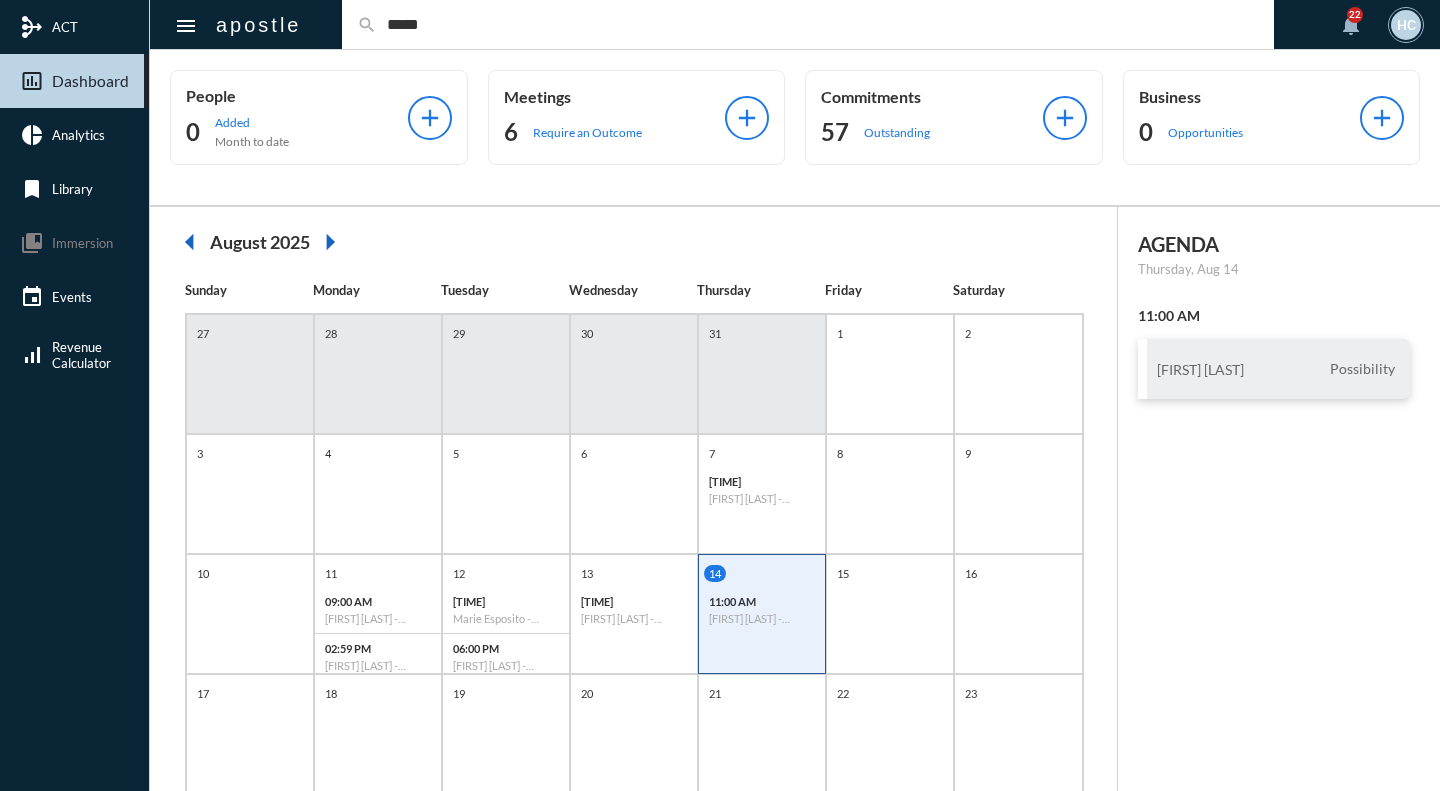 type on "*****" 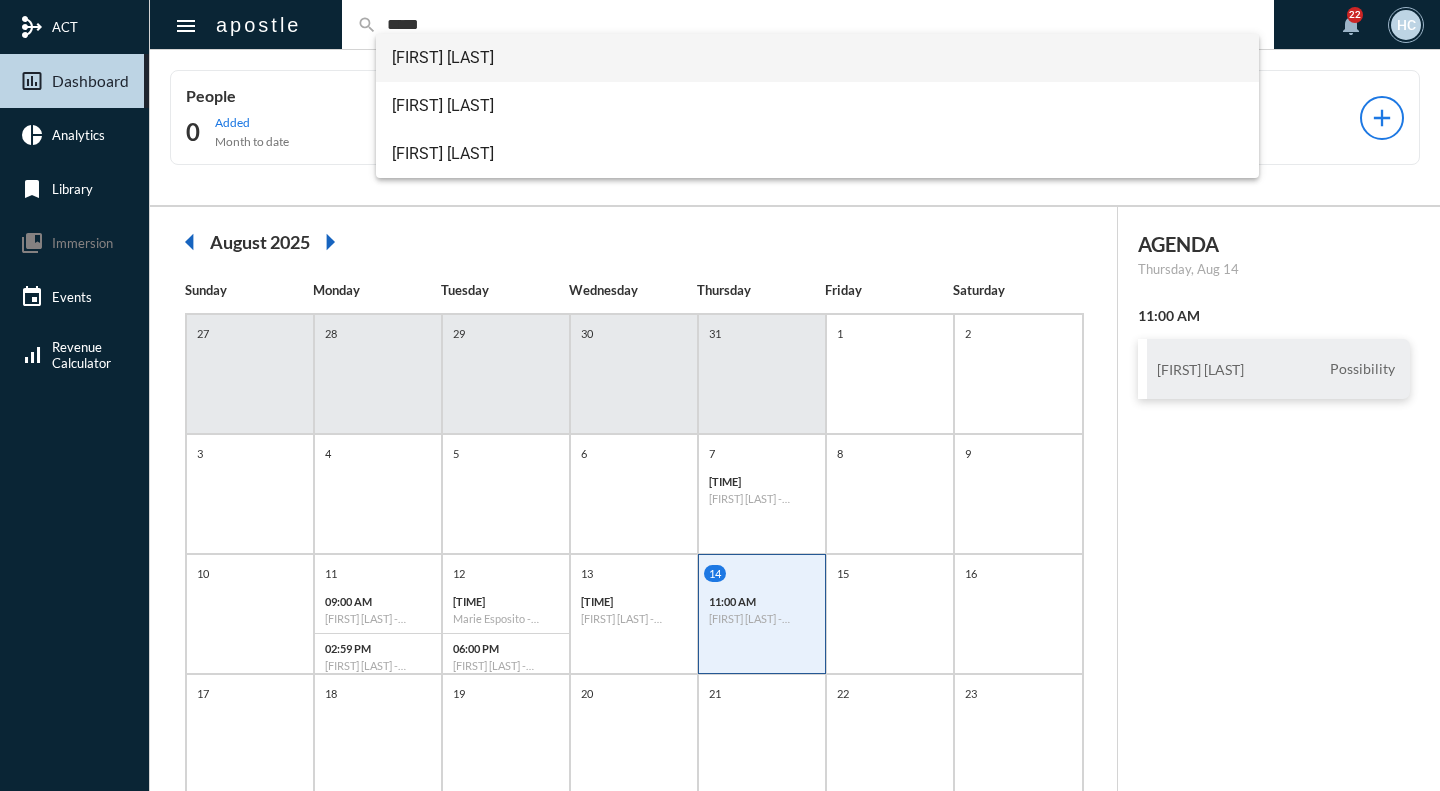 click on "[FIRST] [LAST]" at bounding box center [817, 58] 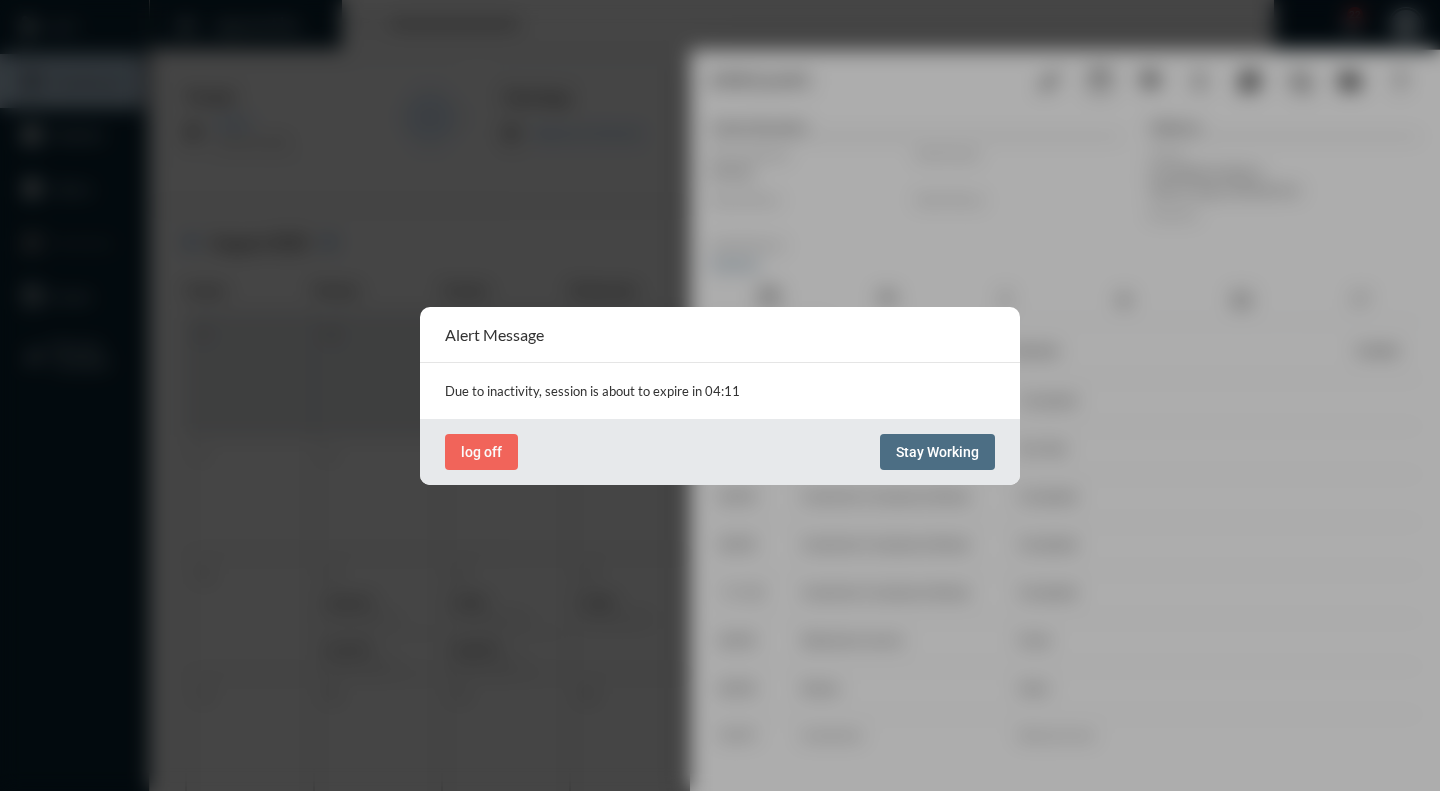 click on "Stay Working" at bounding box center [937, 452] 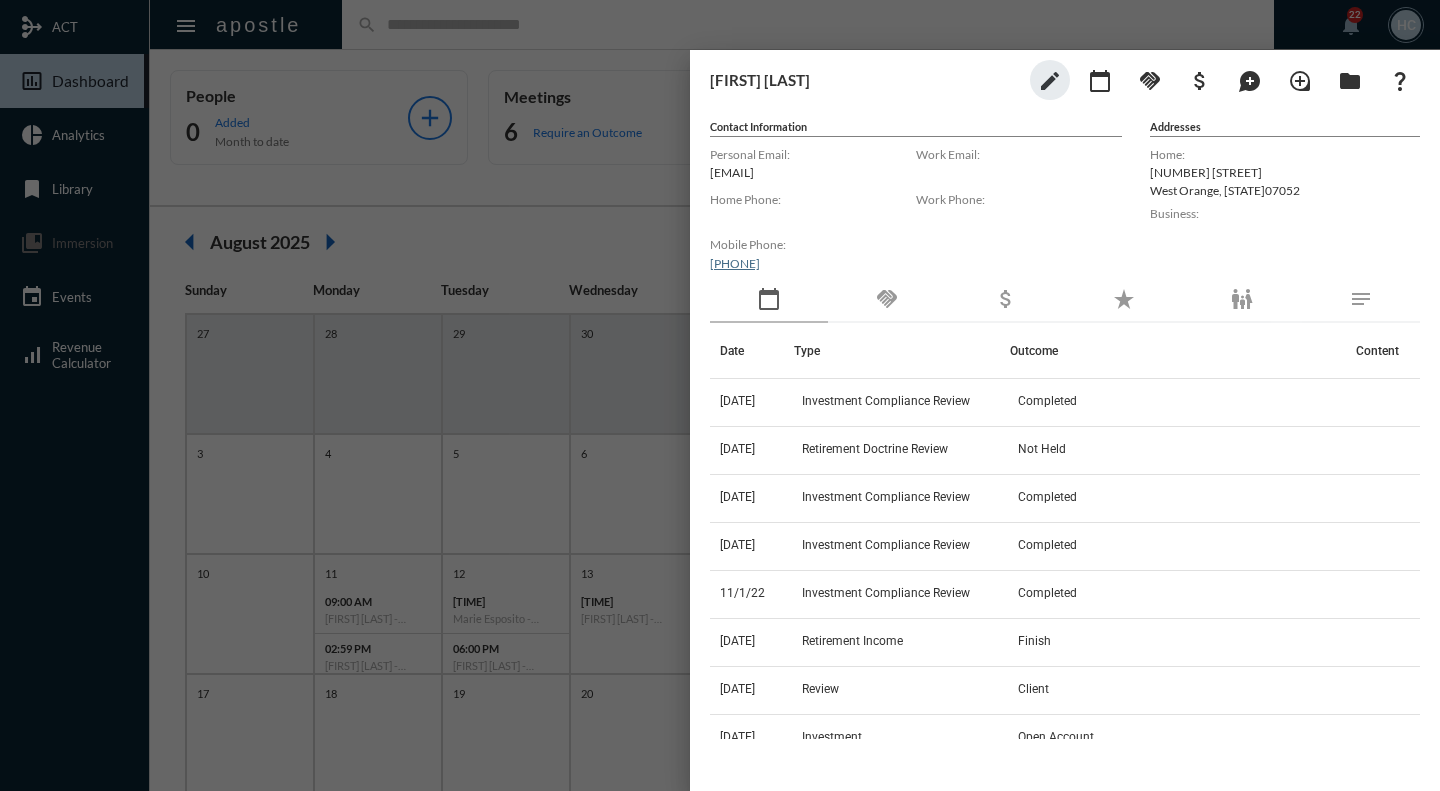 click at bounding box center [720, 395] 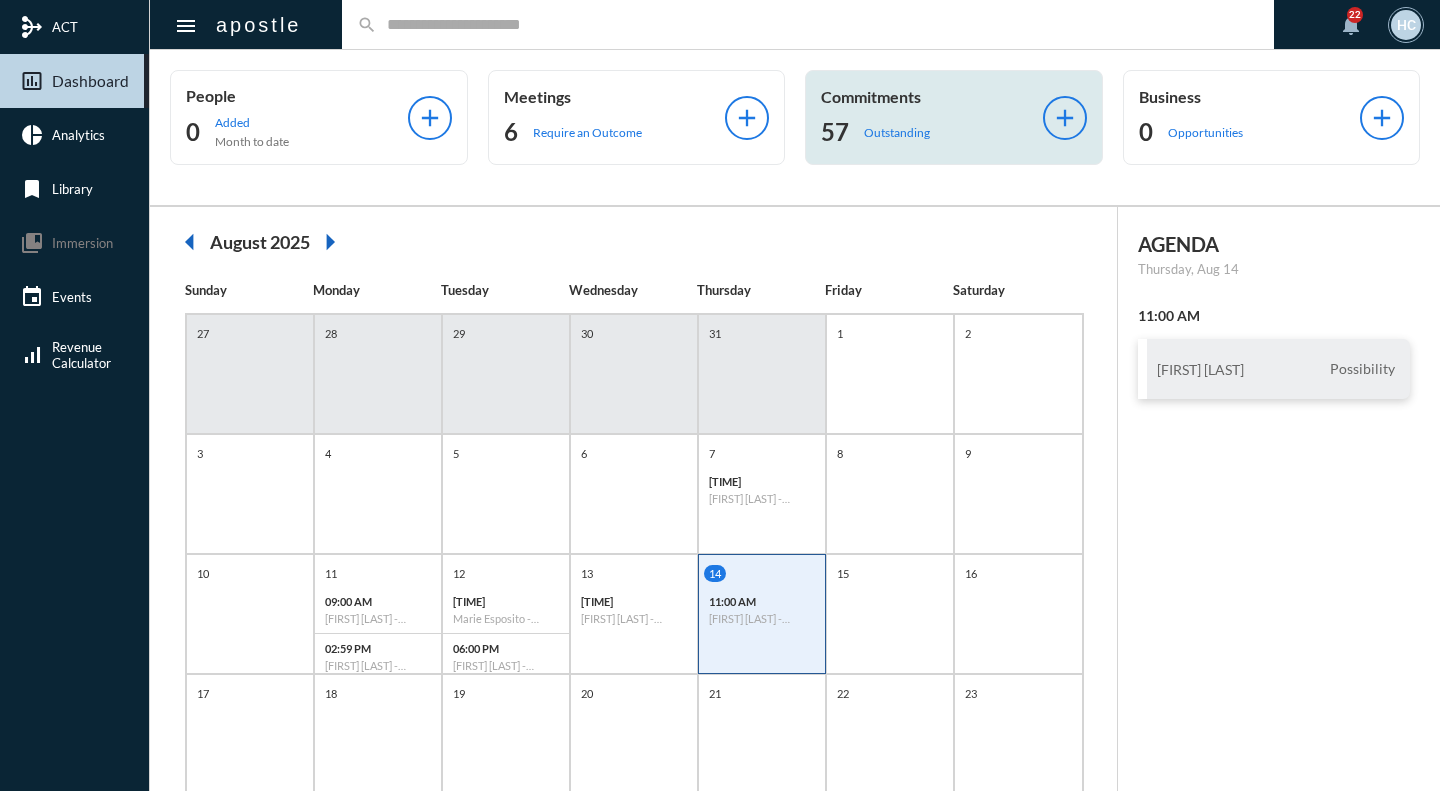click on "Commitments 57 Outstanding add" 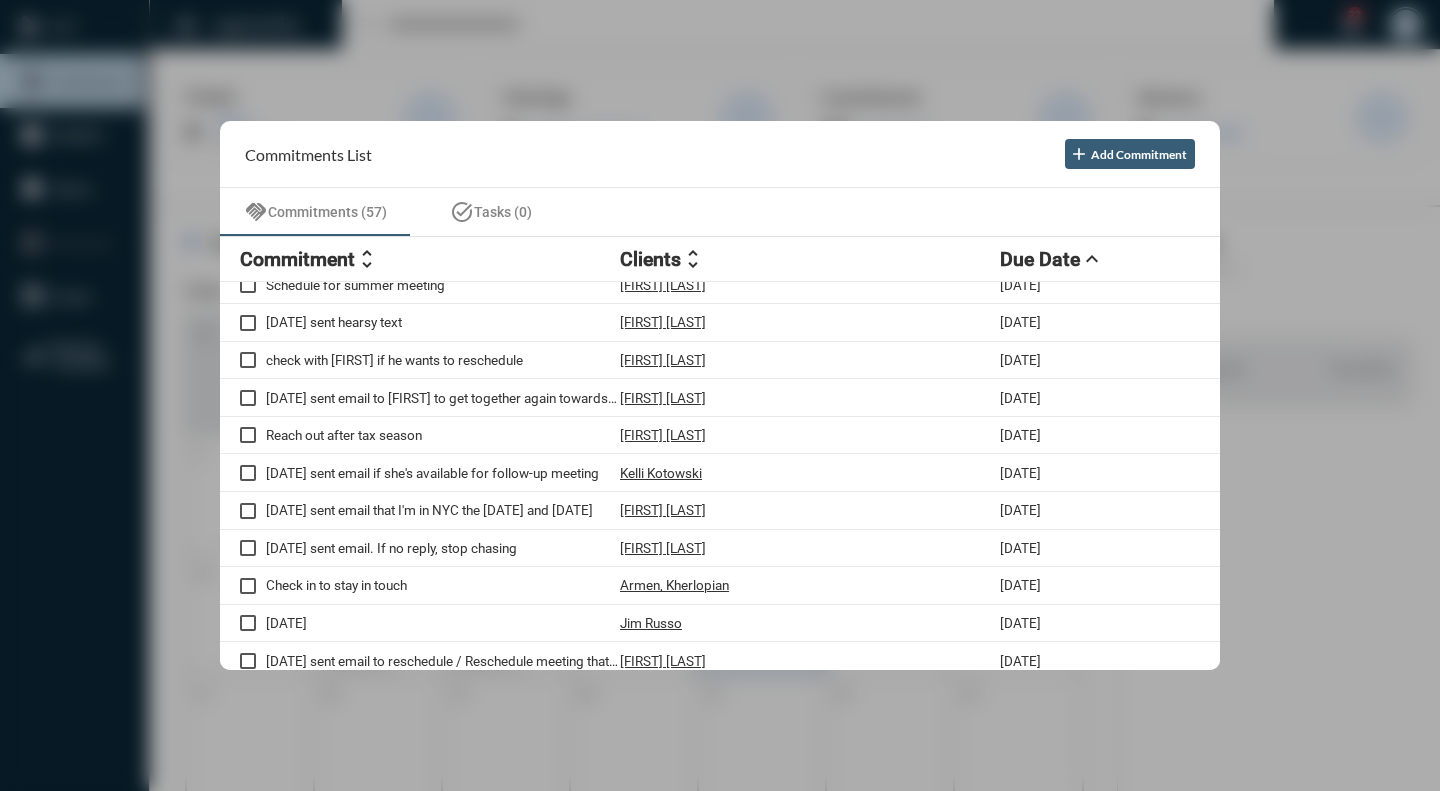 scroll, scrollTop: 1200, scrollLeft: 0, axis: vertical 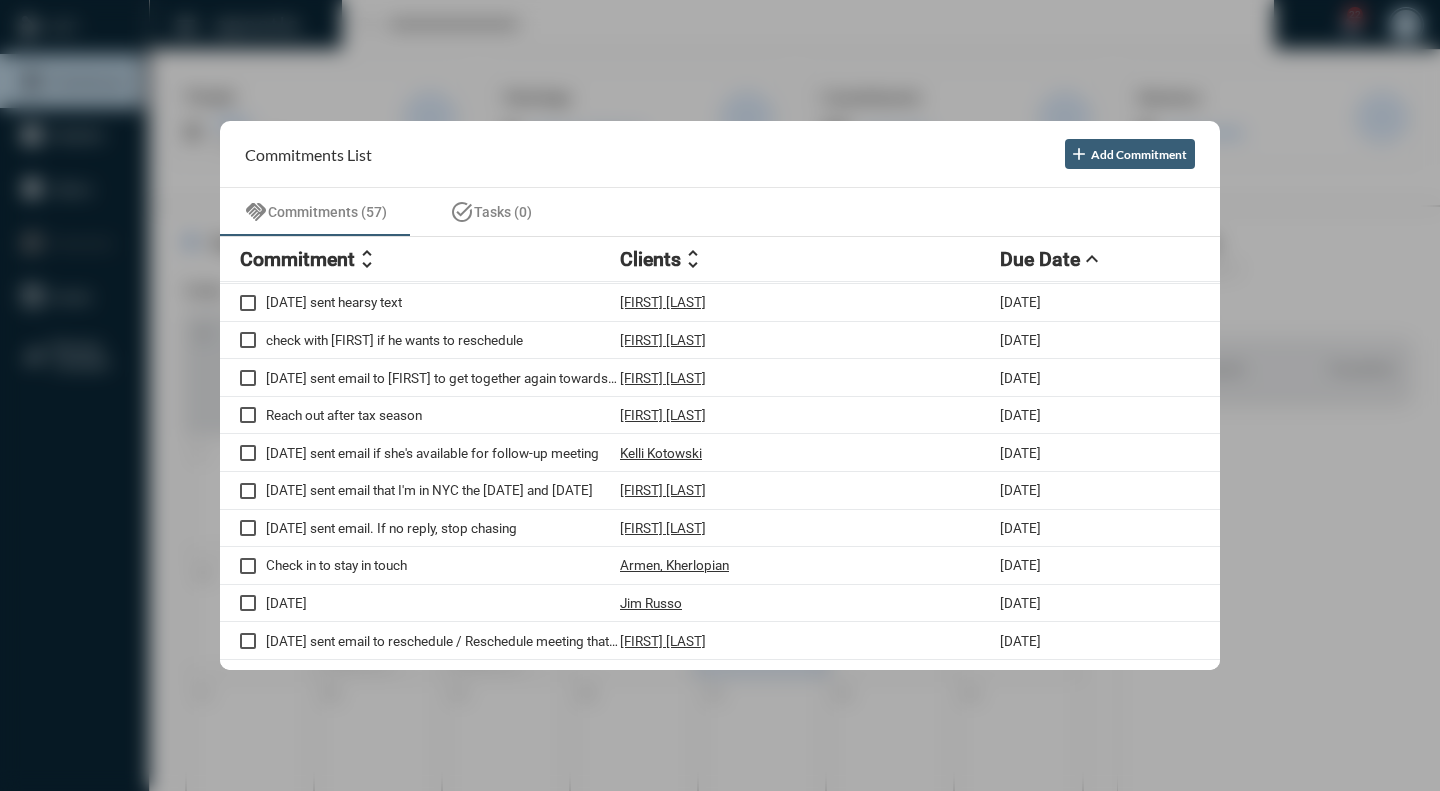 click at bounding box center [720, 395] 